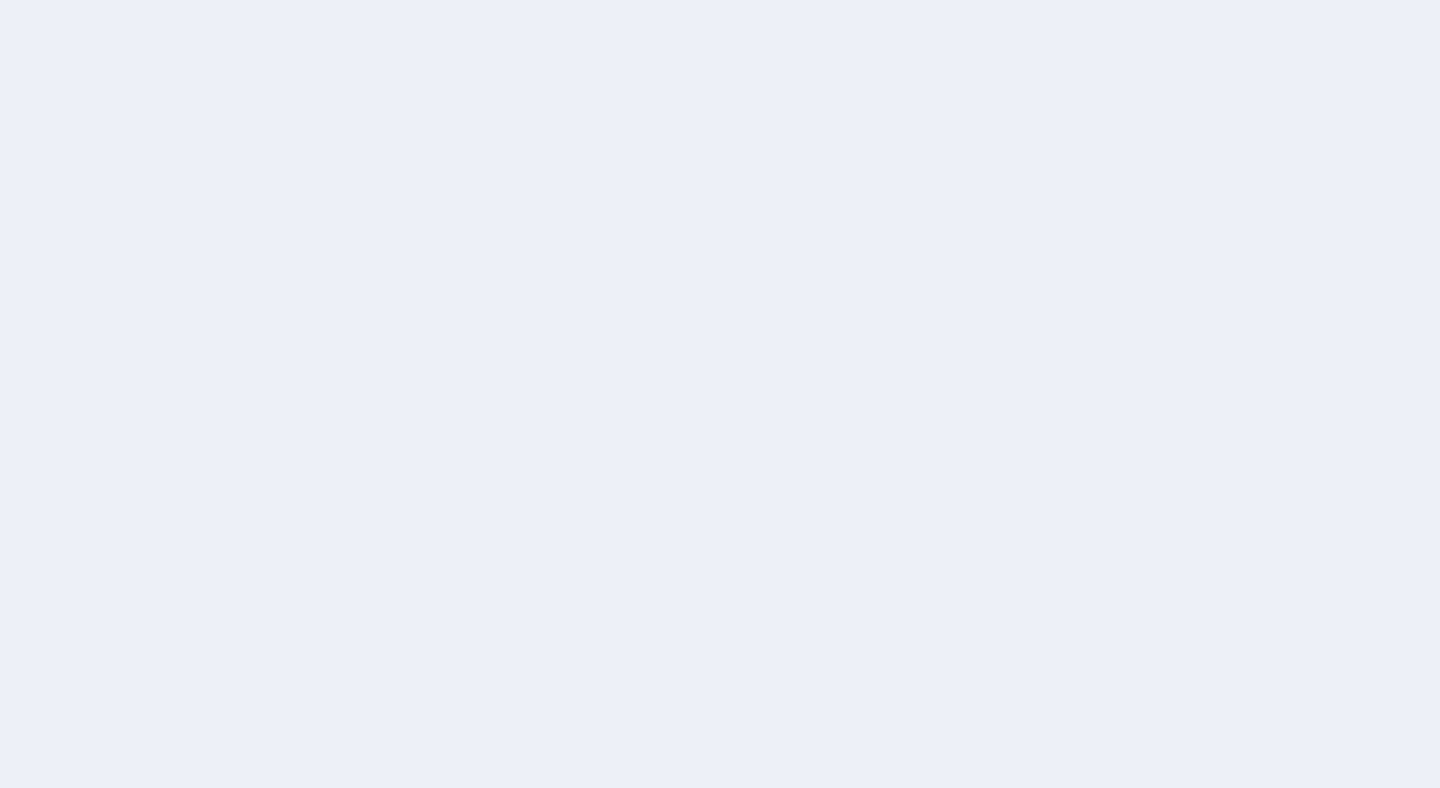 scroll, scrollTop: 0, scrollLeft: 0, axis: both 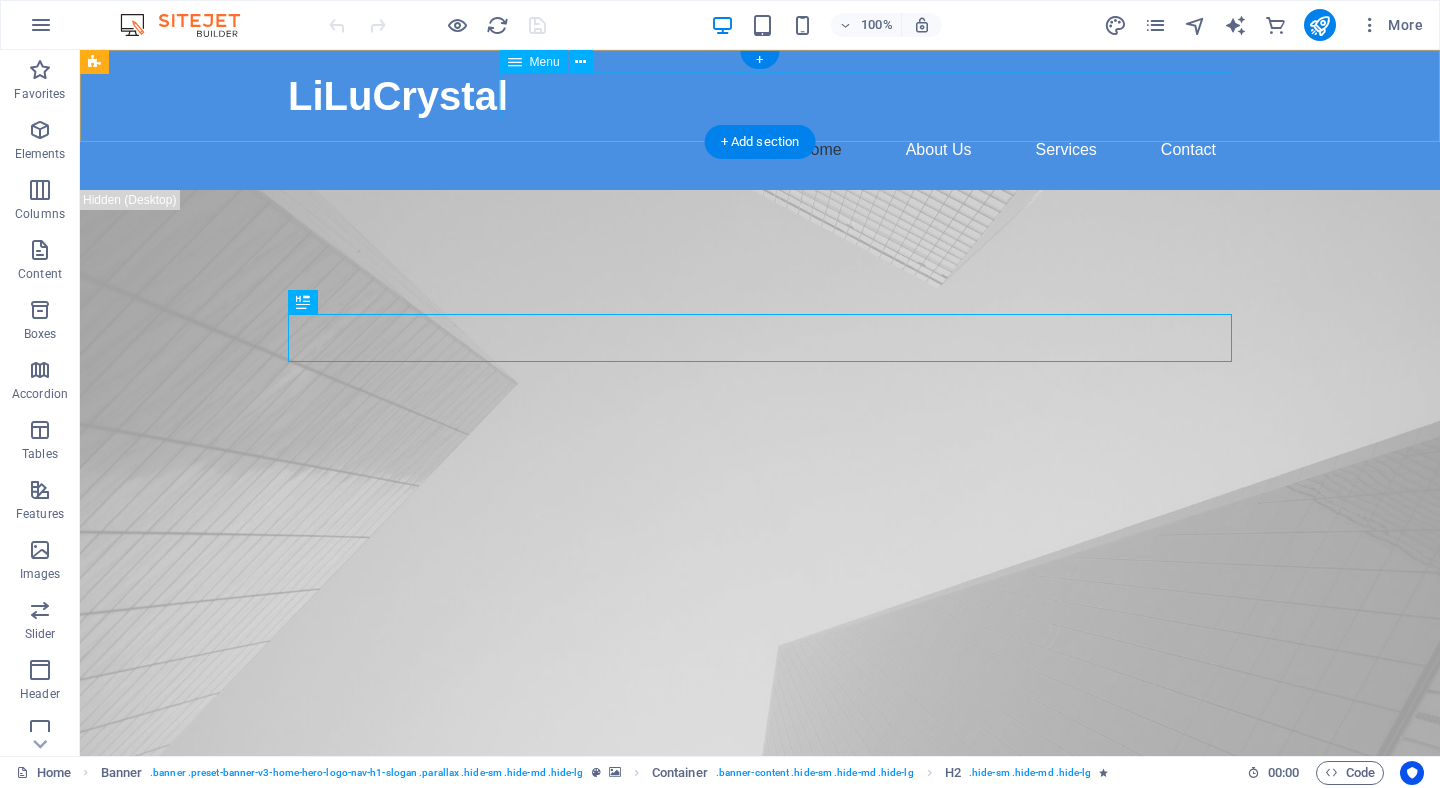 click on "Home About Us Services Contact" at bounding box center [760, 150] 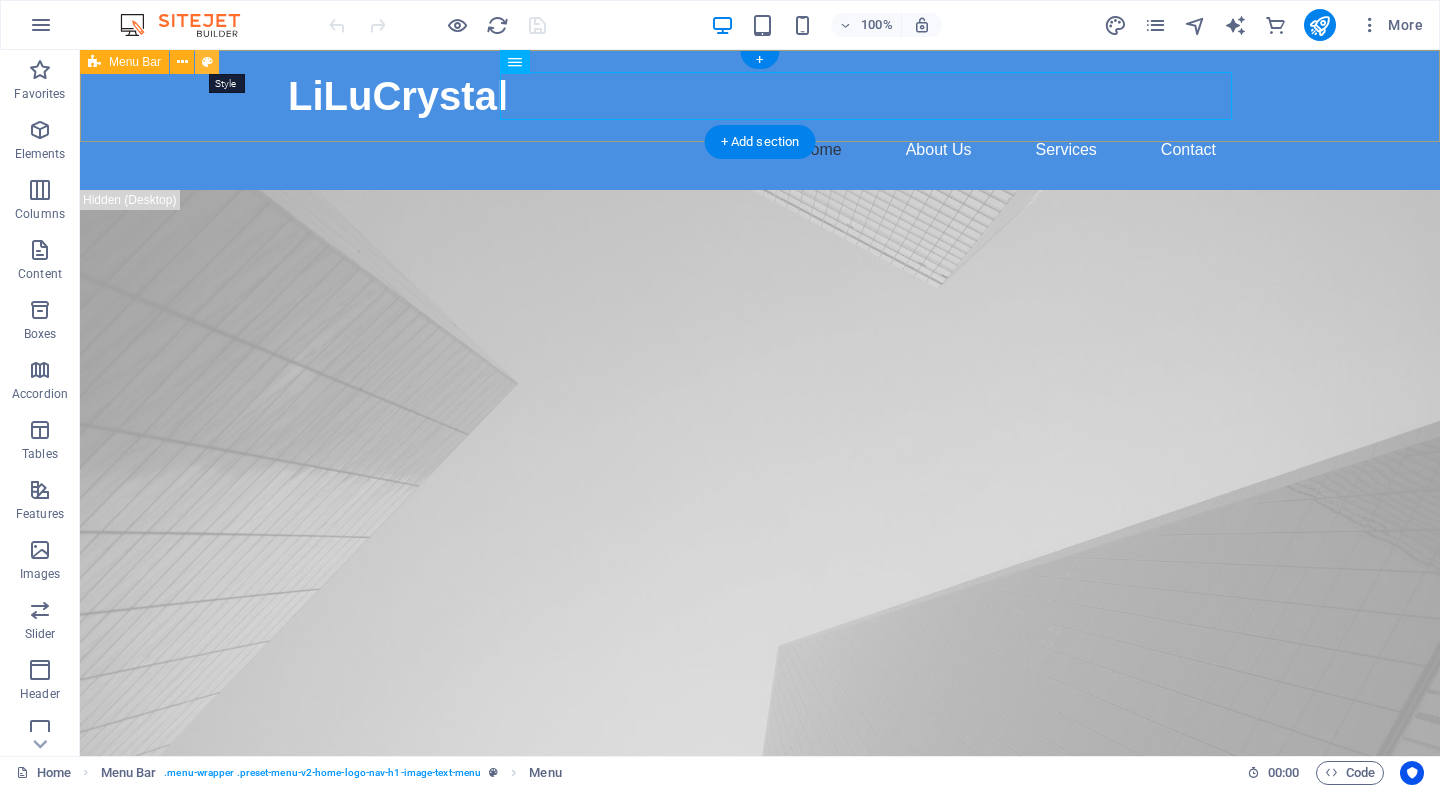 click at bounding box center (207, 62) 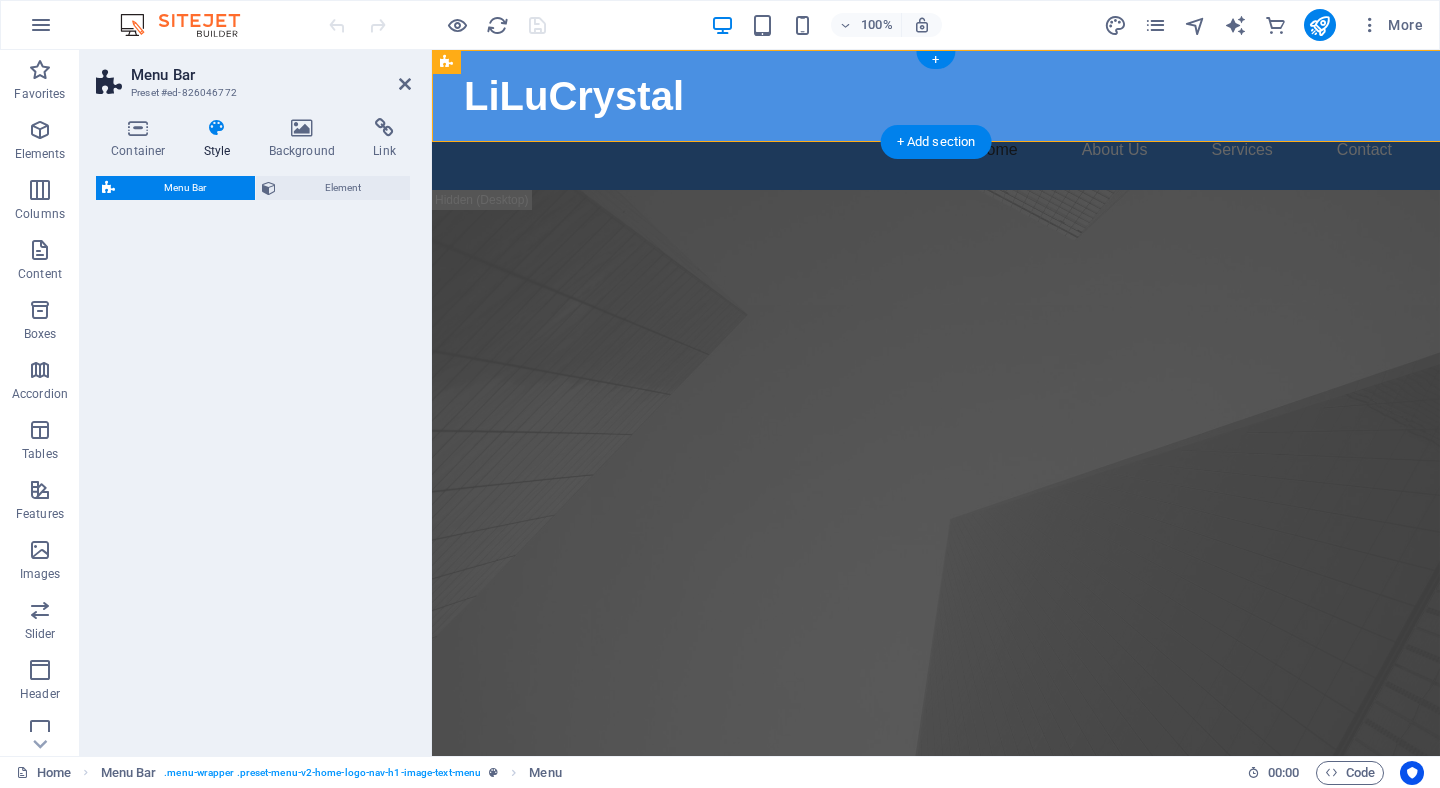 select on "rem" 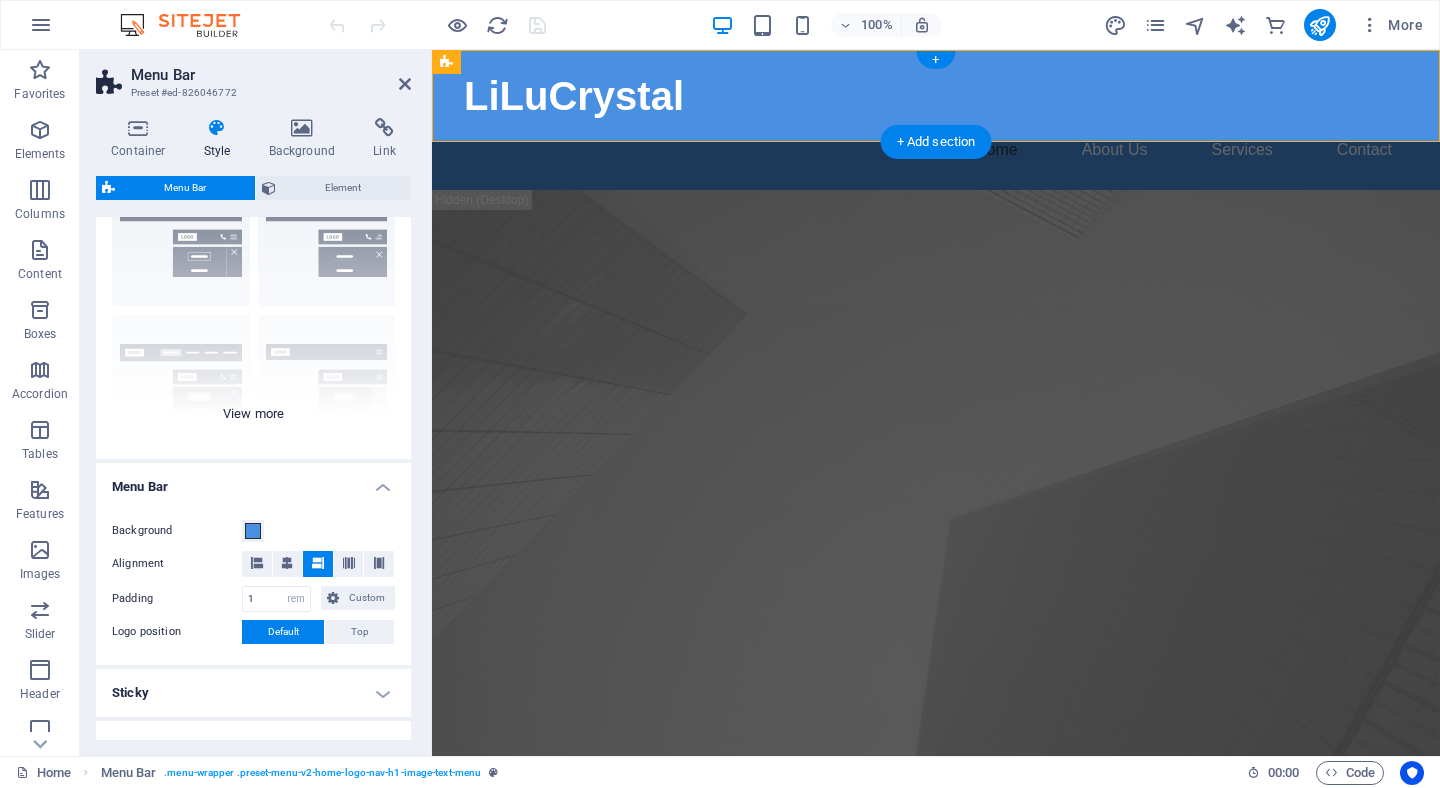 scroll, scrollTop: 89, scrollLeft: 0, axis: vertical 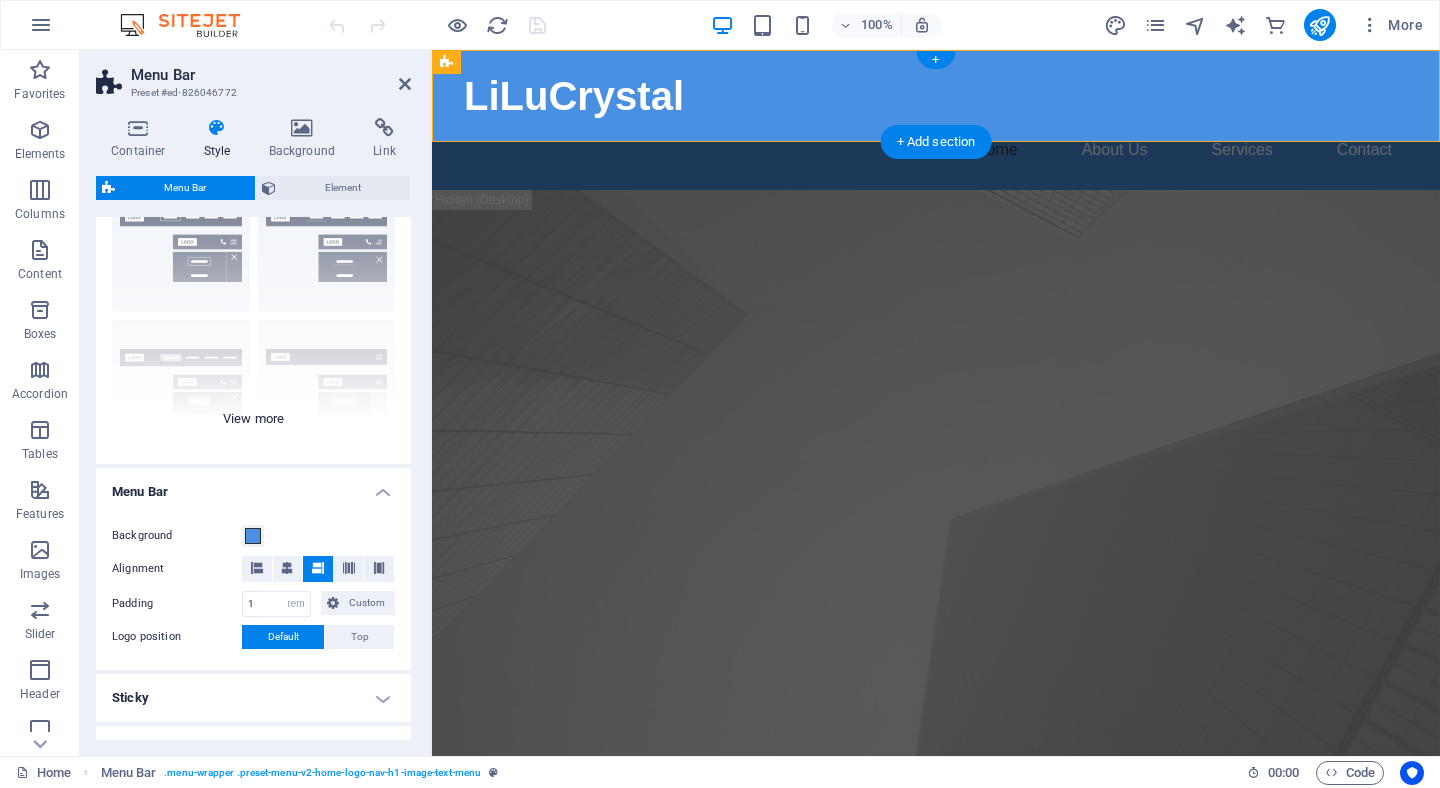 click on "Border Centered Default Fixed Loki Trigger Wide XXL" at bounding box center (253, 314) 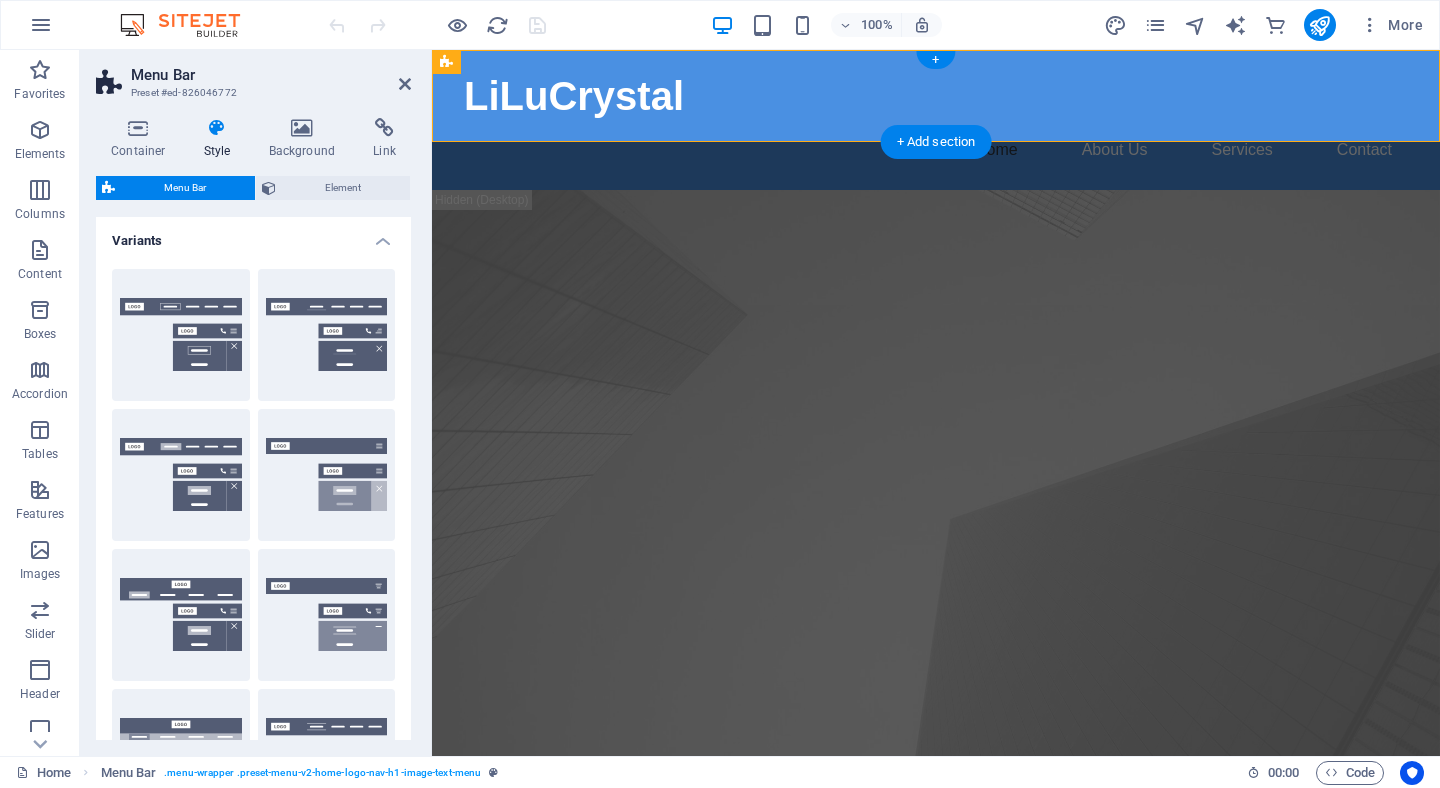 scroll, scrollTop: 0, scrollLeft: 0, axis: both 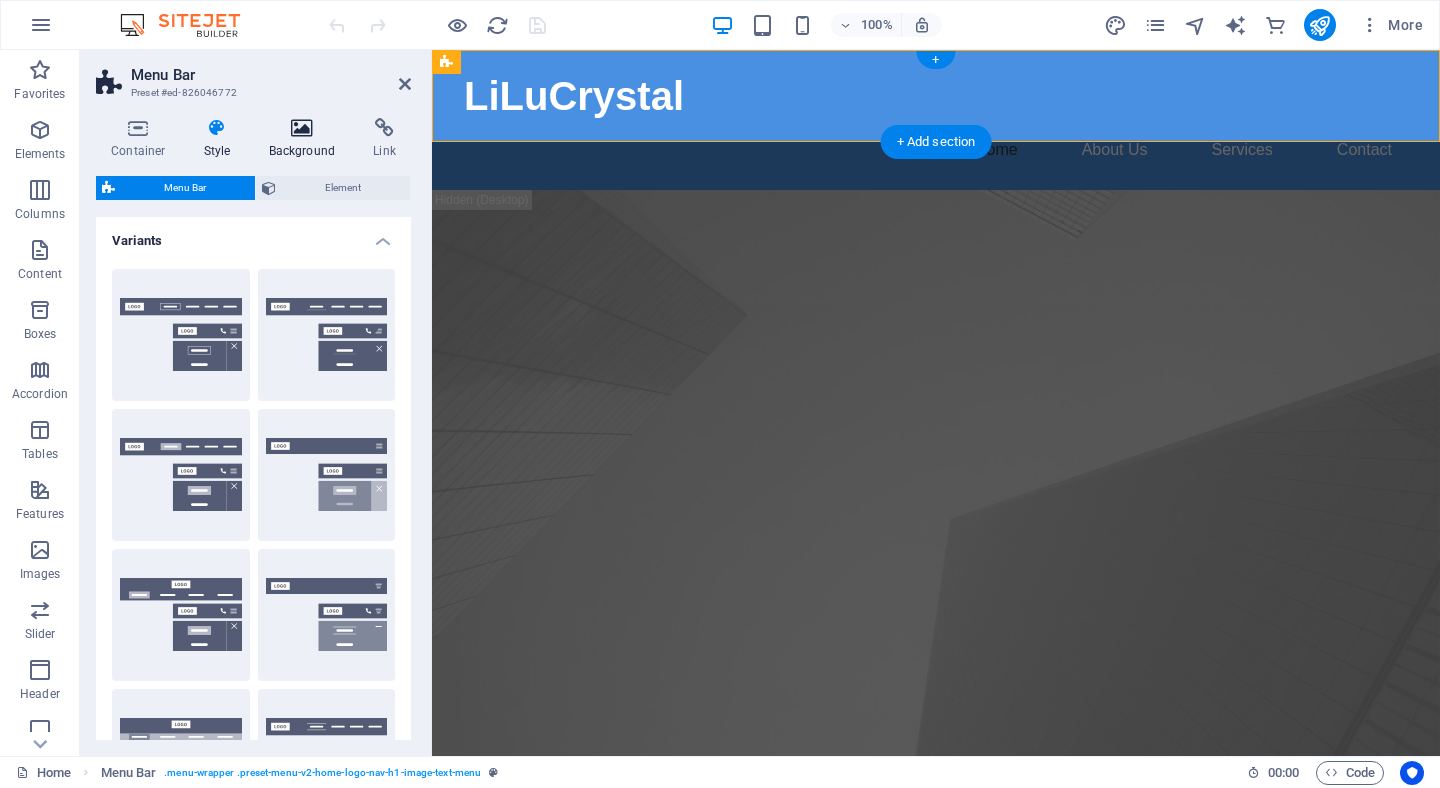 click on "Background" at bounding box center (306, 139) 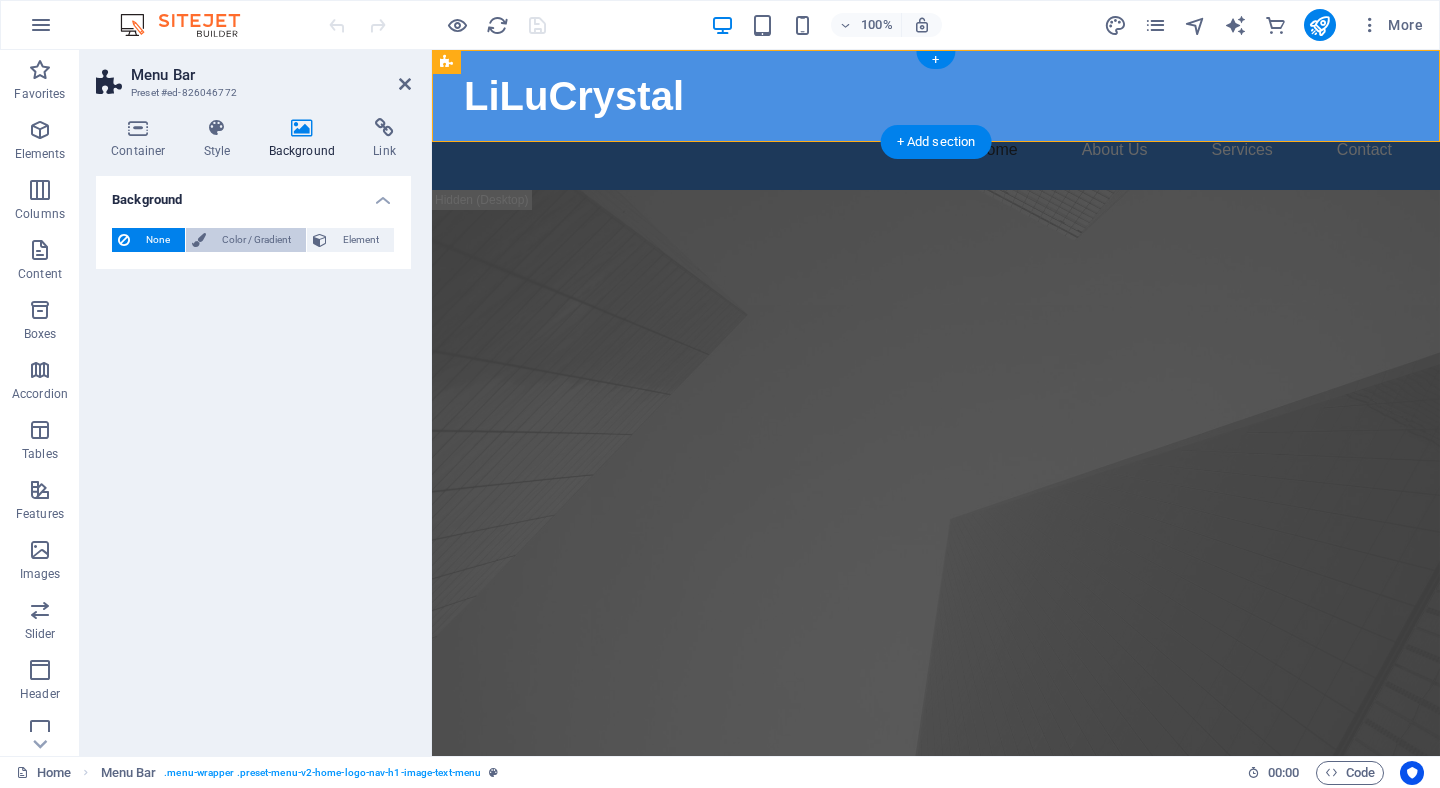 click on "Color / Gradient" at bounding box center [256, 240] 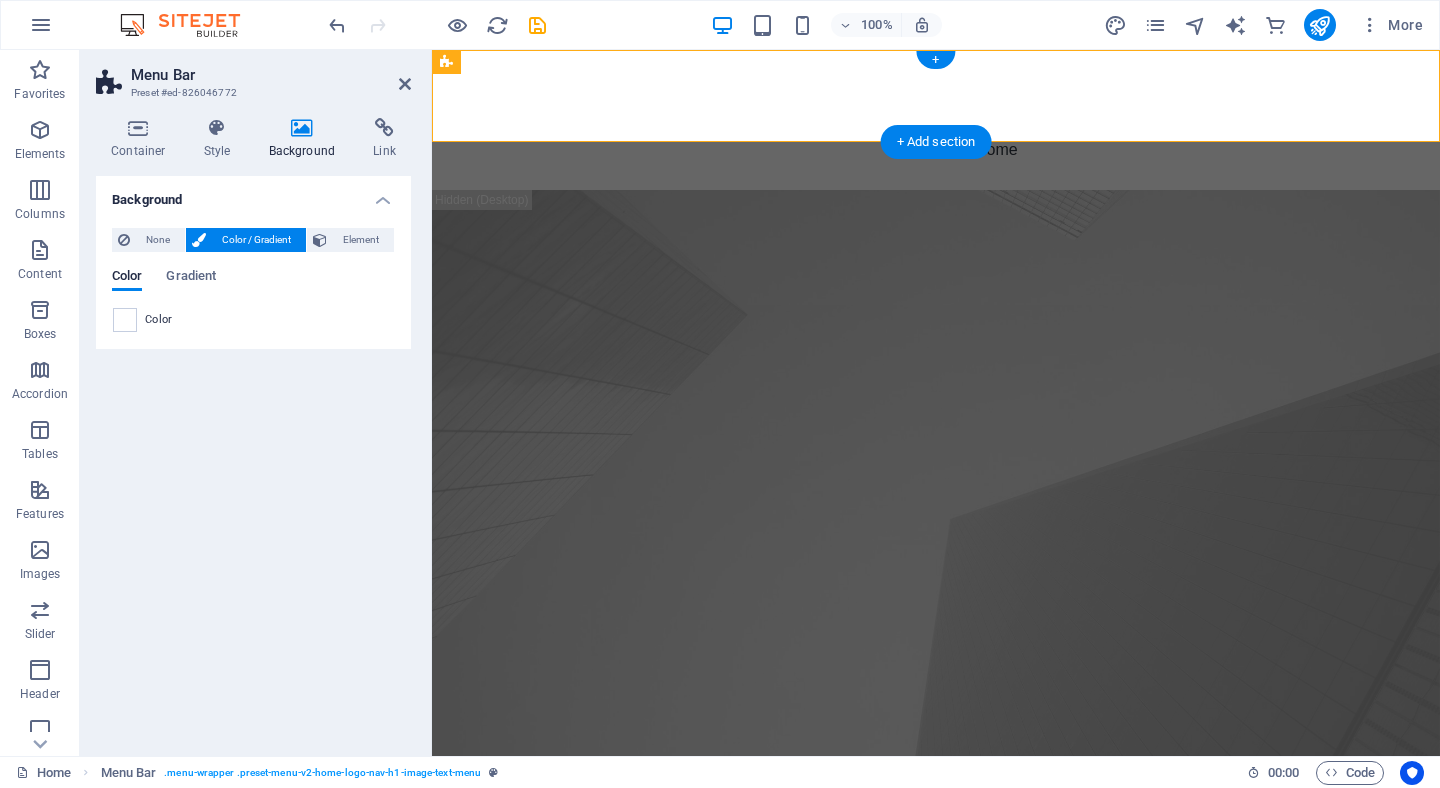 click on "Color" at bounding box center (159, 320) 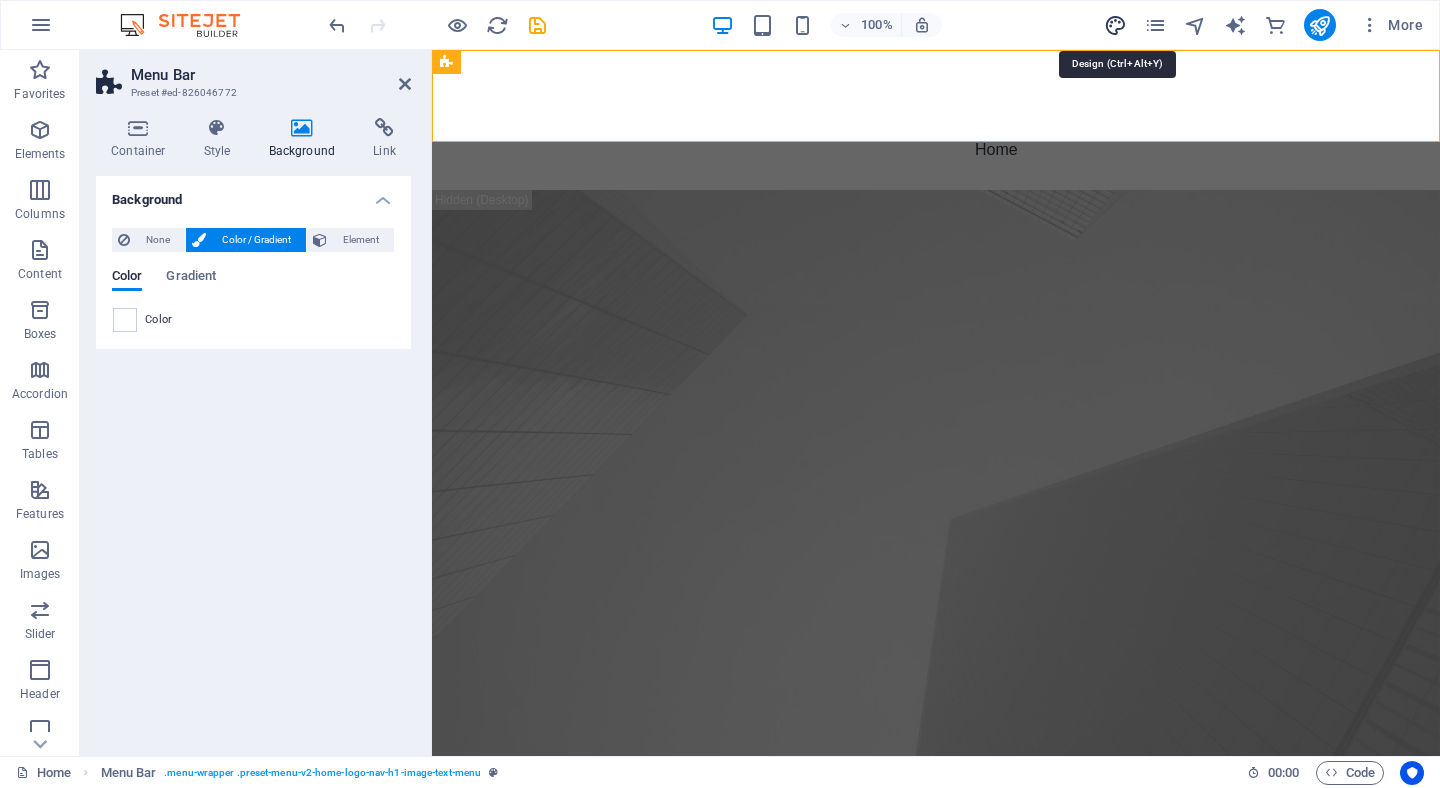 click at bounding box center [1115, 25] 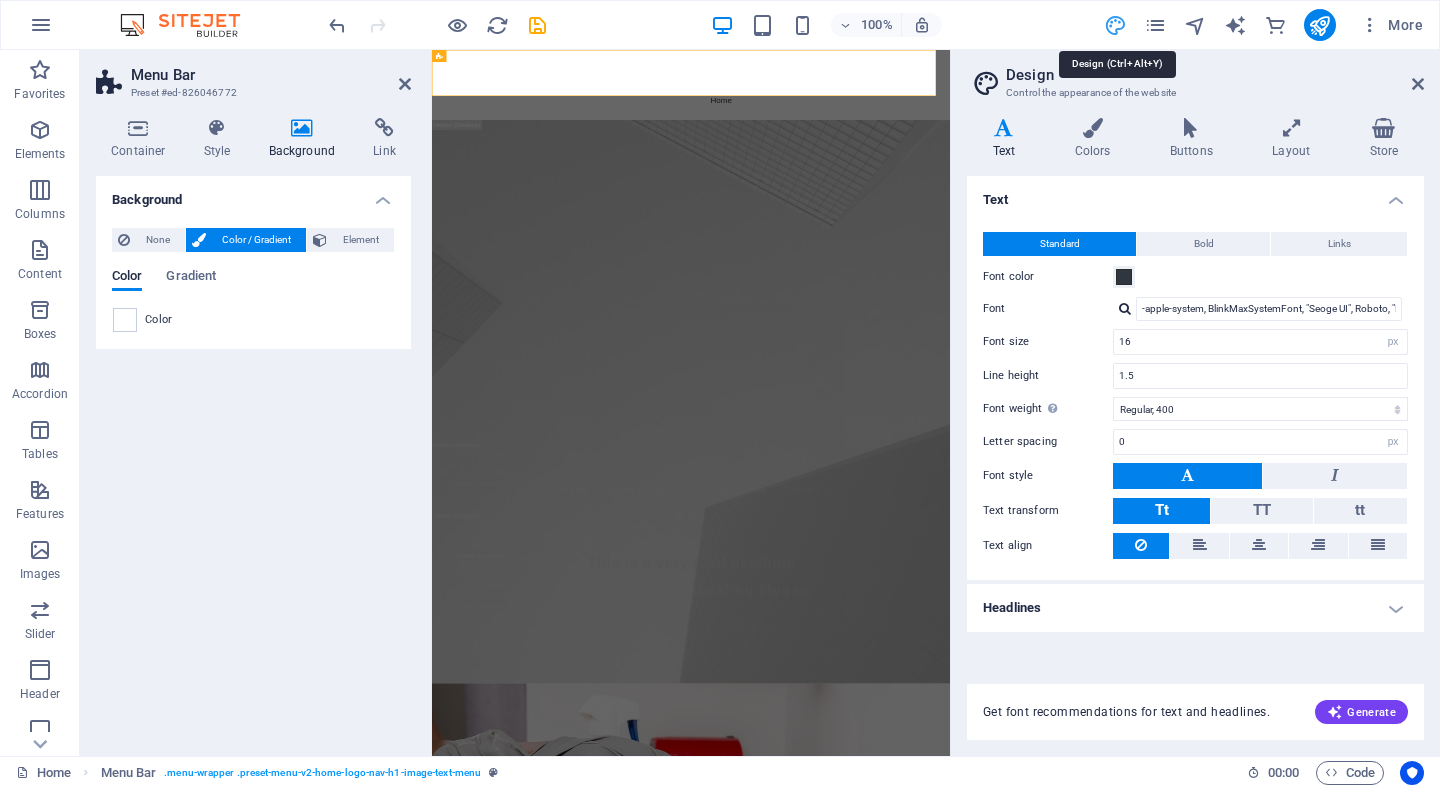 click at bounding box center (1115, 25) 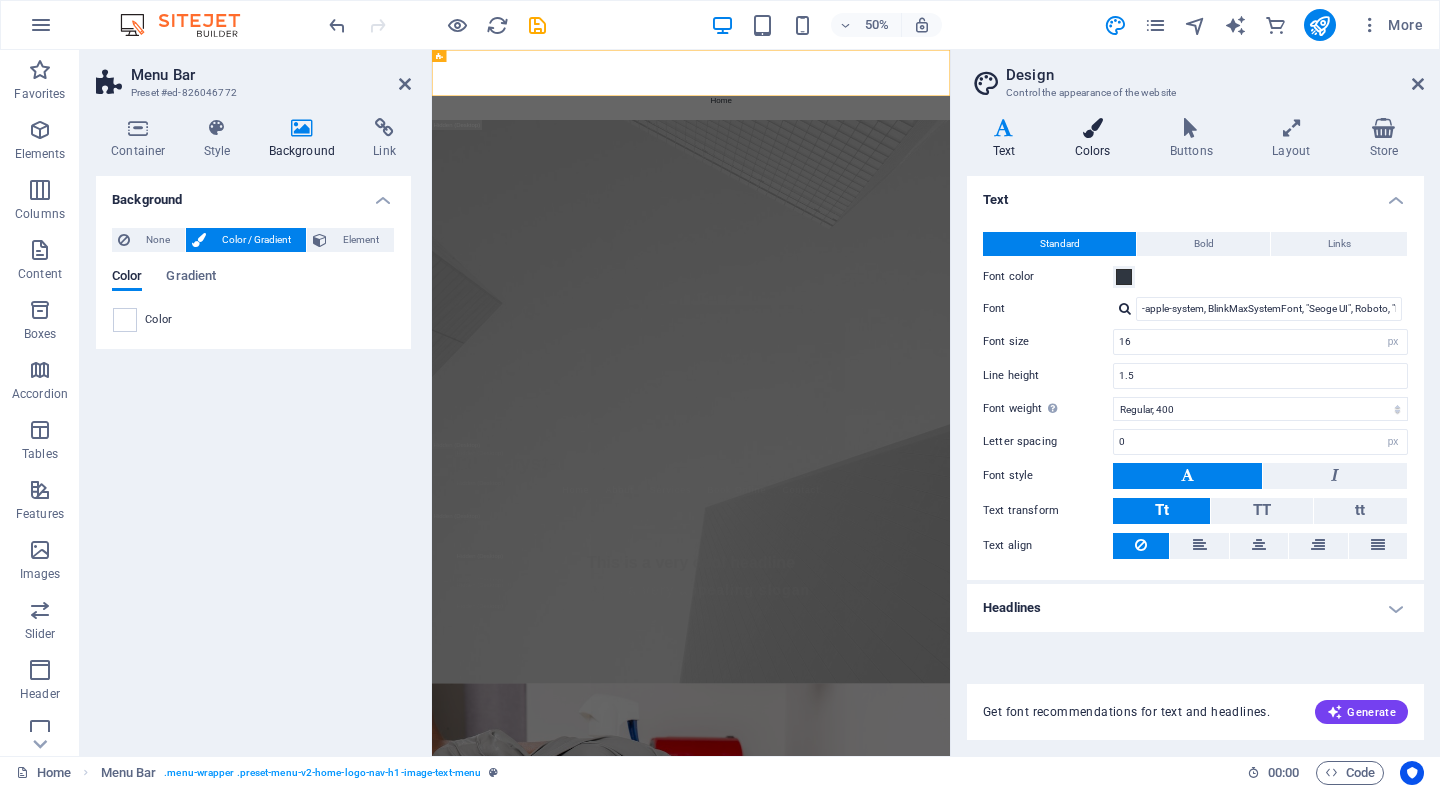 click on "Colors" at bounding box center (1096, 139) 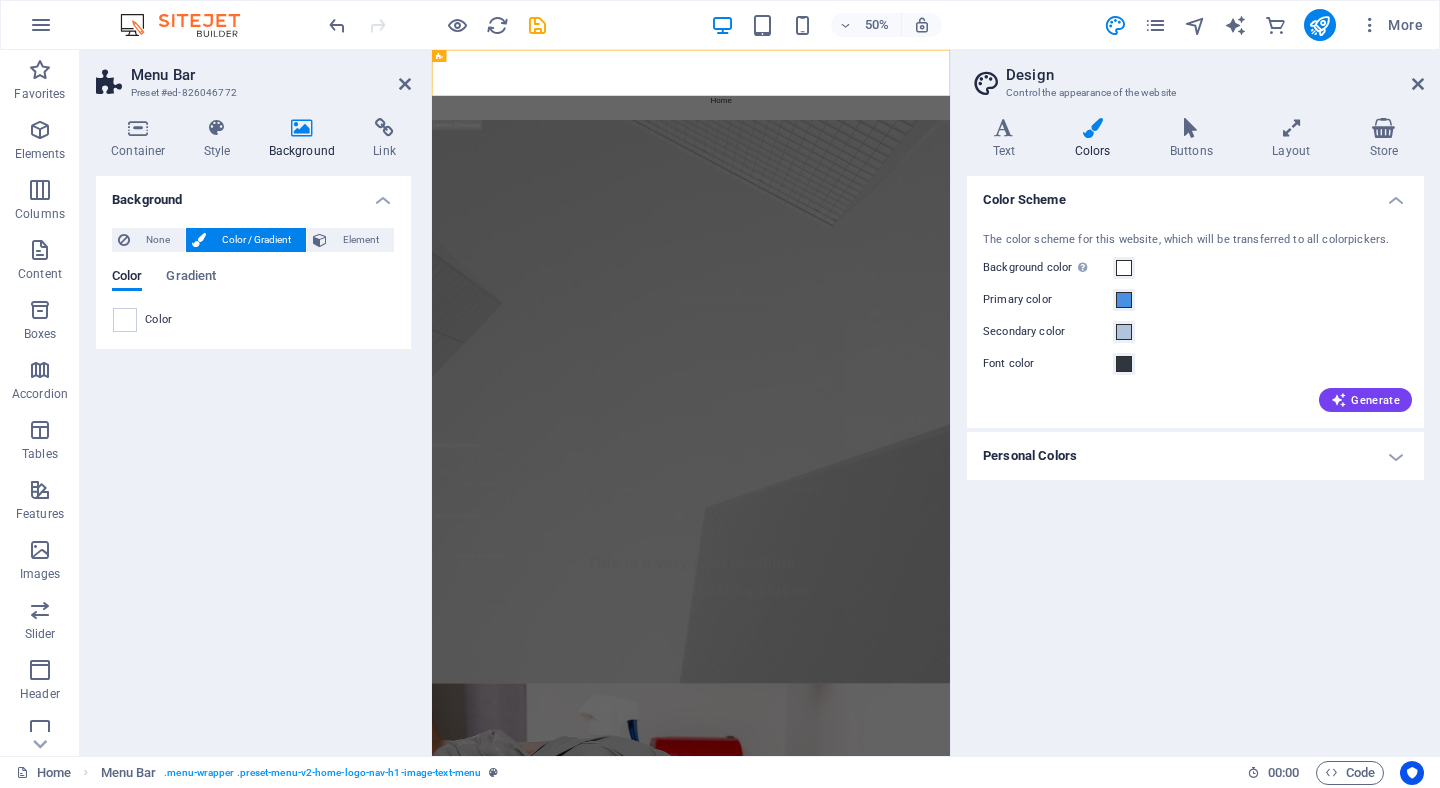 click on "Personal Colors" at bounding box center [1195, 456] 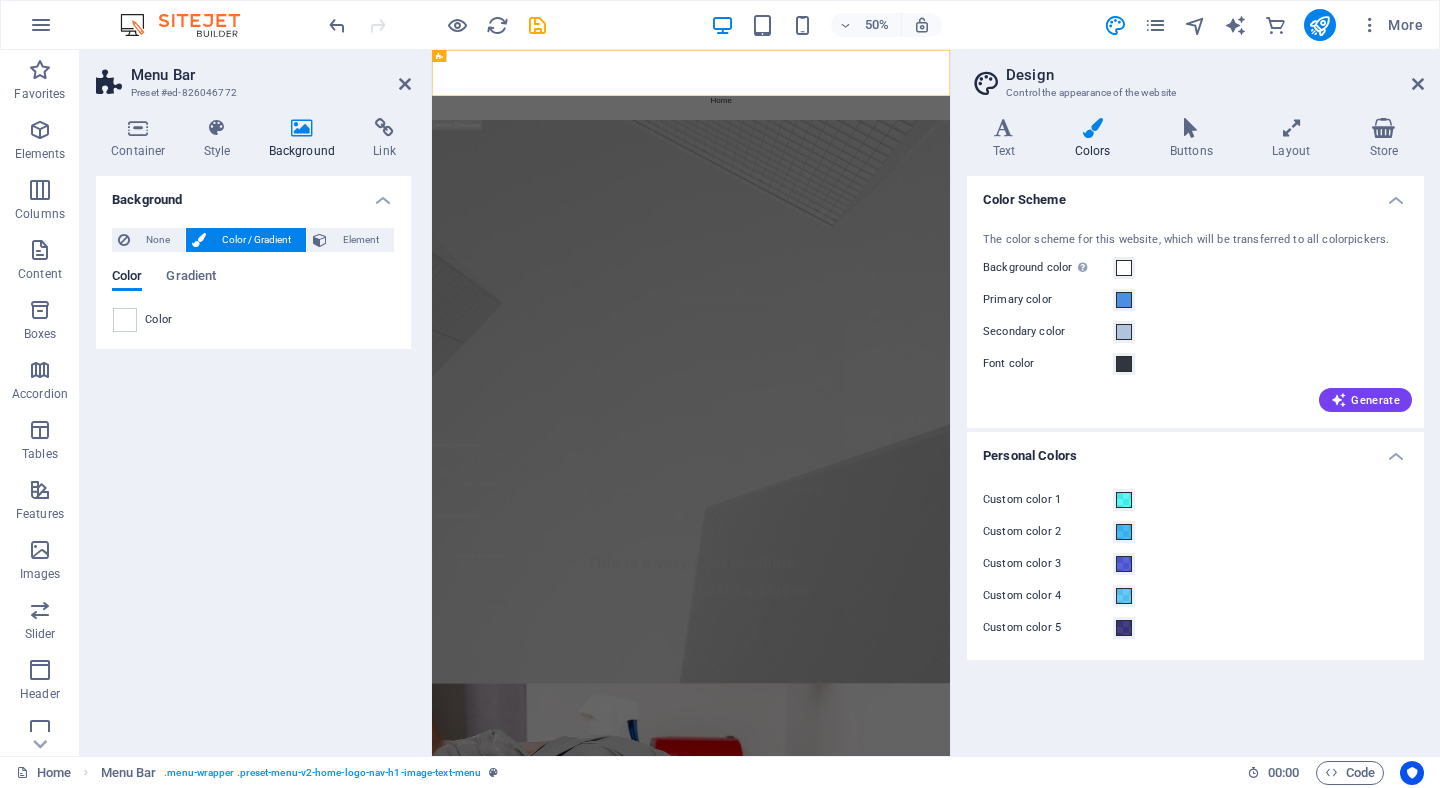 click on "Custom color 2" at bounding box center (1195, 532) 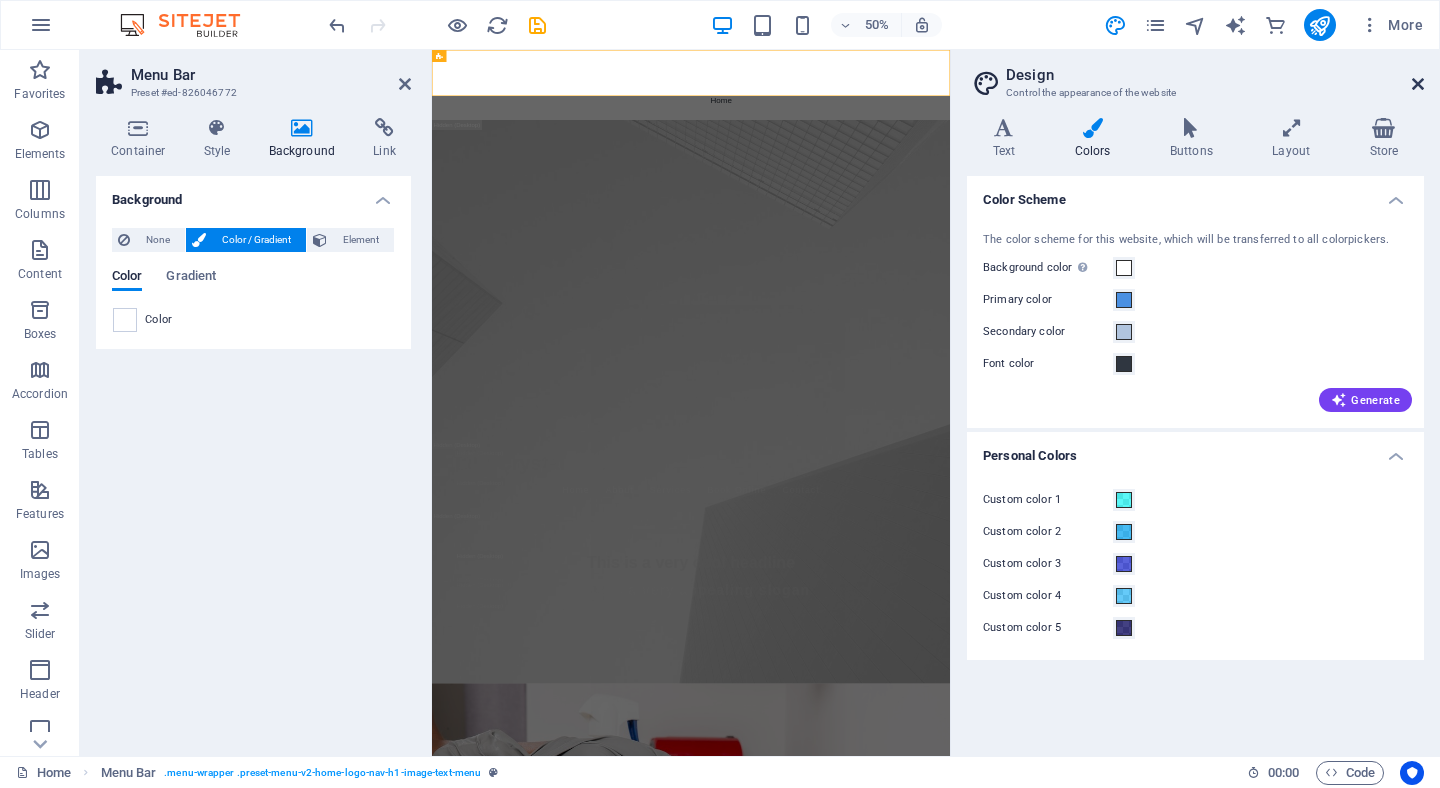 click at bounding box center [1418, 84] 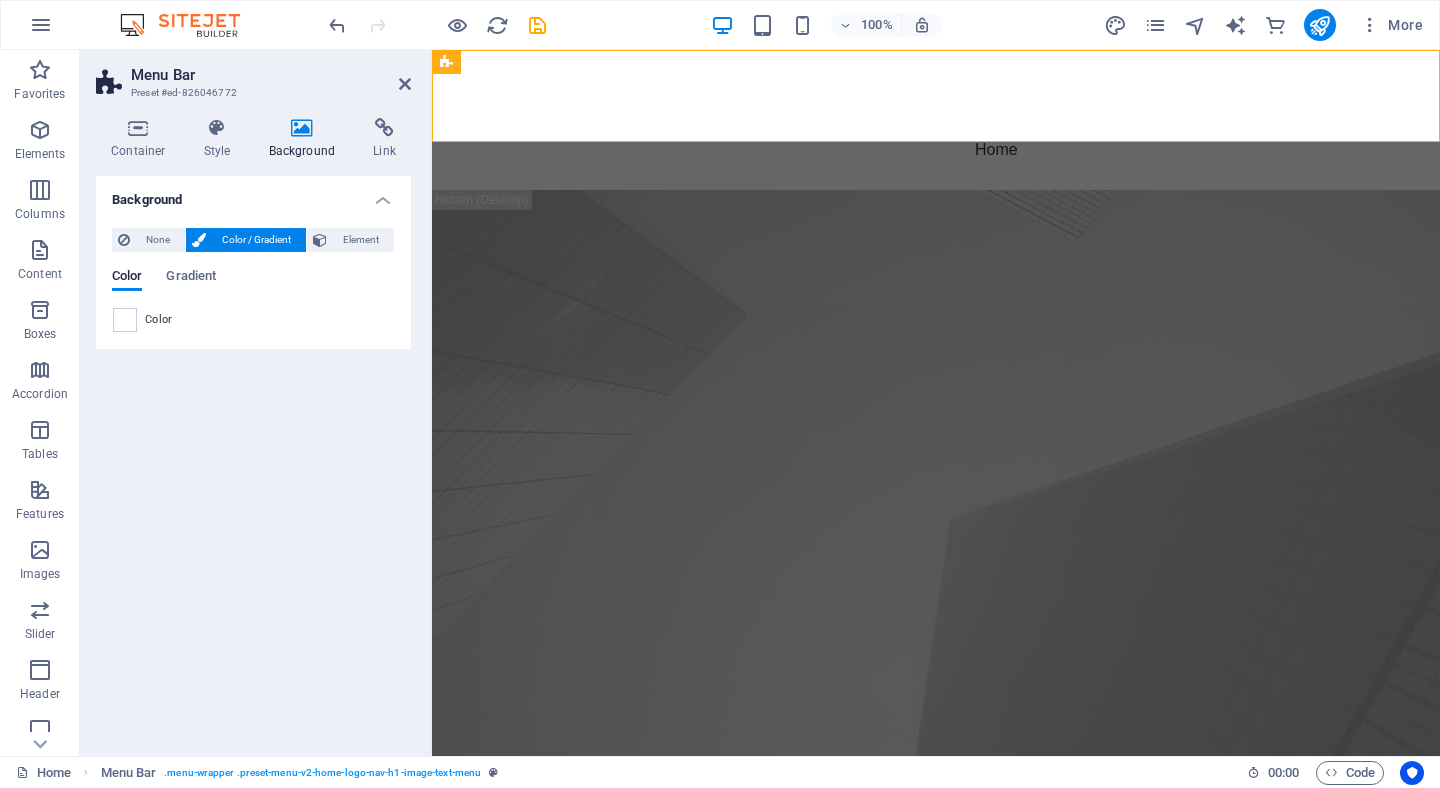 click on "Background" at bounding box center (253, 194) 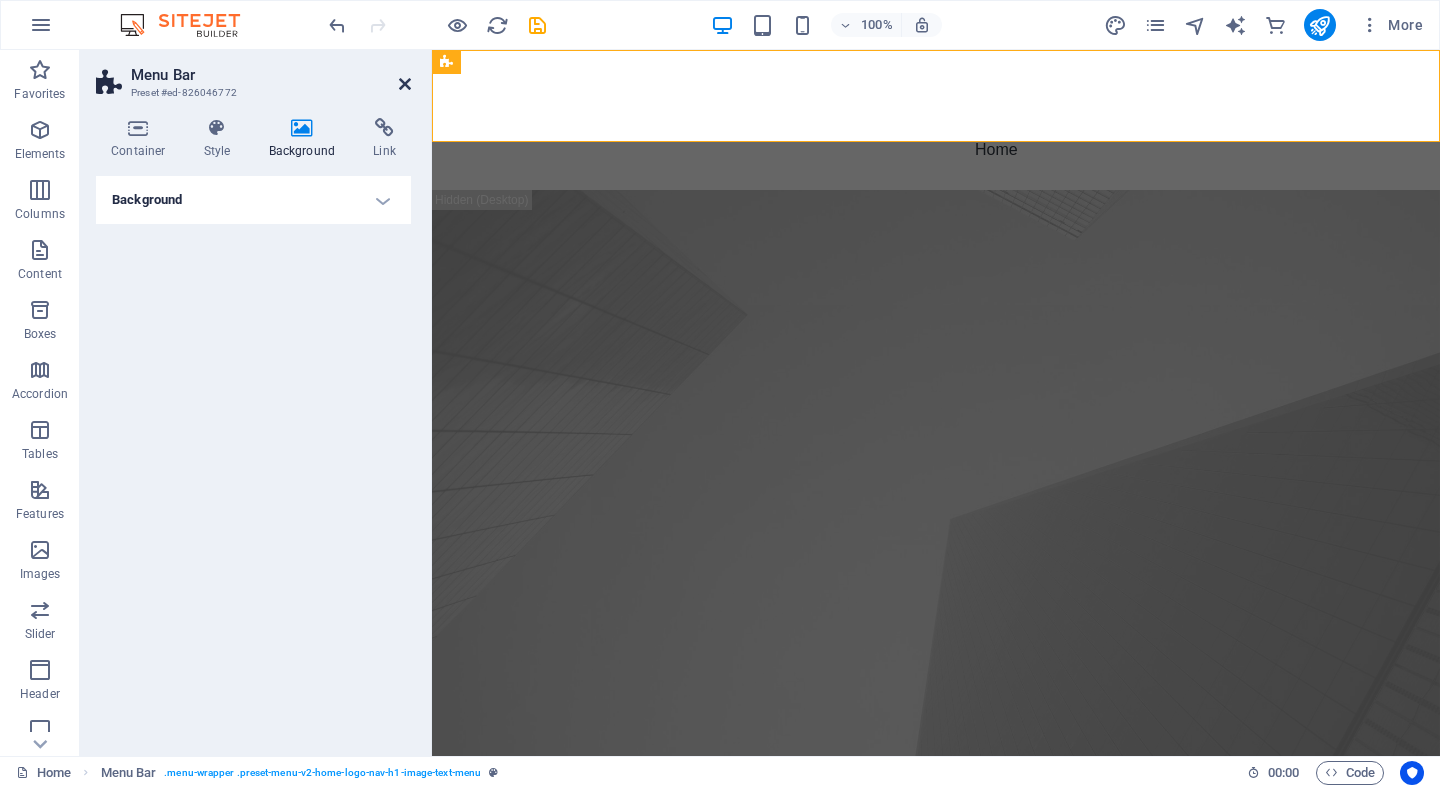 click at bounding box center (405, 84) 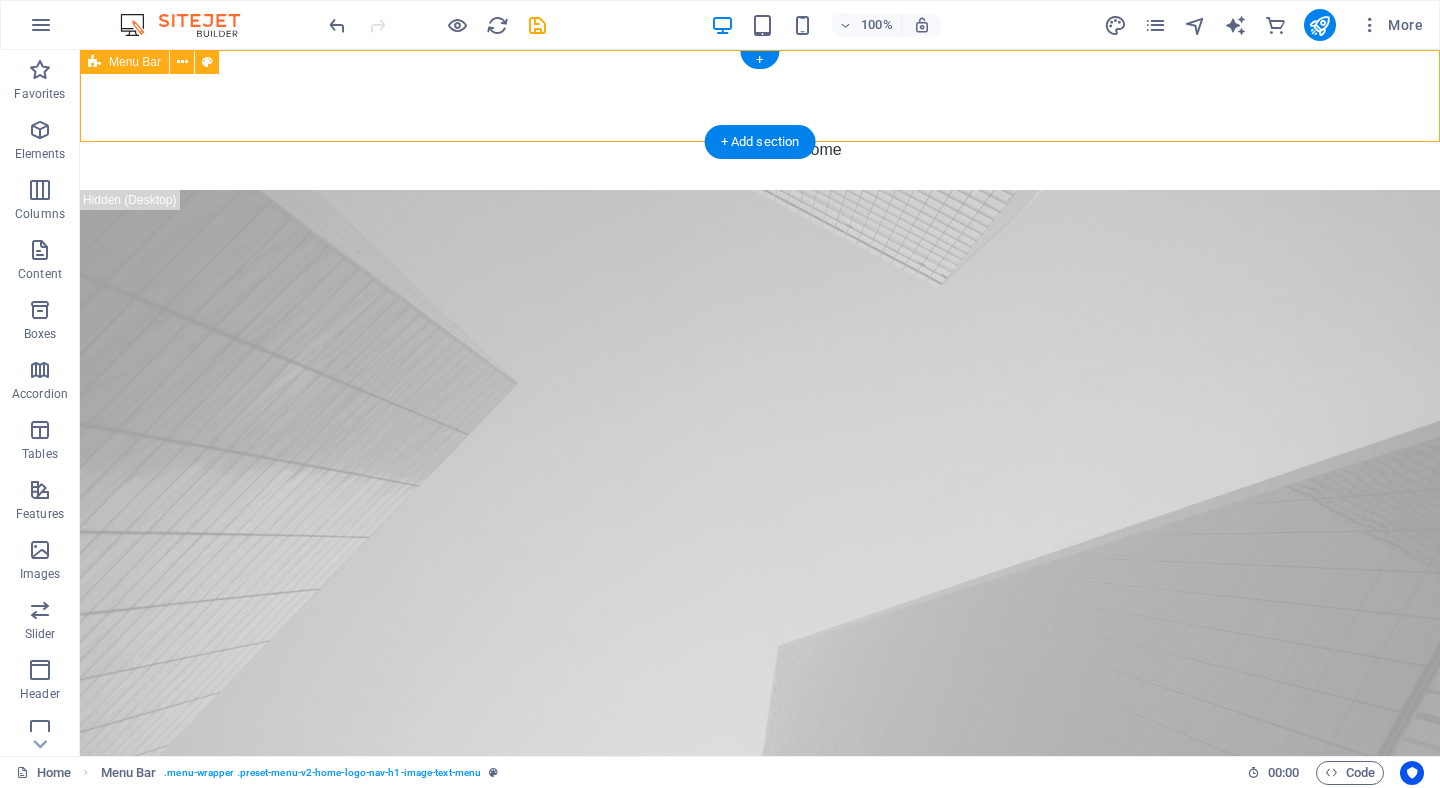 click on "[COMPANY] Home About Us Services Contact" at bounding box center [760, 120] 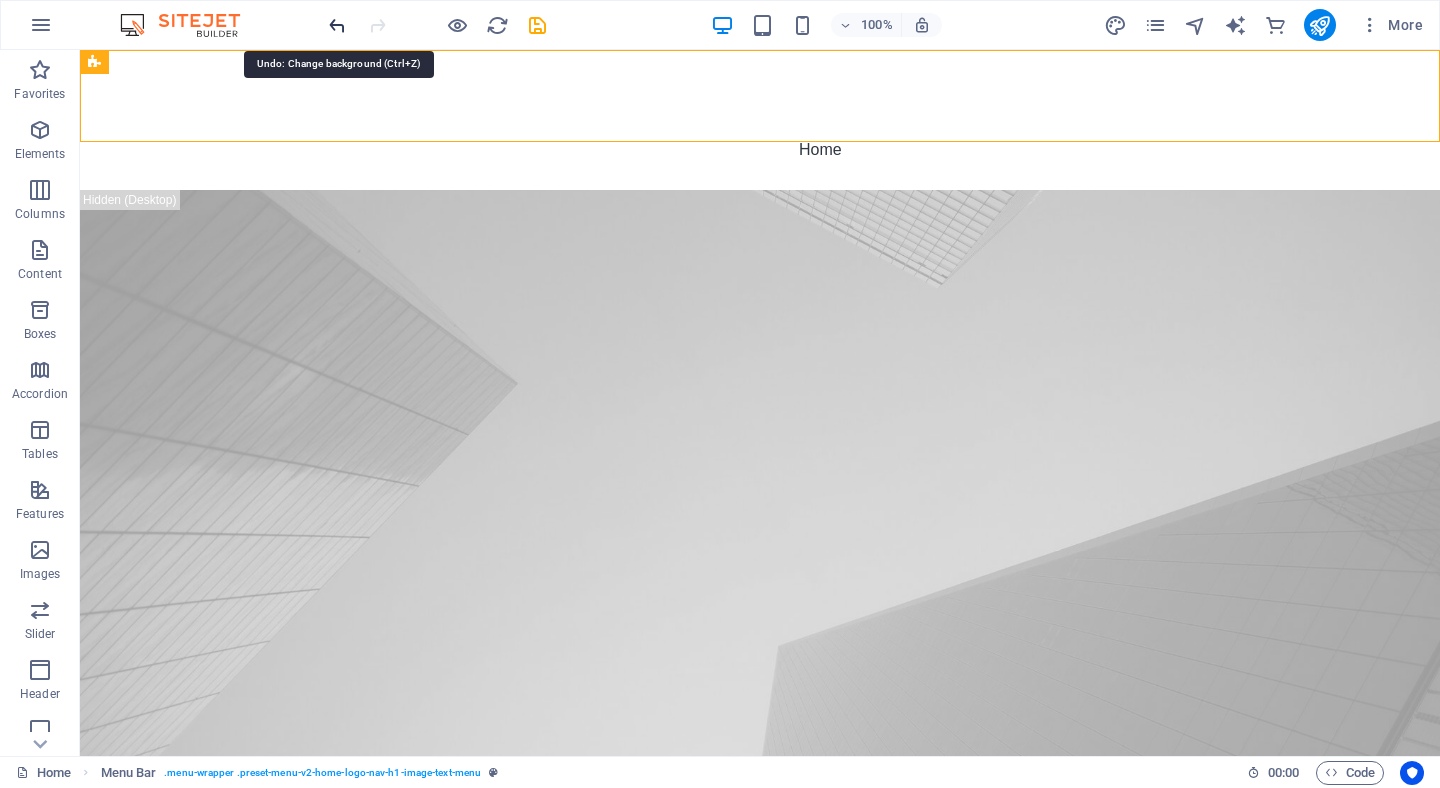 click at bounding box center [337, 25] 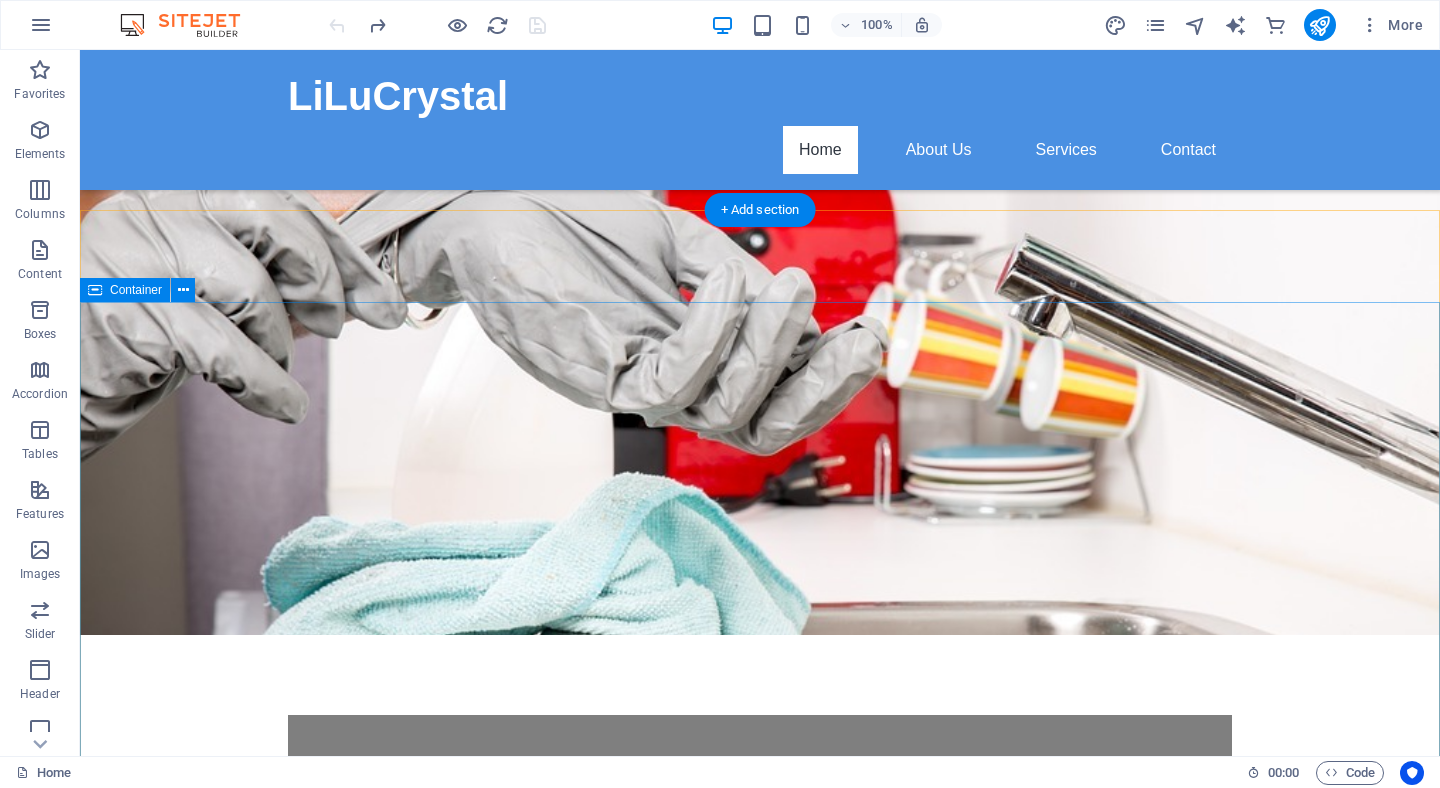 scroll, scrollTop: 713, scrollLeft: 0, axis: vertical 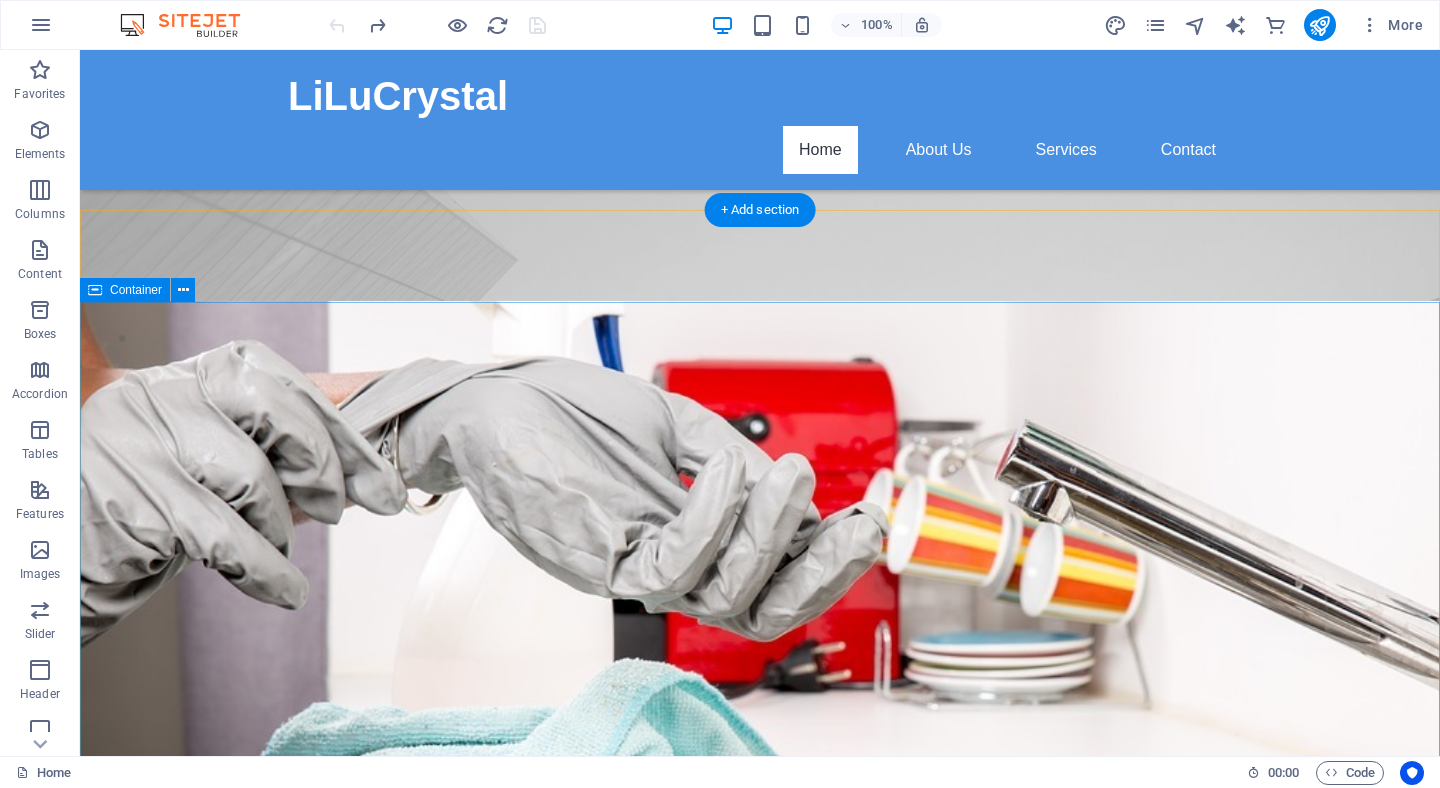 click on "This is a very cool headline" at bounding box center (760, 2181) 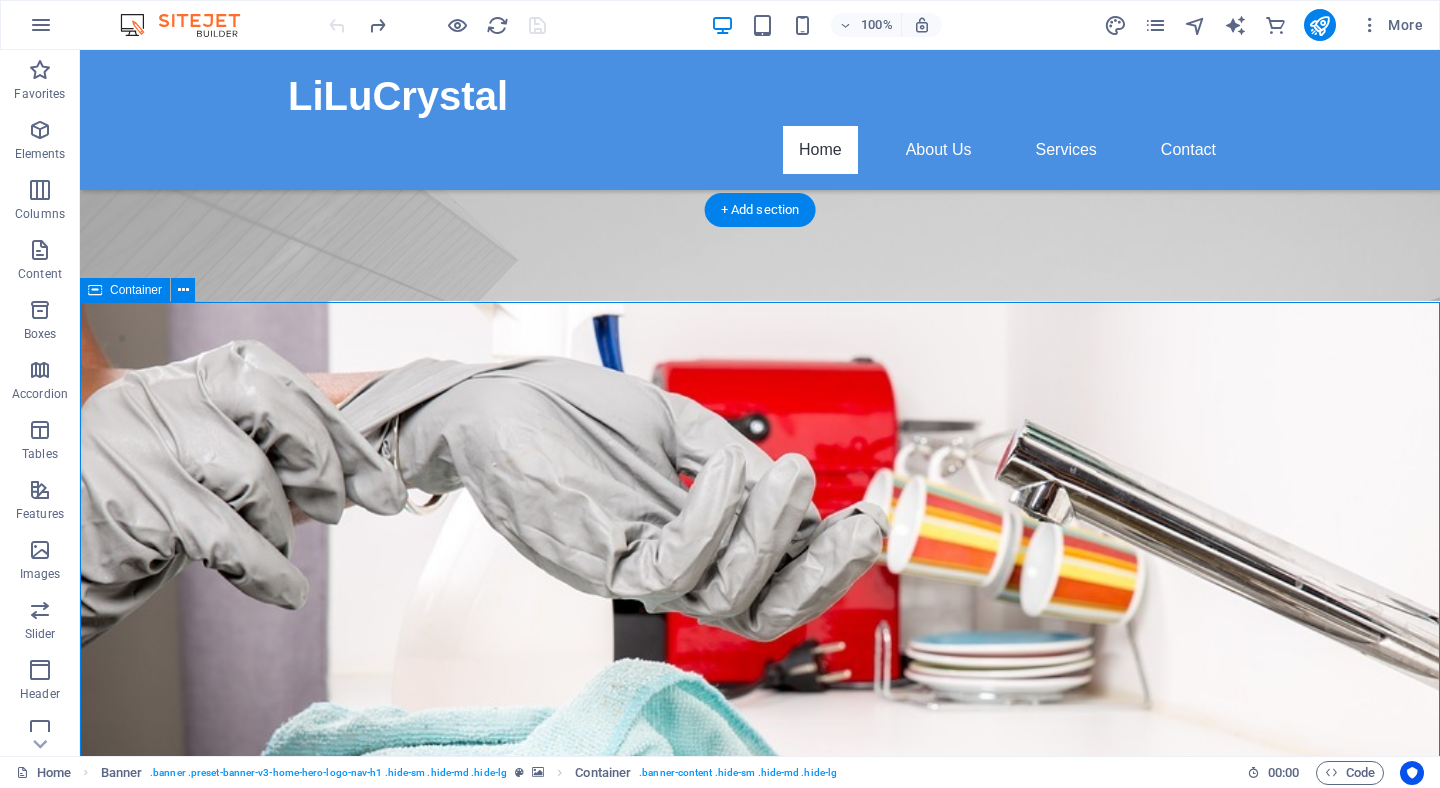 click on "This is a very cool headline" at bounding box center (760, 2181) 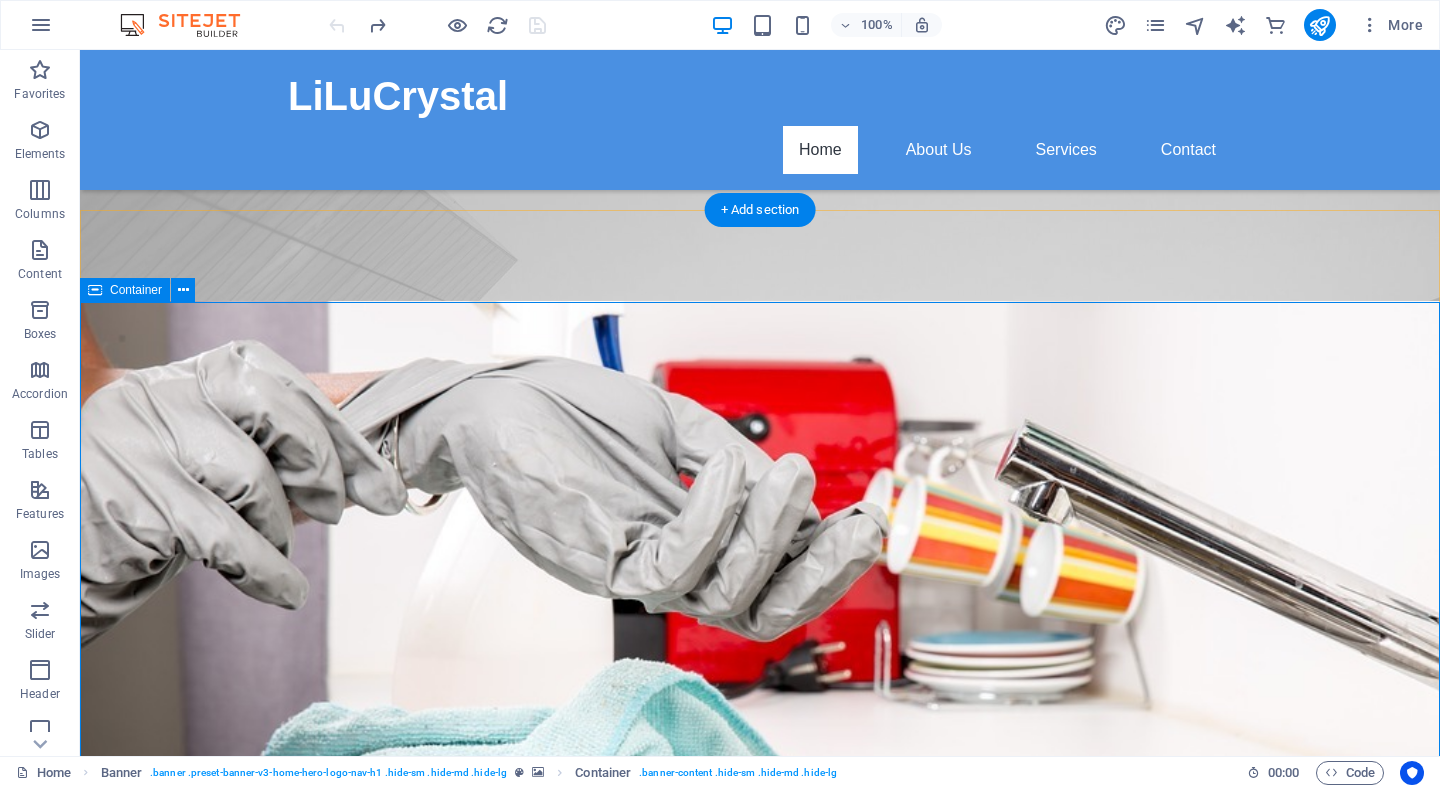 click on "Container" at bounding box center [136, 290] 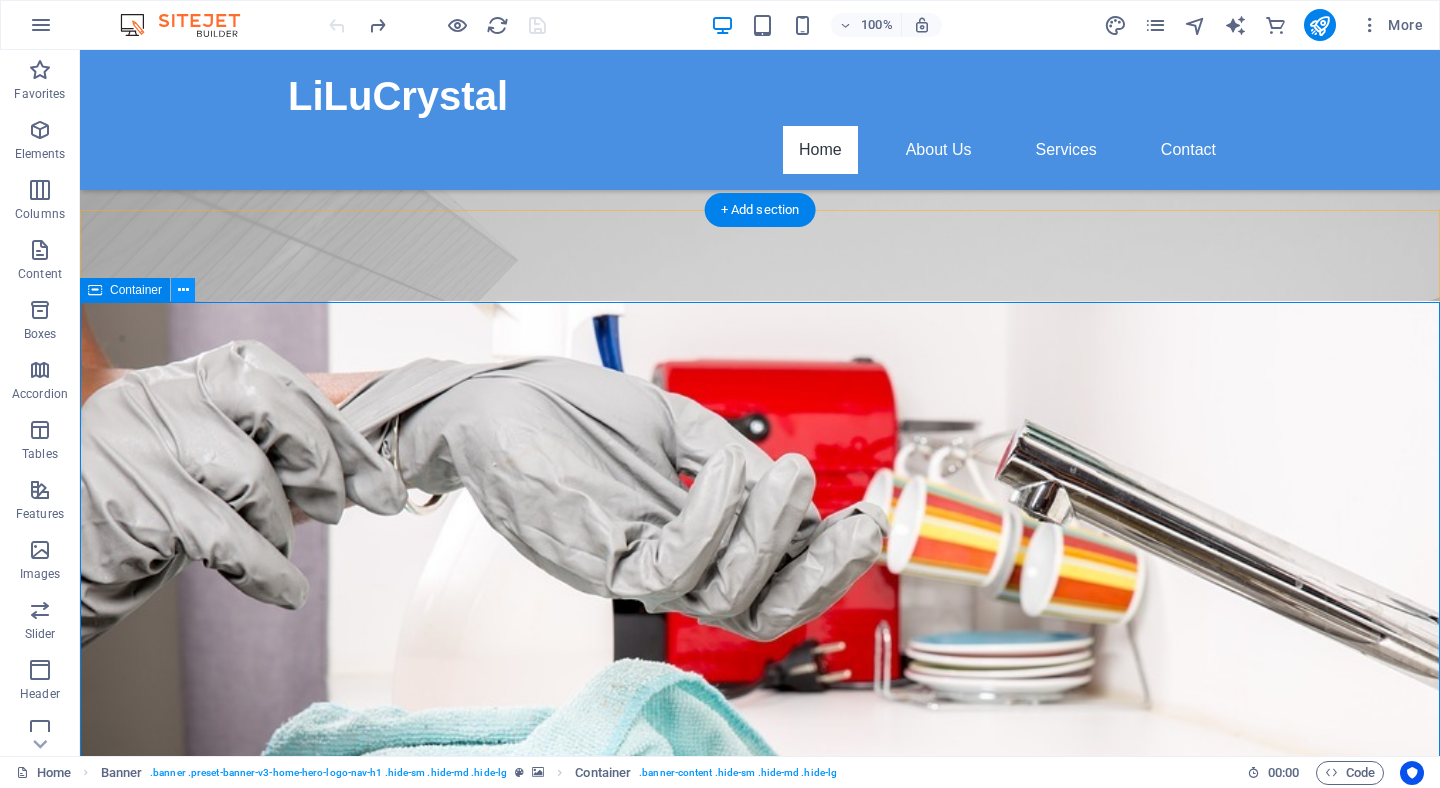 click at bounding box center (183, 290) 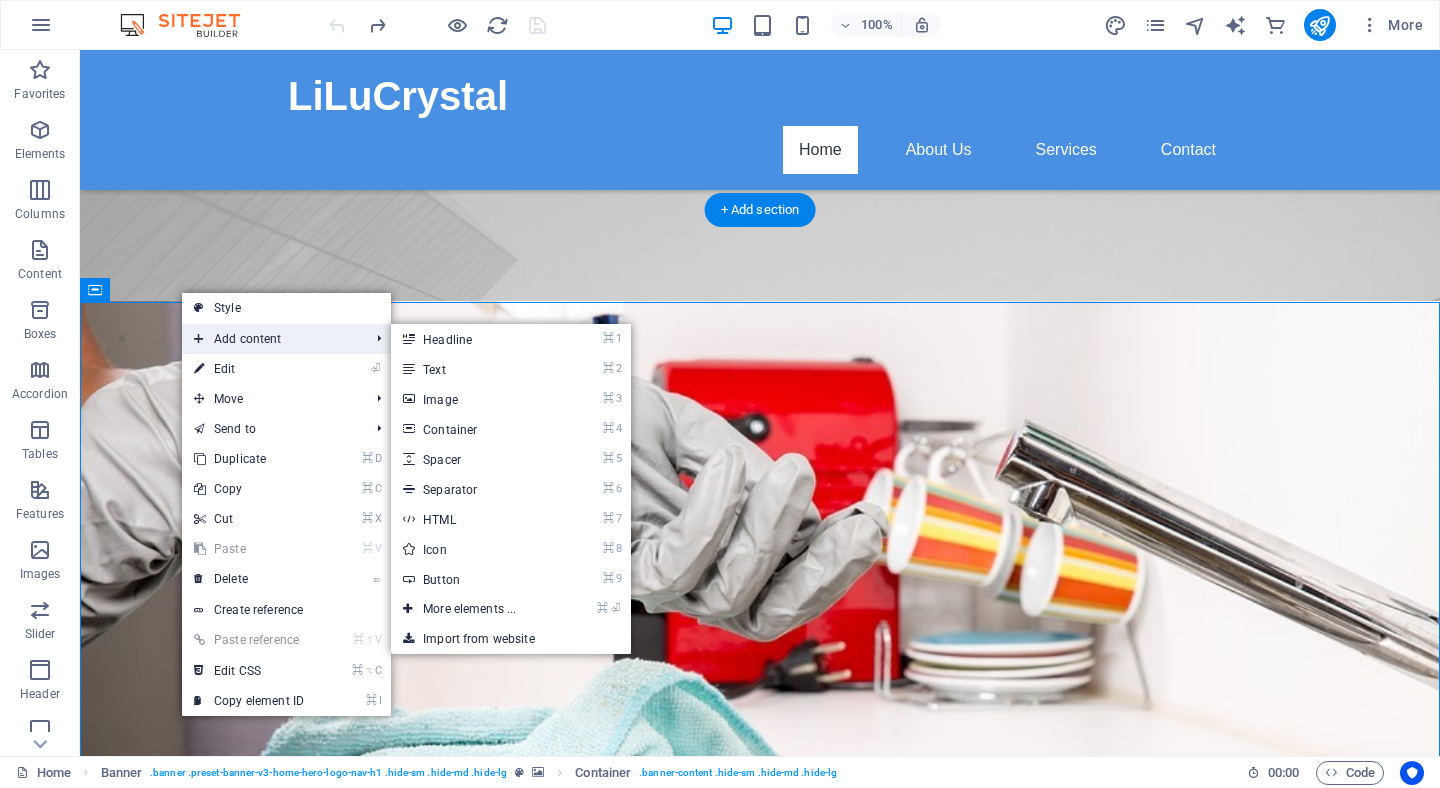 click on "Add content" at bounding box center [271, 339] 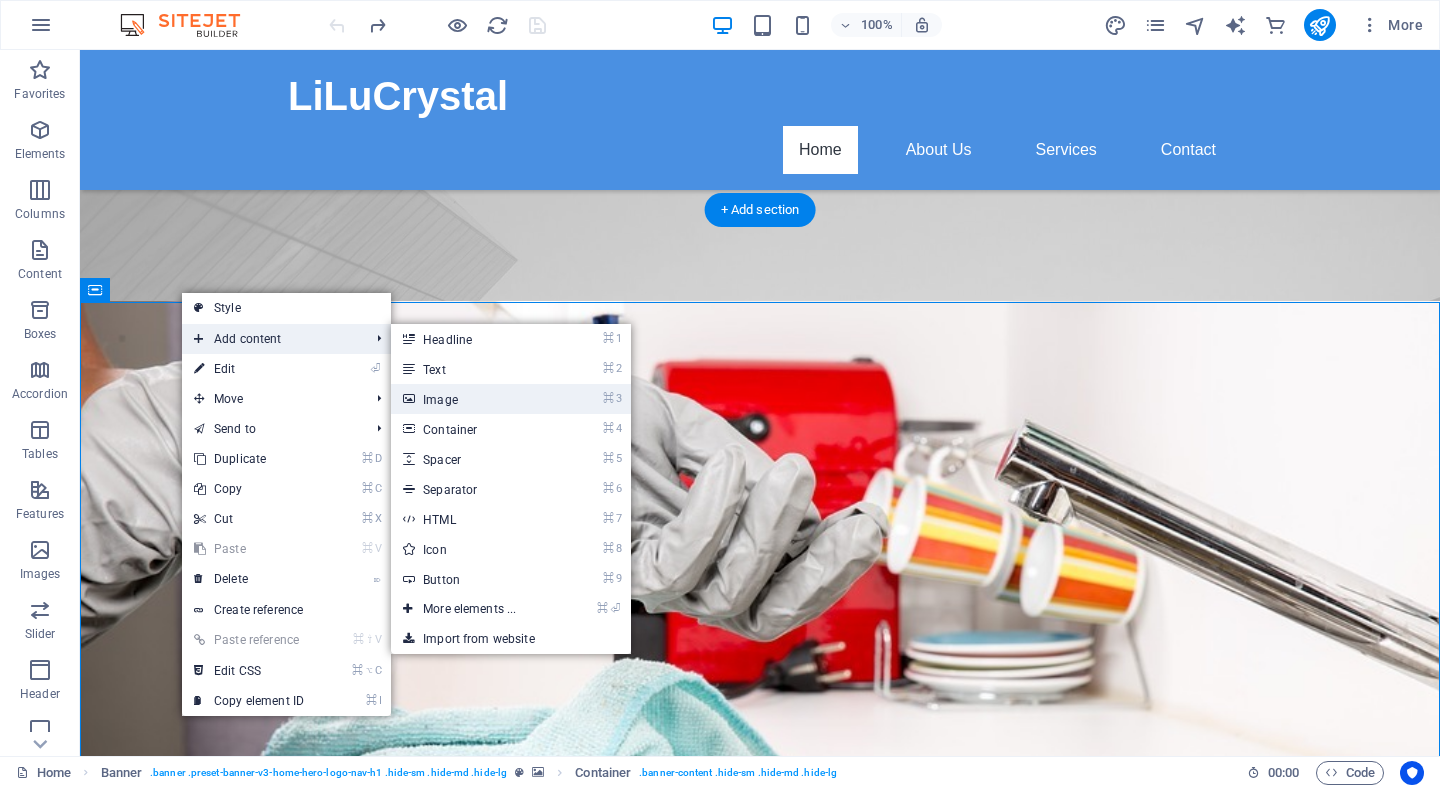 click on "⌘ 3  Image" at bounding box center [473, 399] 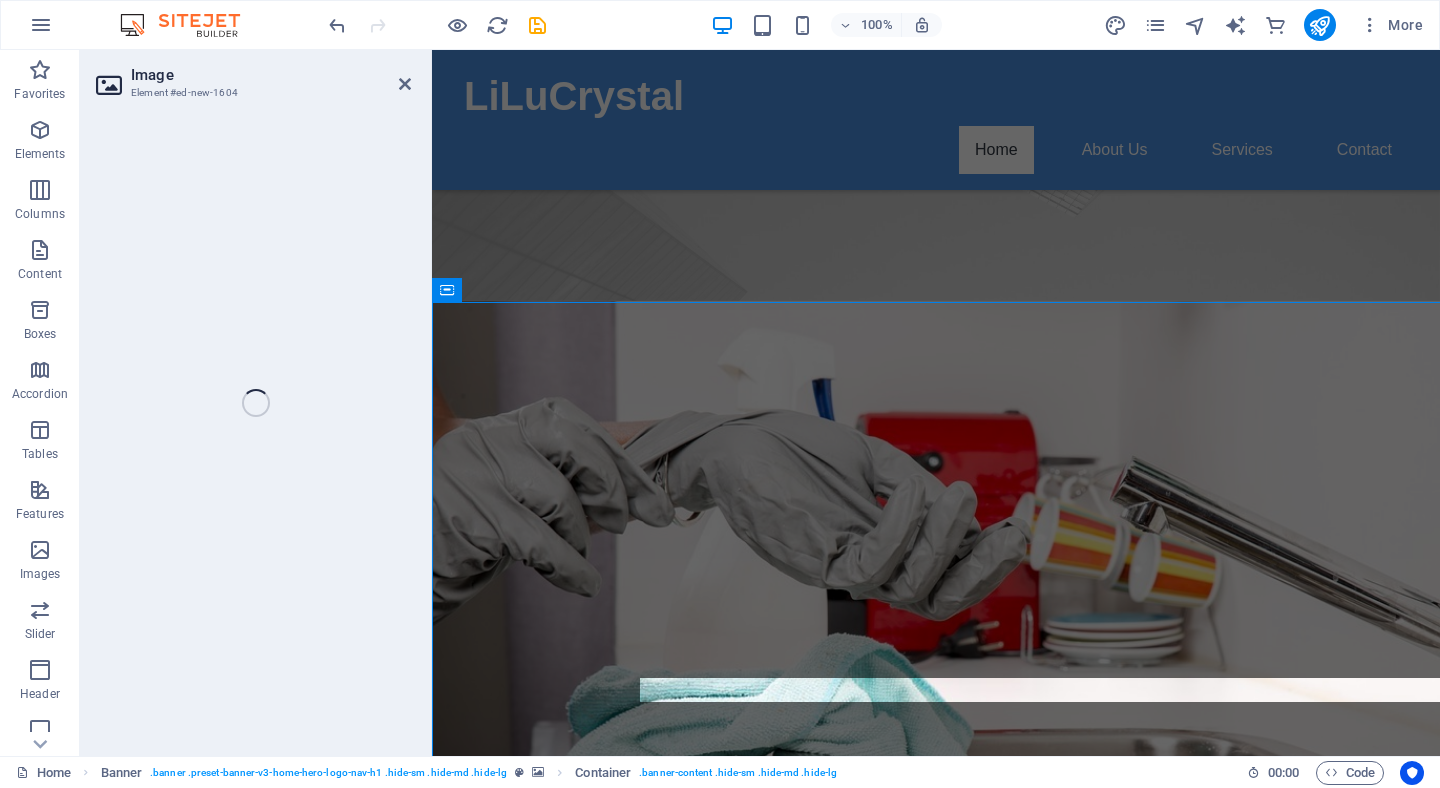 click on "Image Element #[ID]
H2   Banner   Banner   Container   Menu Bar   Menu   Banner   Menu Bar   Menu   Logo   Logo   Logo   Banner   Banner   Menu Bar   Container" at bounding box center (760, 403) 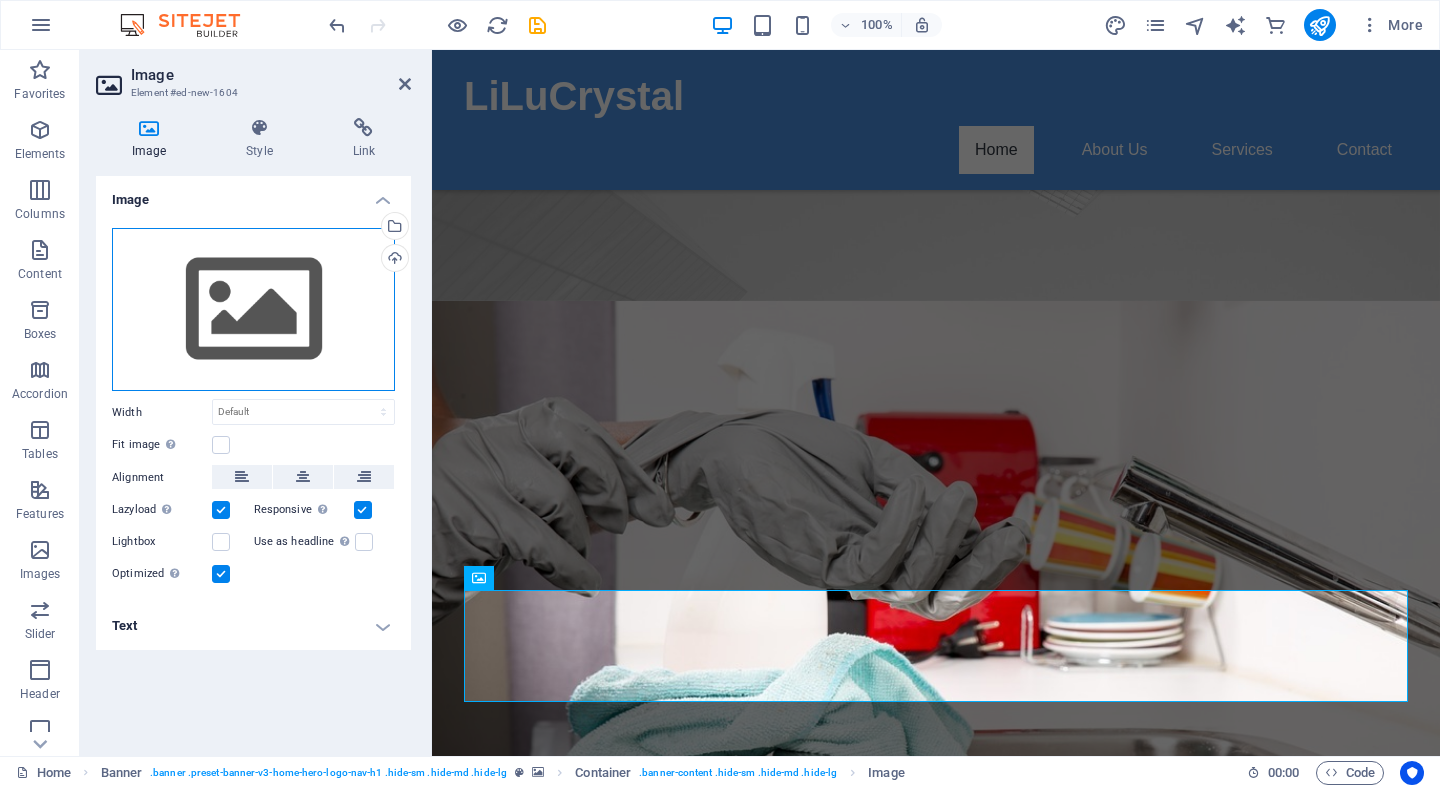click on "Drag files here, click to choose files or select files from Files or our free stock photos & videos" at bounding box center (253, 310) 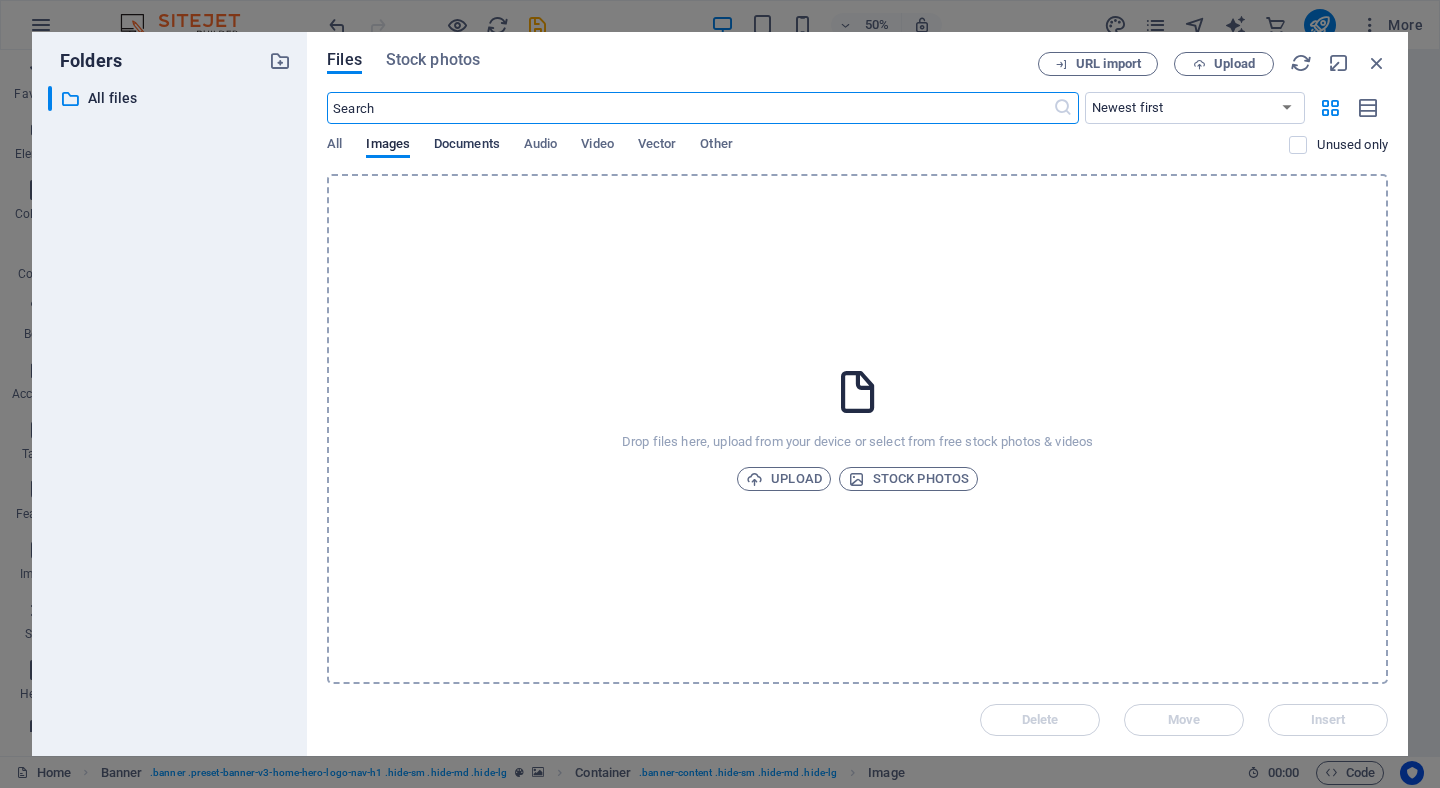 scroll, scrollTop: 1661, scrollLeft: 0, axis: vertical 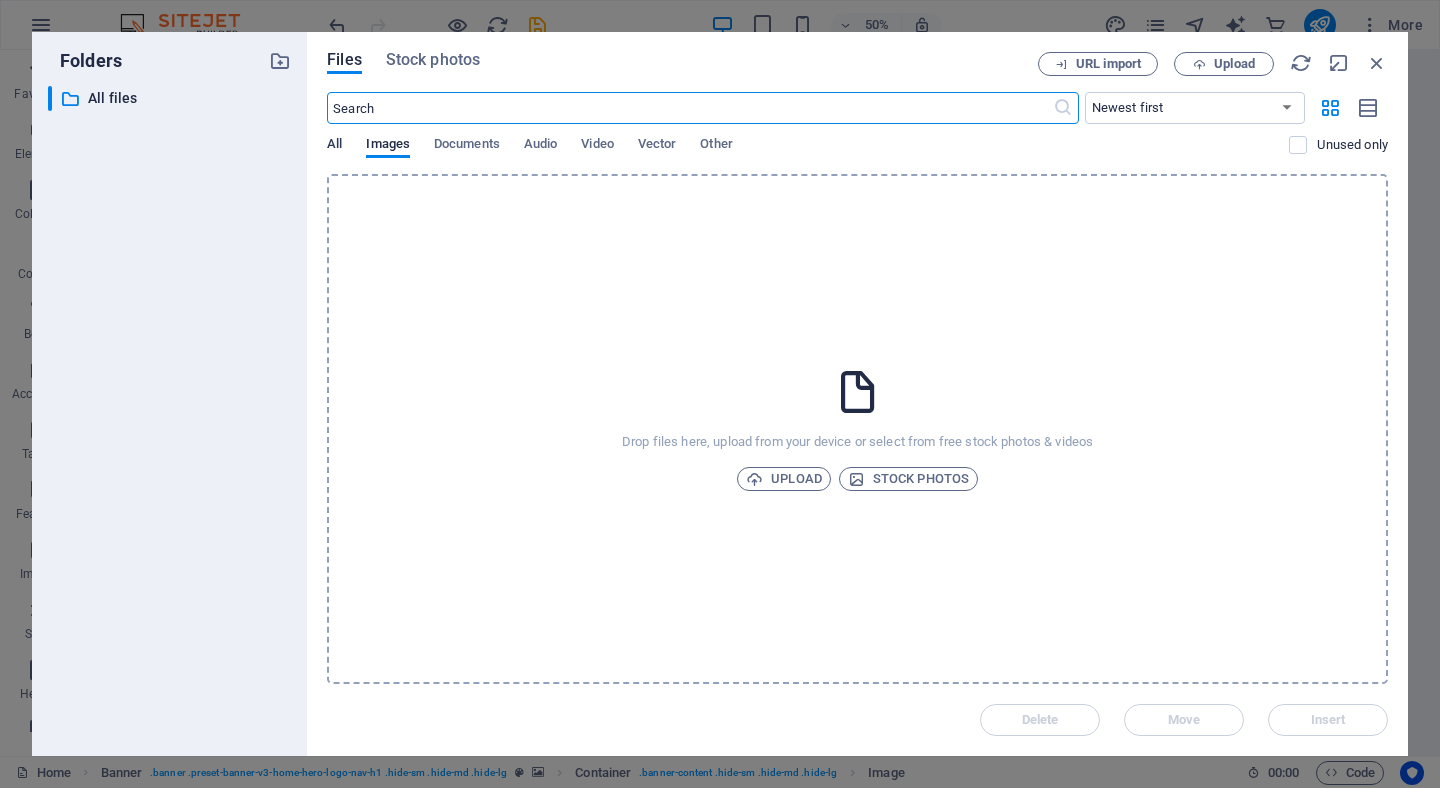 click on "All" at bounding box center (334, 146) 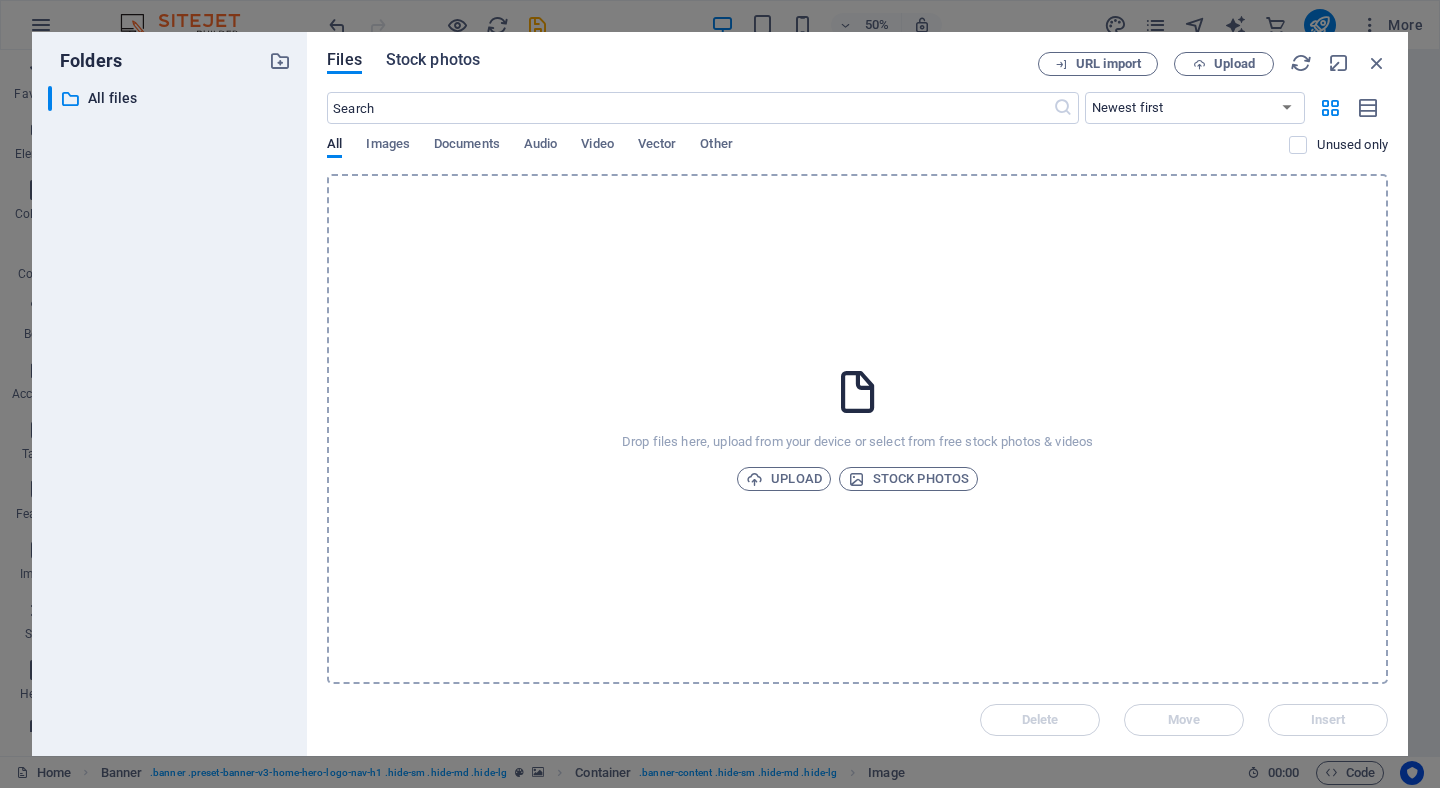 click on "Stock photos" at bounding box center (433, 60) 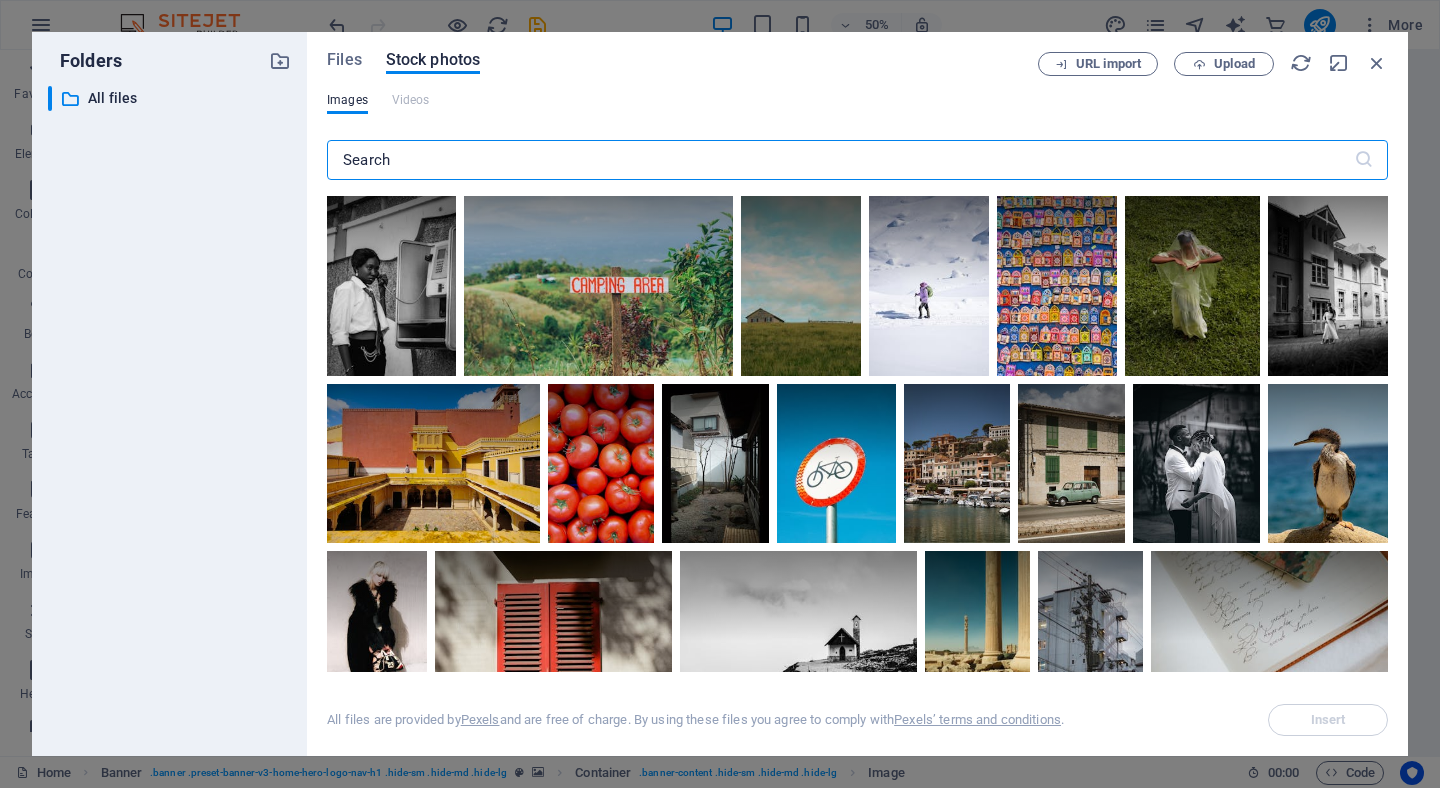 click at bounding box center (840, 160) 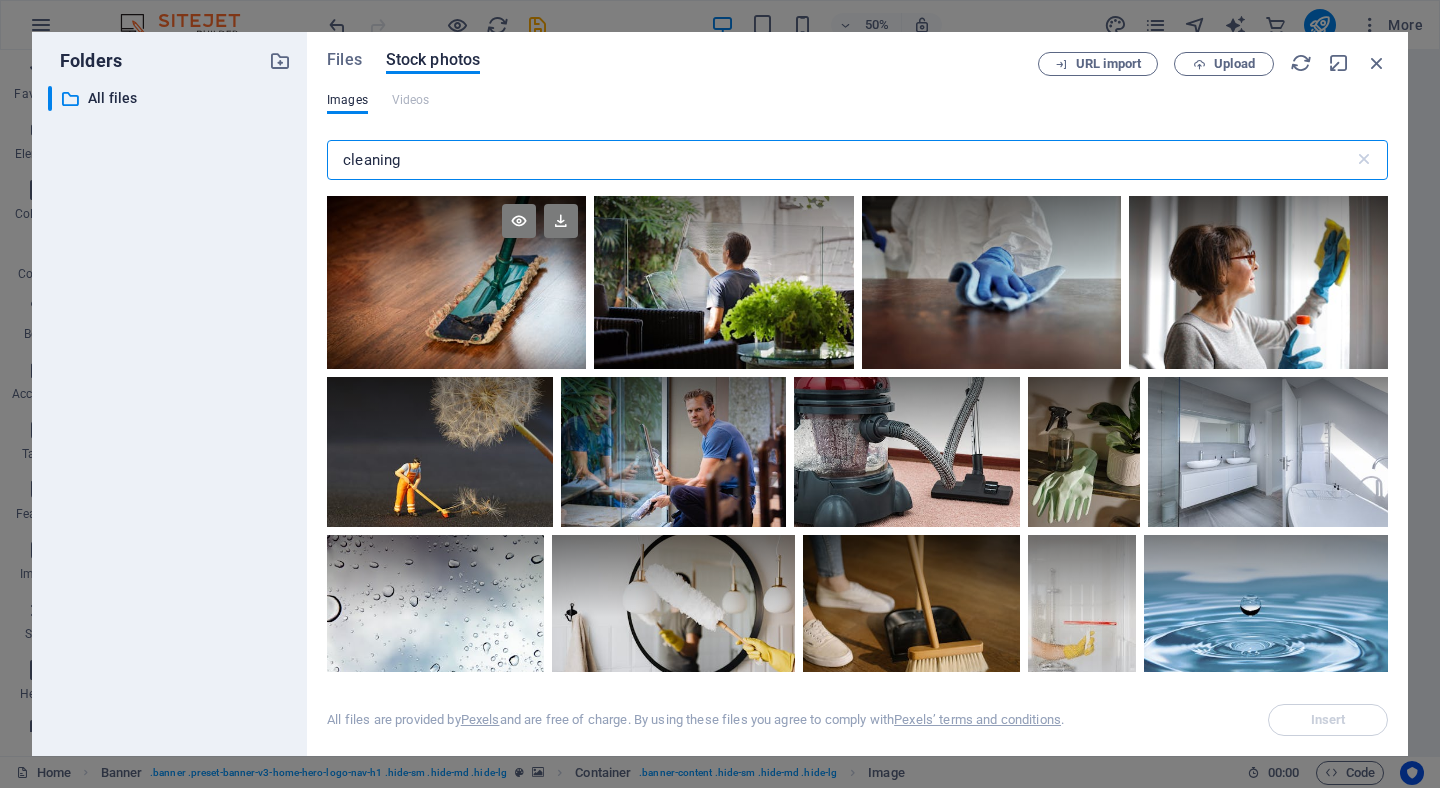 type on "cleaning" 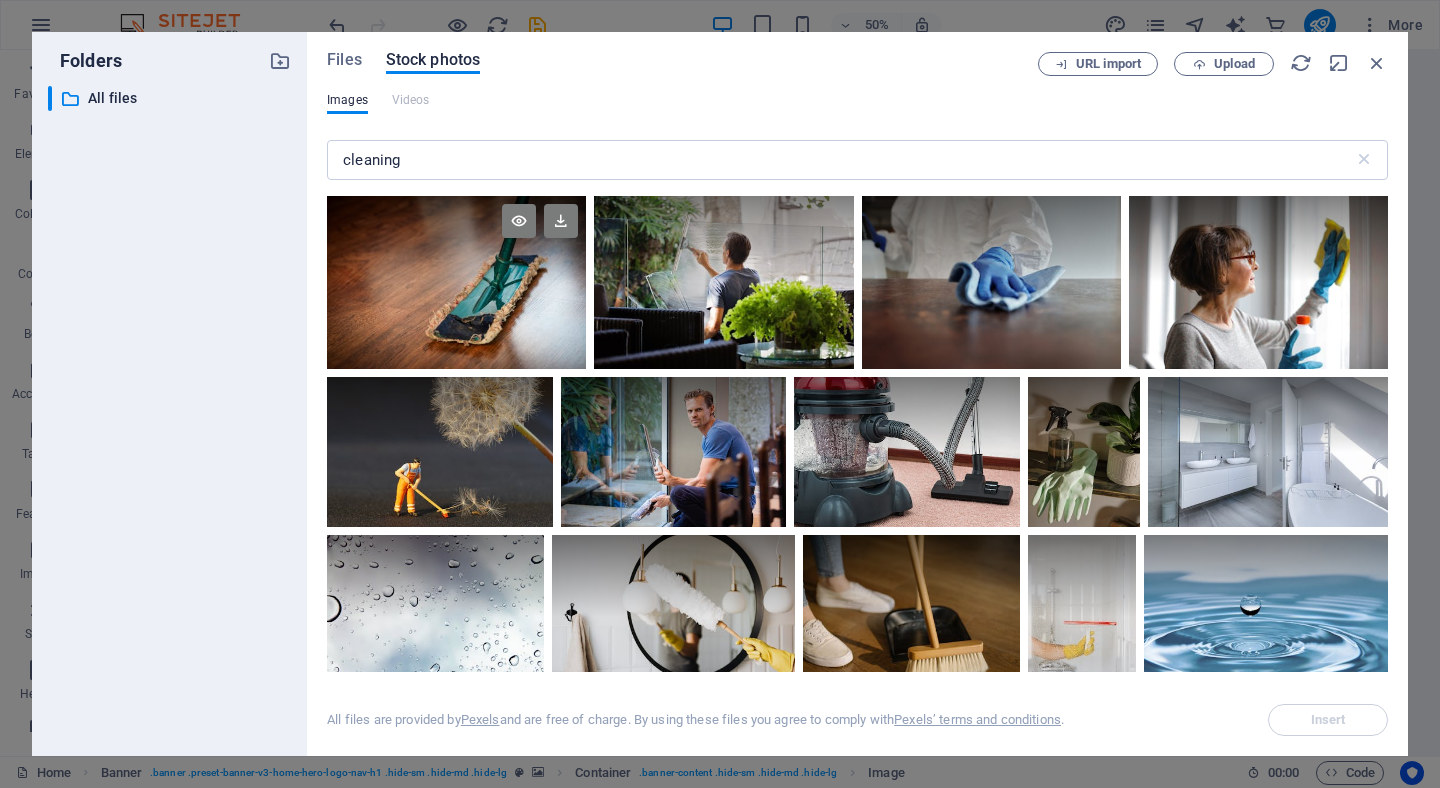 click at bounding box center [456, 282] 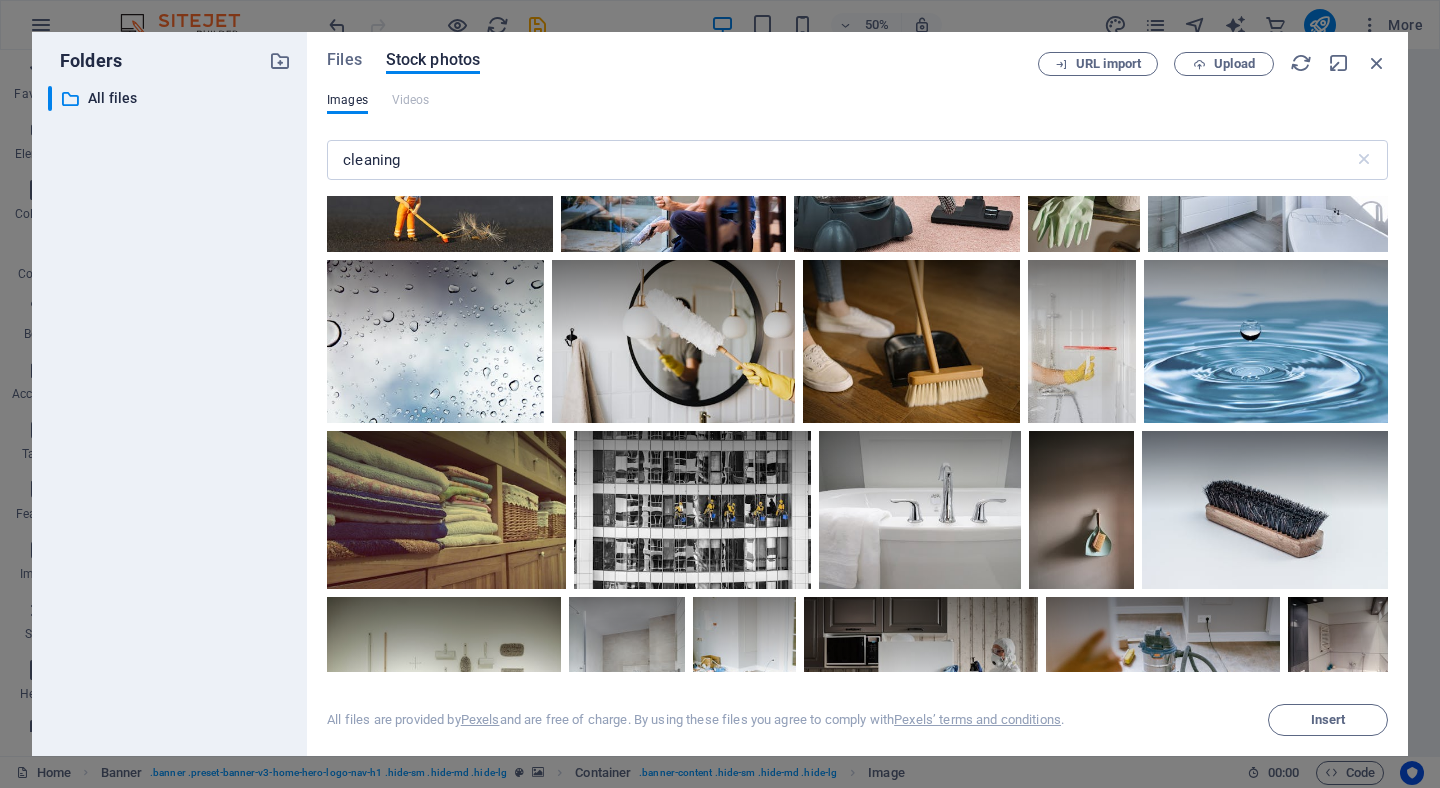 scroll, scrollTop: 282, scrollLeft: 0, axis: vertical 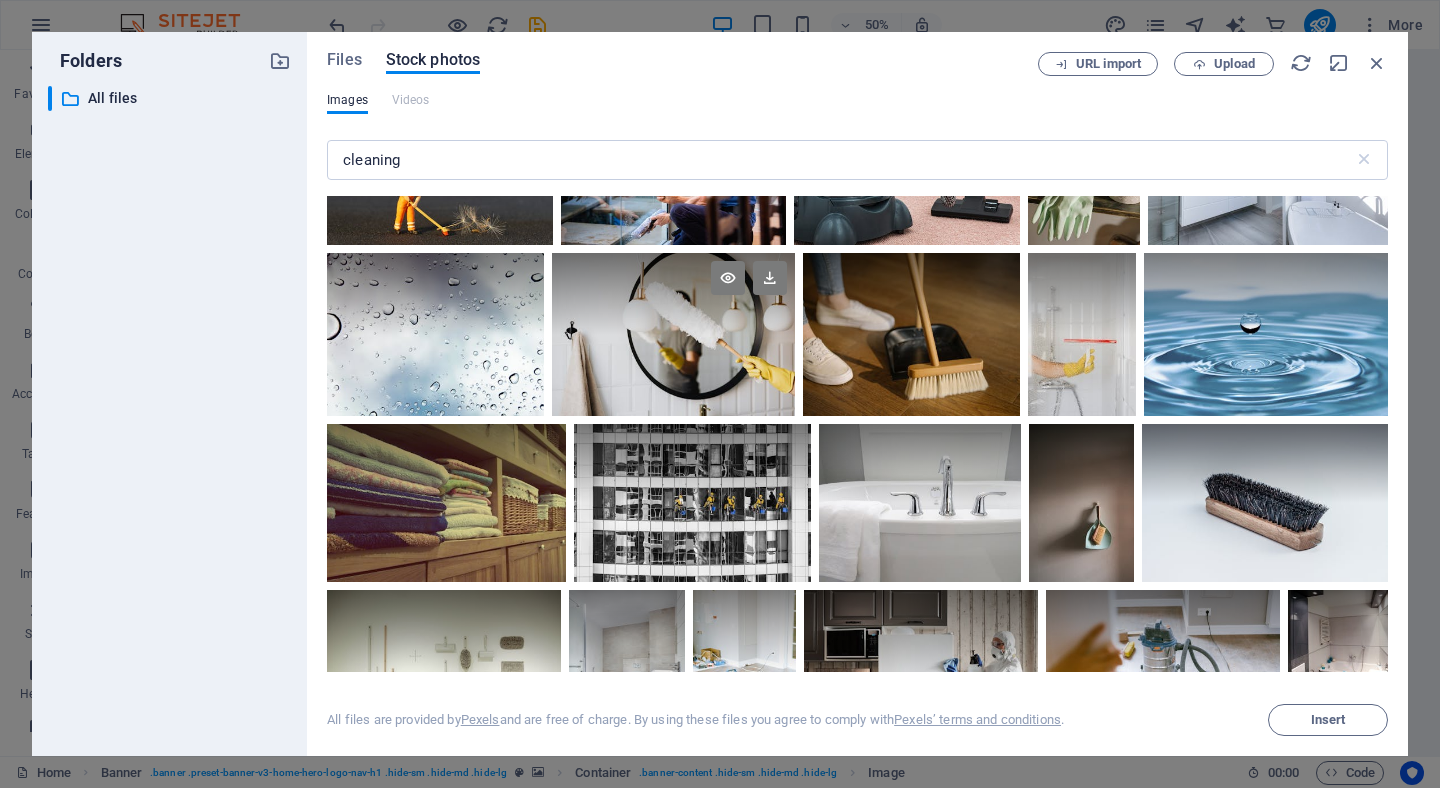 click at bounding box center [674, 334] 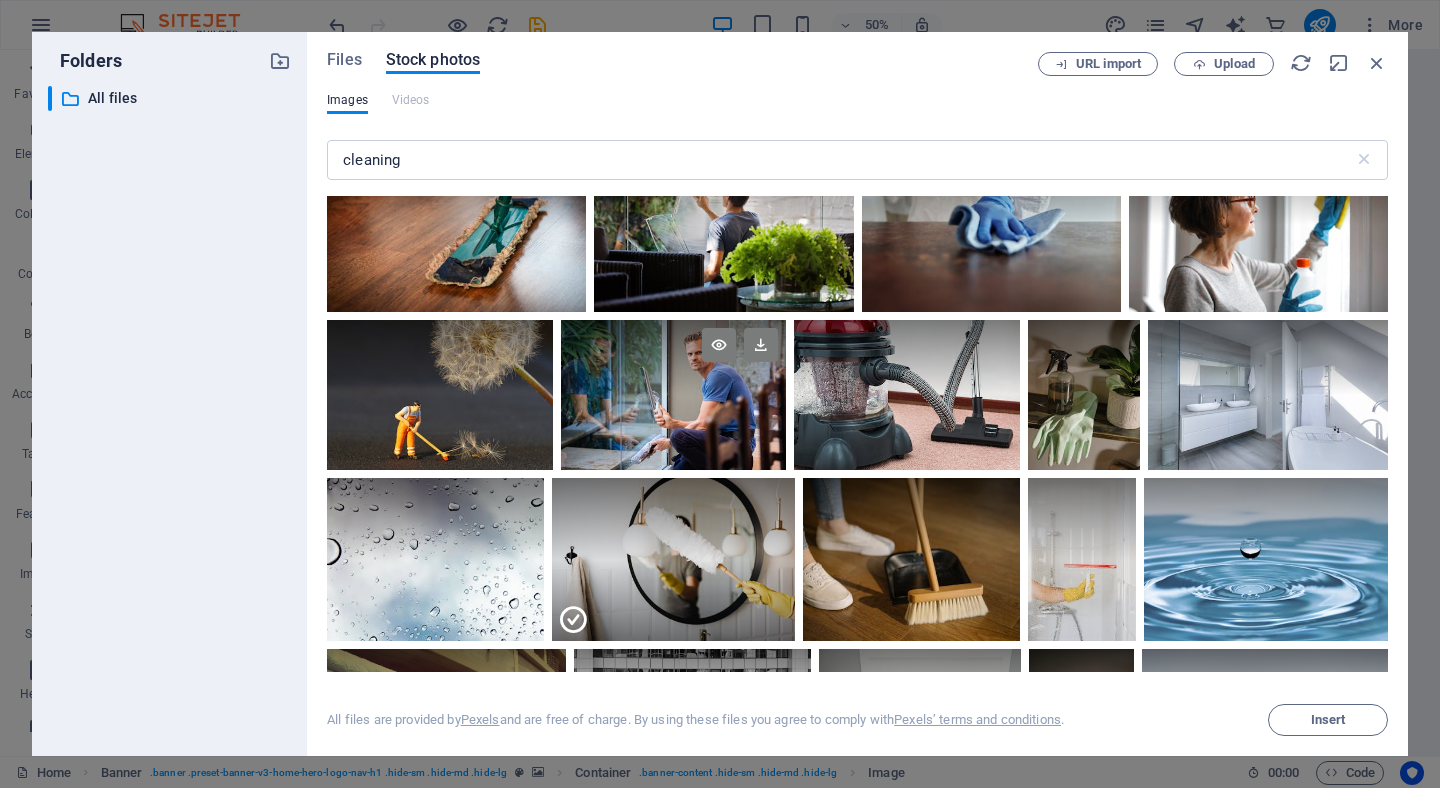scroll, scrollTop: 82, scrollLeft: 0, axis: vertical 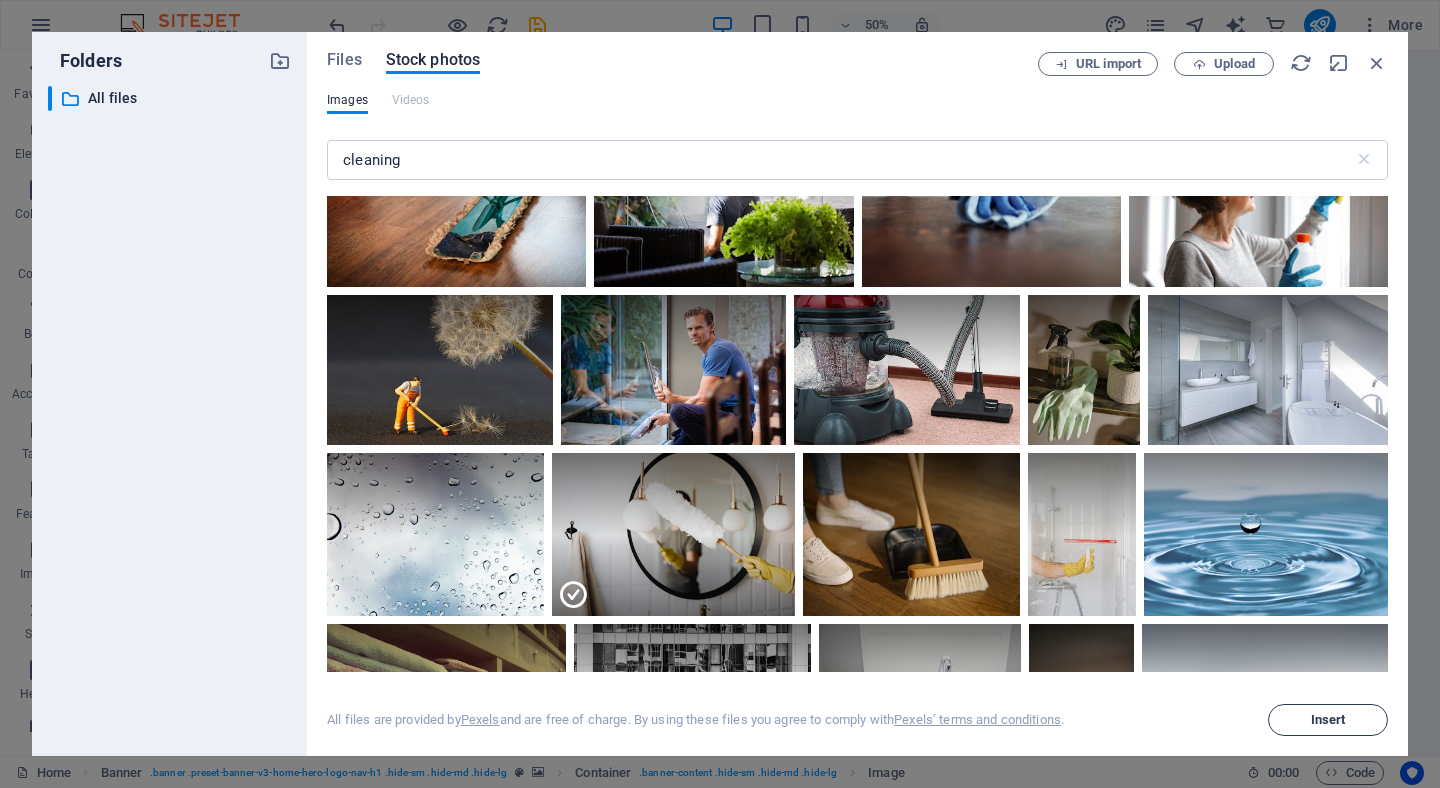 click on "Insert" at bounding box center [1328, 720] 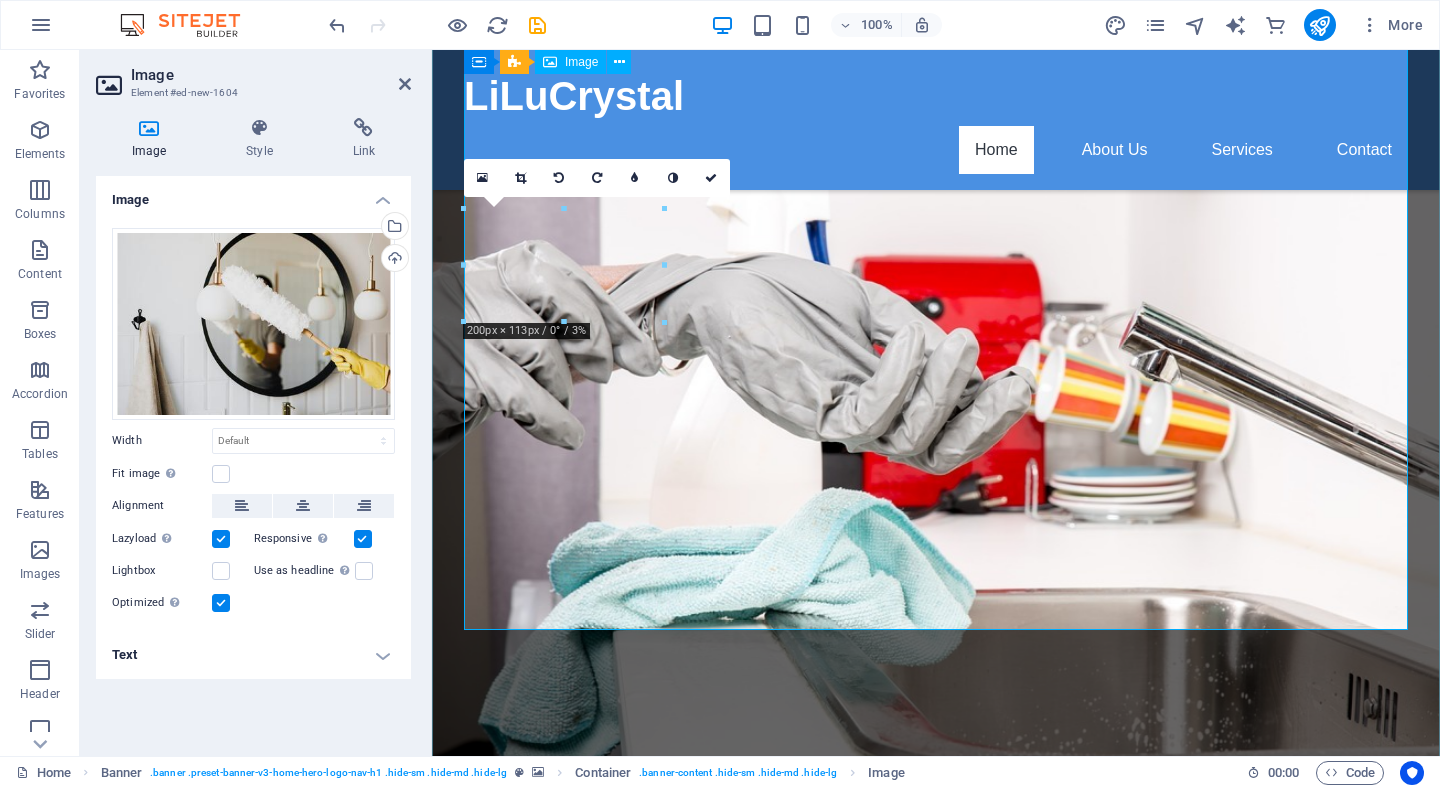 scroll, scrollTop: 1094, scrollLeft: 0, axis: vertical 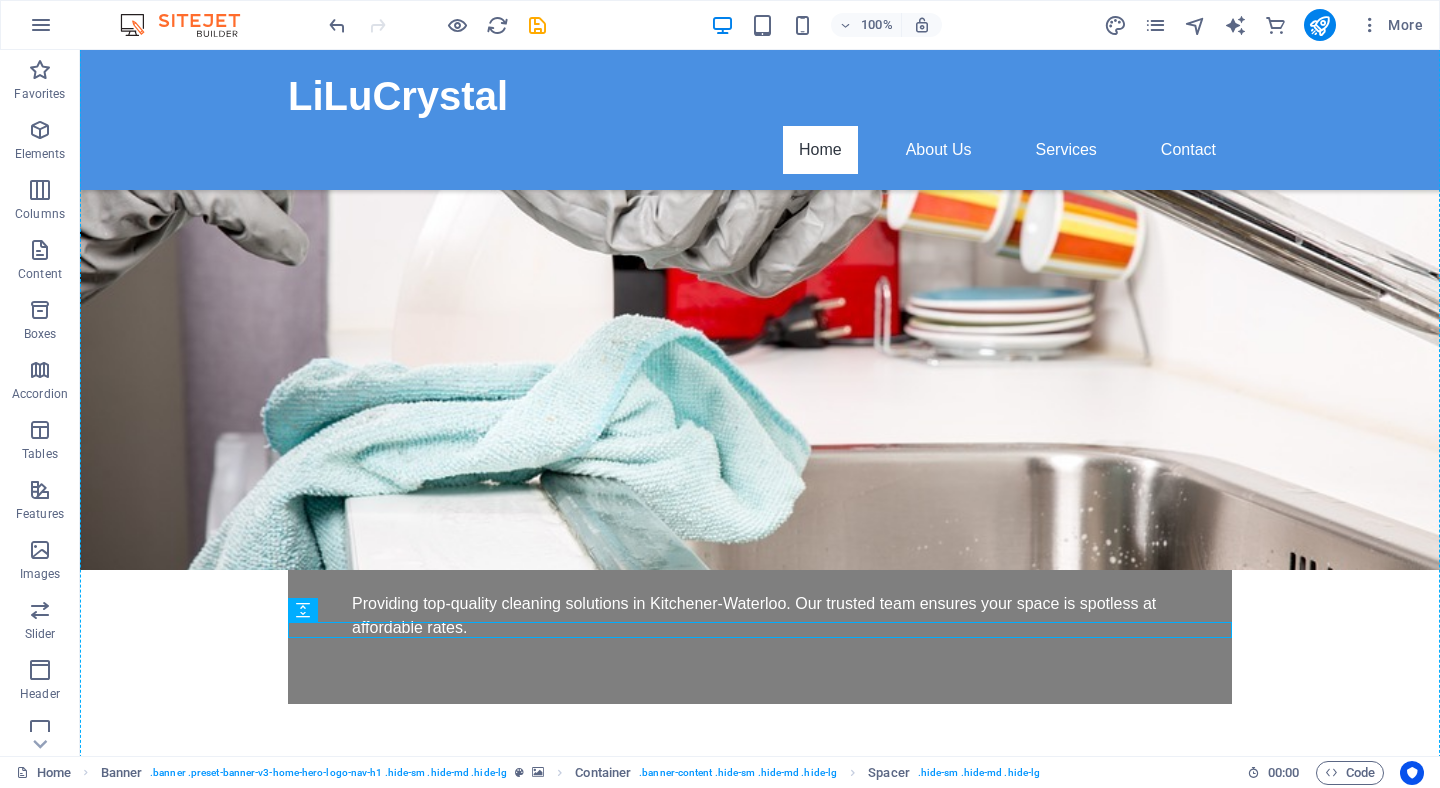 drag, startPoint x: 560, startPoint y: 725, endPoint x: 428, endPoint y: 698, distance: 134.73306 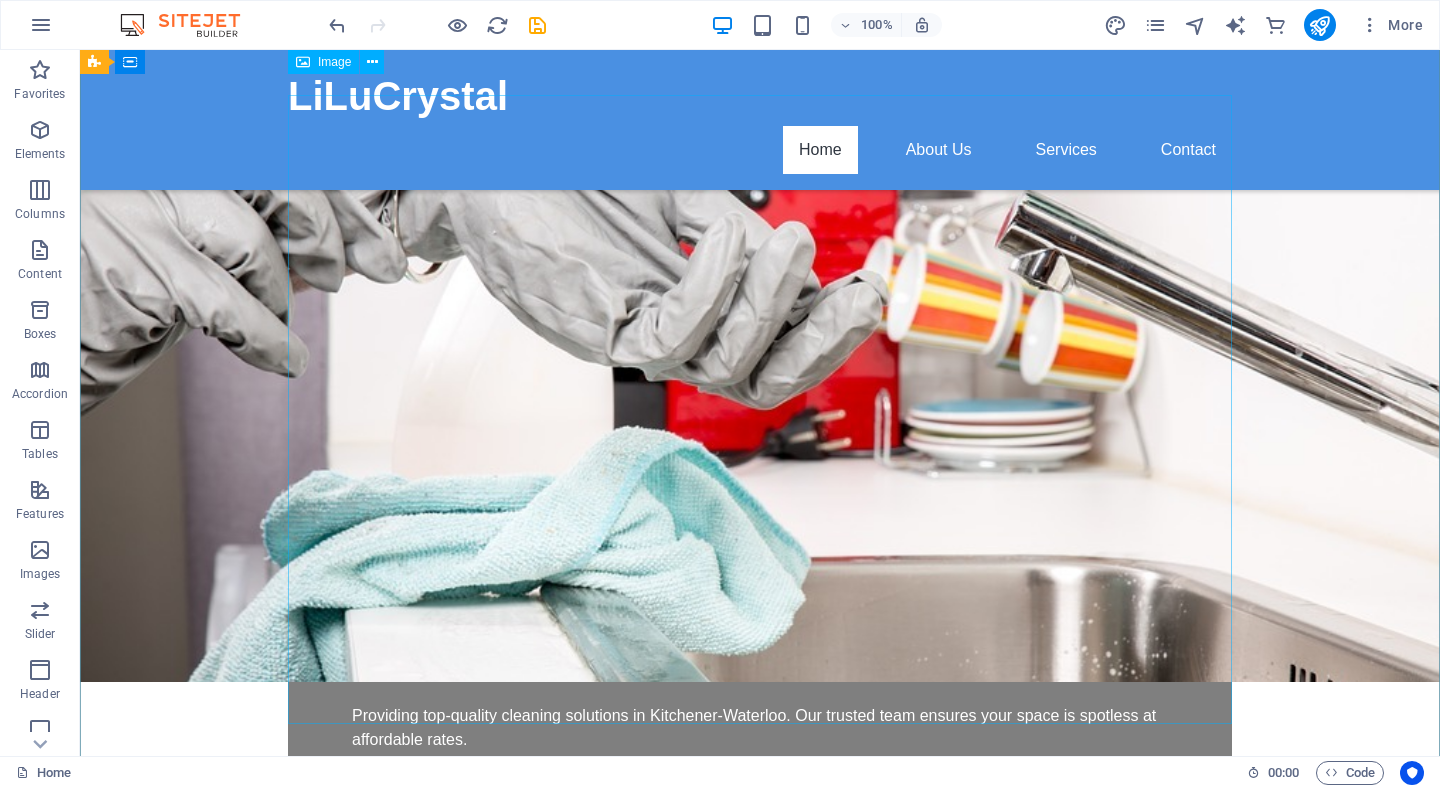 scroll, scrollTop: 908, scrollLeft: 0, axis: vertical 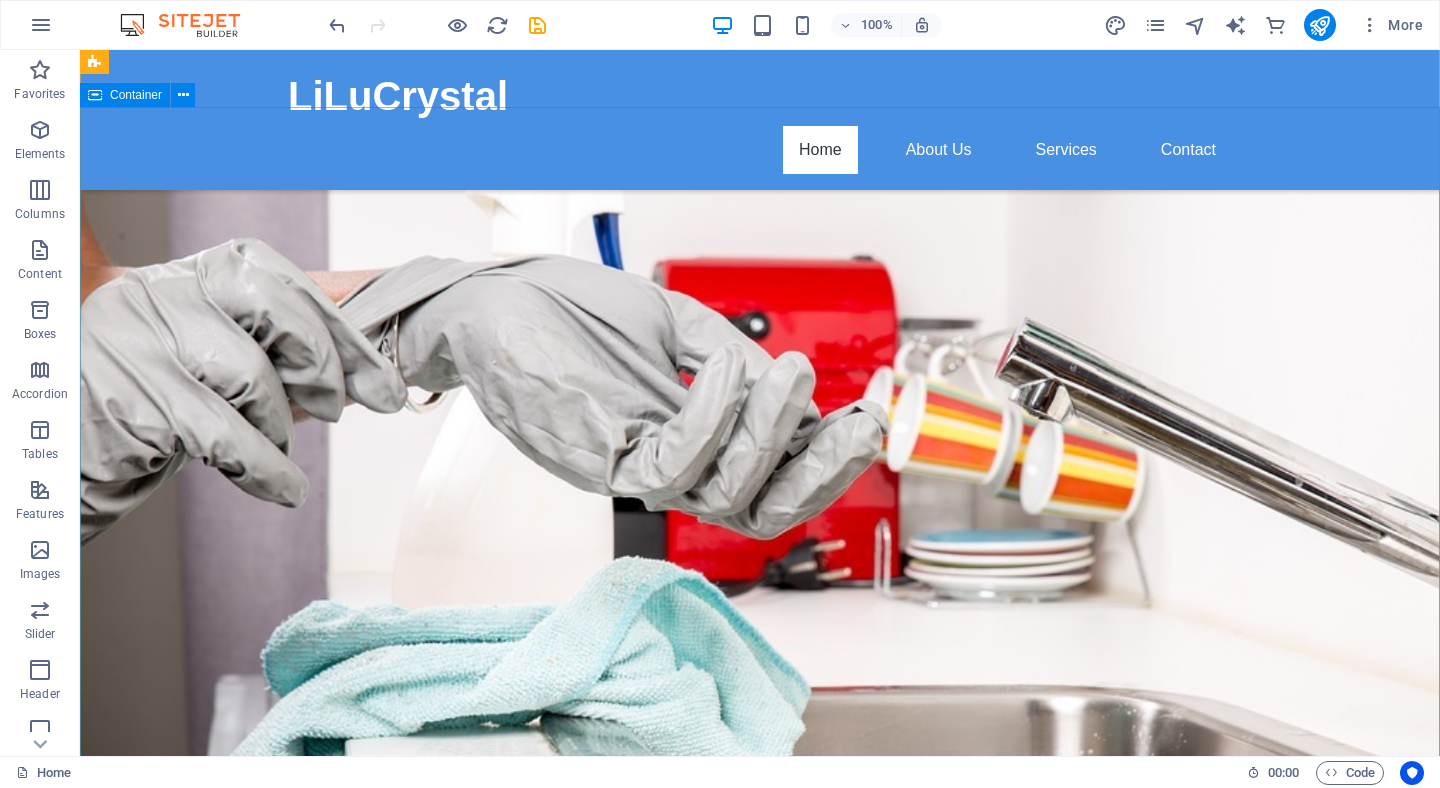 click on "This is a very cool headline" at bounding box center [760, 2613] 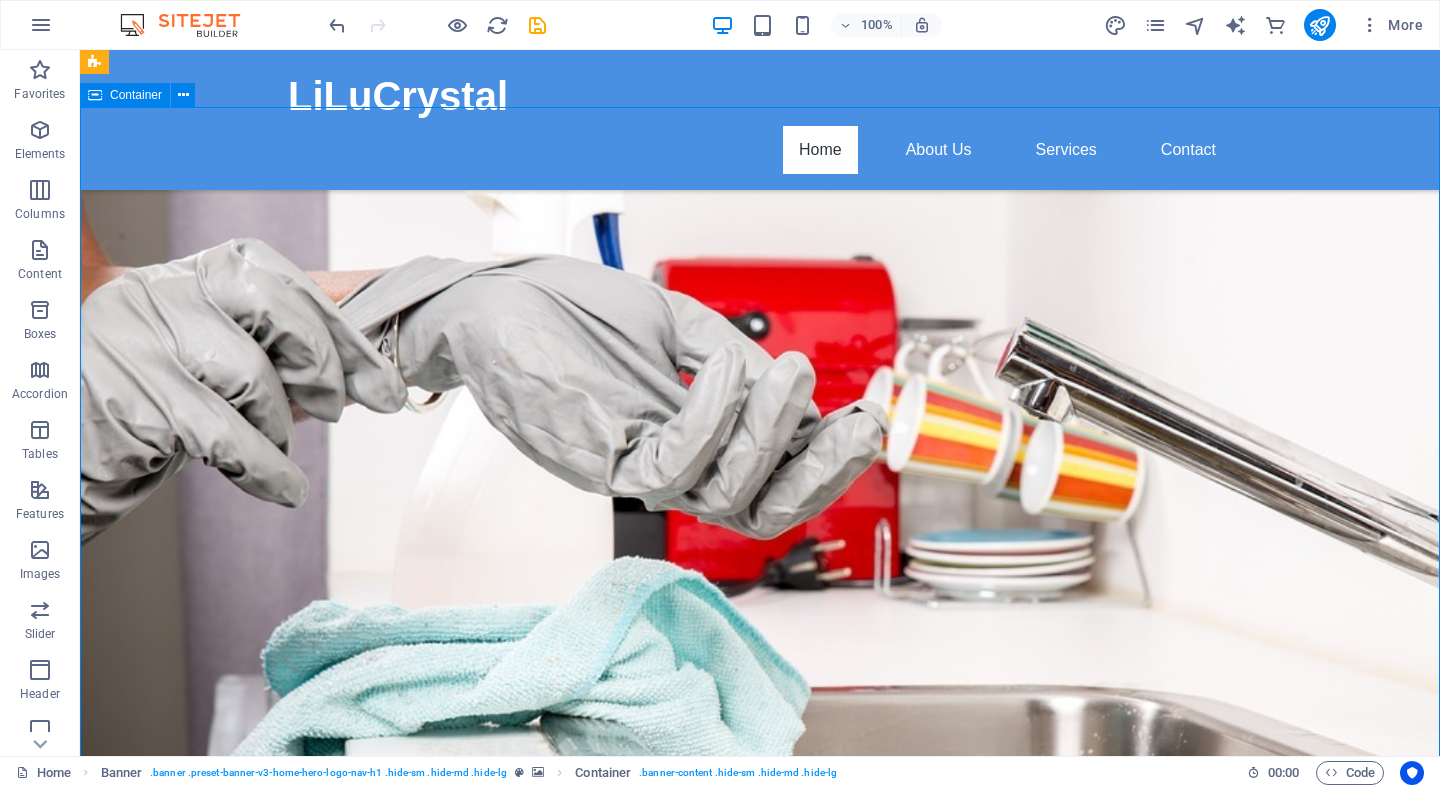click on "This is a very cool headline" at bounding box center [760, 2613] 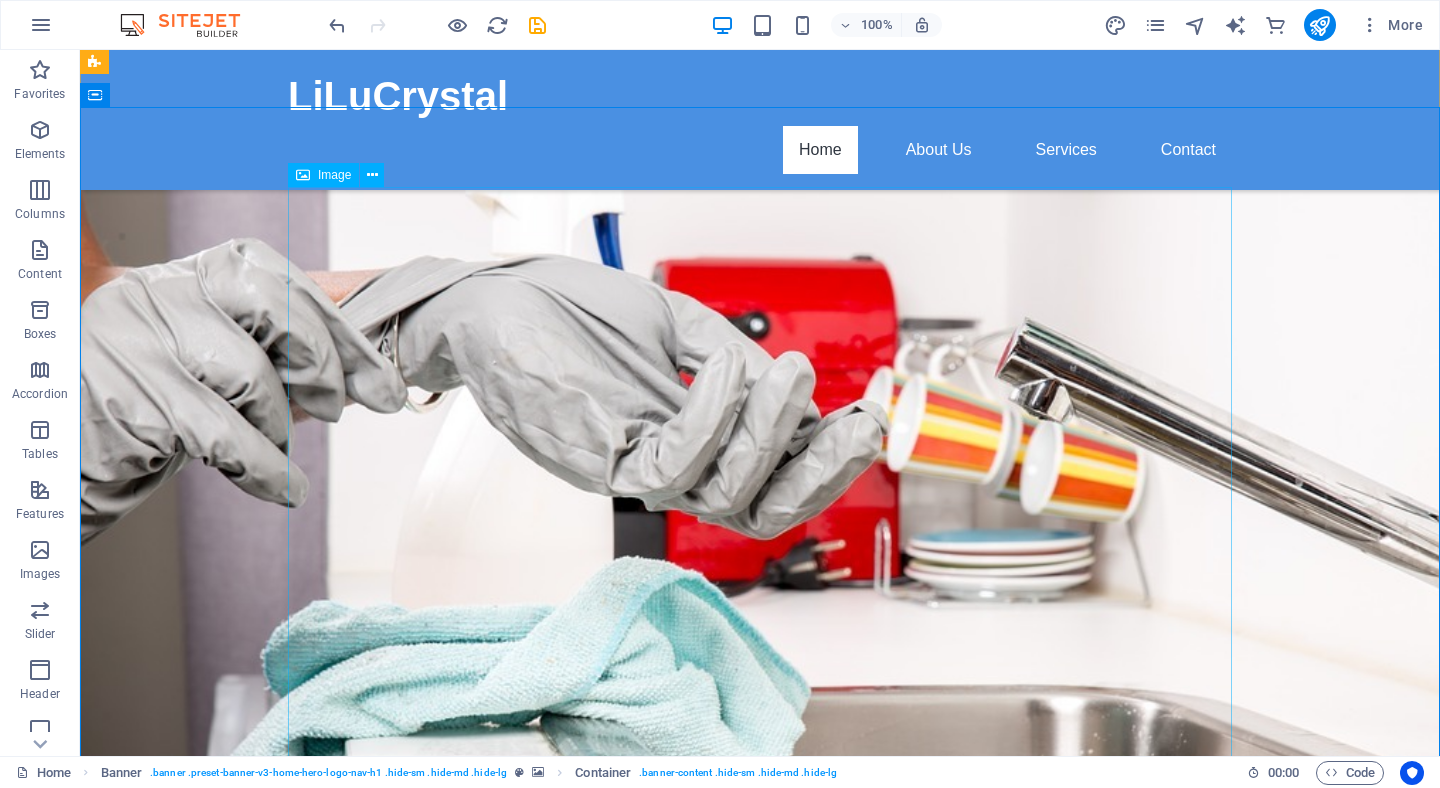 click at bounding box center (760, 2589) 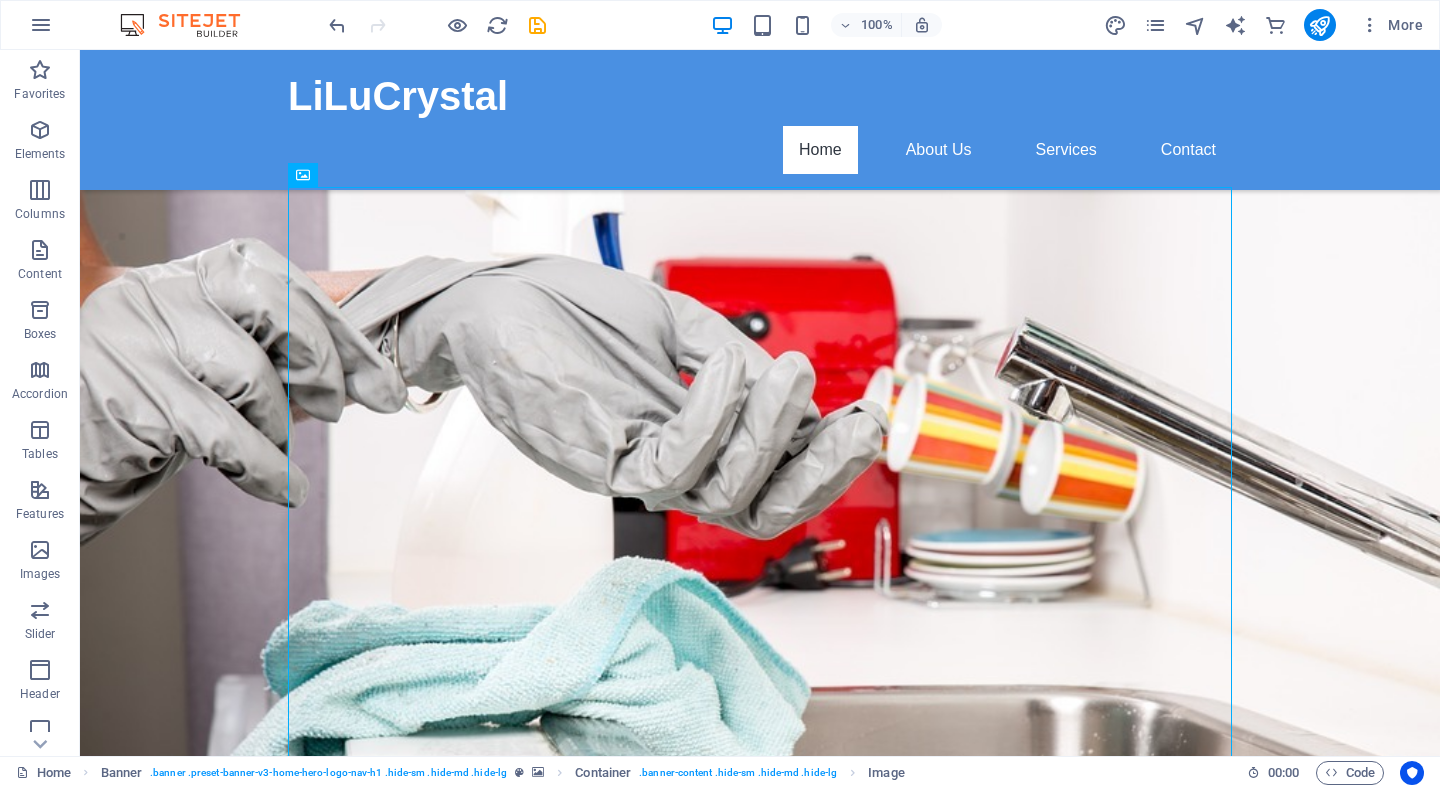 click at bounding box center [760, 2589] 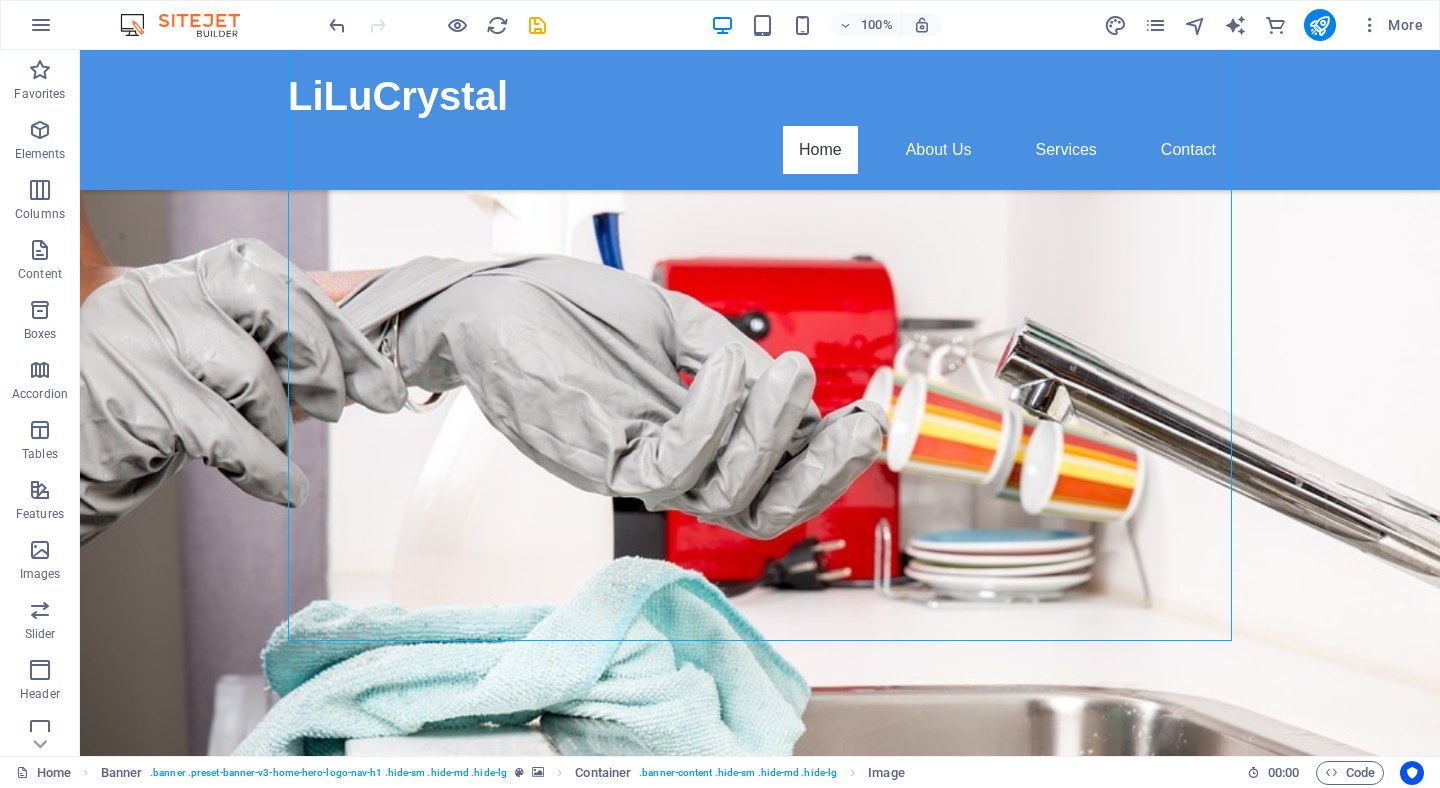 scroll, scrollTop: 1083, scrollLeft: 0, axis: vertical 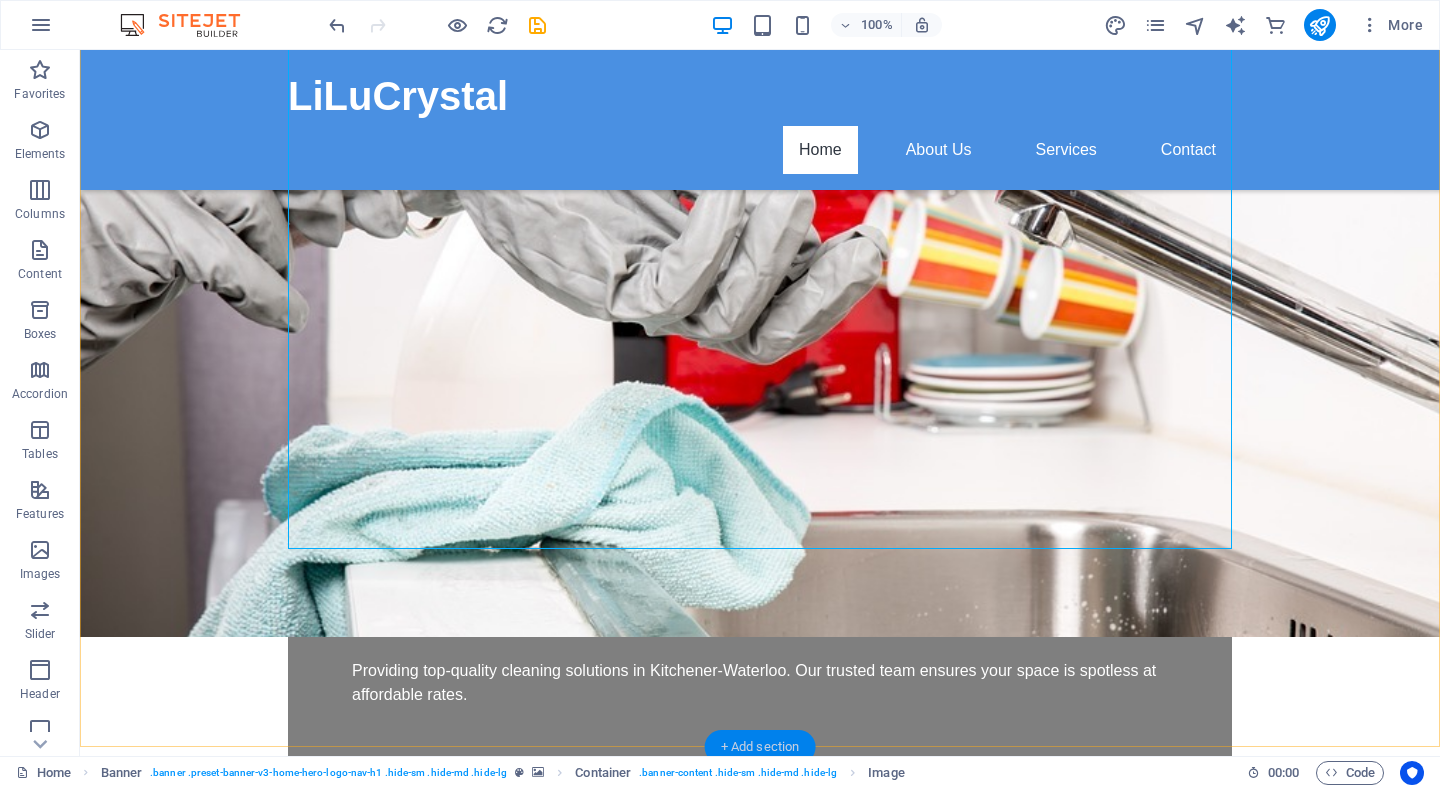 click on "+ Add section" at bounding box center (760, 747) 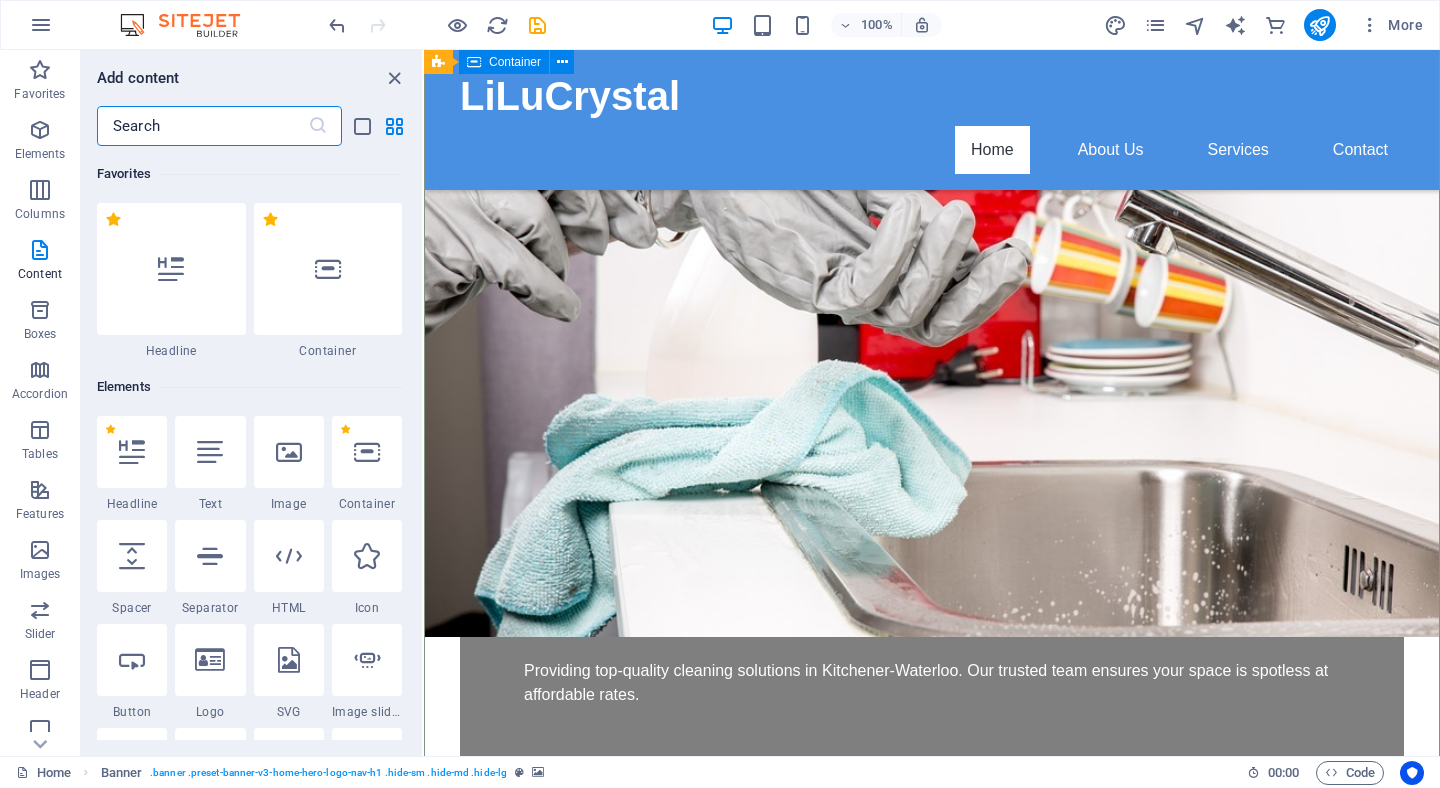 scroll, scrollTop: 3499, scrollLeft: 0, axis: vertical 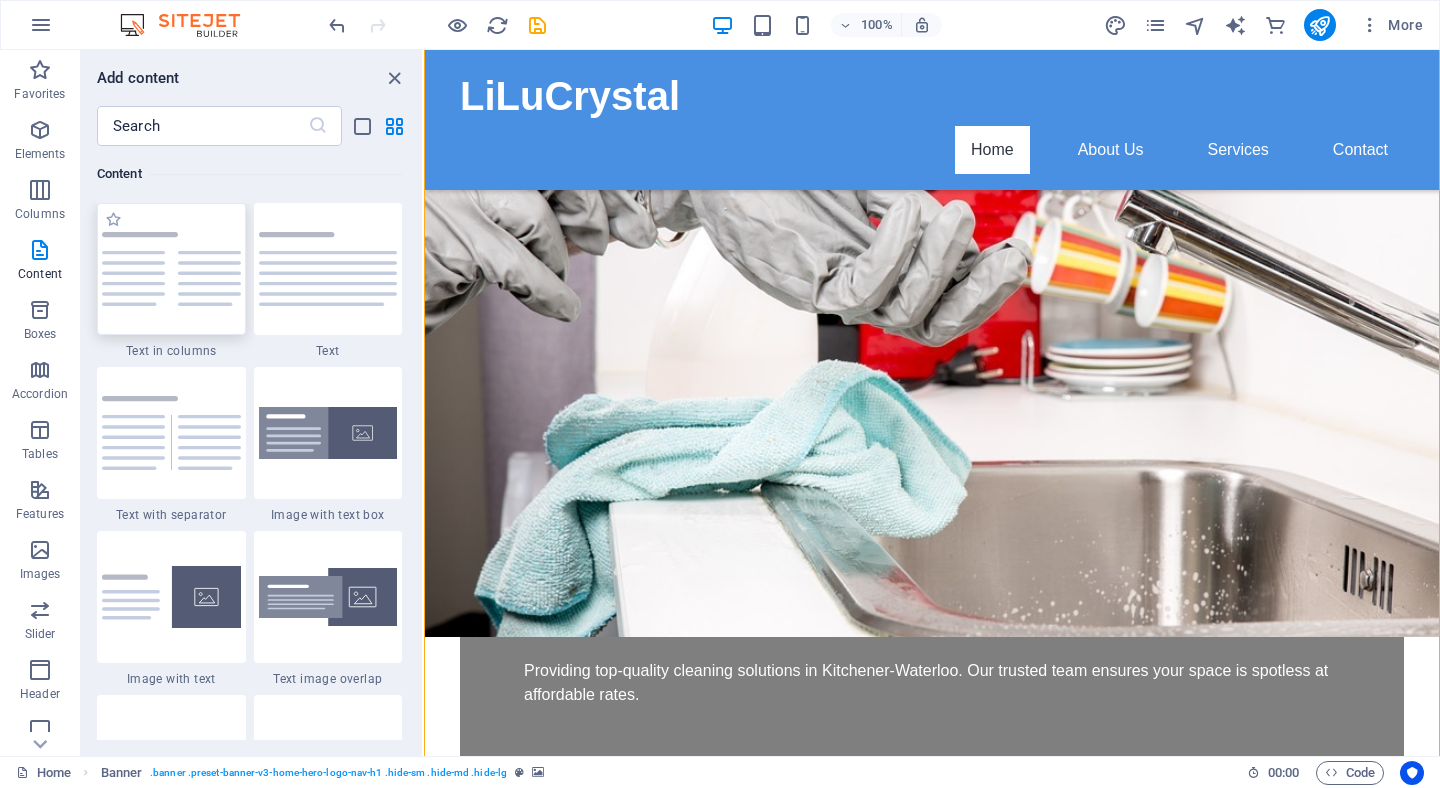 click at bounding box center [171, 269] 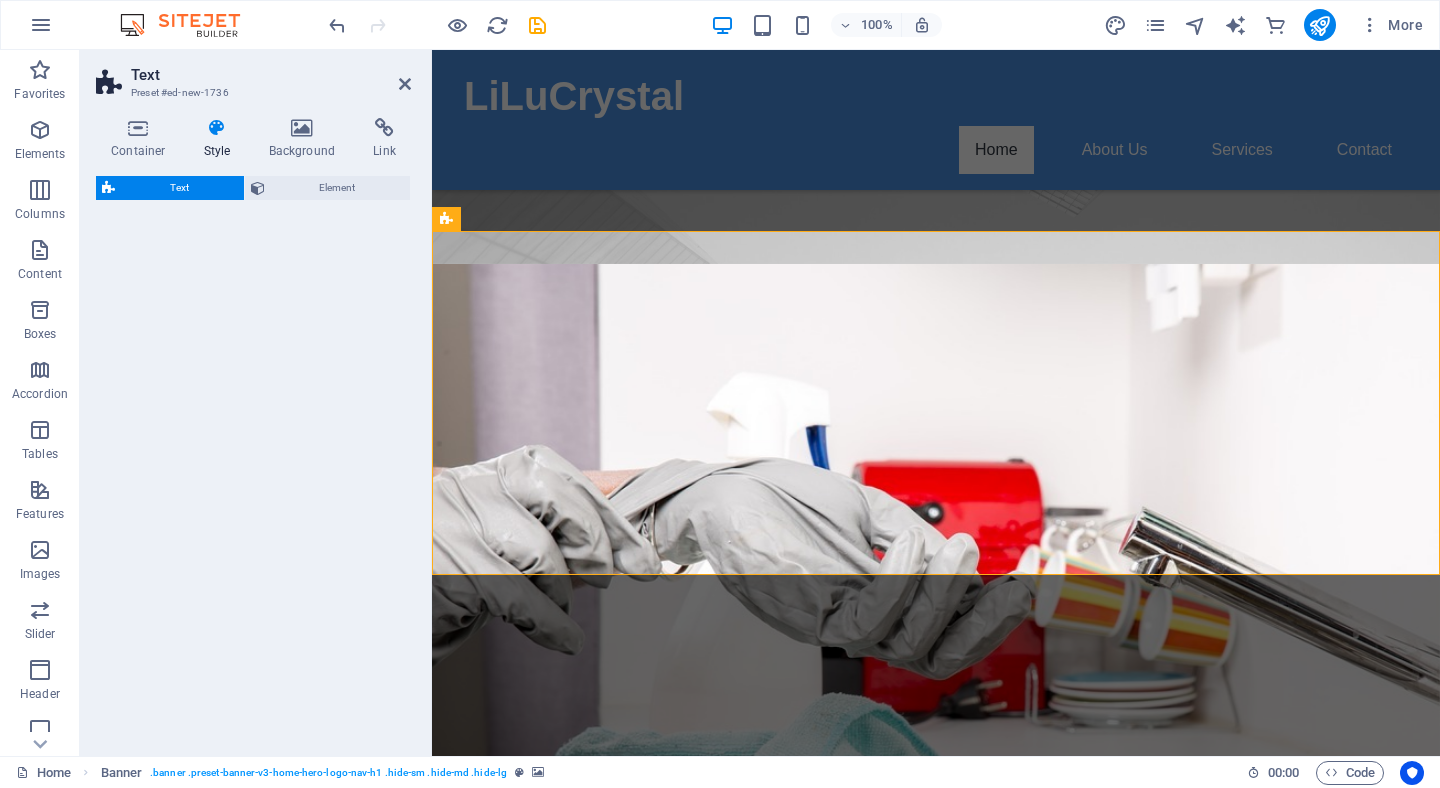 scroll, scrollTop: 1691, scrollLeft: 0, axis: vertical 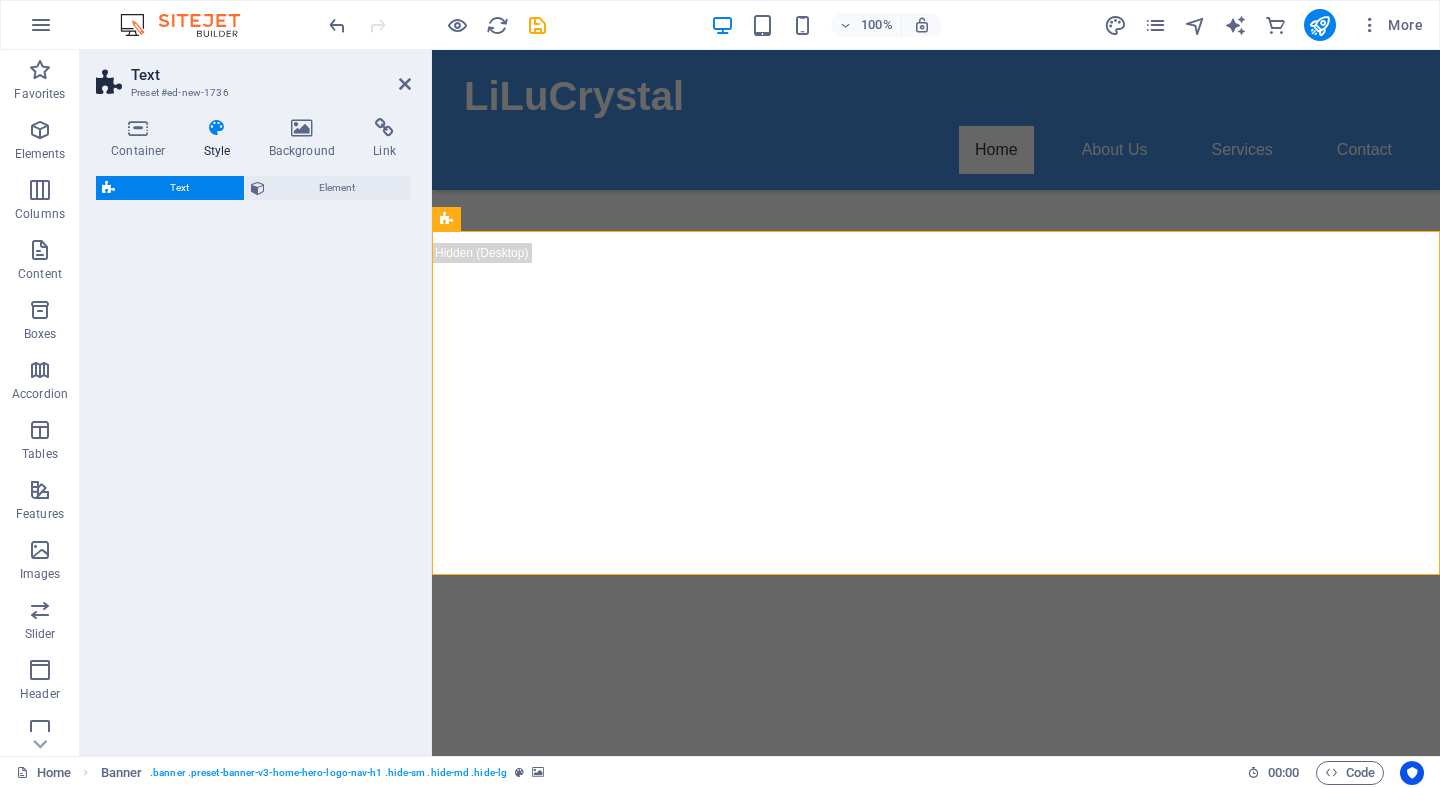 select on "rem" 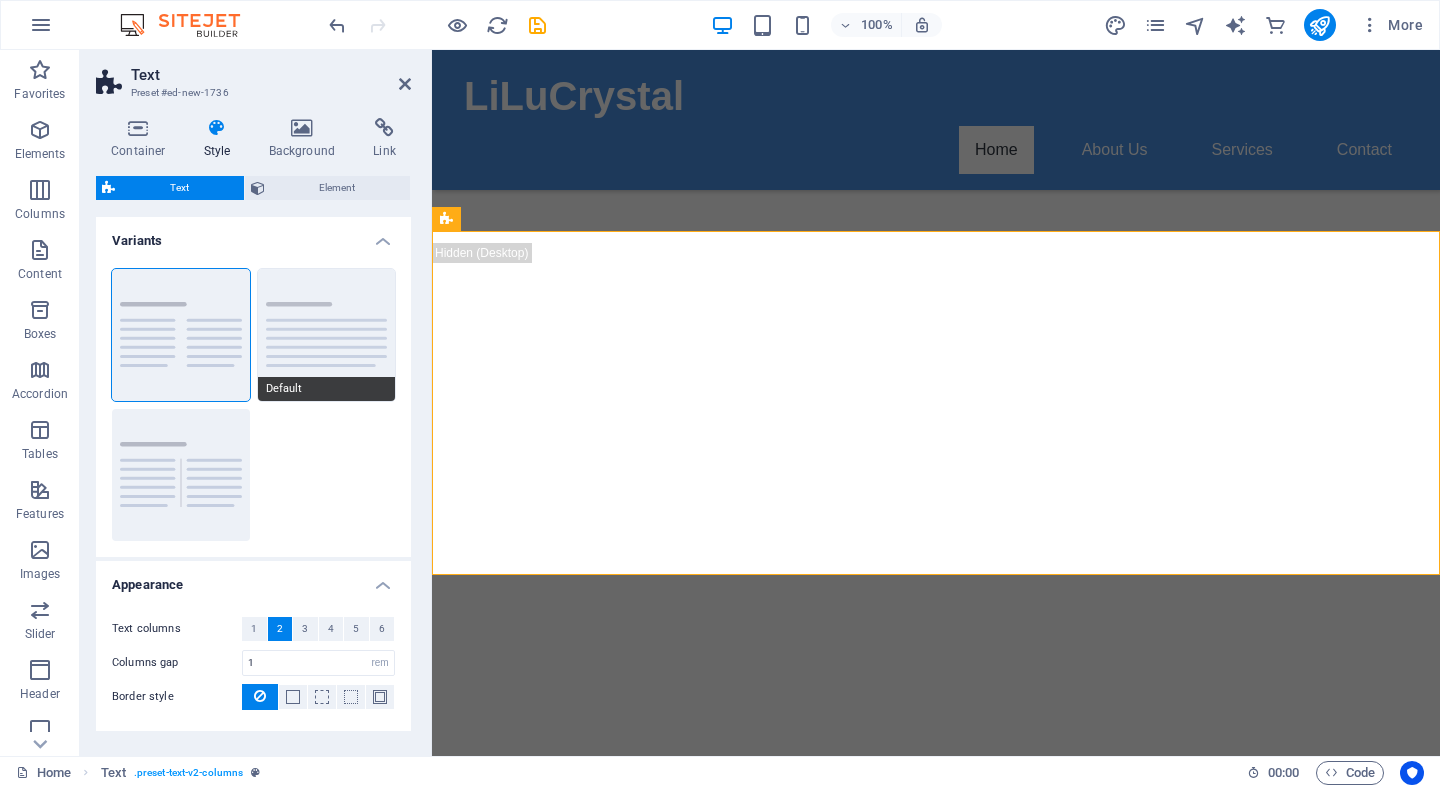 click on "Default" at bounding box center [327, 335] 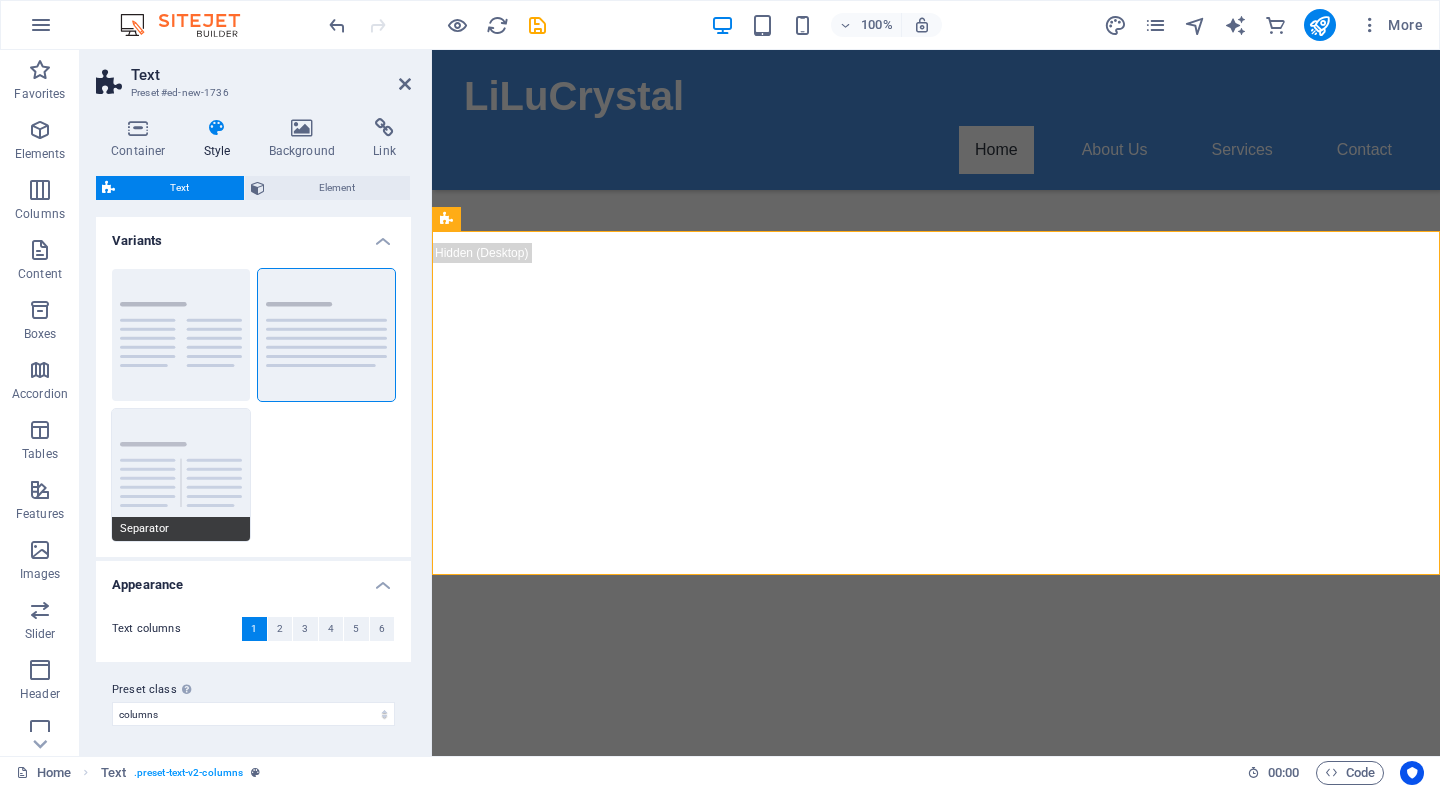 click on "Separator" at bounding box center [181, 475] 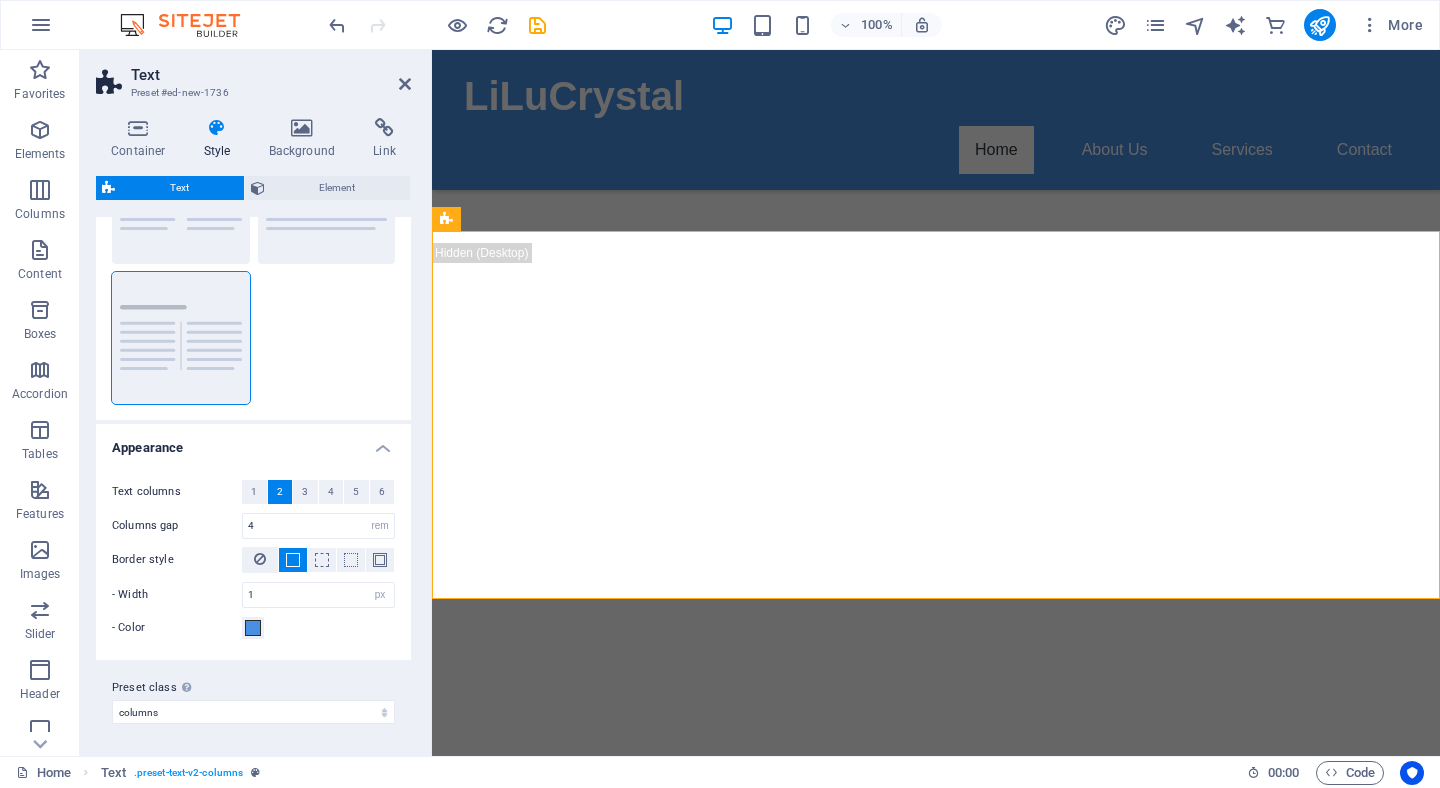 scroll, scrollTop: 136, scrollLeft: 0, axis: vertical 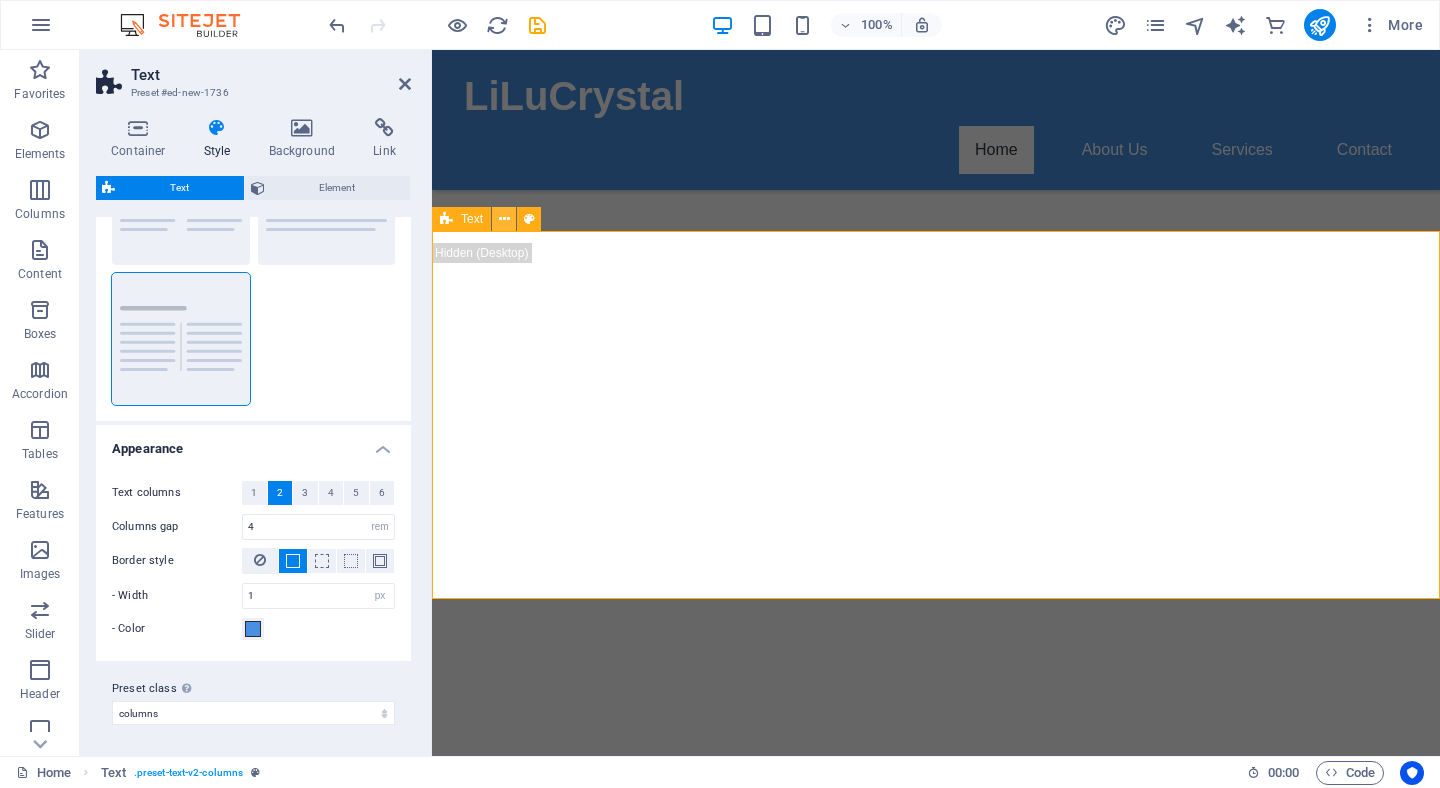 click at bounding box center [504, 219] 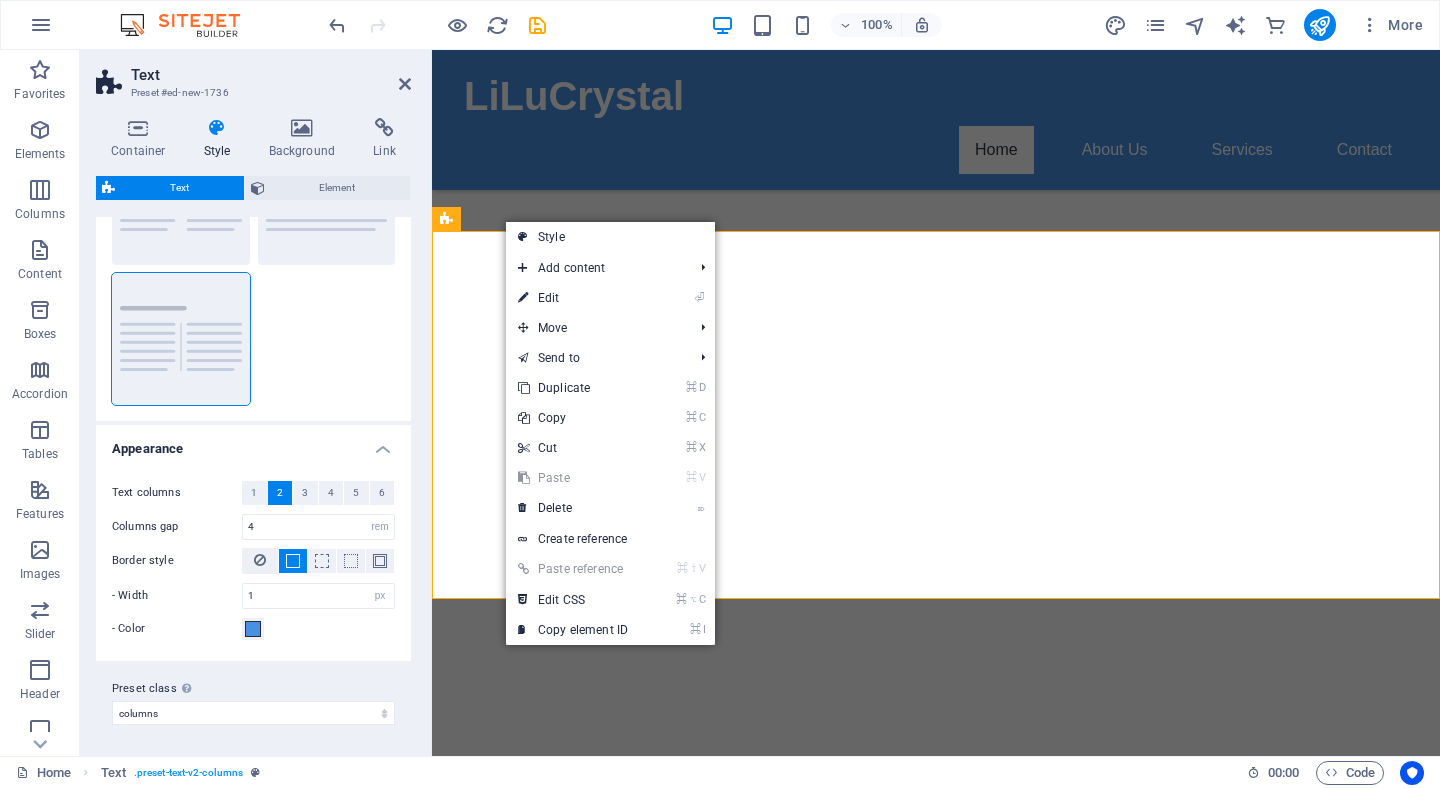 click at bounding box center (-2088, 243) 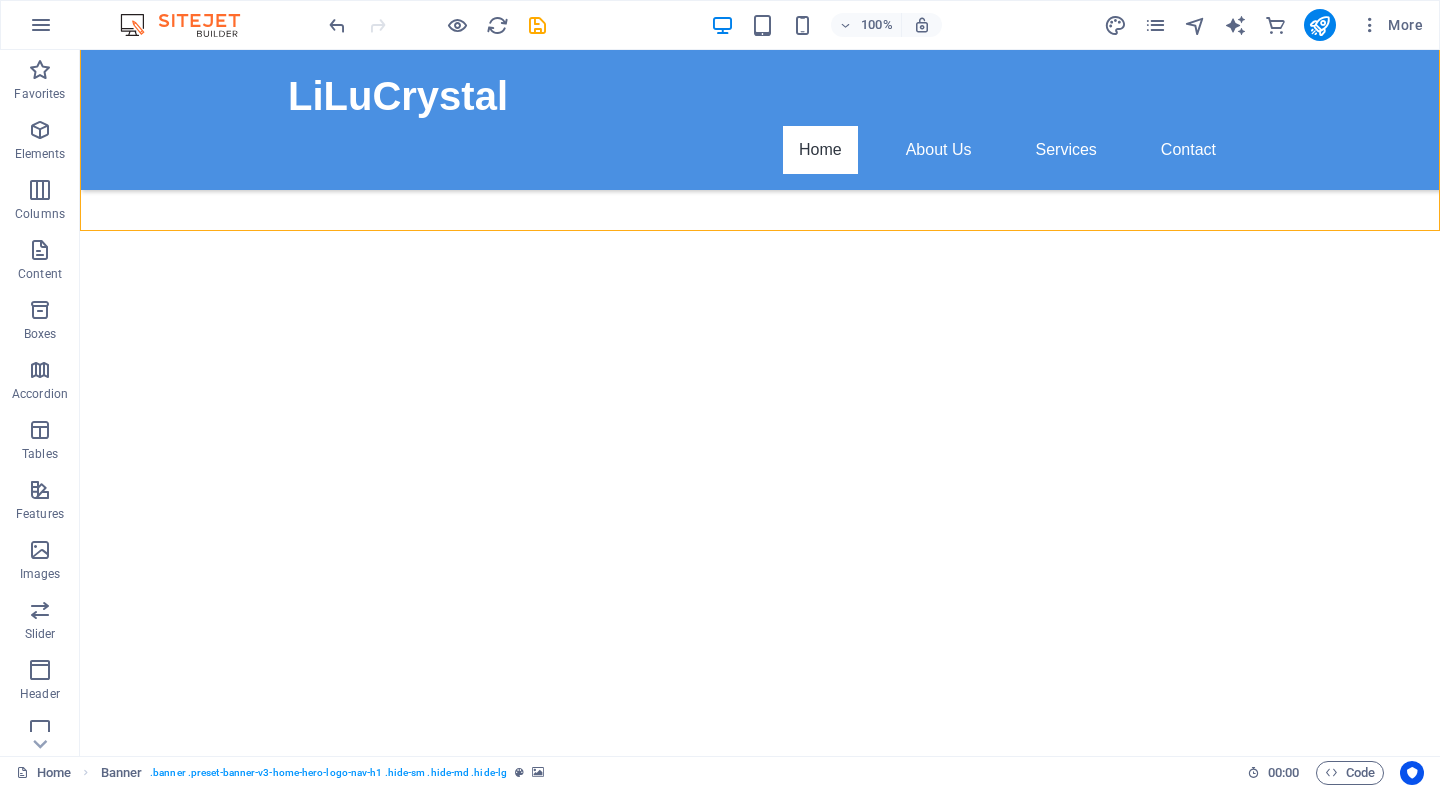 click at bounding box center [-3320, 243] 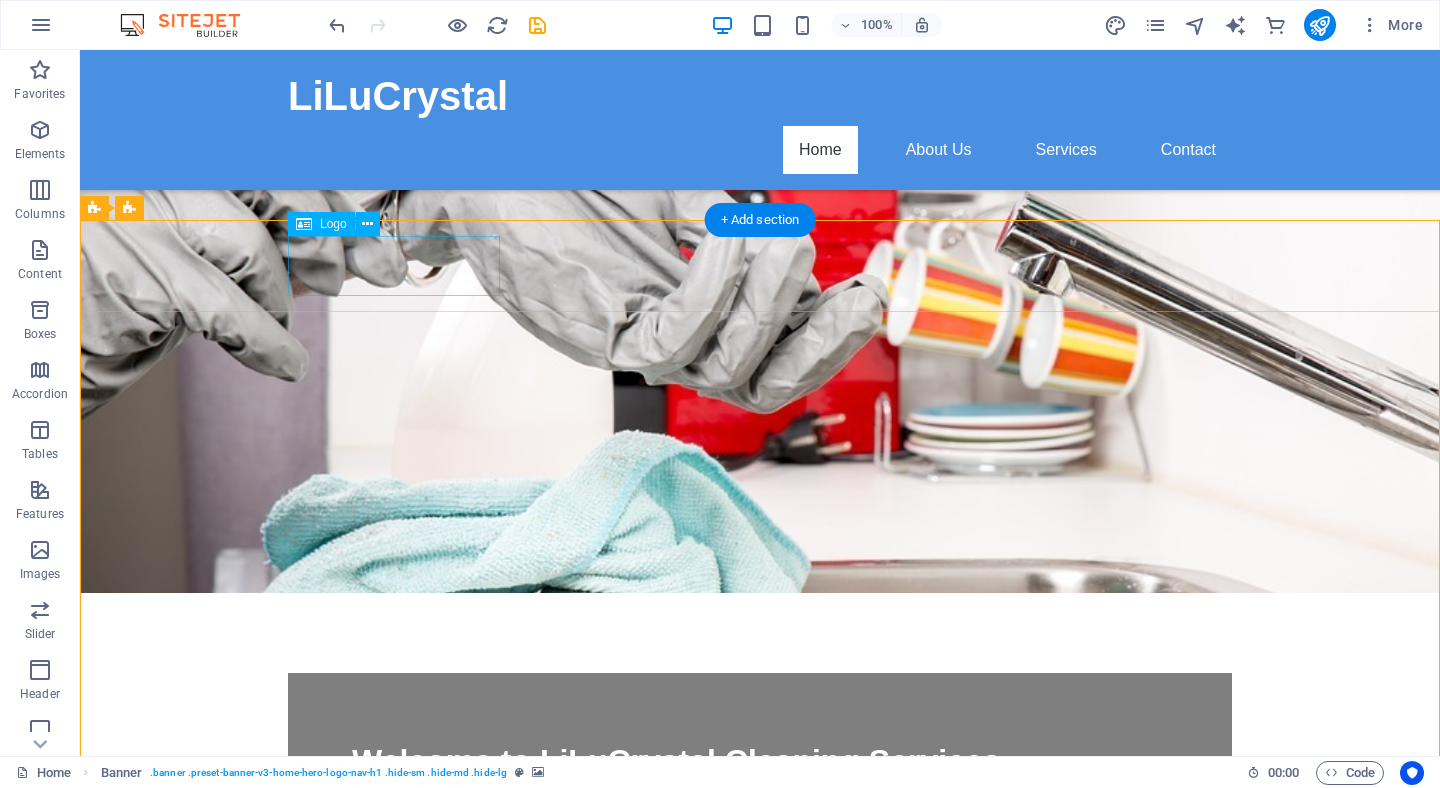 scroll, scrollTop: 703, scrollLeft: 0, axis: vertical 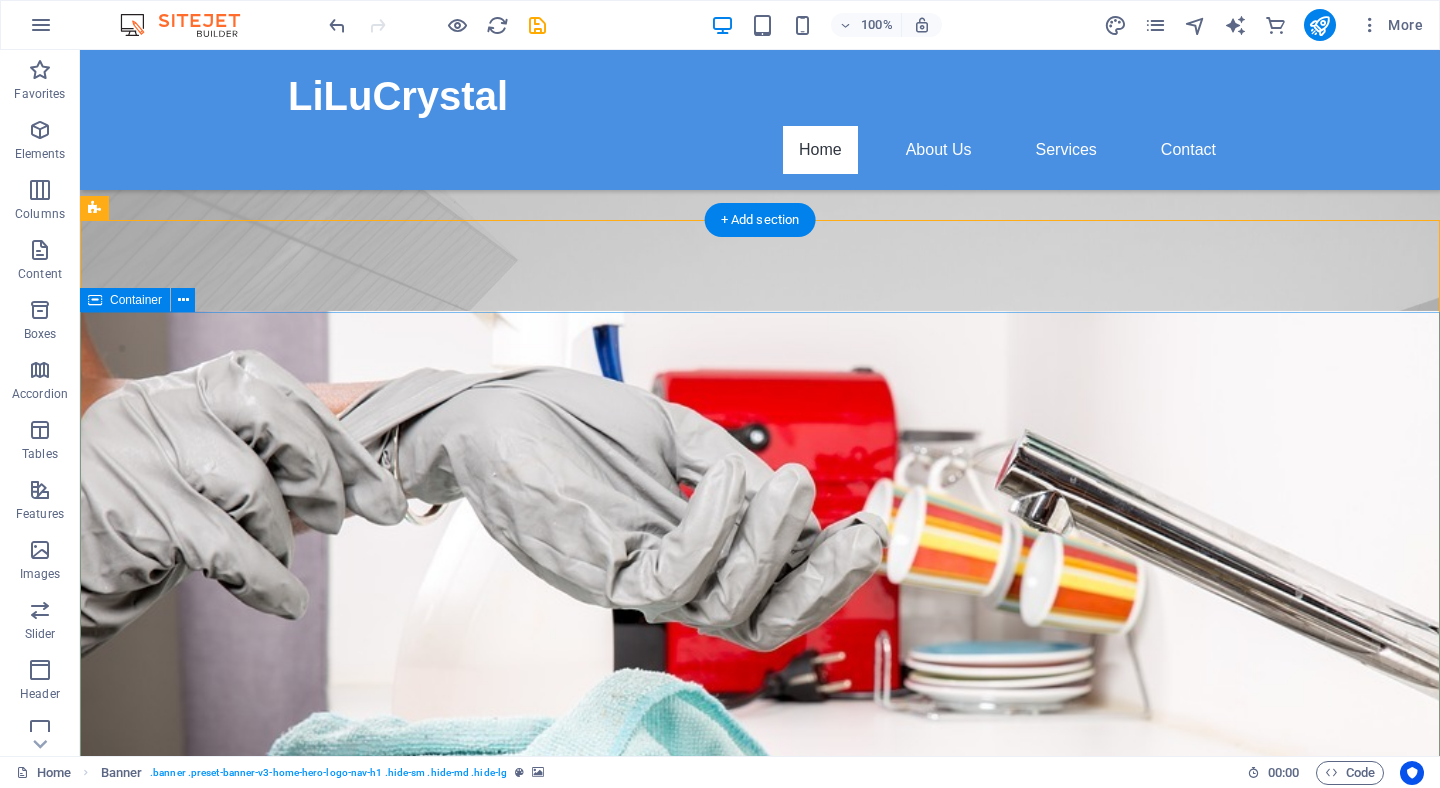 click on "Container" at bounding box center [136, 300] 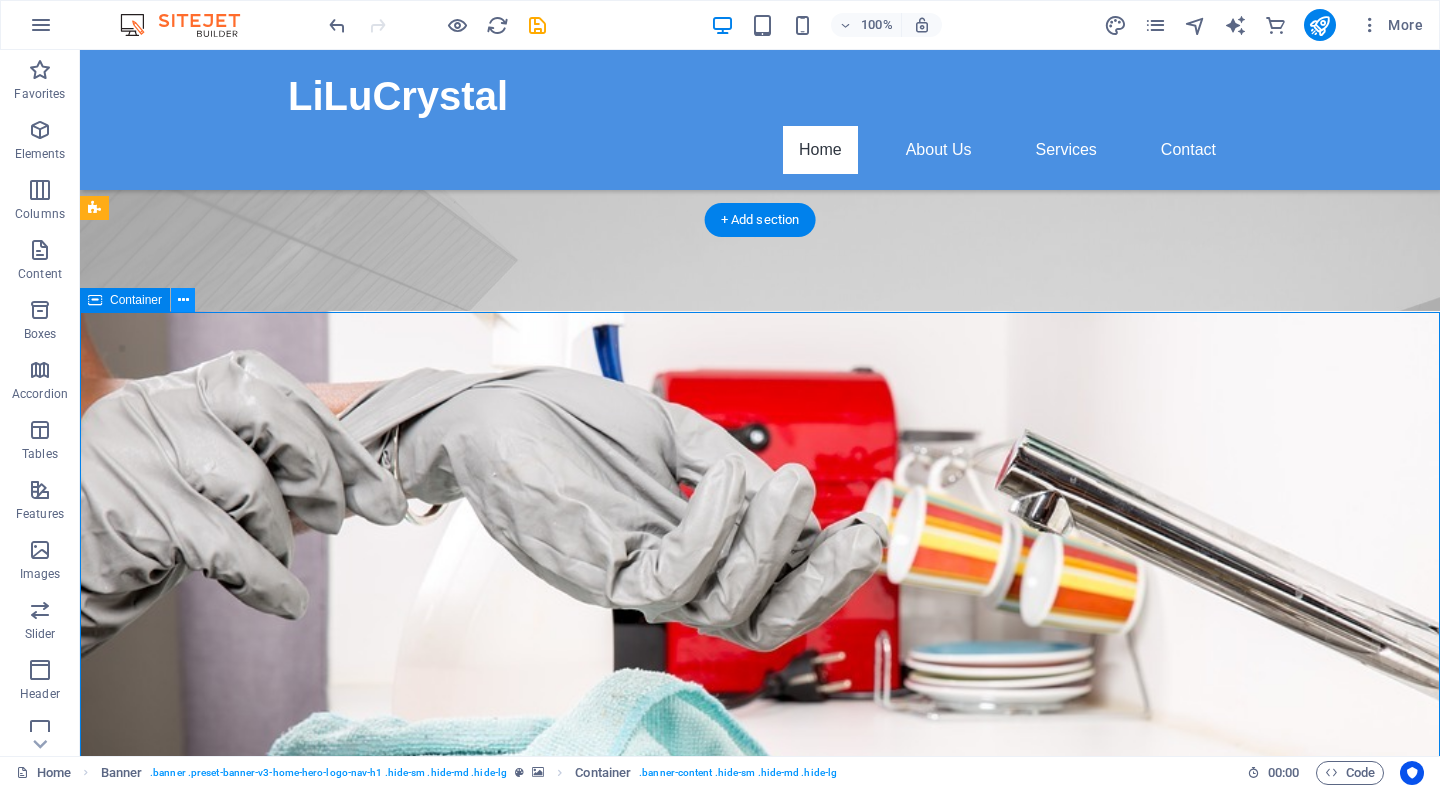 click at bounding box center [183, 300] 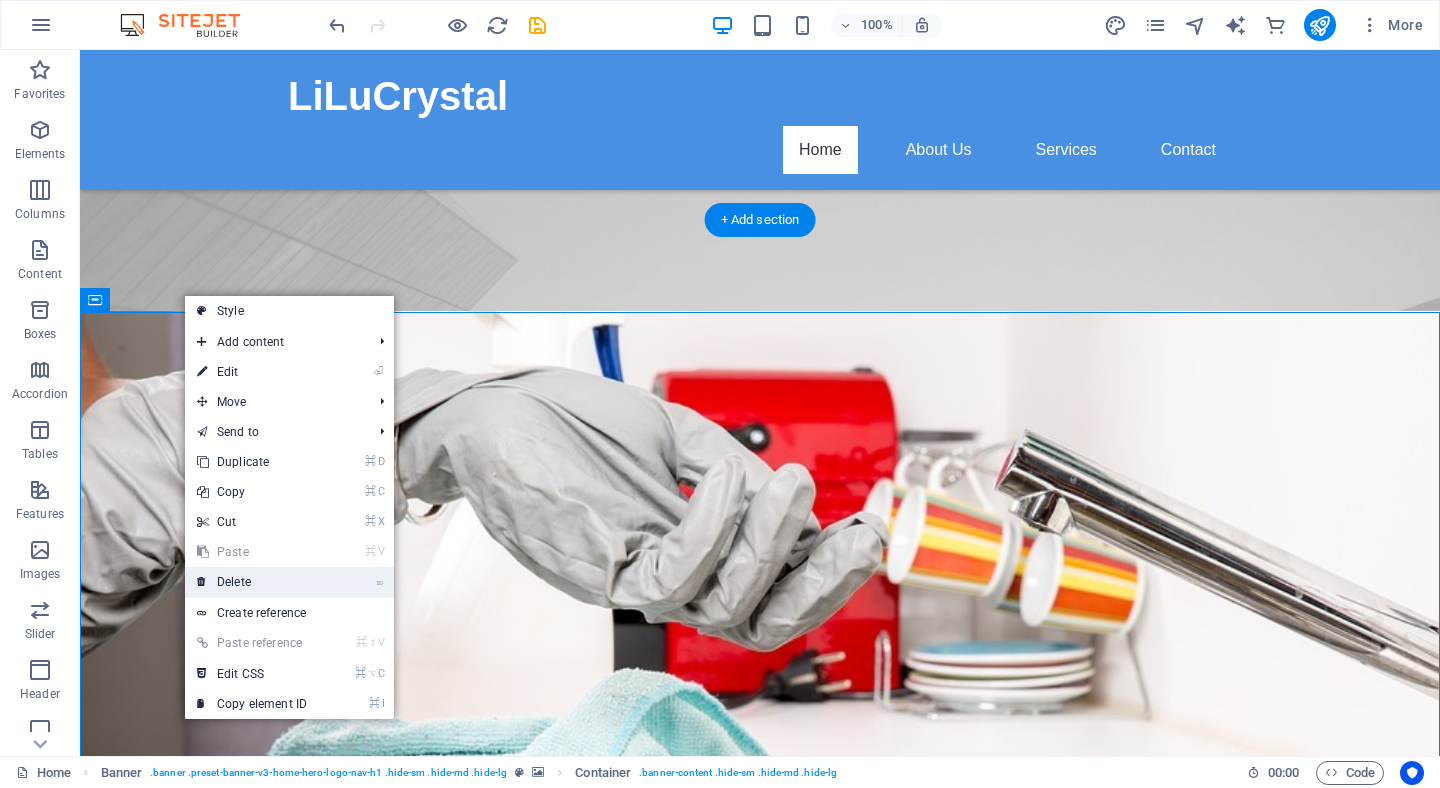 click on "⌦  Delete" at bounding box center [252, 582] 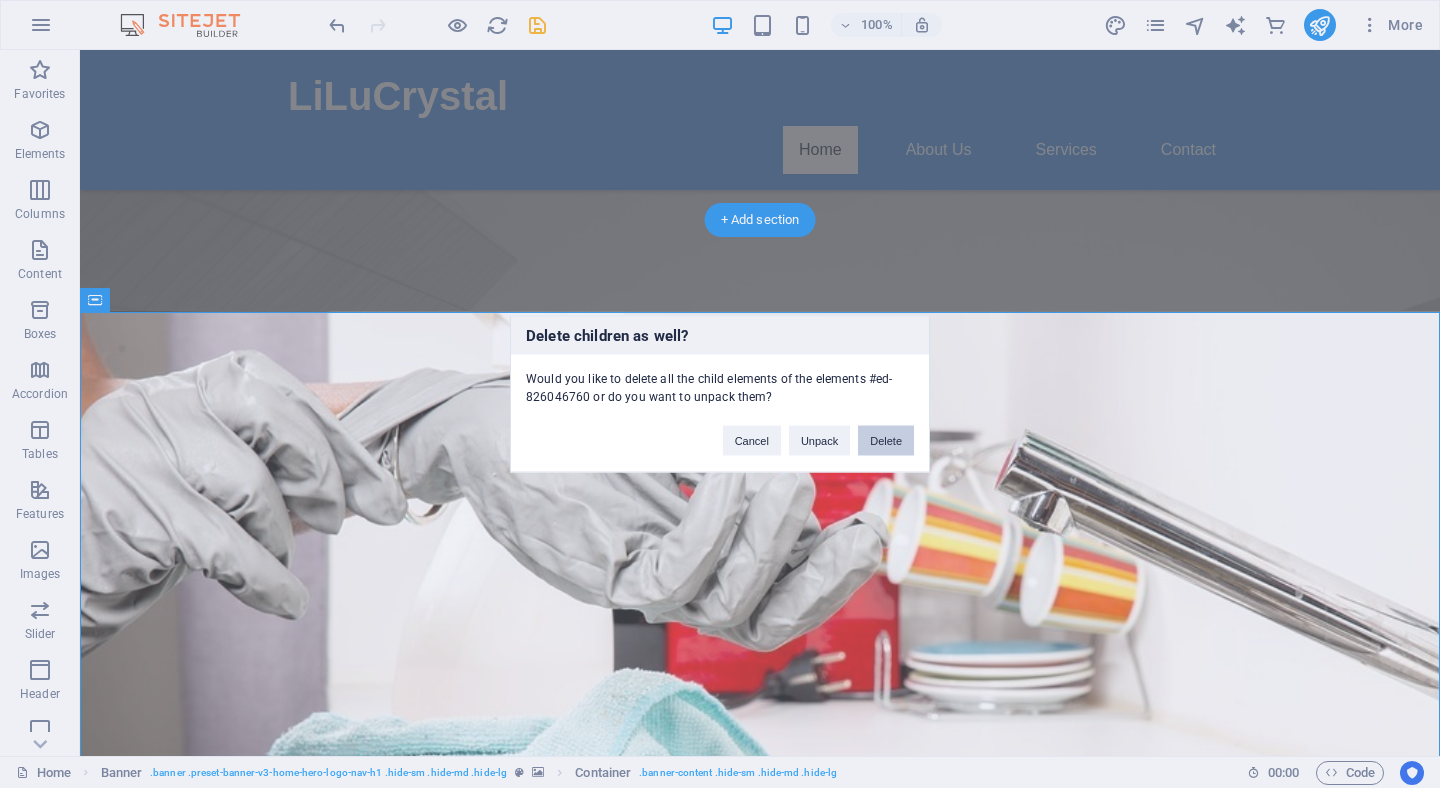 click on "Delete" at bounding box center (886, 441) 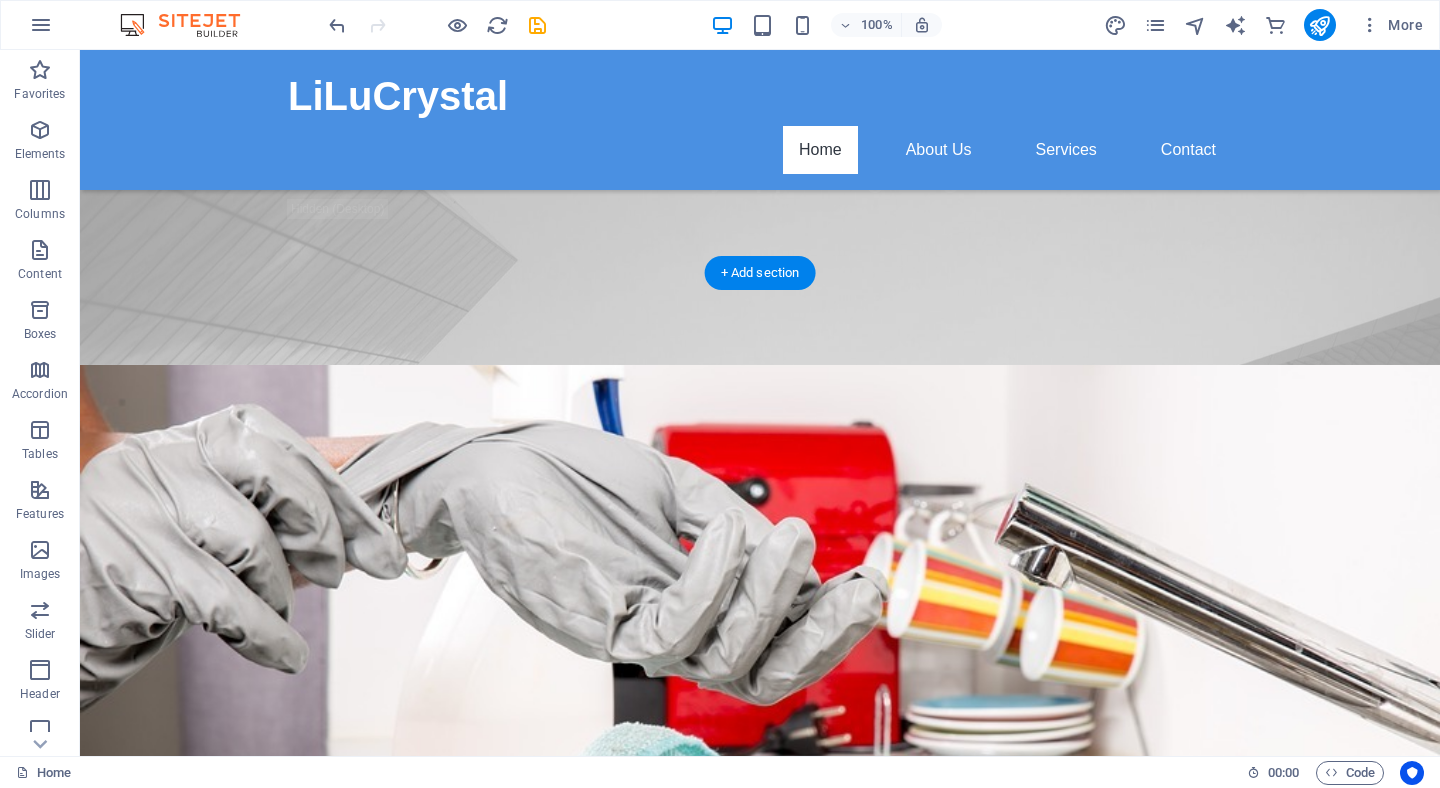 scroll, scrollTop: 650, scrollLeft: 0, axis: vertical 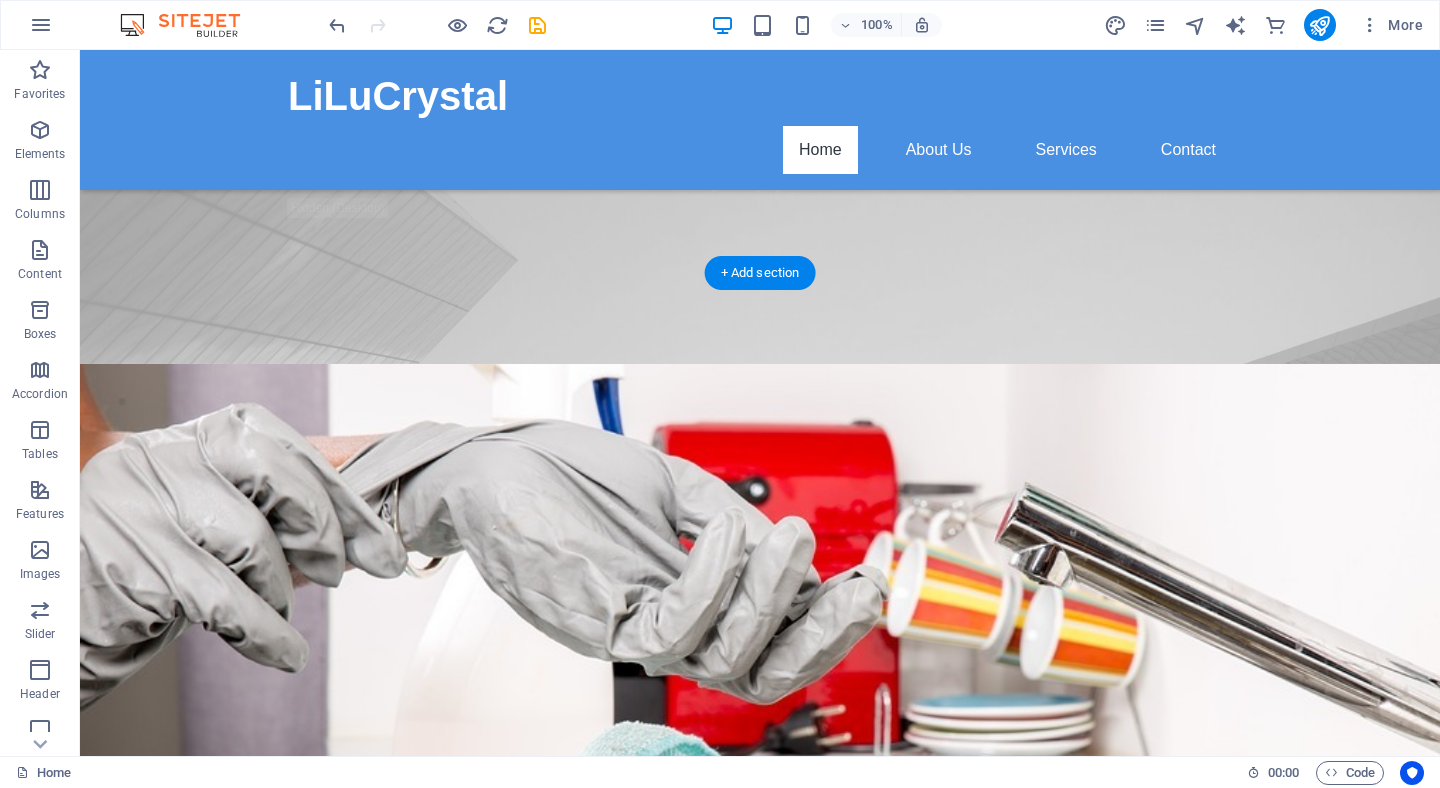 click at bounding box center (-600, 1284) 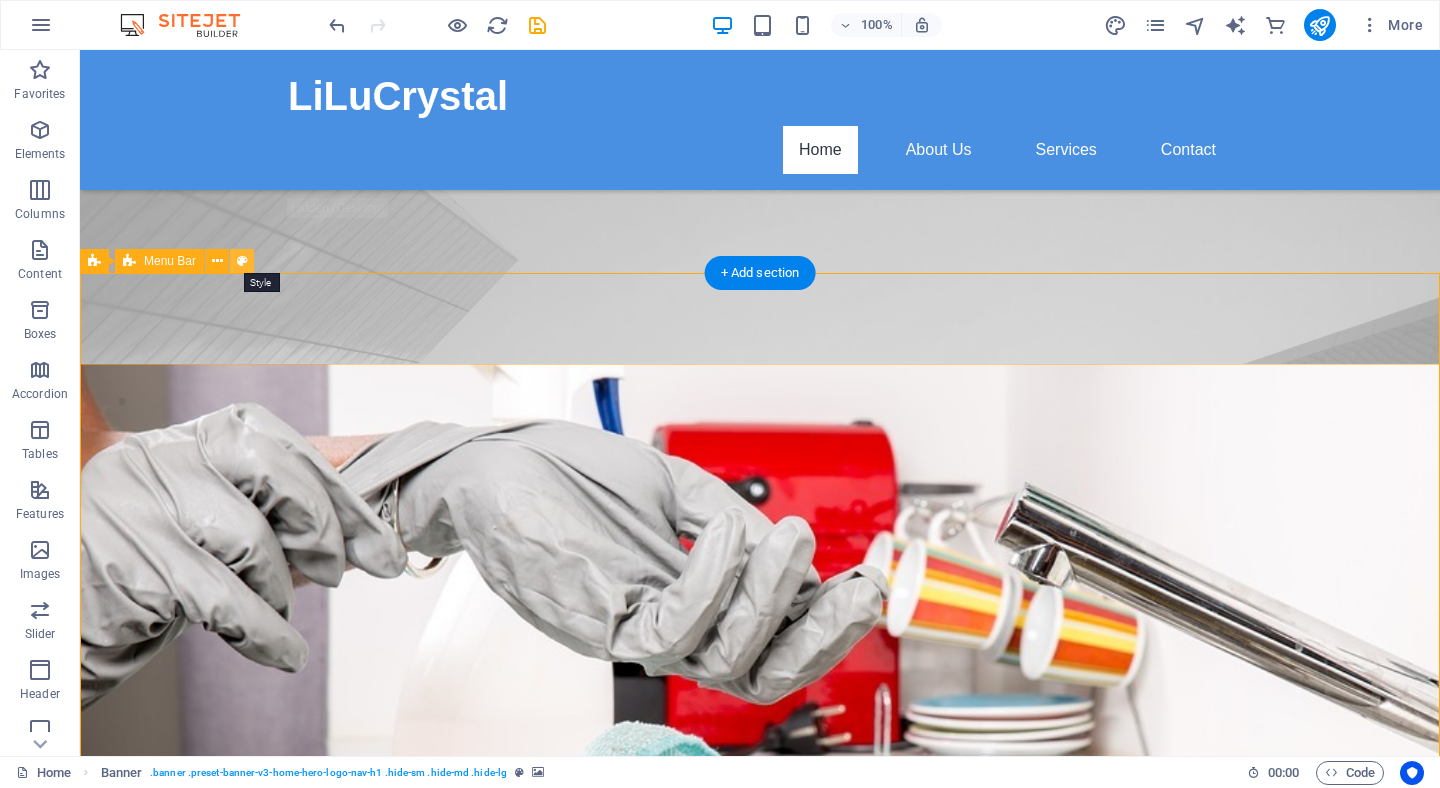 click at bounding box center [242, 261] 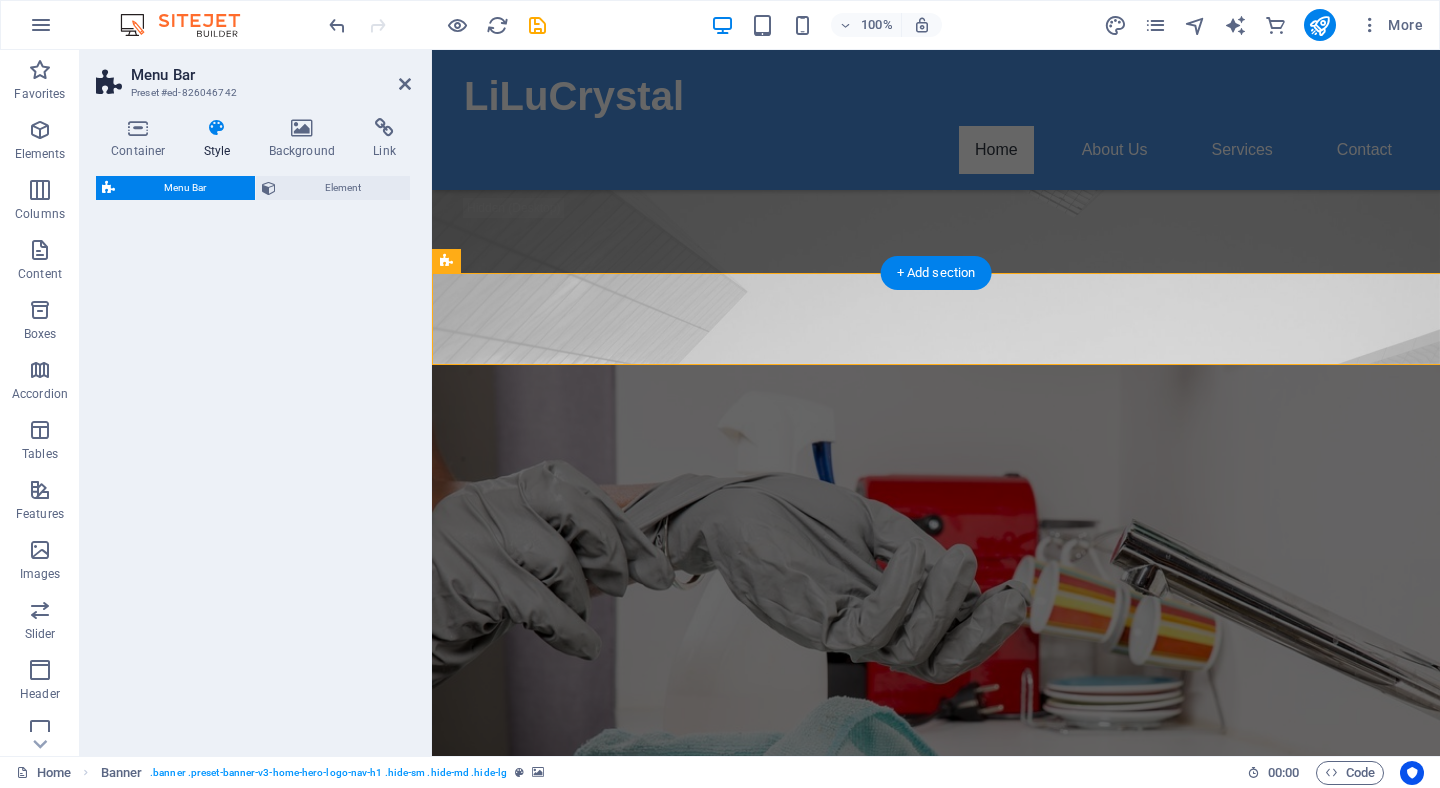 select on "rem" 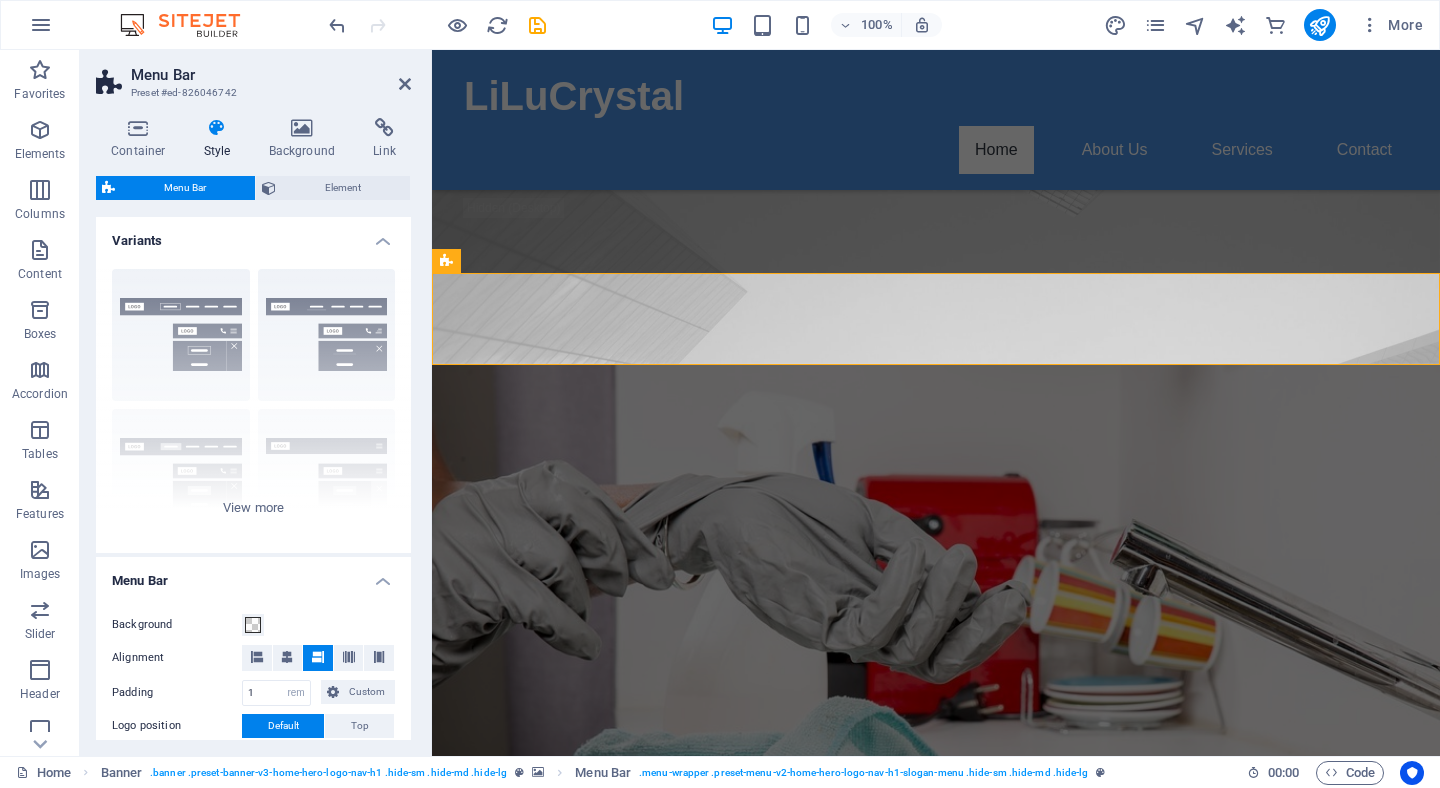 click at bounding box center [-1080, 1284] 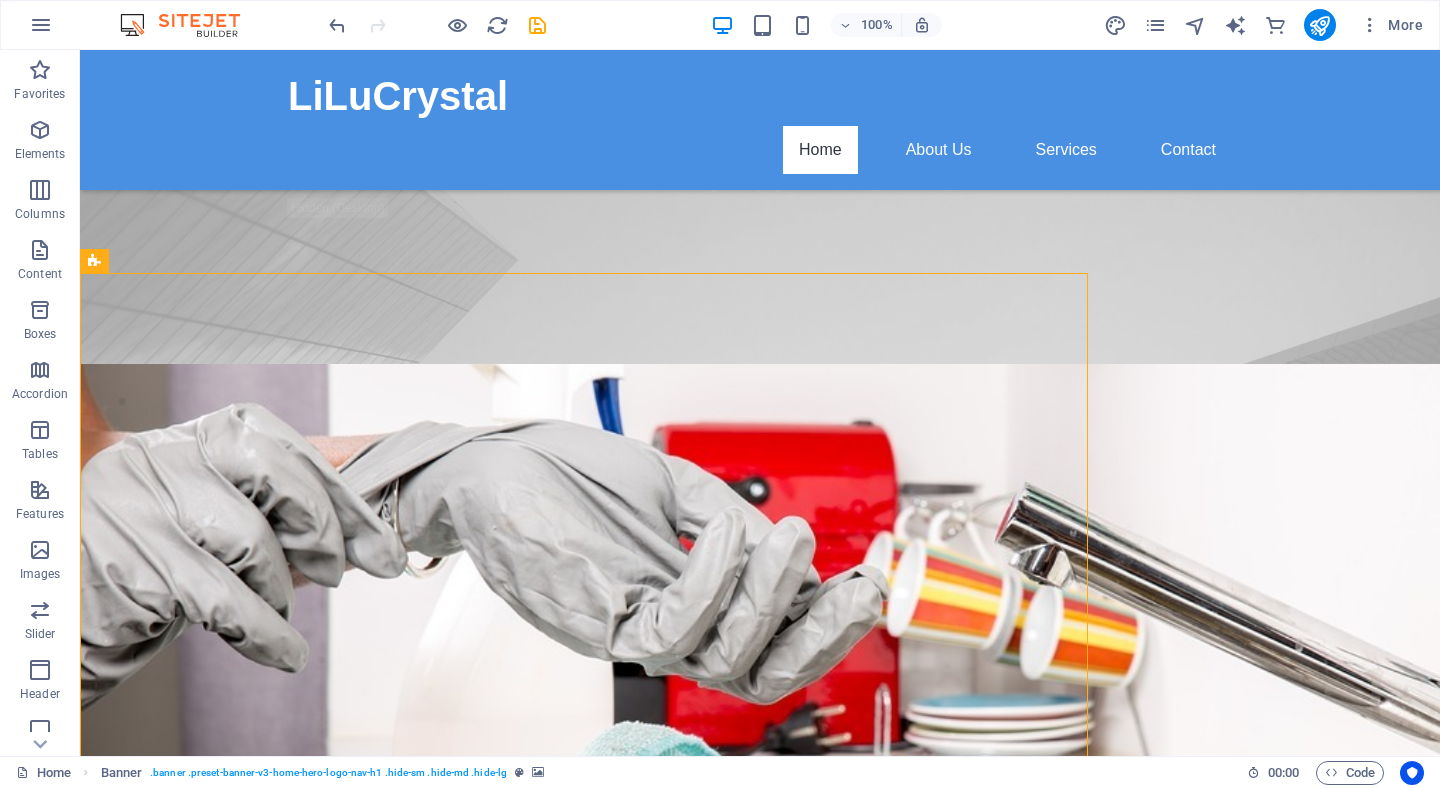 click at bounding box center (-1432, 1284) 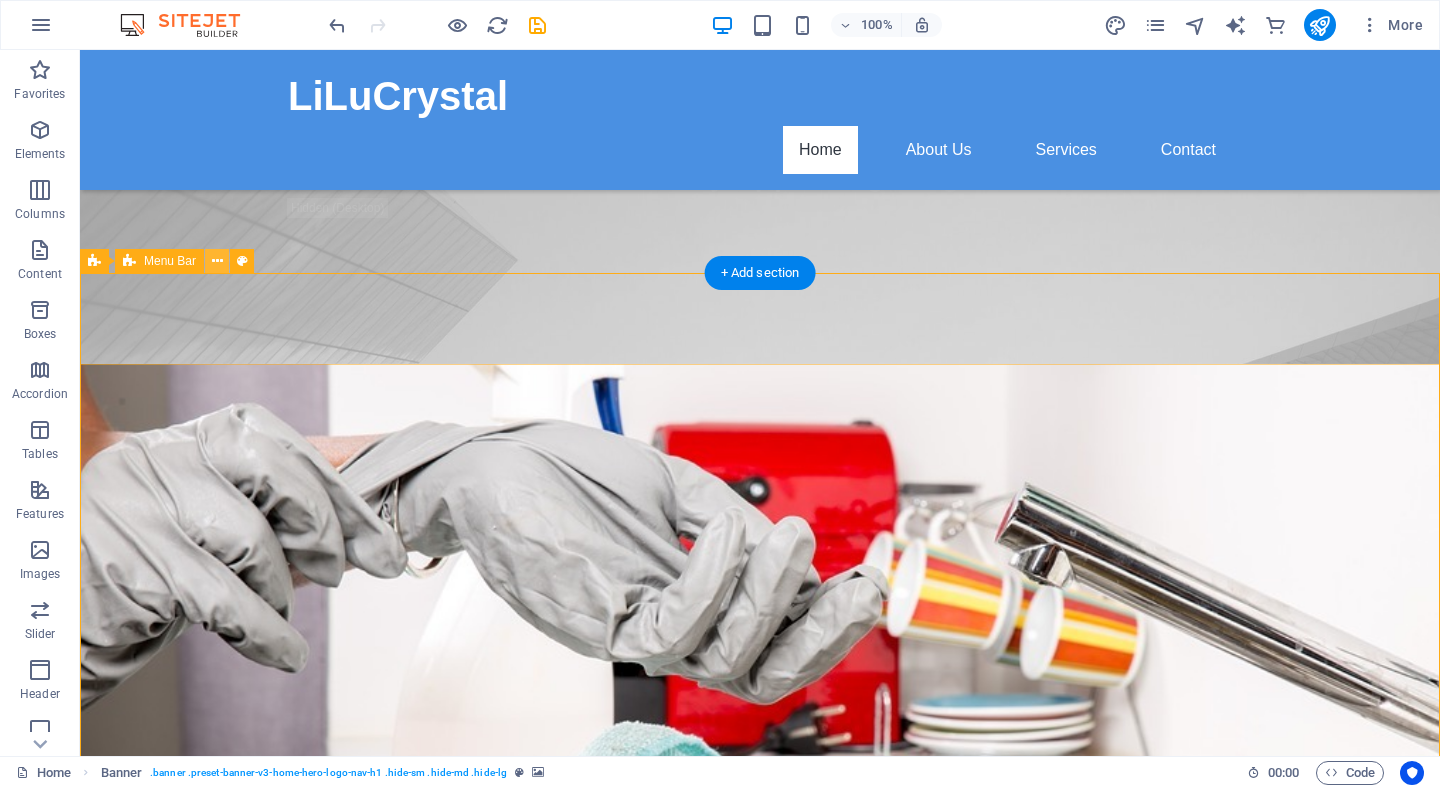 click at bounding box center [217, 261] 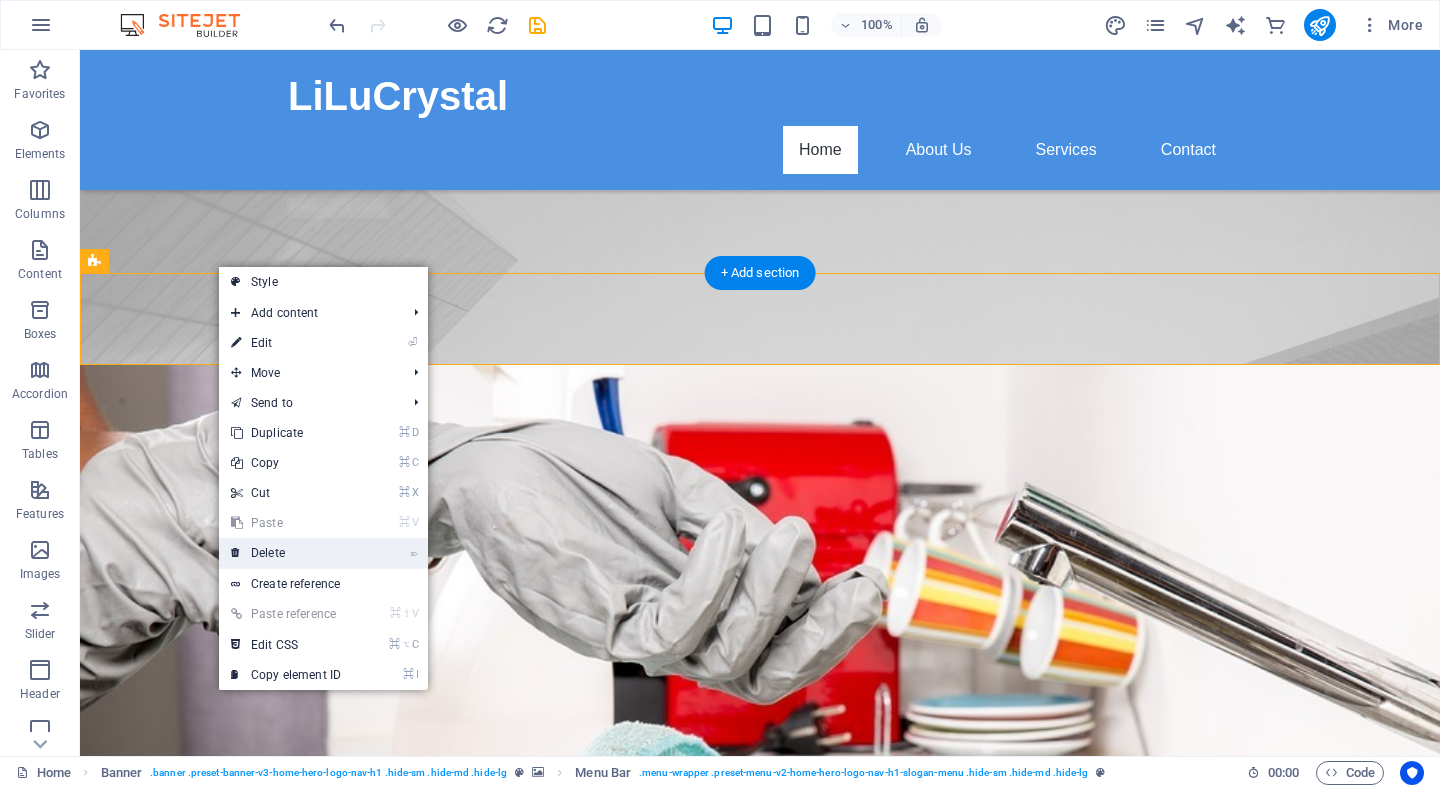 click on "⌦  Delete" at bounding box center (286, 553) 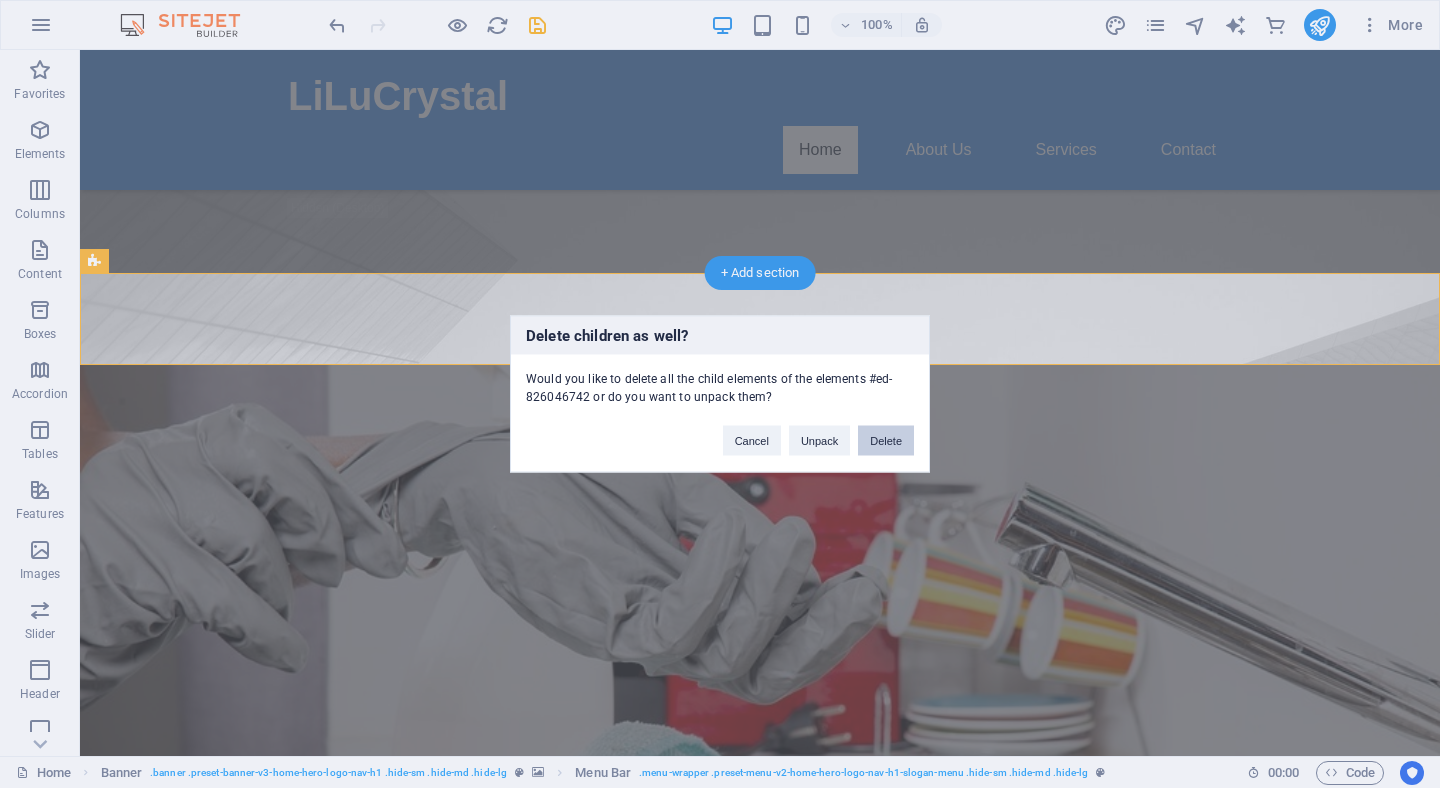 click on "Delete" at bounding box center (886, 441) 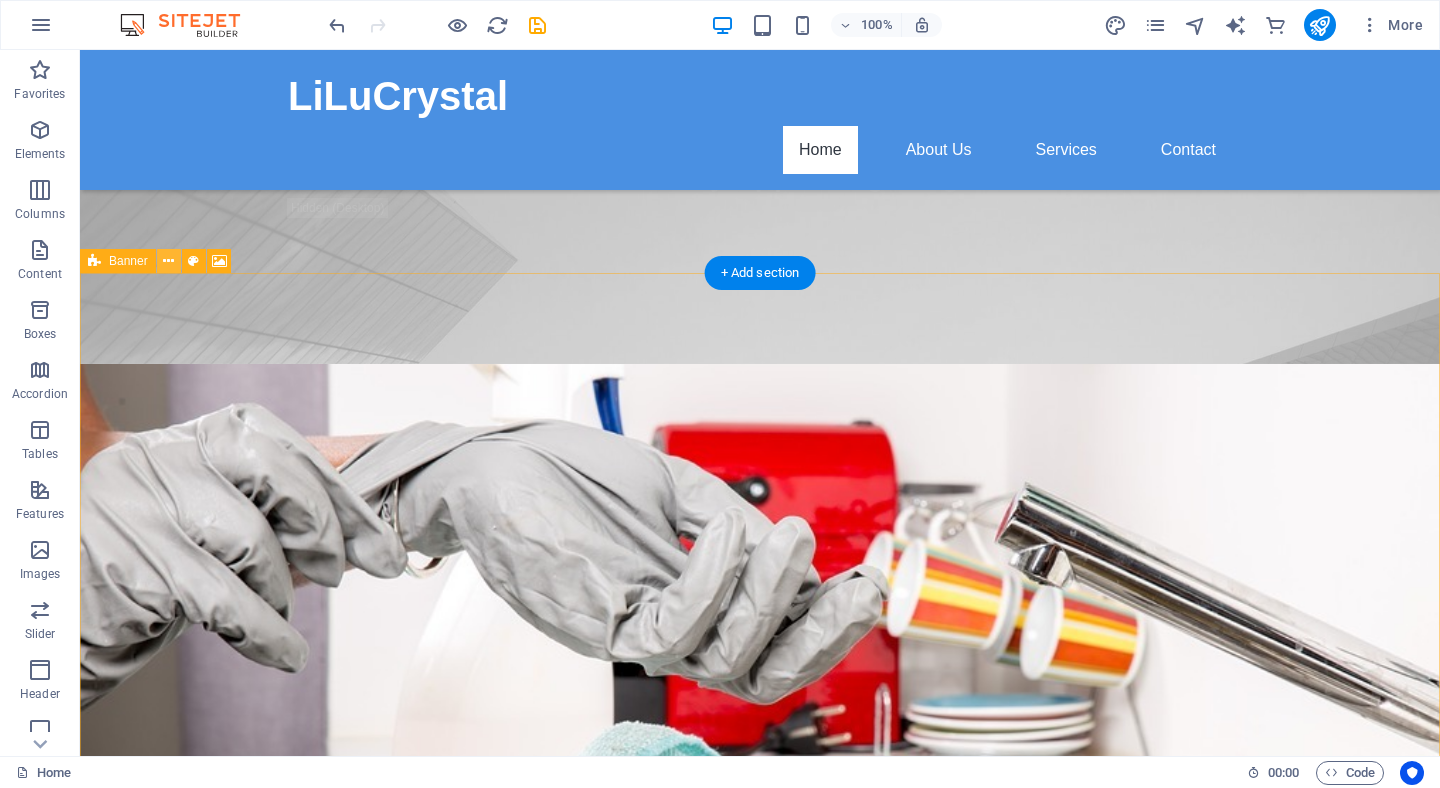 click at bounding box center (168, 261) 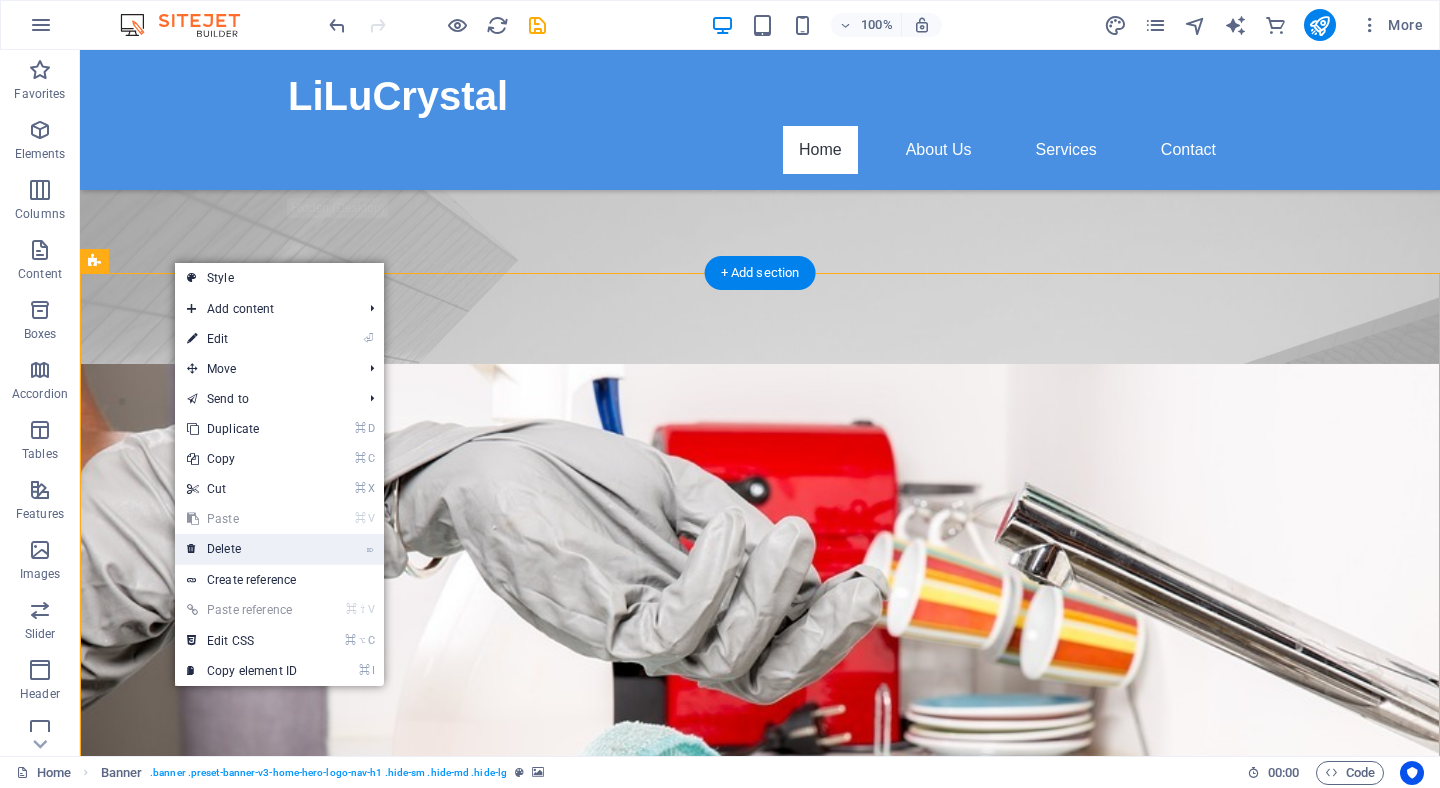 click on "⌦  Delete" at bounding box center (242, 549) 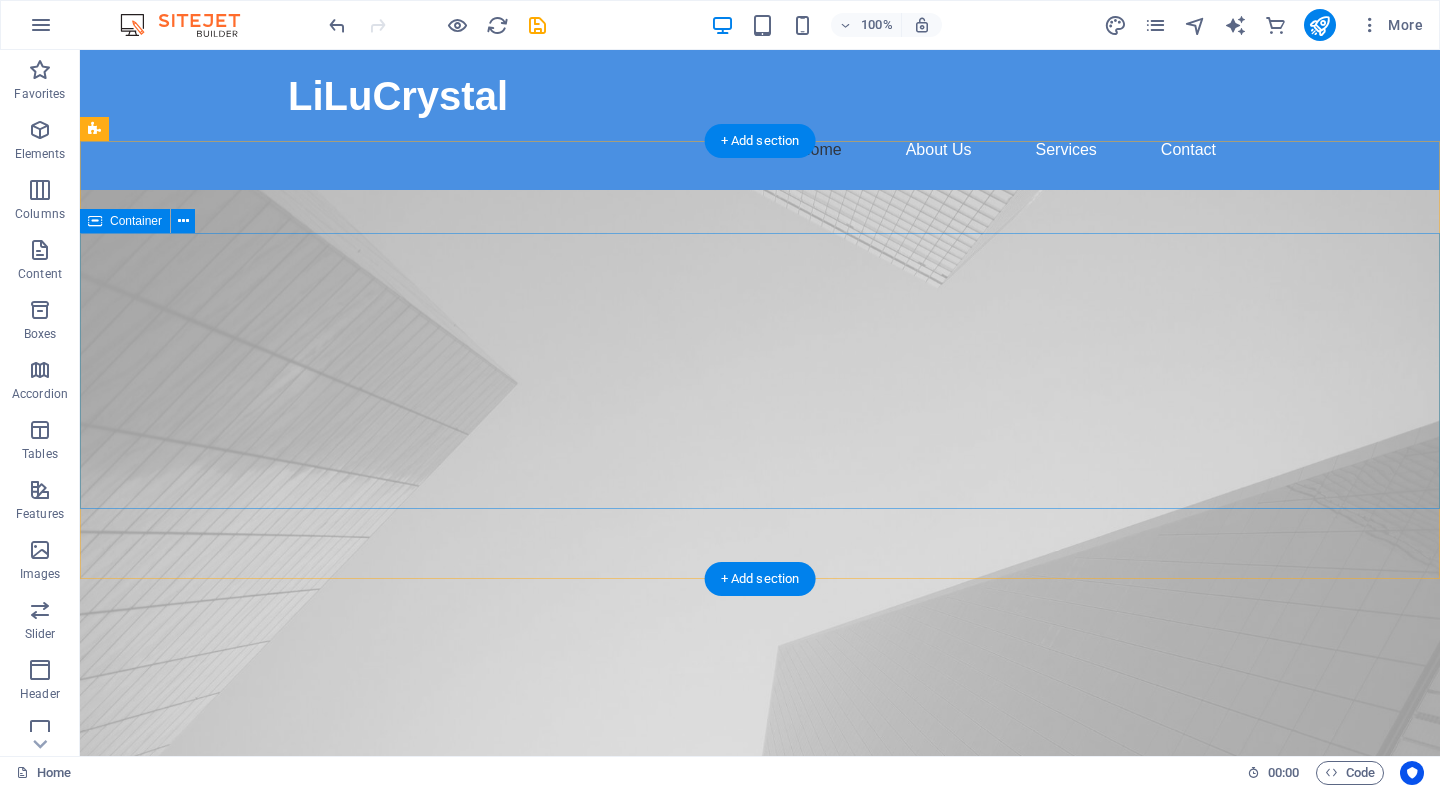 scroll, scrollTop: 1, scrollLeft: 0, axis: vertical 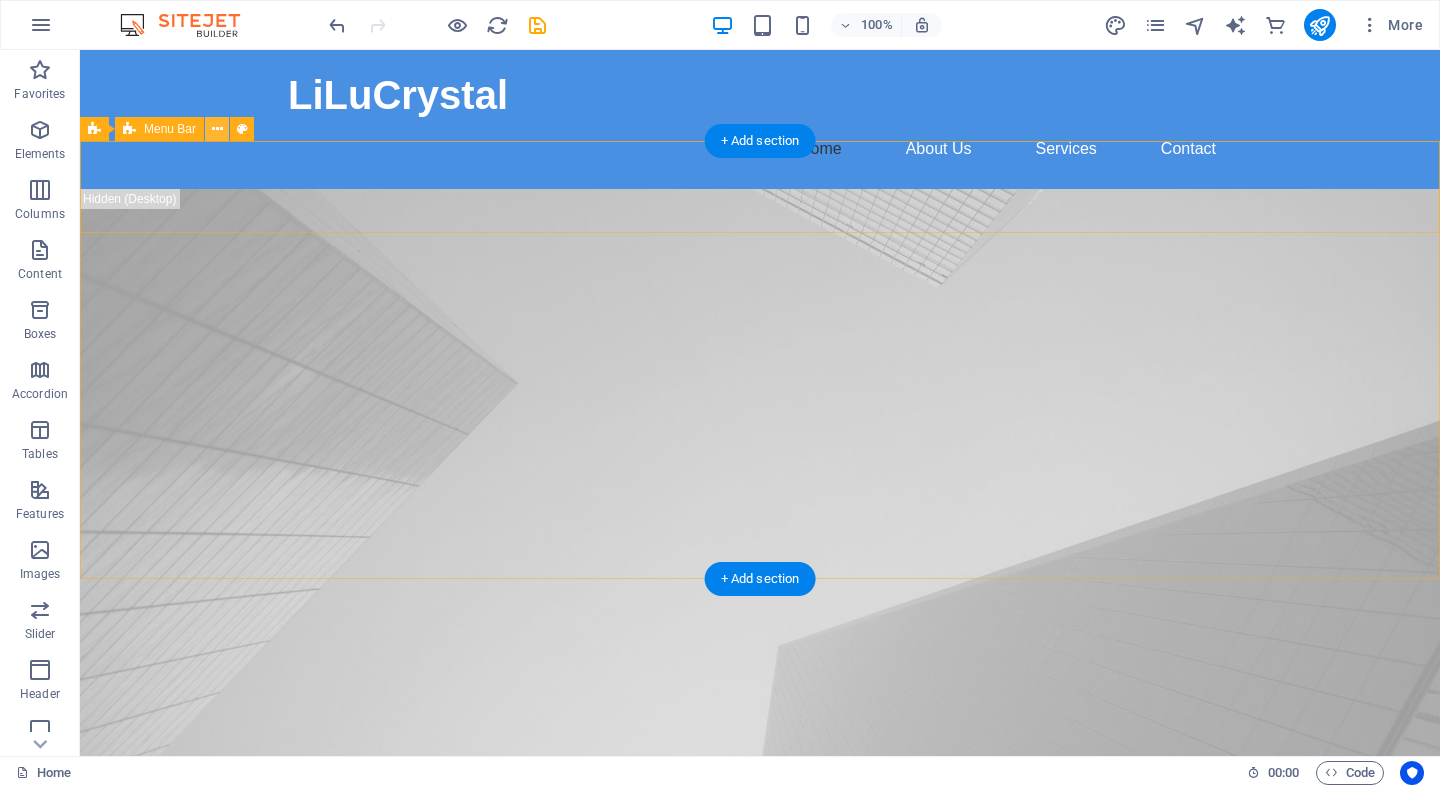 click at bounding box center [217, 129] 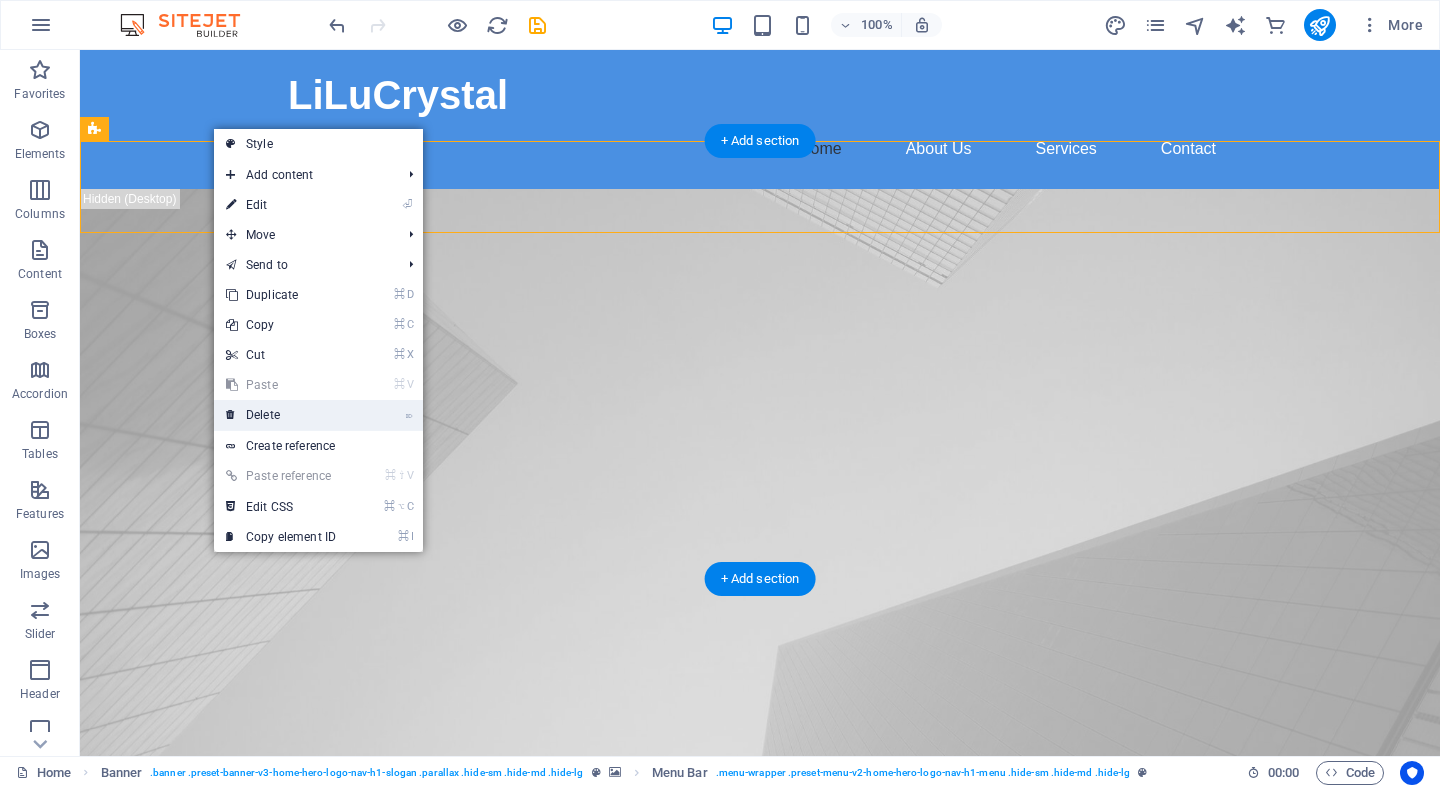 click on "⌦  Delete" at bounding box center (281, 415) 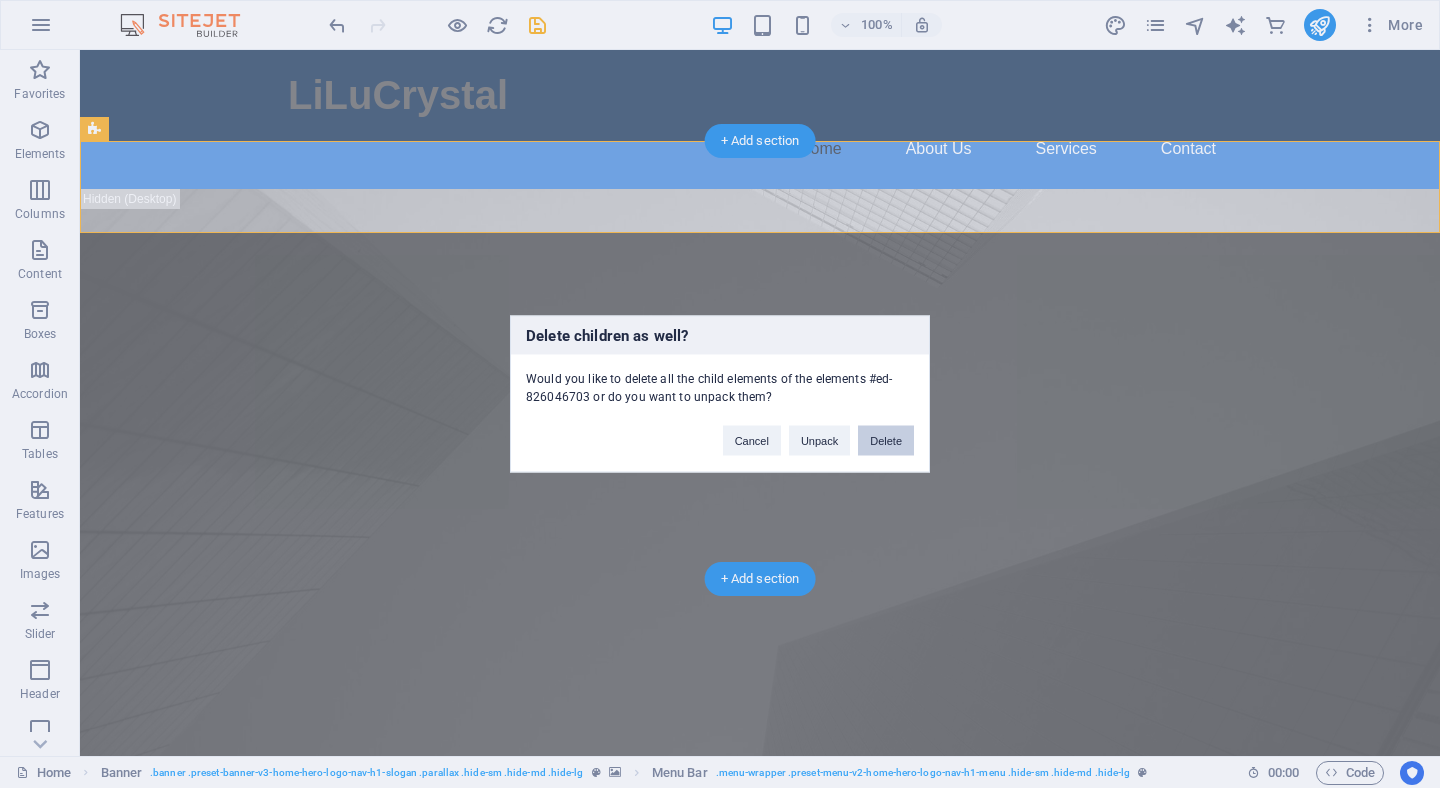 click on "Delete" at bounding box center [886, 441] 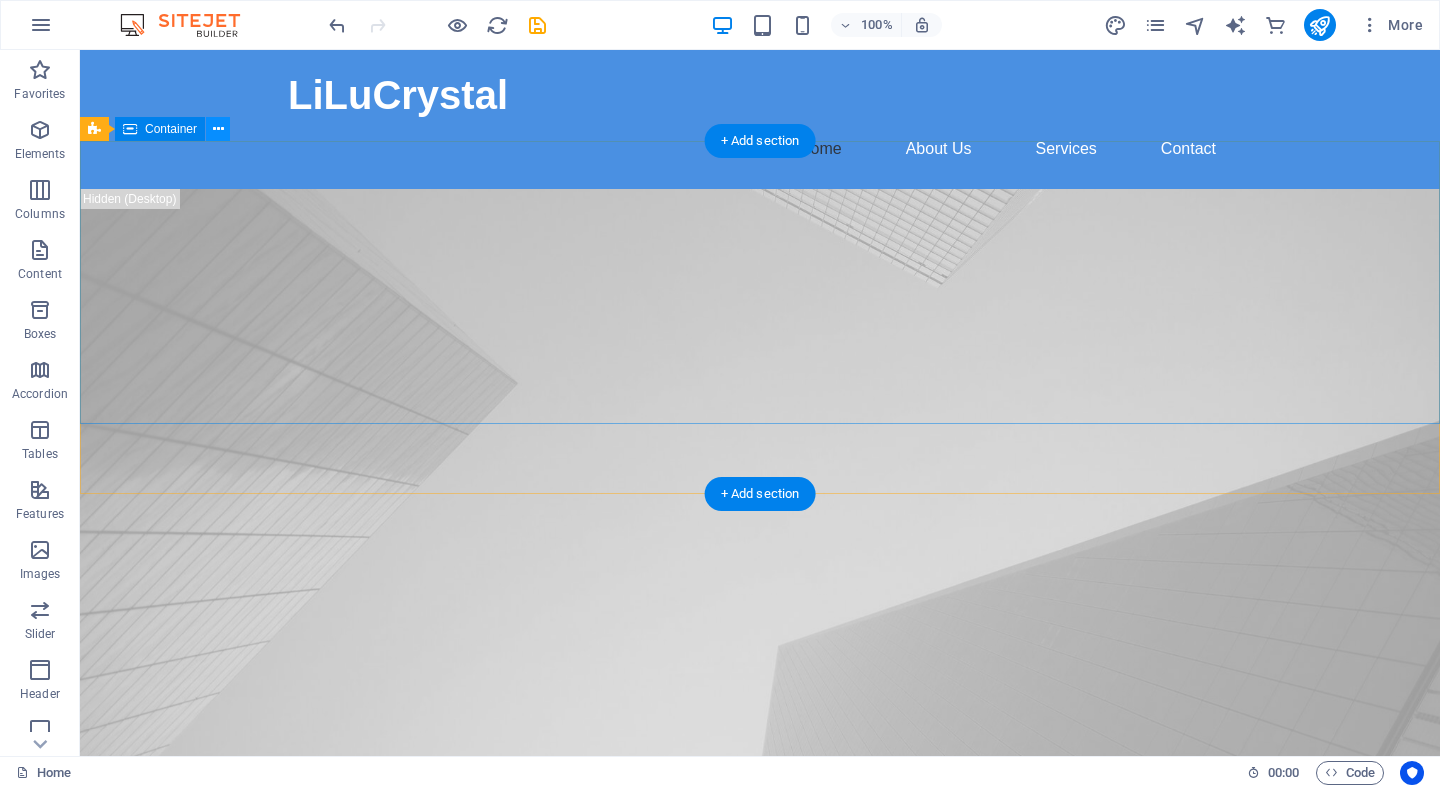 click at bounding box center [218, 129] 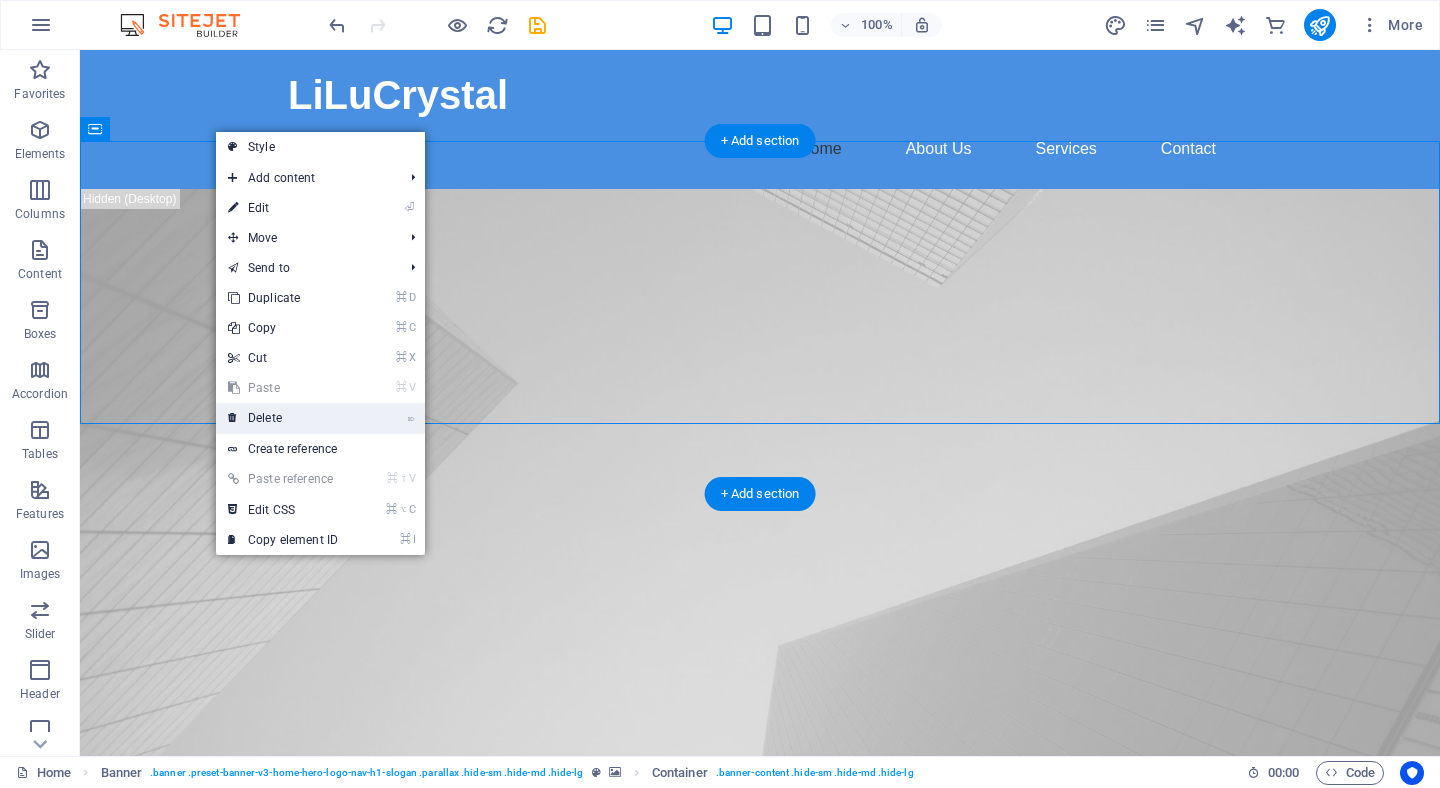 click on "⌦  Delete" at bounding box center [283, 418] 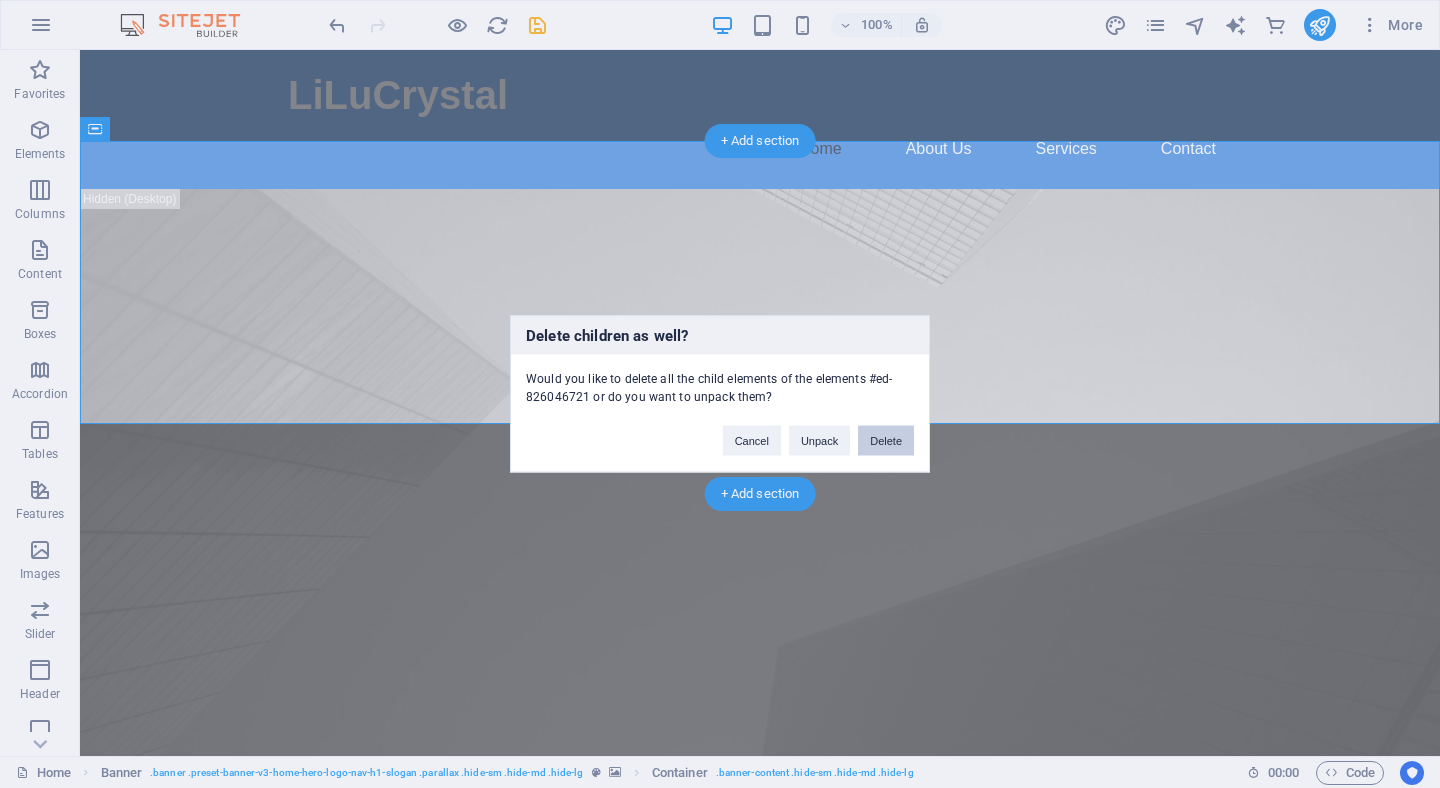 click on "Delete" at bounding box center (886, 441) 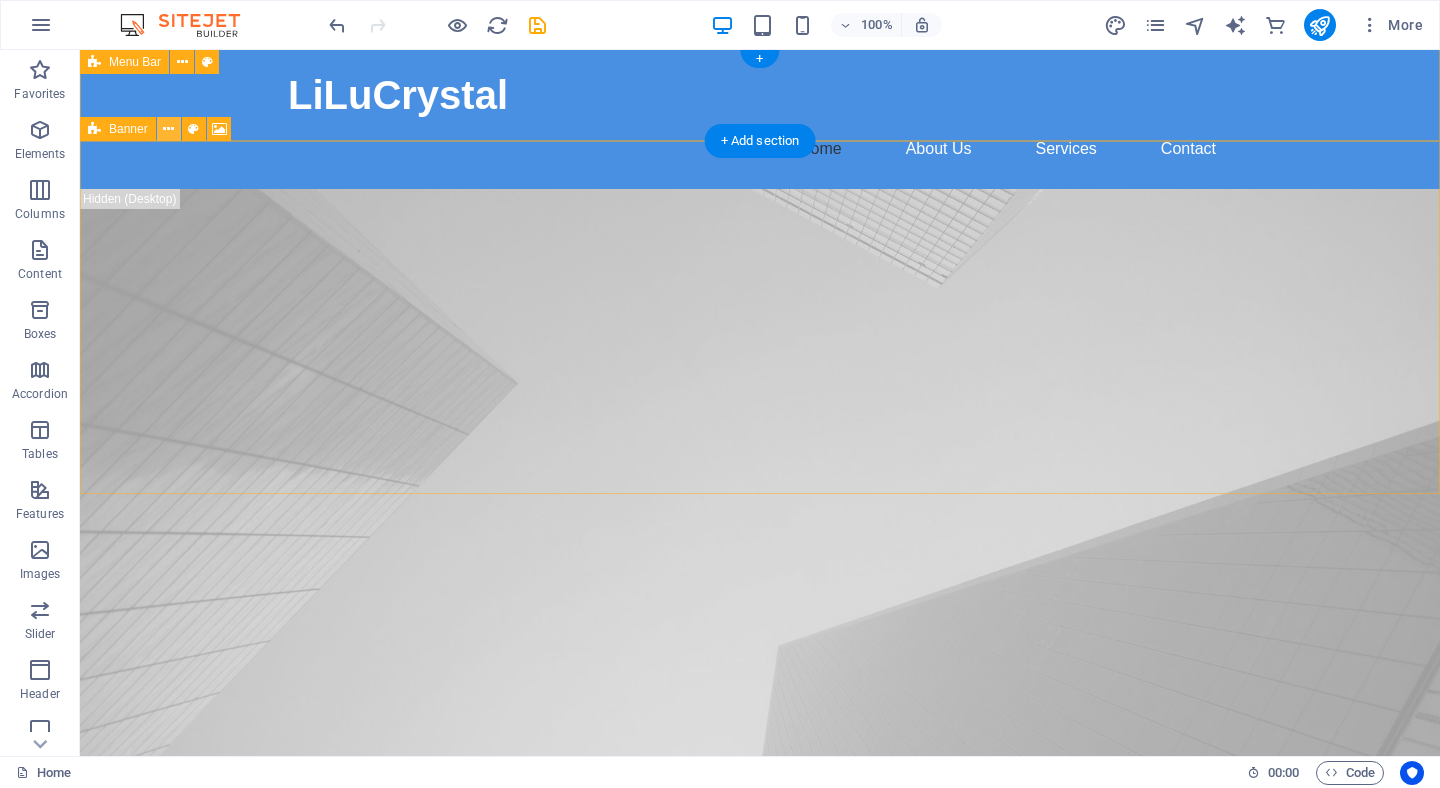 click at bounding box center (168, 129) 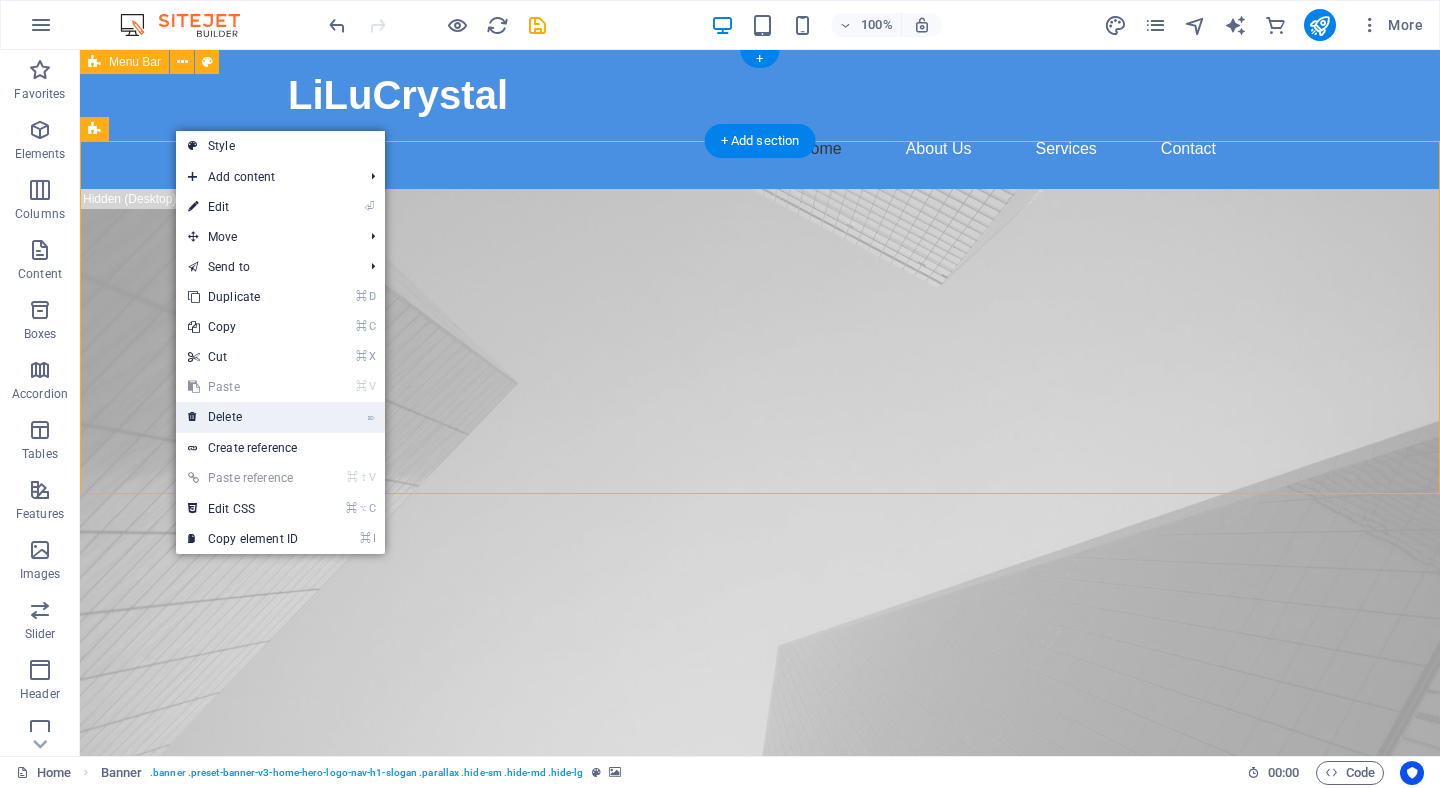 click on "⌦  Delete" at bounding box center (280, 417) 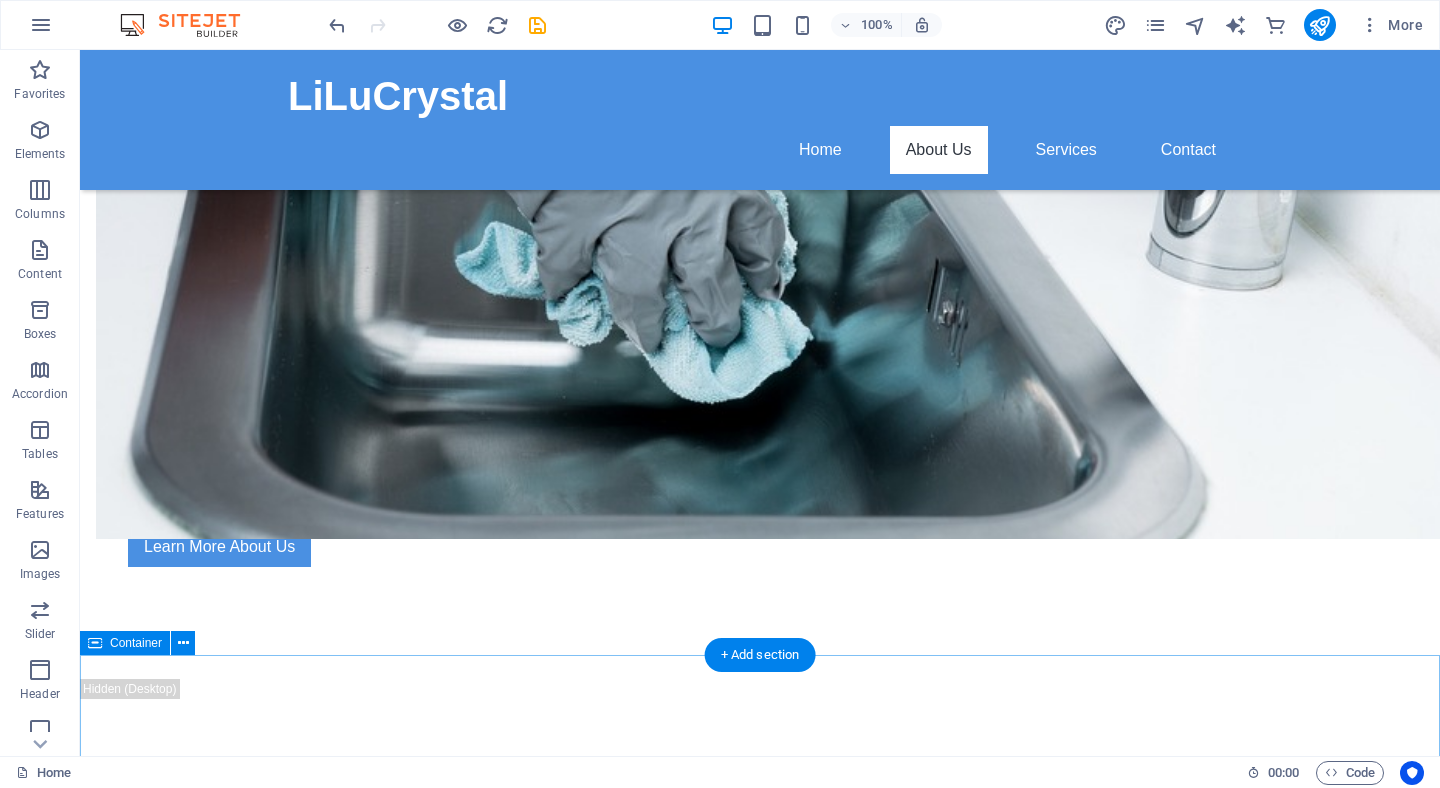 scroll, scrollTop: 1777, scrollLeft: 0, axis: vertical 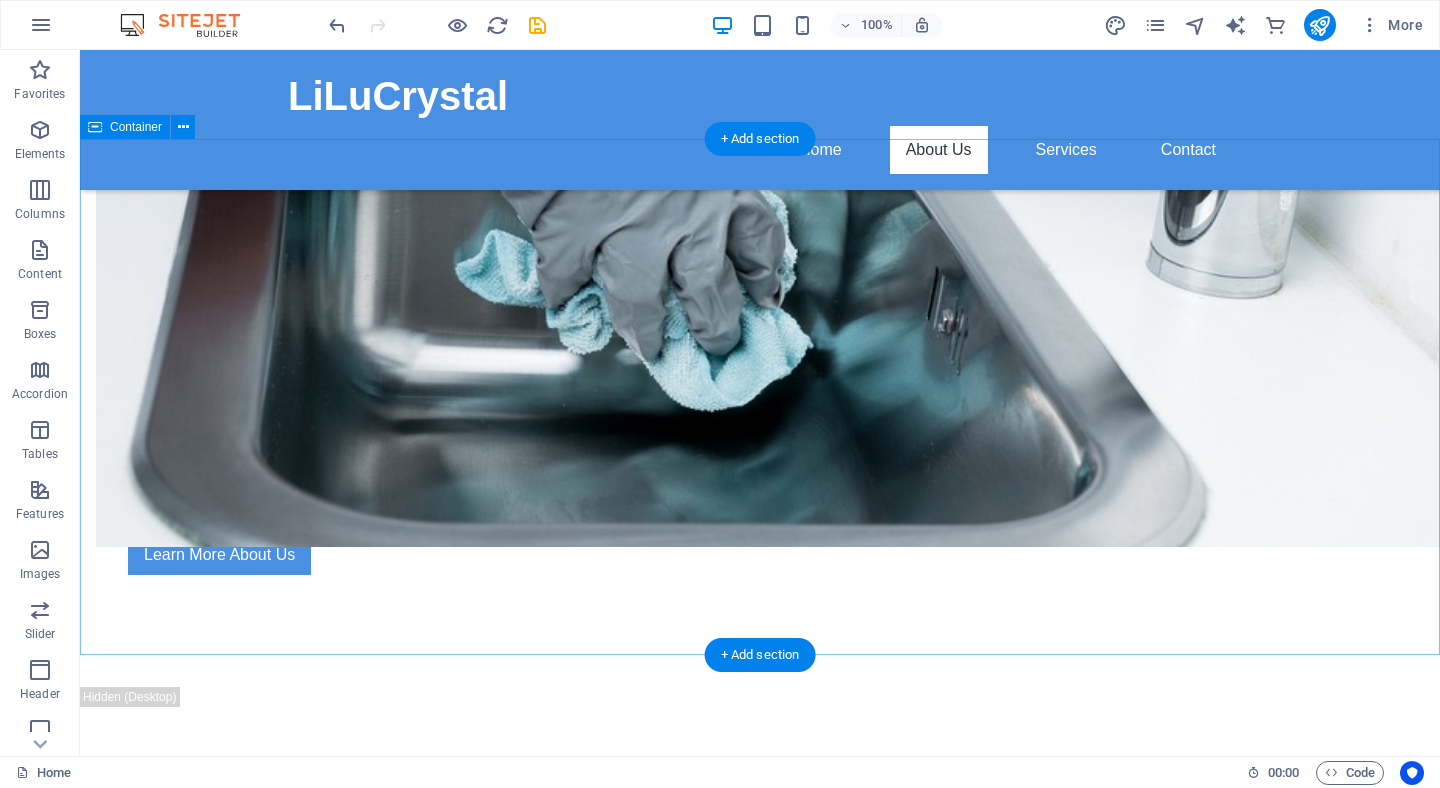 click on "Values Headline Lorem ipsum dolor sit amet, consectetuer adipiscing elit. Aenean commodo ligula eget dolor. Lorem ipsum dolor sit amet, consectetuer adipiscing elit leget dolor. Headline Lorem ipsum dolor sit amet, consectetuer adipiscing elit. Aenean commodo ligula eget dolor. Lorem ipsum dolor sit amet, consectetuer adipiscing elit leget dolor. Headline Lorem ipsum dolor sit amet, consectetuer adipiscing elit. Aenean commodo ligula eget dolor. Lorem ipsum dolor sit amet, consectetuer adipiscing elit leget dolor." at bounding box center (760, 1561) 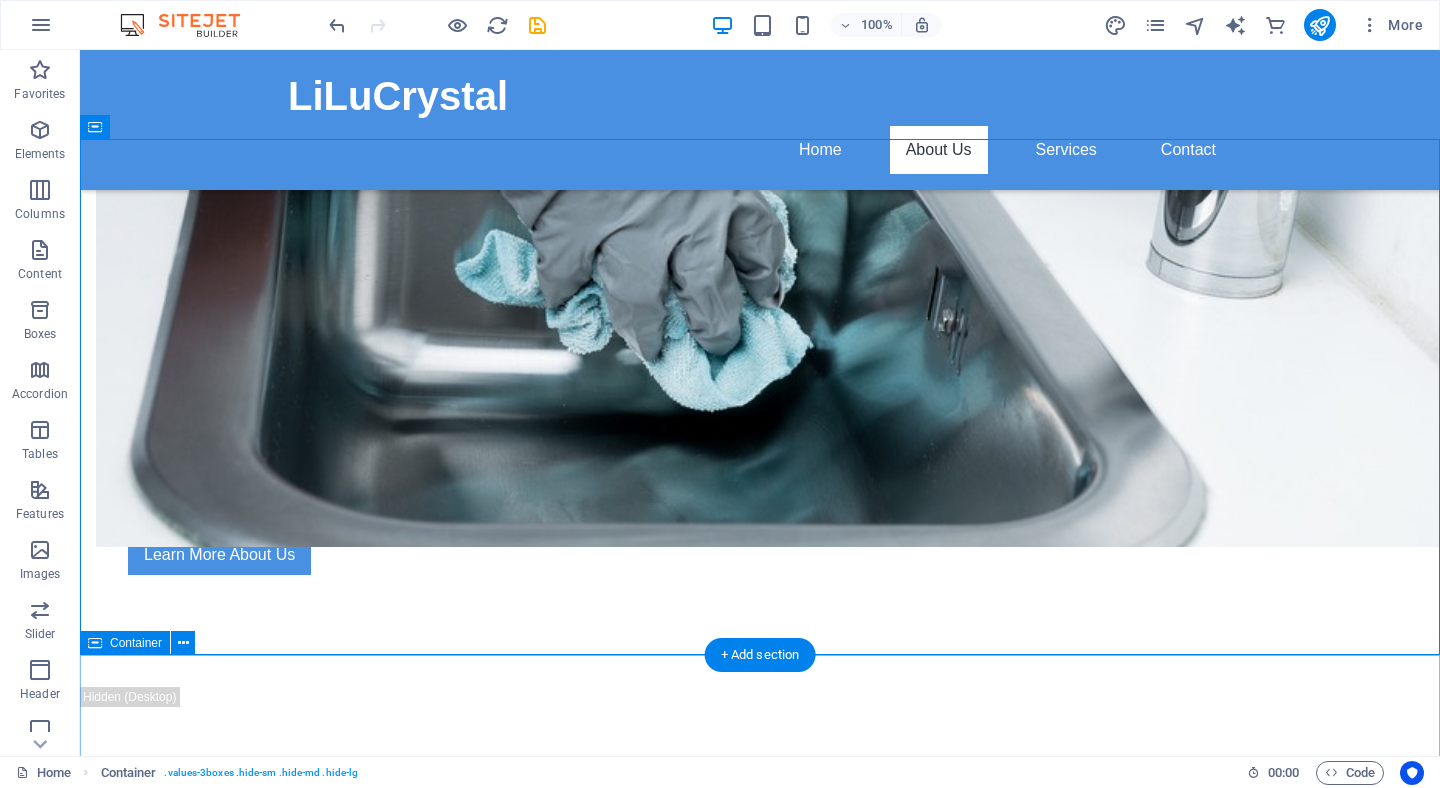 drag, startPoint x: 185, startPoint y: 676, endPoint x: 183, endPoint y: 644, distance: 32.06244 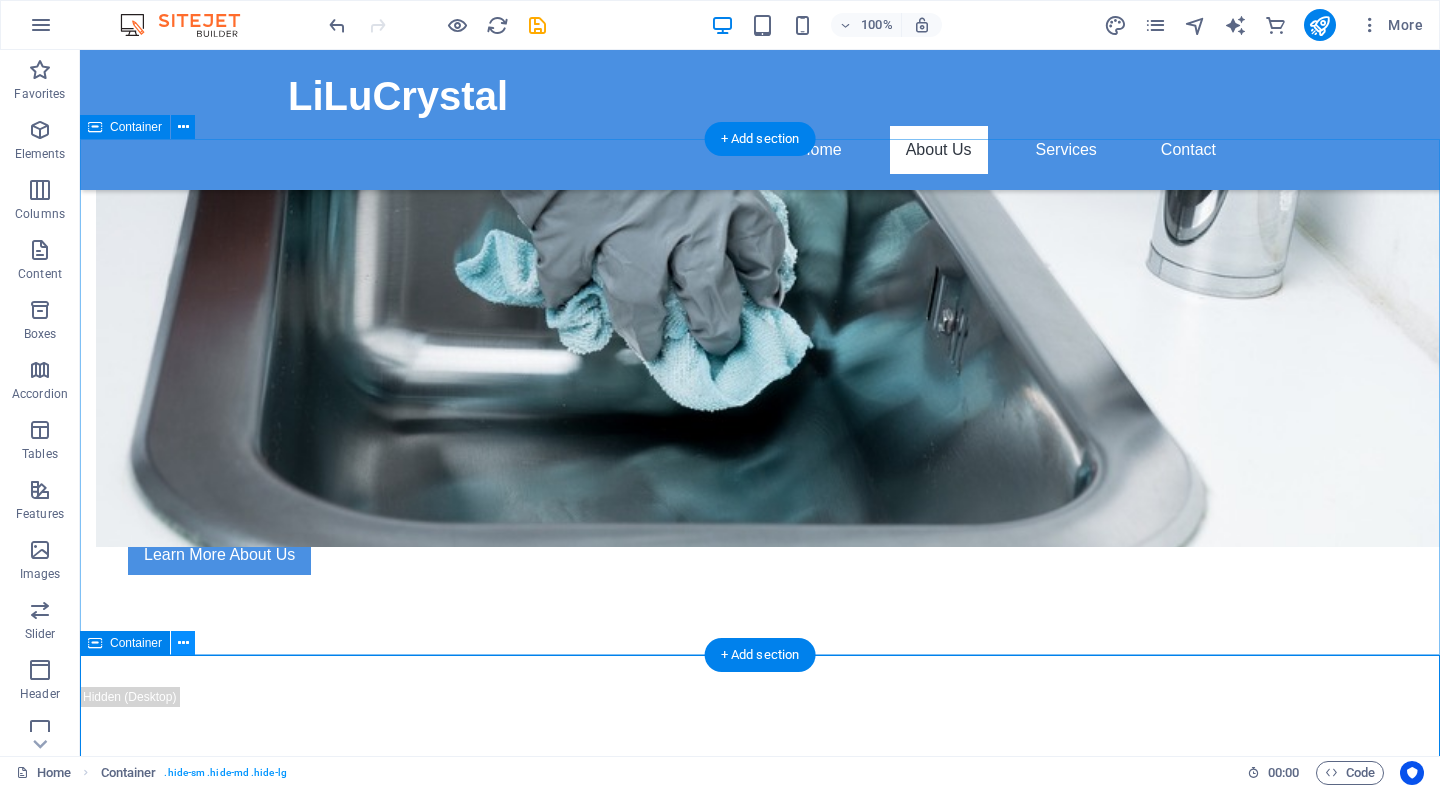 click at bounding box center [183, 643] 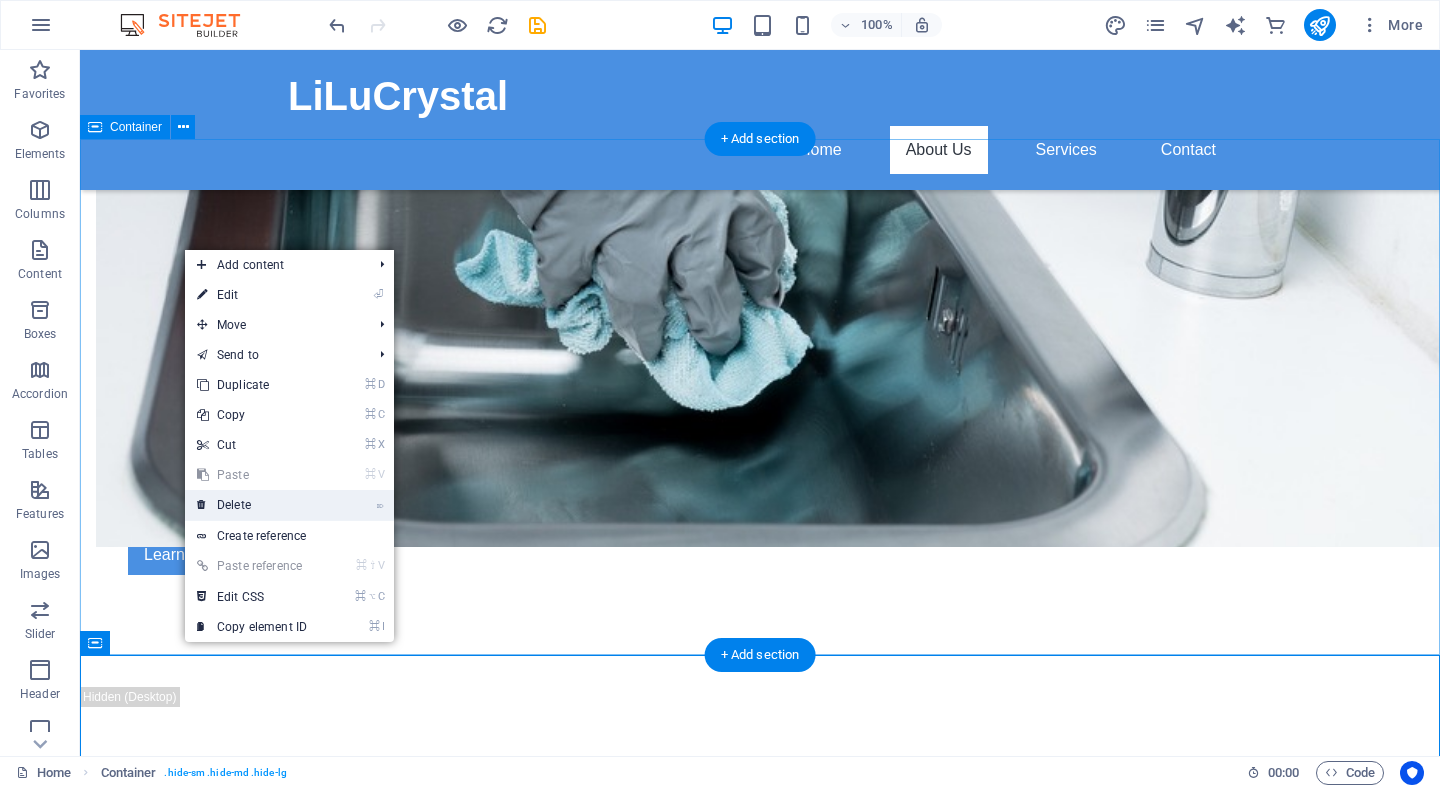 click on "⌦  Delete" at bounding box center [252, 505] 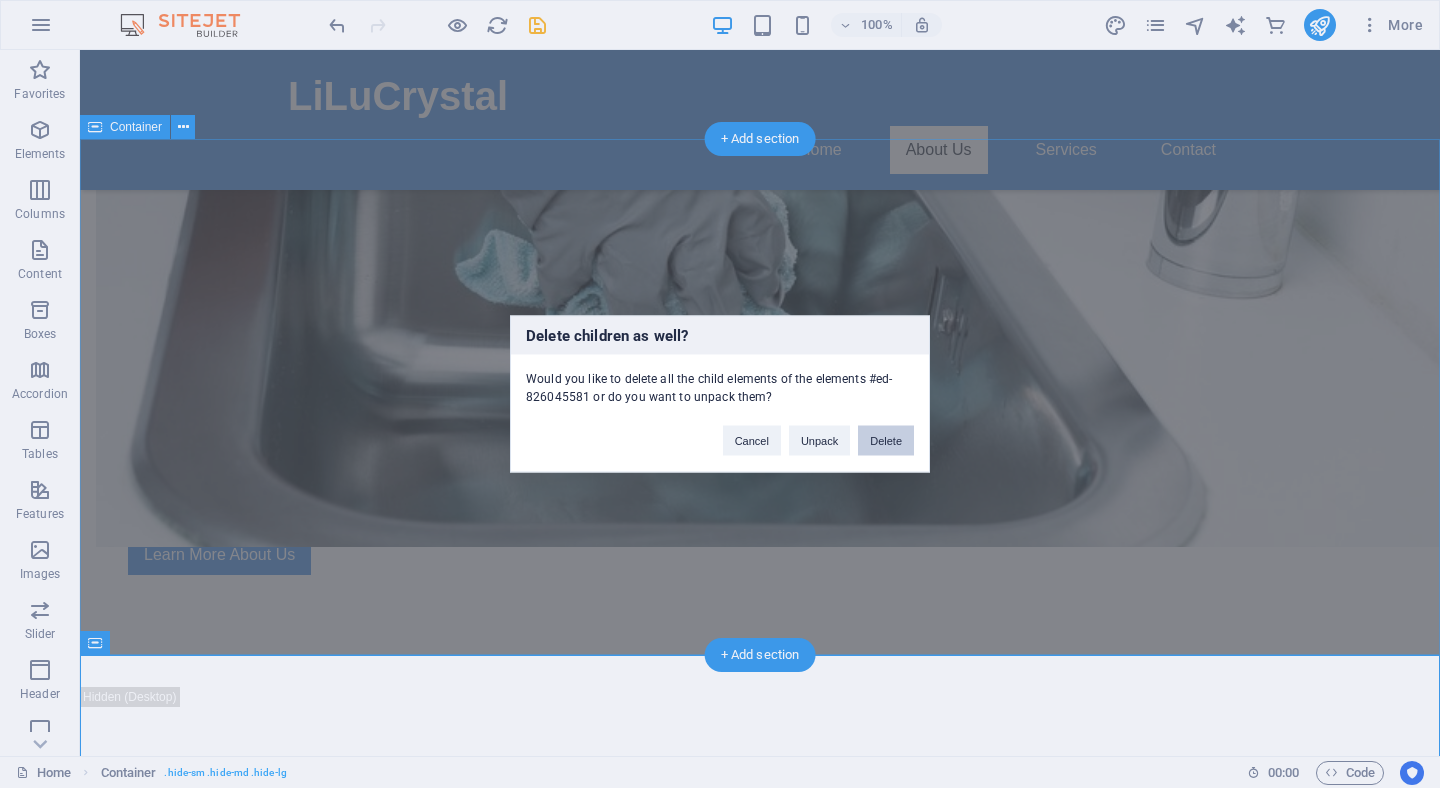 click on "Delete" at bounding box center [886, 441] 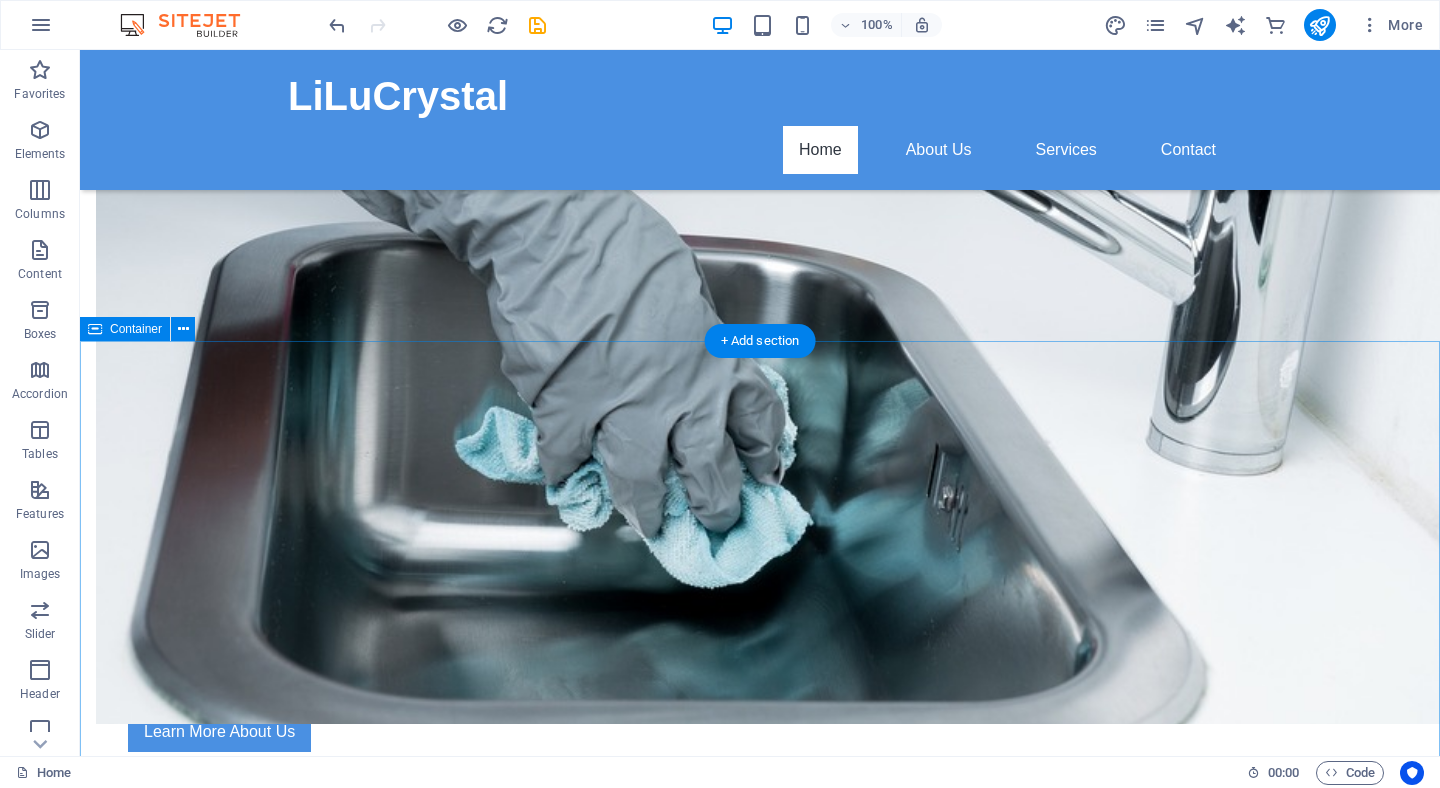 scroll, scrollTop: 1575, scrollLeft: 0, axis: vertical 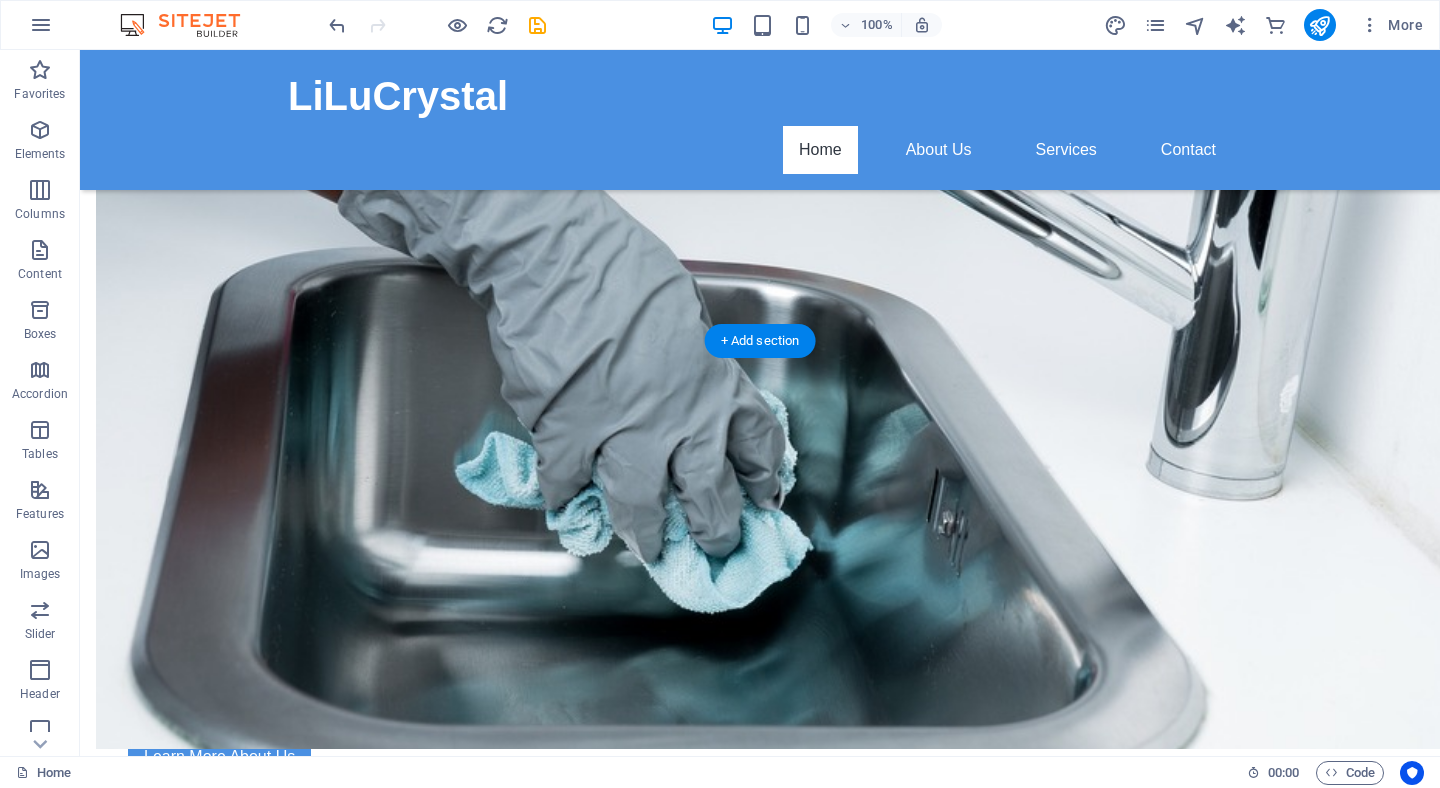 click on "Values Headline Lorem ipsum dolor sit amet, consectetuer adipiscing elit. Aenean commodo ligula eget dolor. Lorem ipsum dolor sit amet, consectetuer adipiscing elit leget dolor. Headline Lorem ipsum dolor sit amet, consectetuer adipiscing elit. Aenean commodo ligula eget dolor. Lorem ipsum dolor sit amet, consectetuer adipiscing elit leget dolor. Headline Lorem ipsum dolor sit amet, consectetuer adipiscing elit. Aenean commodo ligula eget dolor. Lorem ipsum dolor sit amet, consectetuer adipiscing elit leget dolor." at bounding box center (760, 1763) 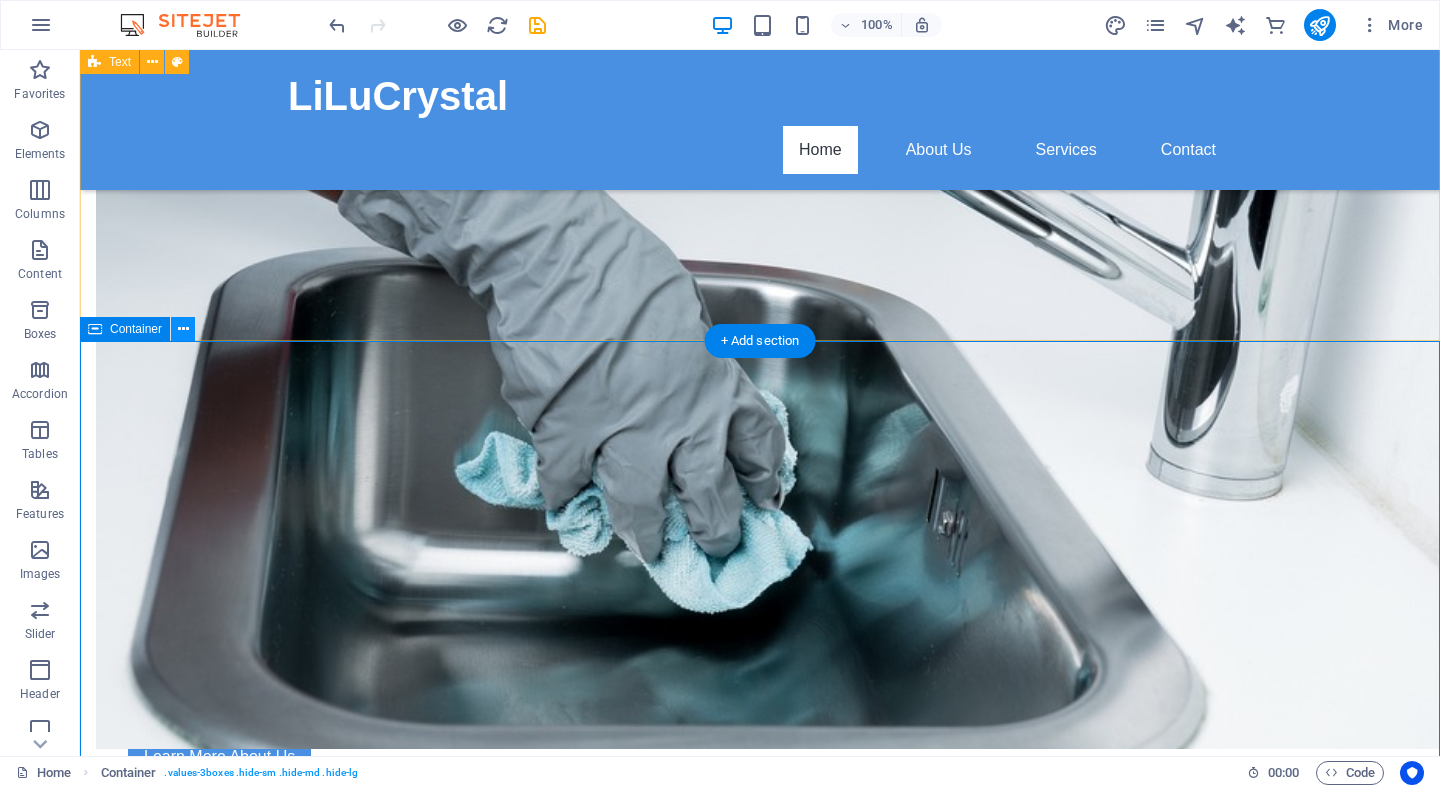 click at bounding box center (183, 329) 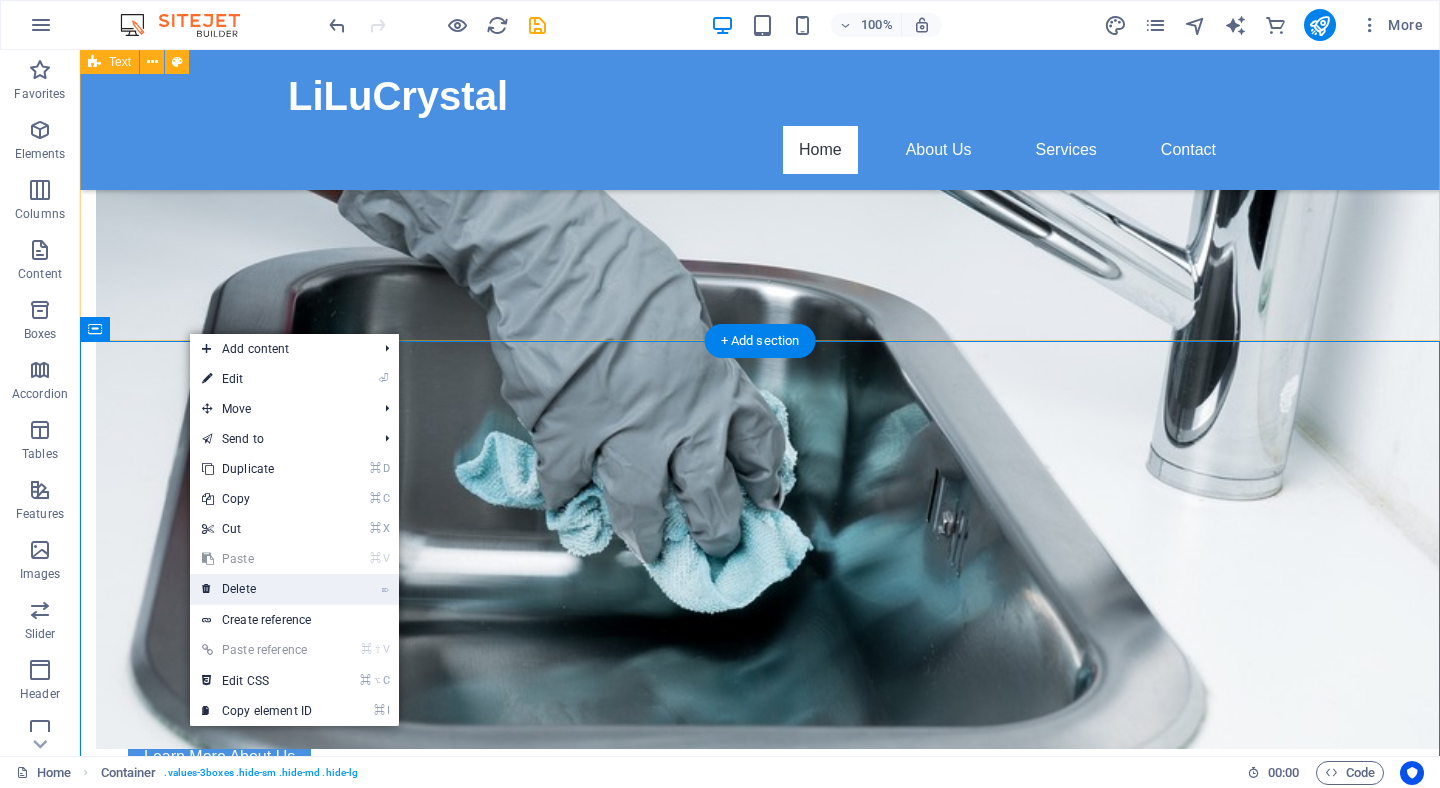 click on "⌦  Delete" at bounding box center (257, 589) 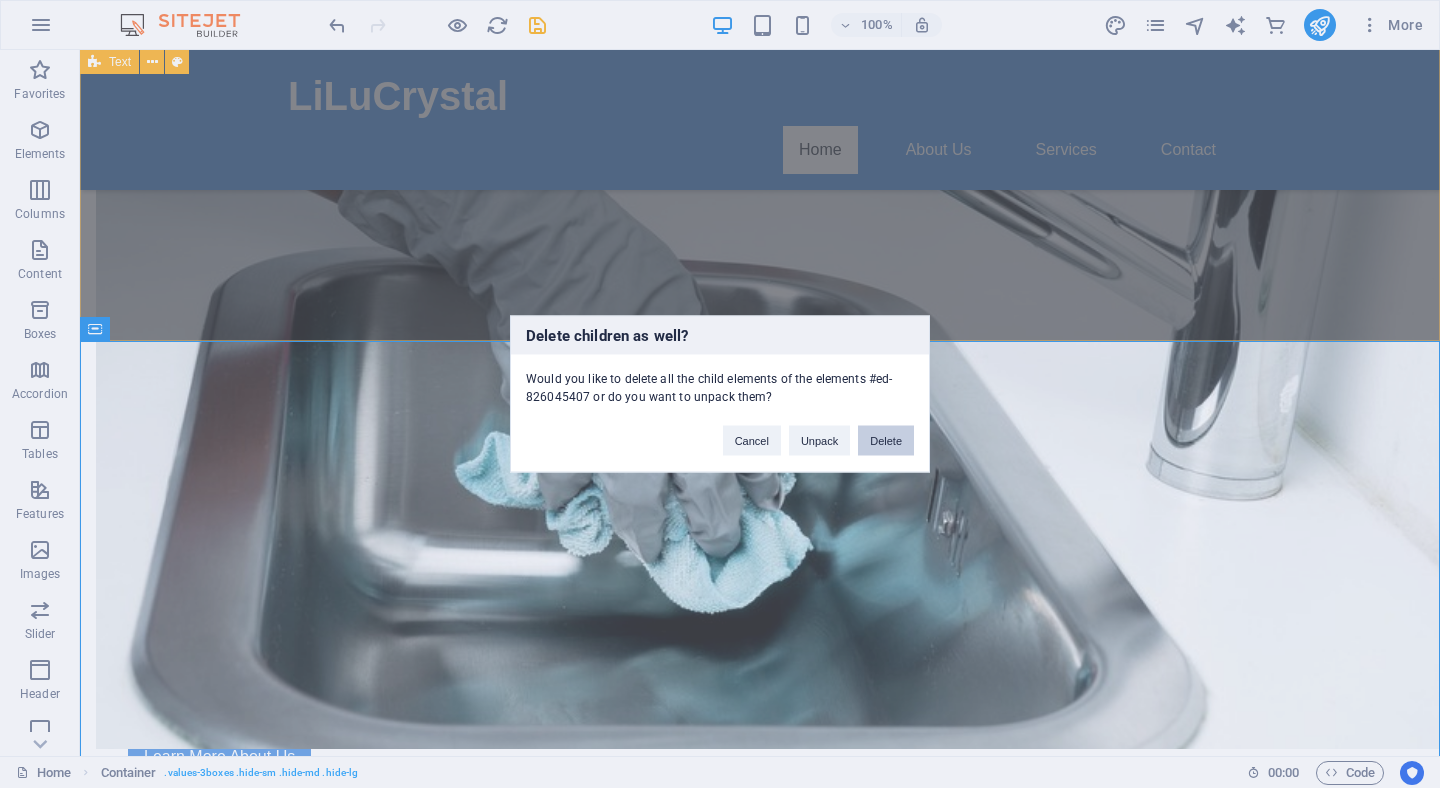 click on "Delete" at bounding box center [886, 441] 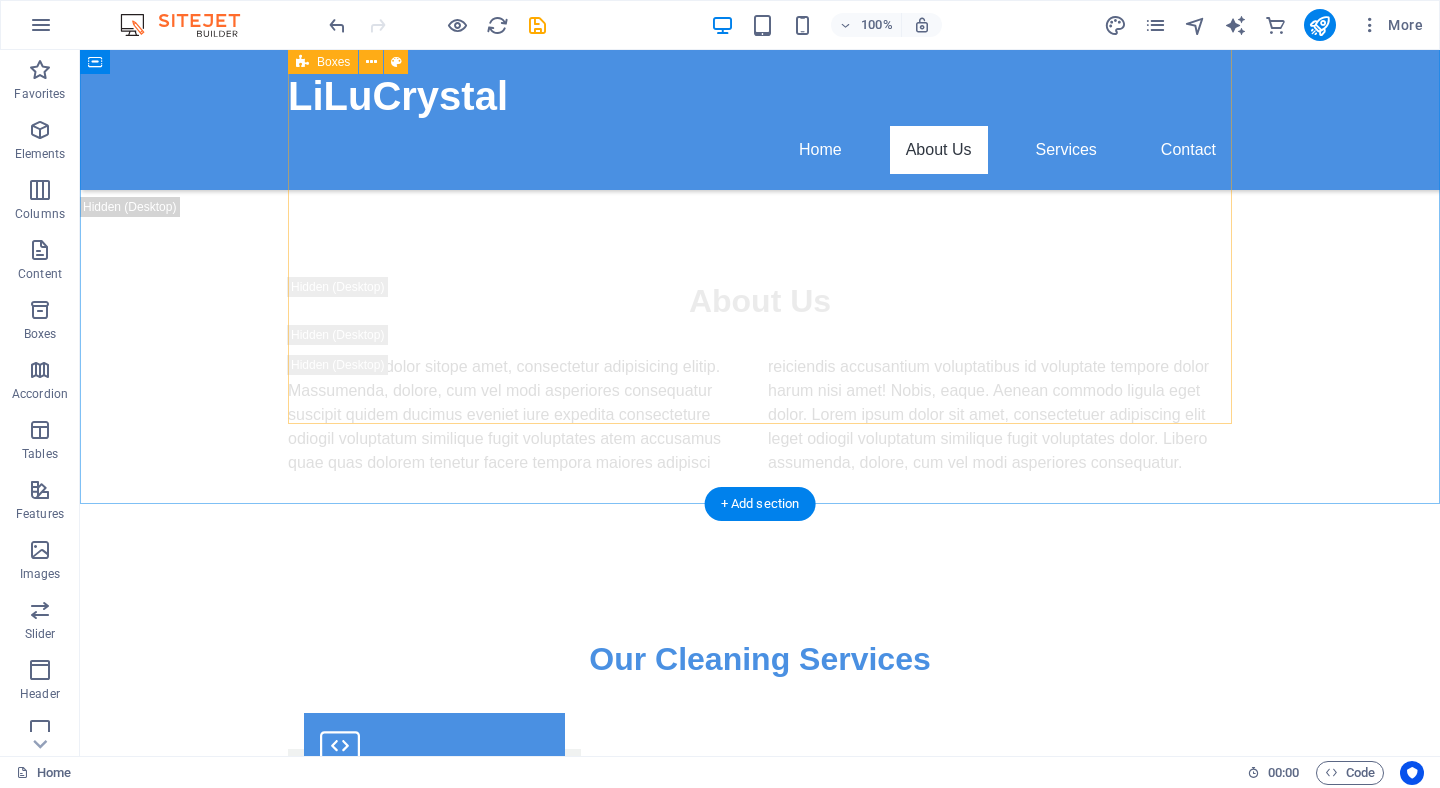 scroll, scrollTop: 2270, scrollLeft: 0, axis: vertical 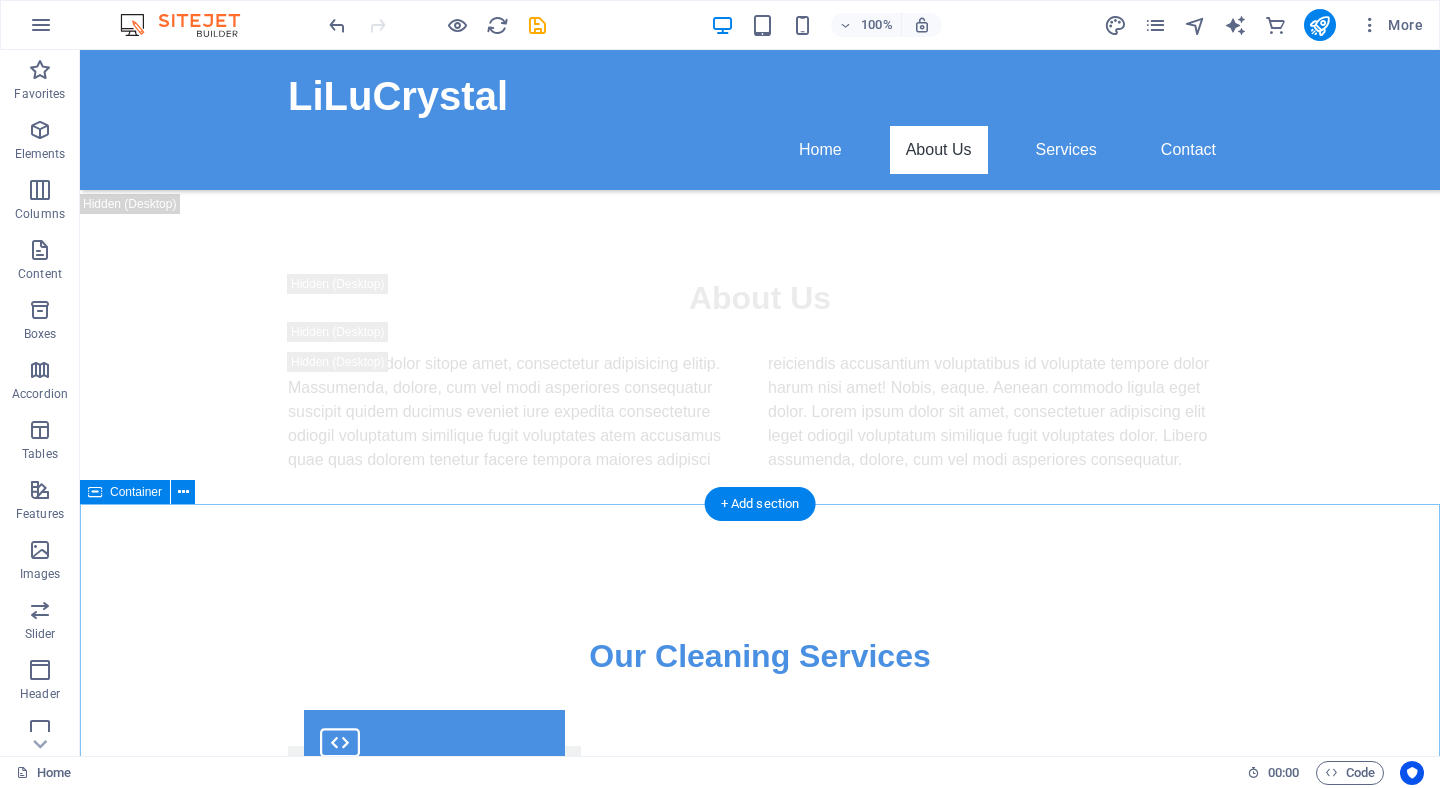 click on "Our Services Headline Lorem ipsum dolor sit amet, consectetuer adipiscing elit. Aenean commodo ligula eget dolor. Lorem ipsum dolor sit amet. Headline Lorem ipsum dolor sit amet, consectetuer adipiscing elit. Aenean commodo ligula eget dolor. Lorem ipsum dolor sit amet. Headline Lorem ipsum dolor sit amet, consectetuer adipiscing elit. Aenean commodo ligula eget dolor. Lorem ipsum dolor sit amet. Headline Lorem ipsum dolor sit amet, consectetuer adipiscing elit. Aenean commodo ligula eget dolor. Lorem ipsum dolor sit amet. Headline Lorem ipsum dolor sit amet, consectetuer adipiscing elit. Aenean commodo ligula eget dolor. Lorem ipsum dolor sit amet. Headline Lorem ipsum dolor sit amet, consectetuer adipiscing elit. Aenean commodo ligula eget dolor. Lorem ipsum dolor sit amet." at bounding box center [760, 3951] 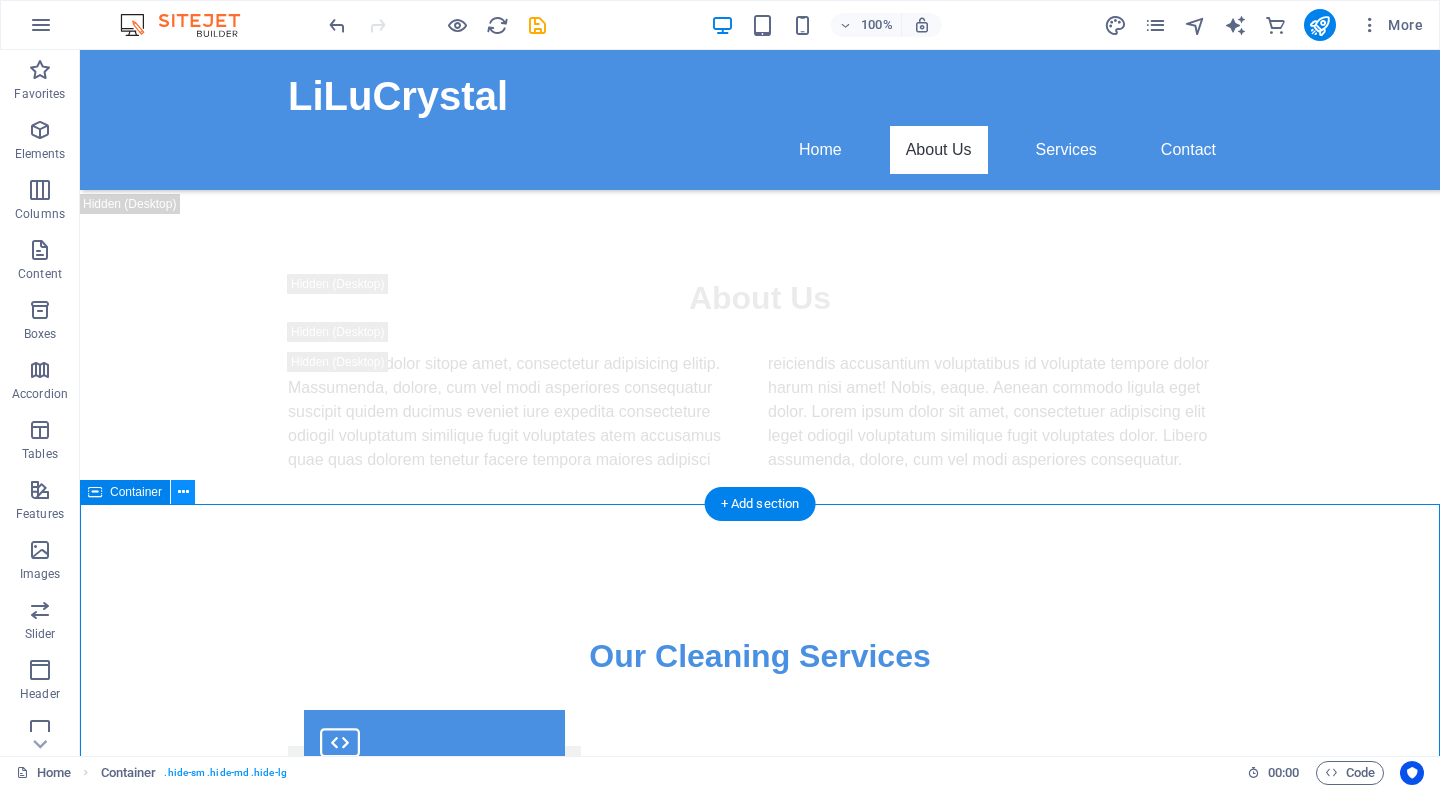 click at bounding box center (183, 492) 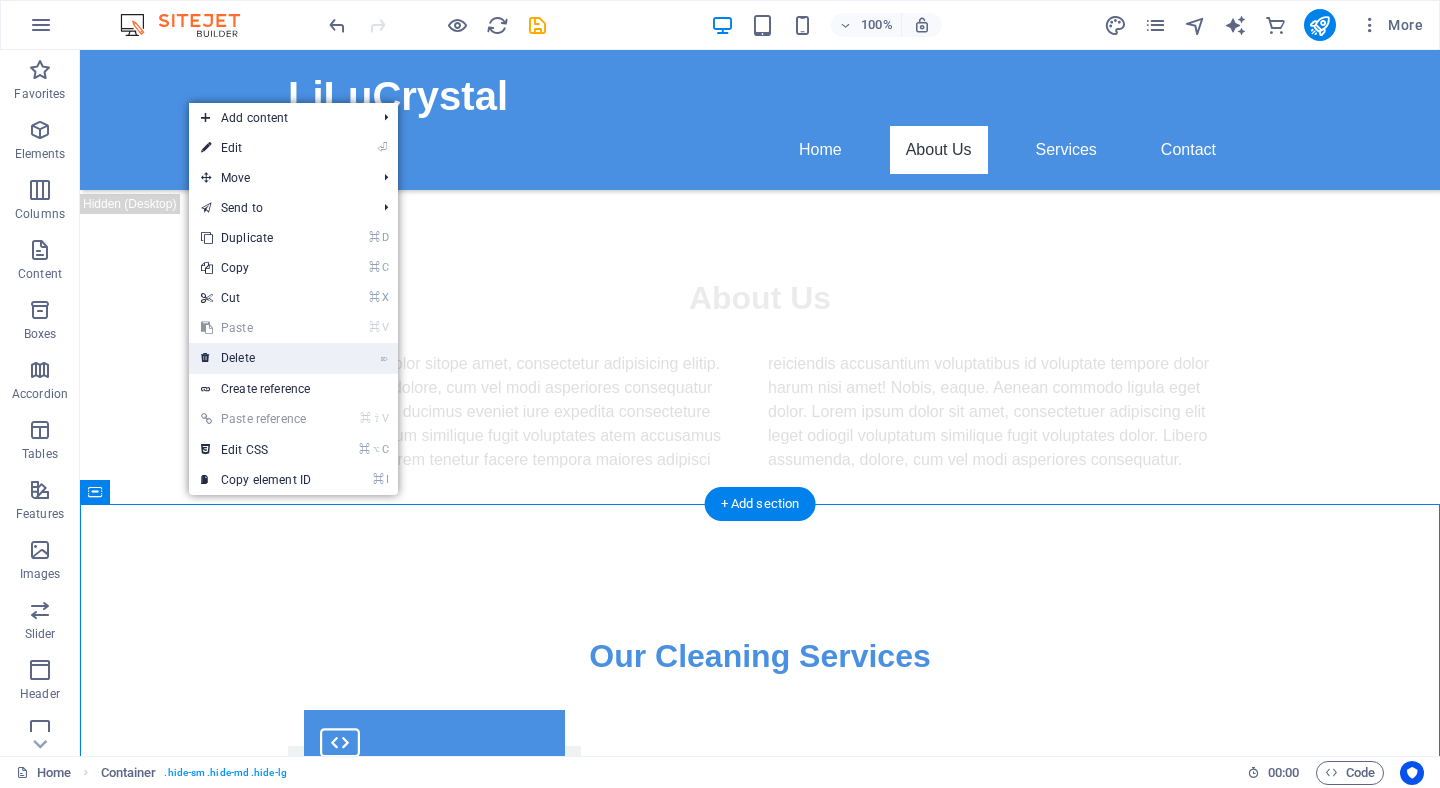 click on "⌦  Delete" at bounding box center (256, 358) 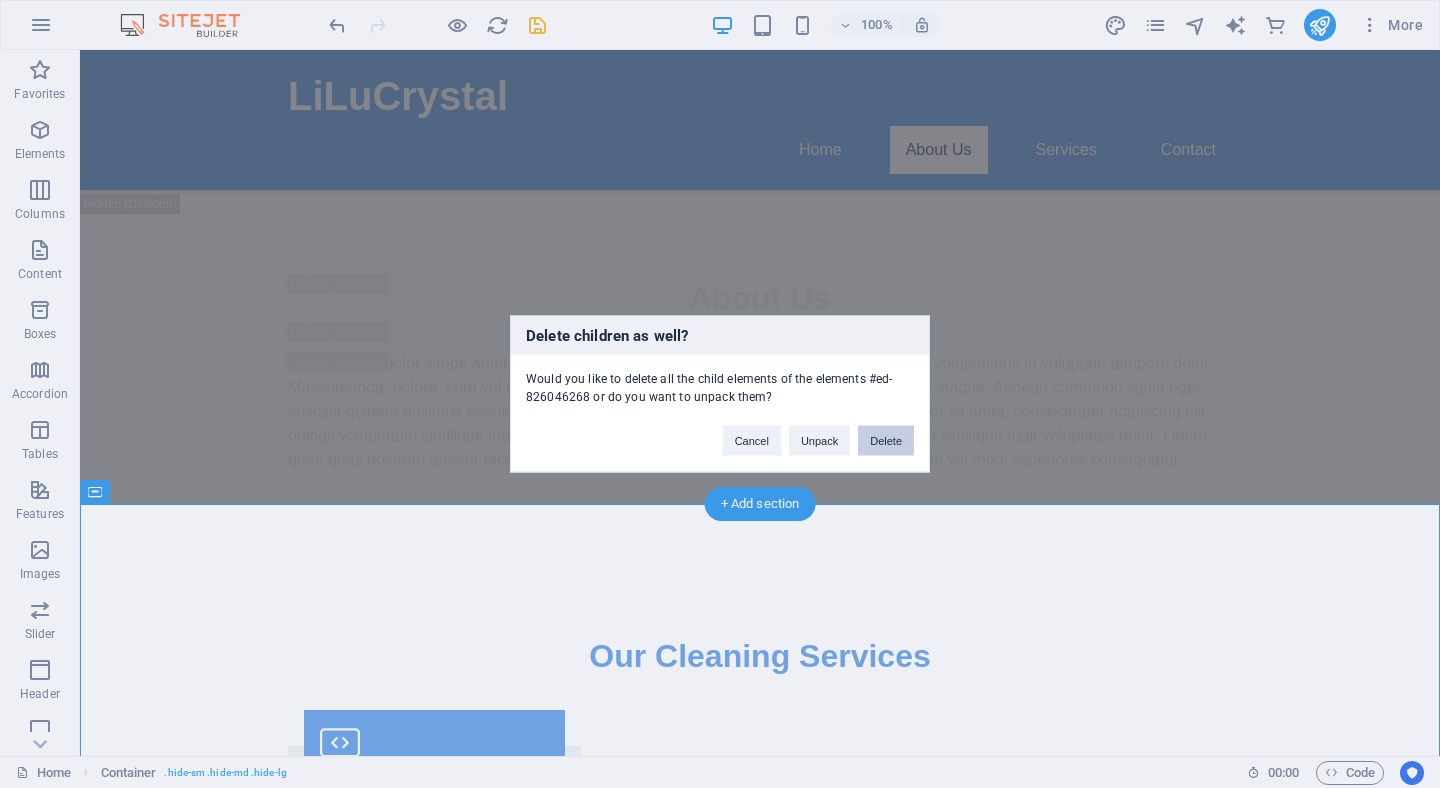 click on "Delete" at bounding box center (886, 441) 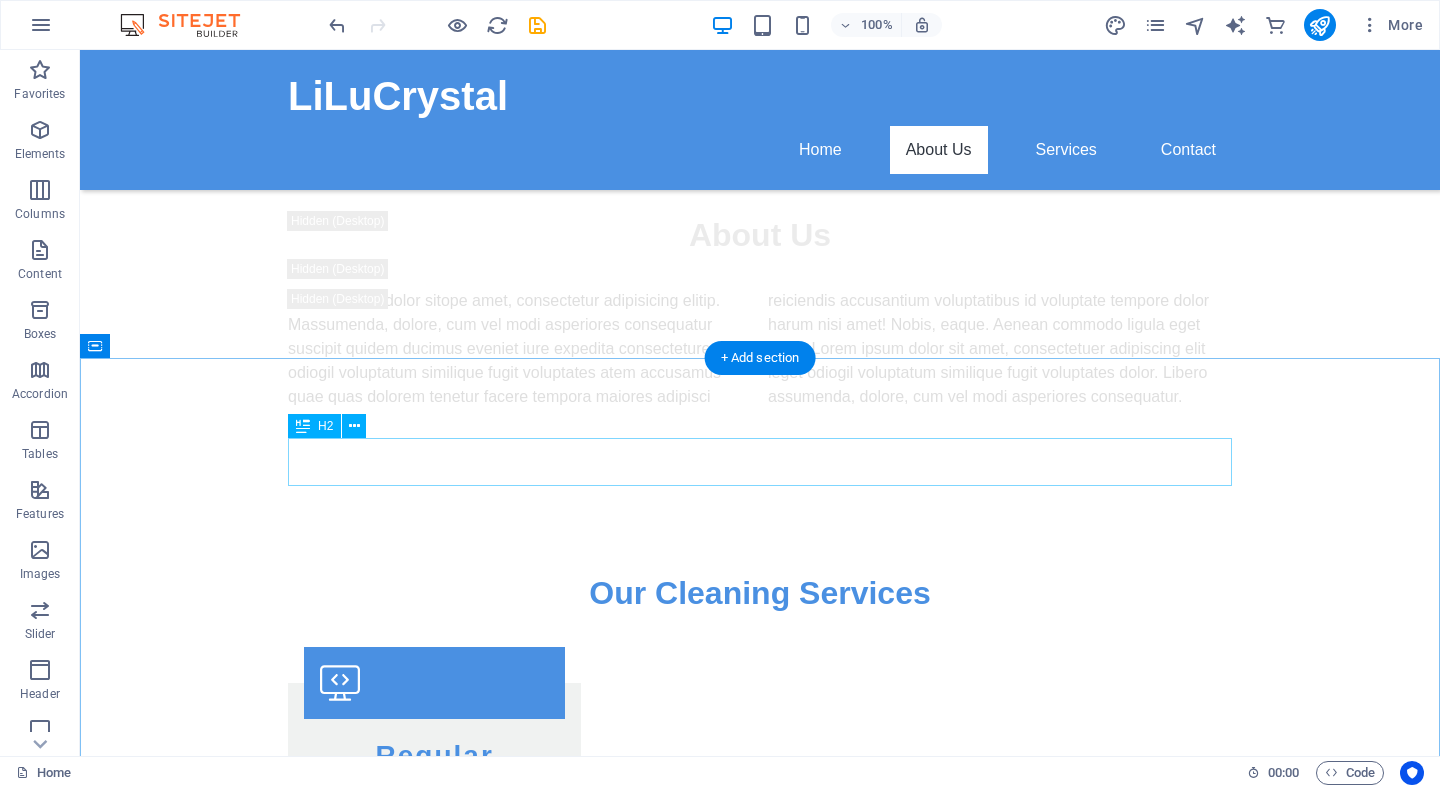 scroll, scrollTop: 2416, scrollLeft: 0, axis: vertical 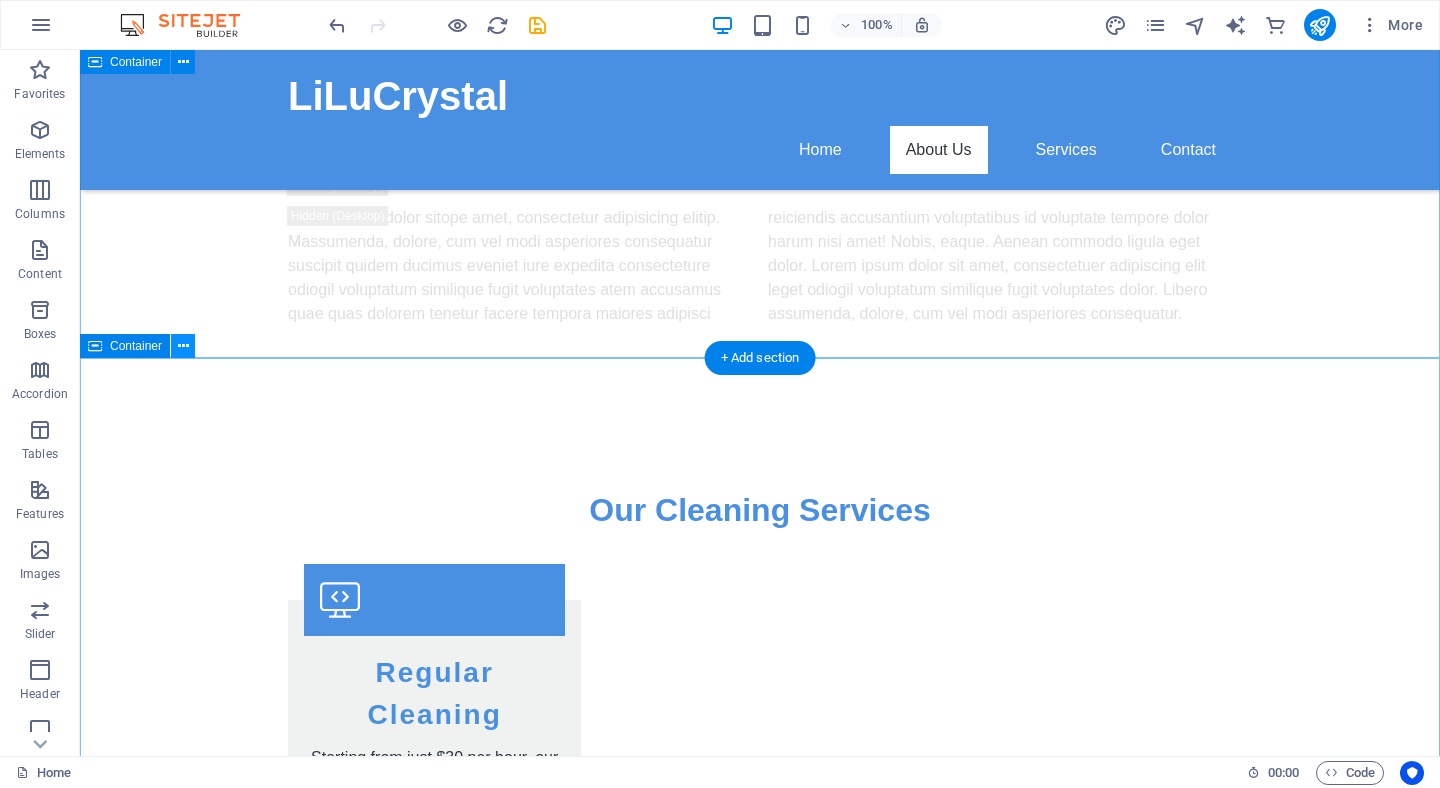 click at bounding box center [183, 346] 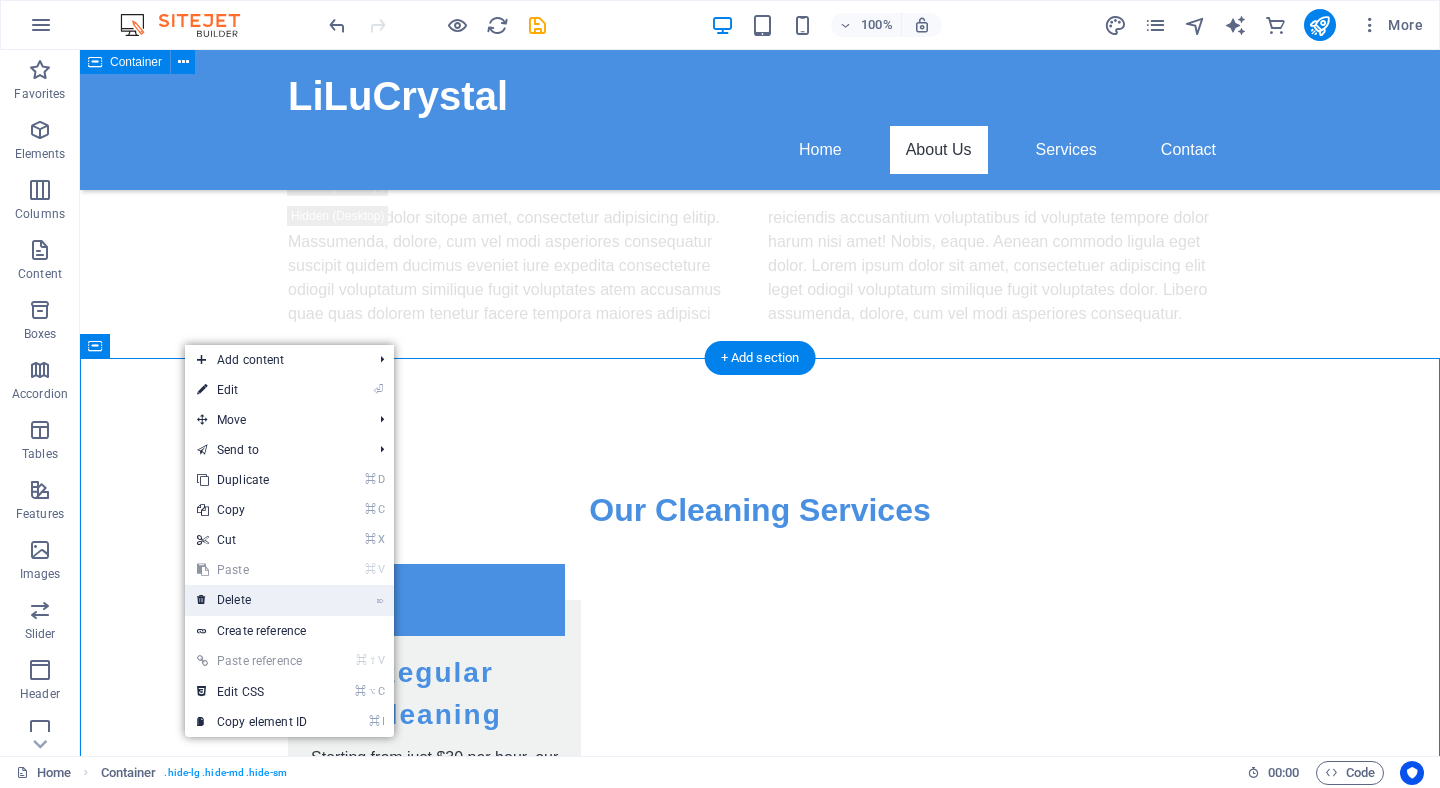 click on "⌦  Delete" at bounding box center [252, 600] 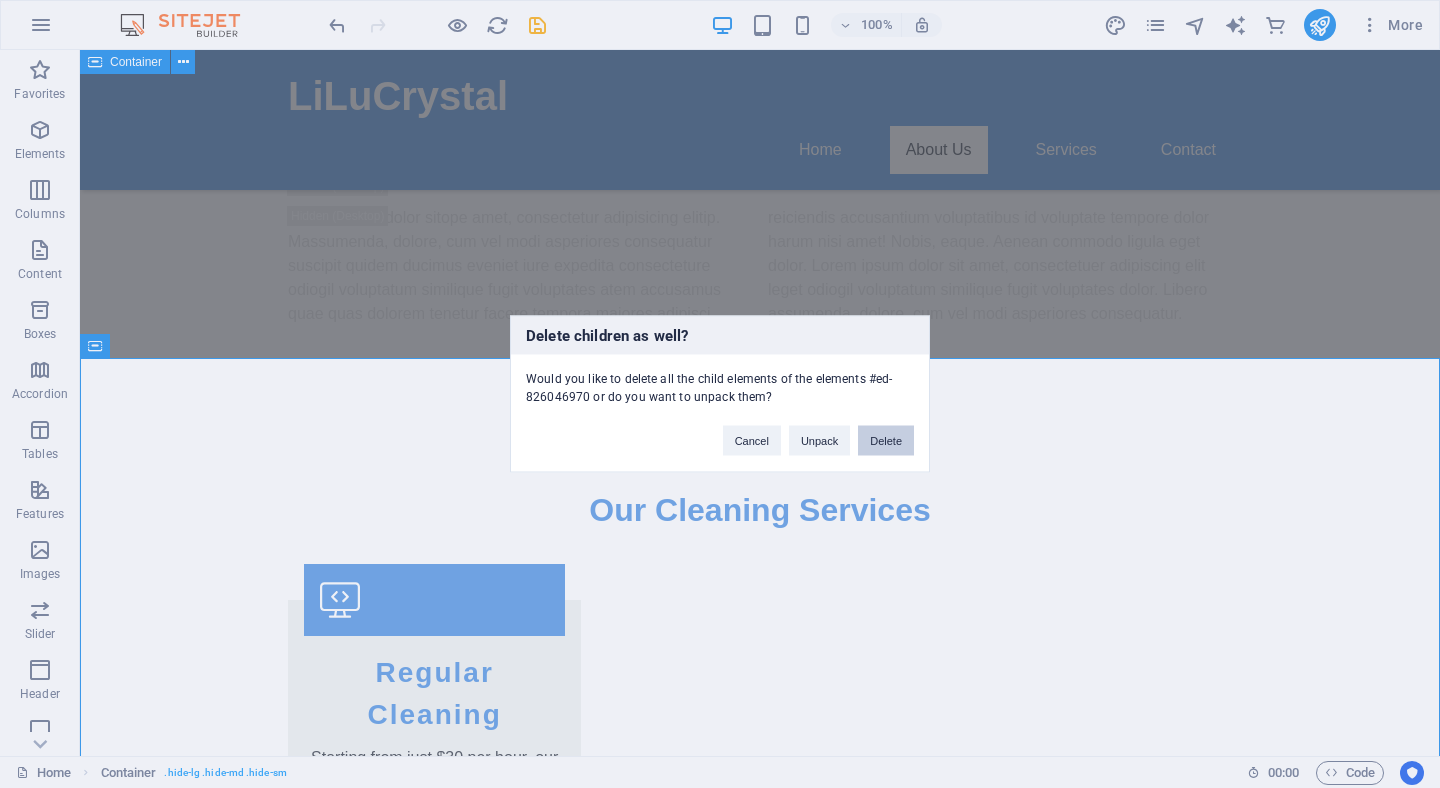 click on "Delete" at bounding box center (886, 441) 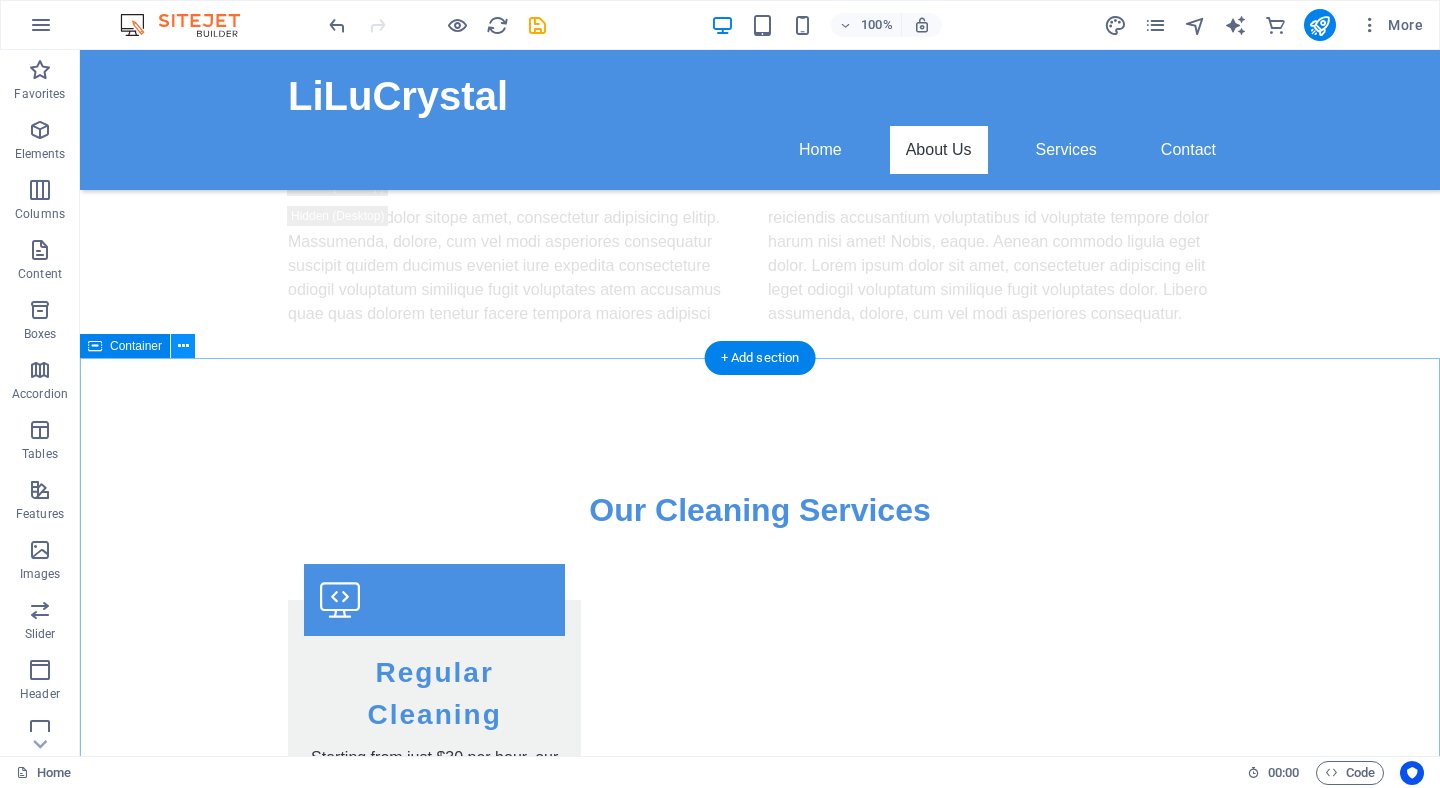 click at bounding box center (183, 346) 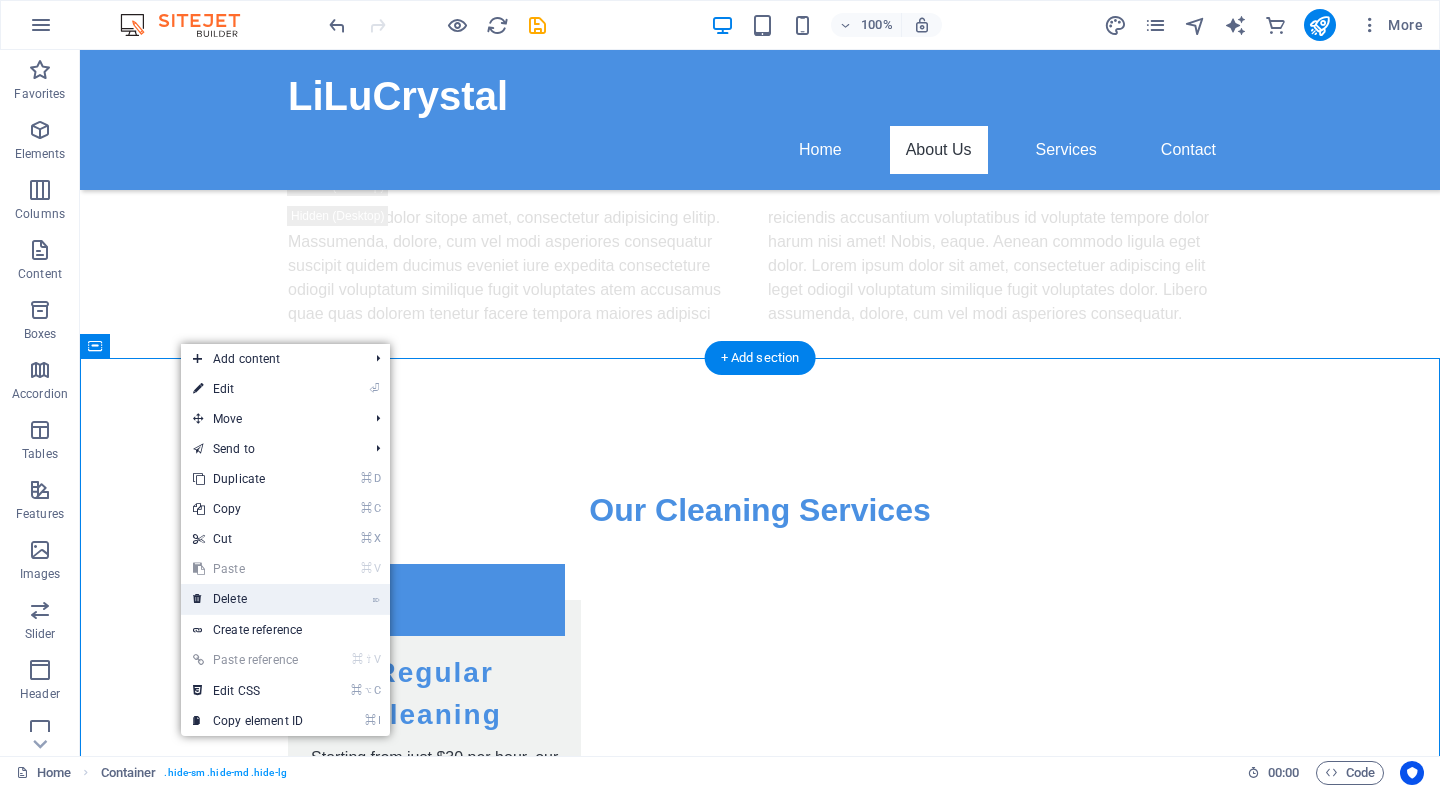 click on "⌦  Delete" at bounding box center (248, 599) 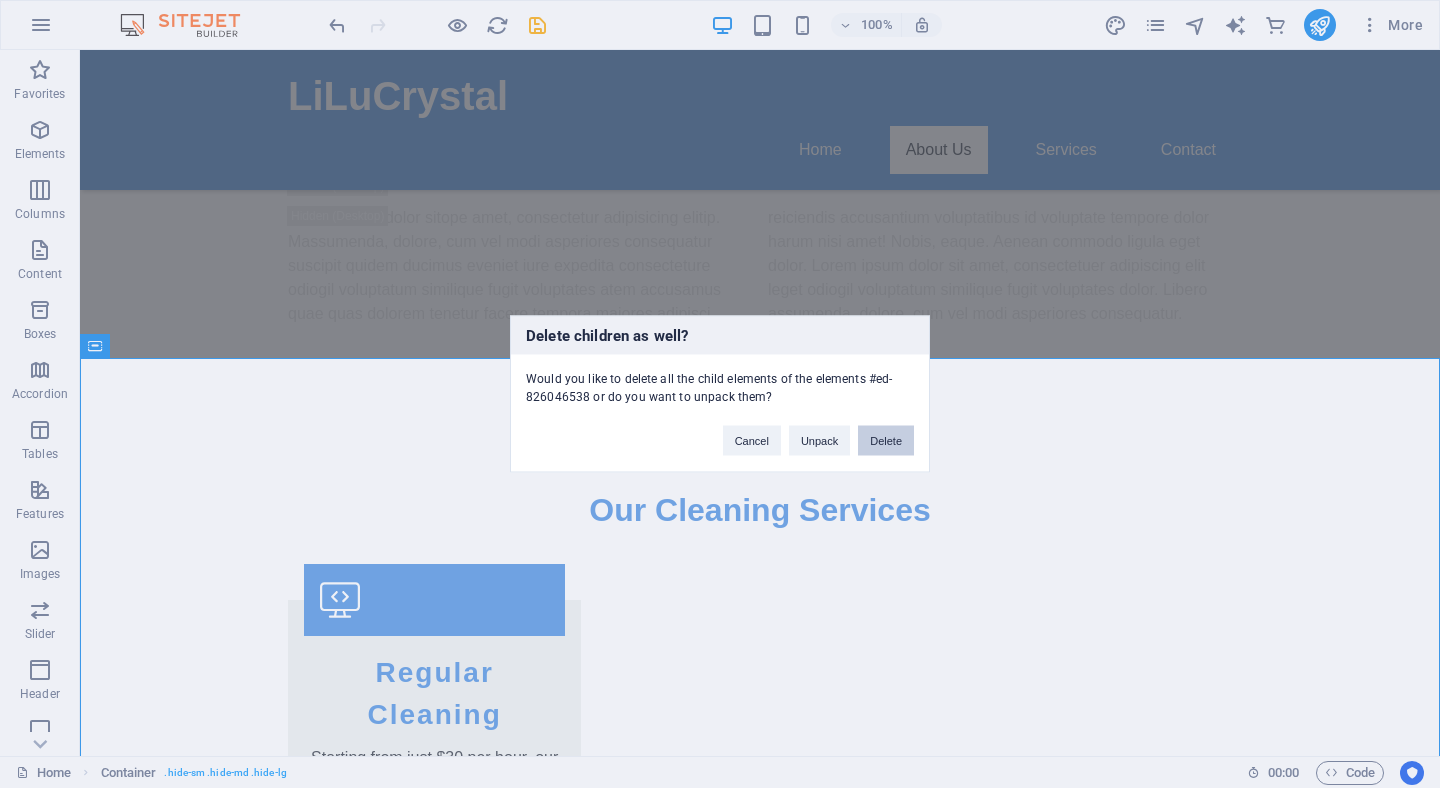 click on "Delete" at bounding box center [886, 441] 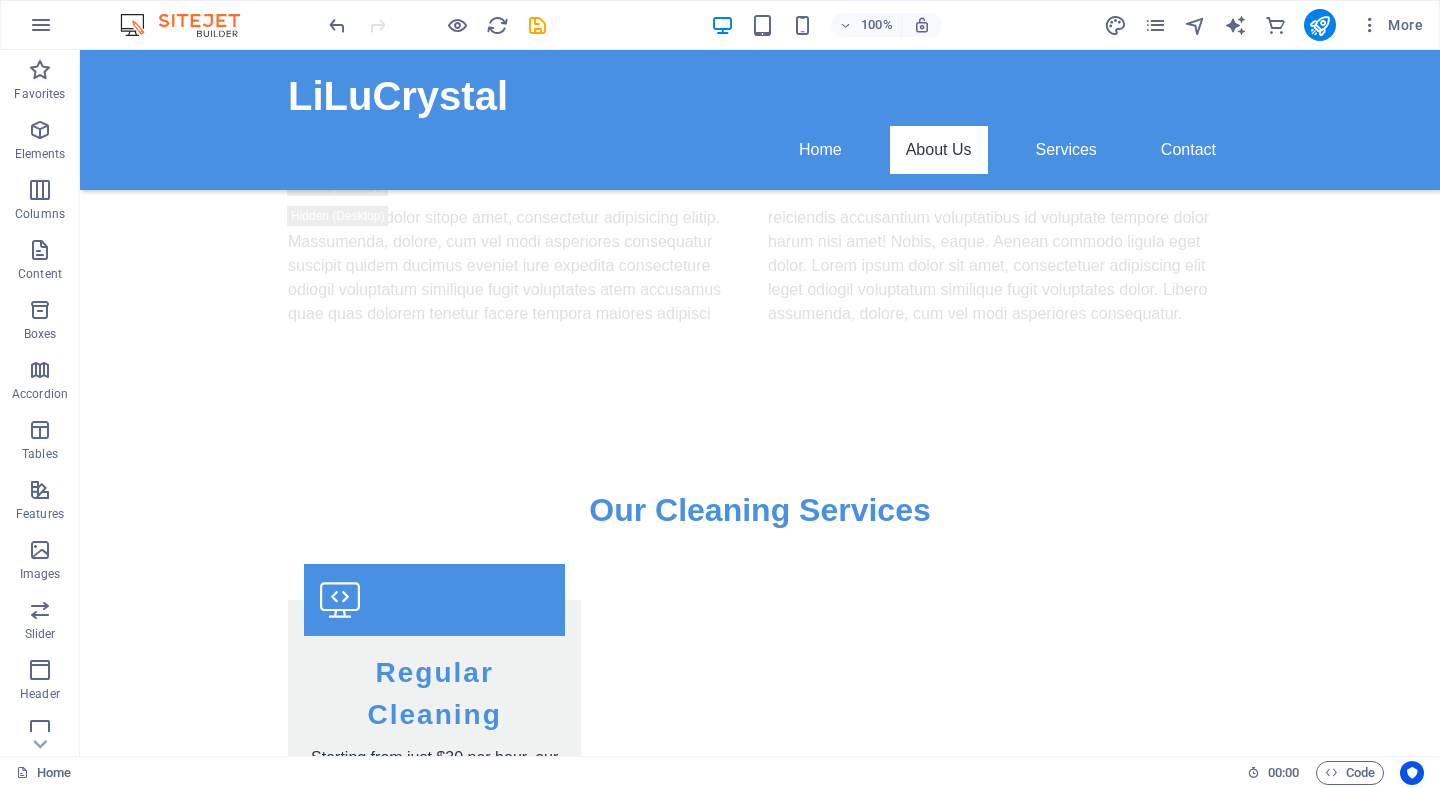 scroll, scrollTop: 2523, scrollLeft: 0, axis: vertical 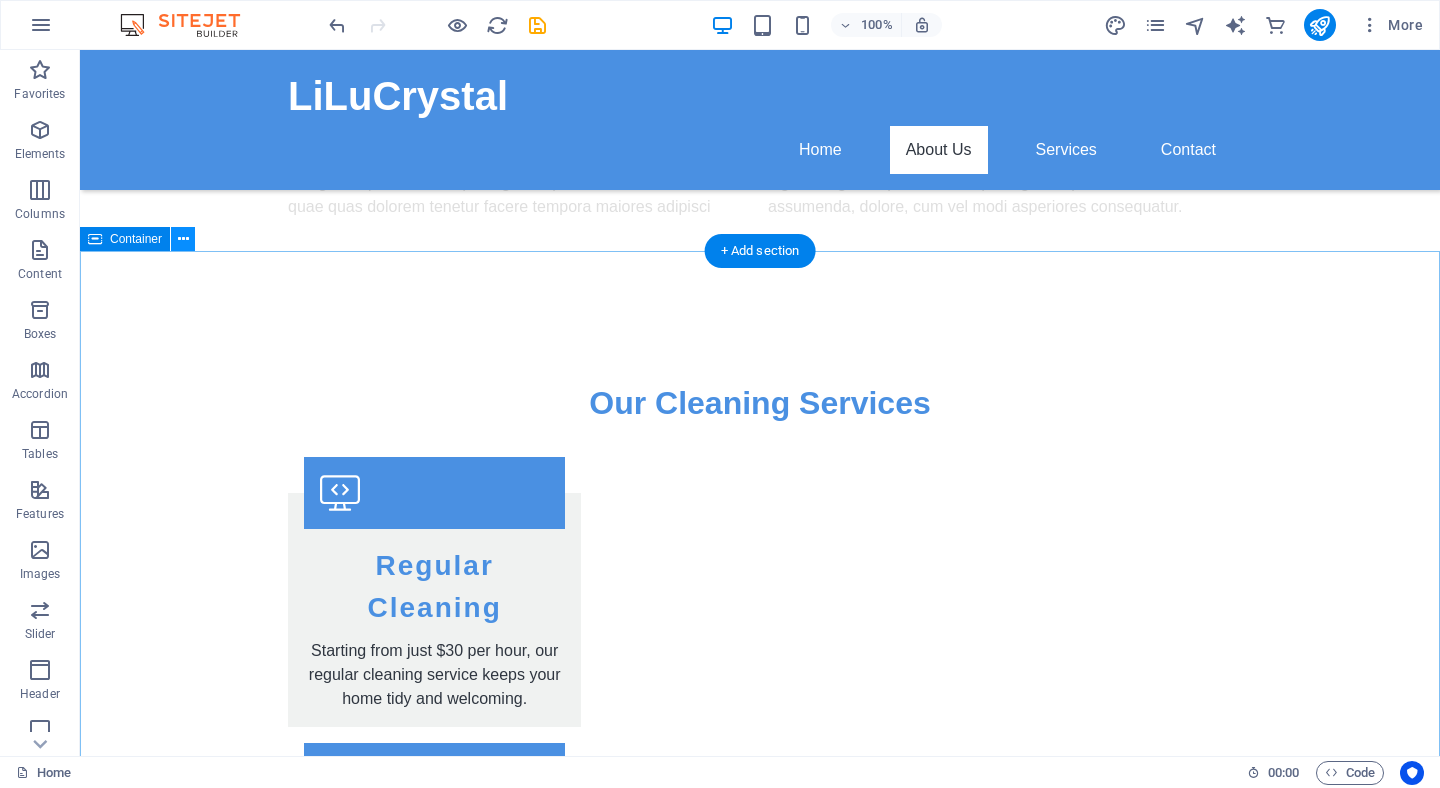 click at bounding box center (183, 239) 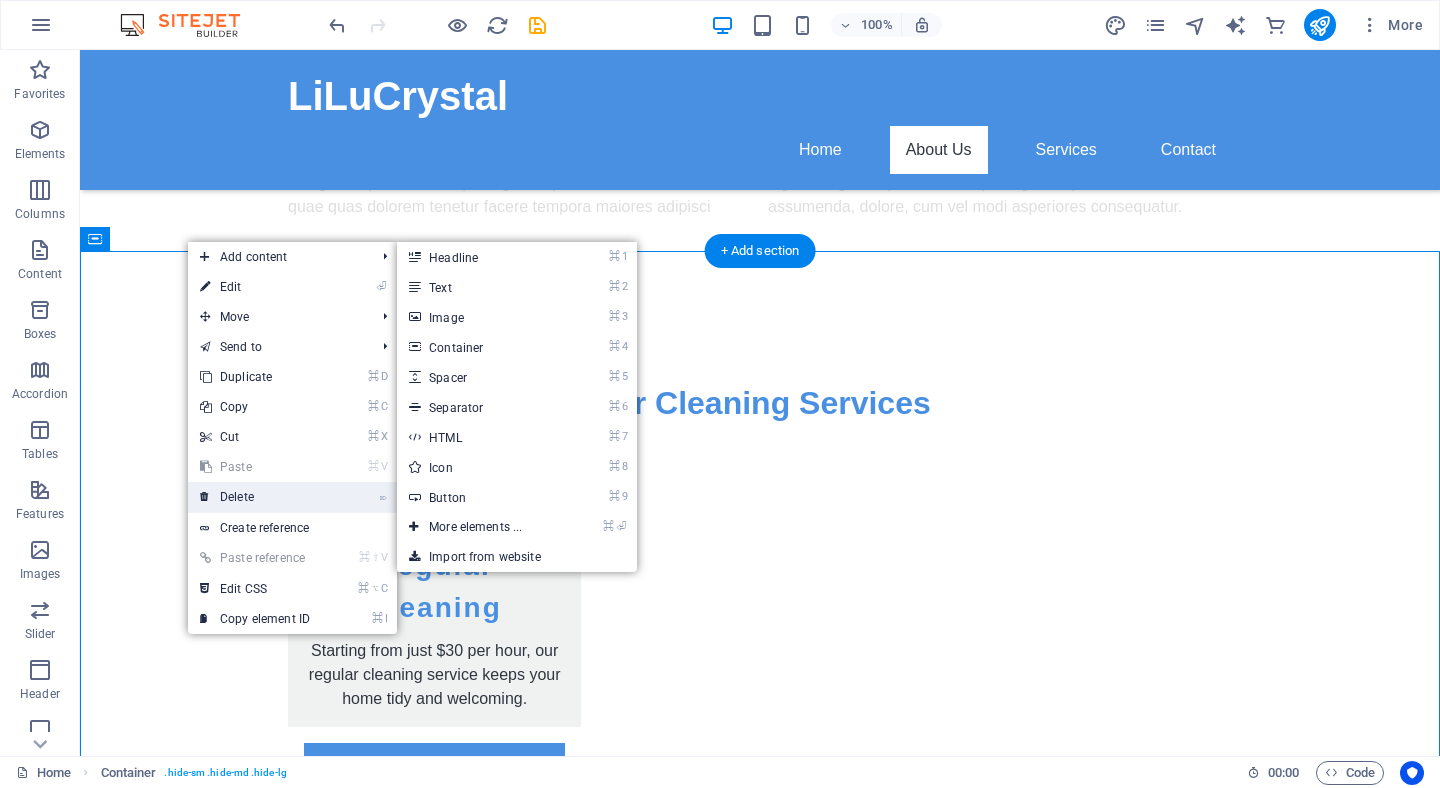 click on "⌦  Delete" at bounding box center (255, 497) 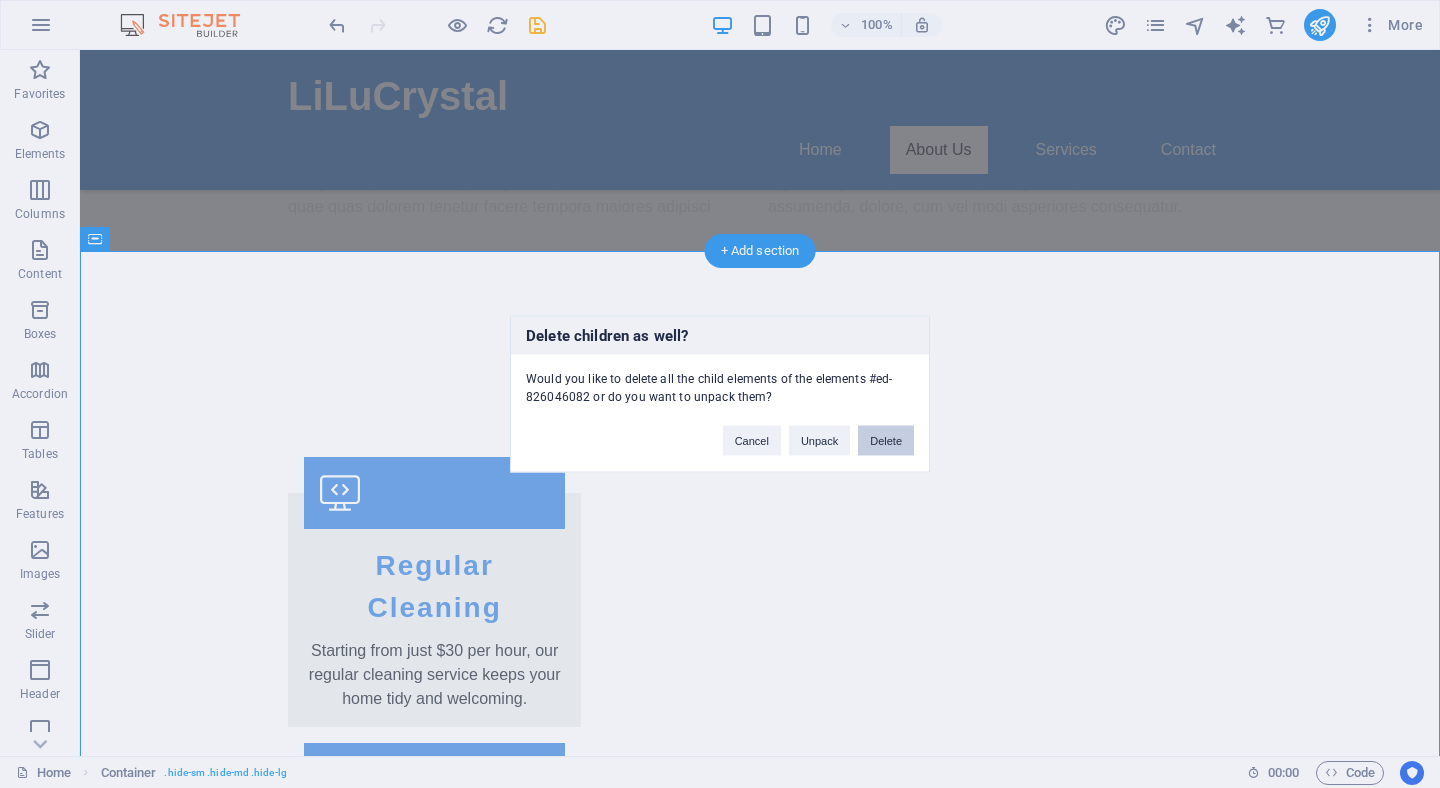 click on "Delete" at bounding box center [886, 441] 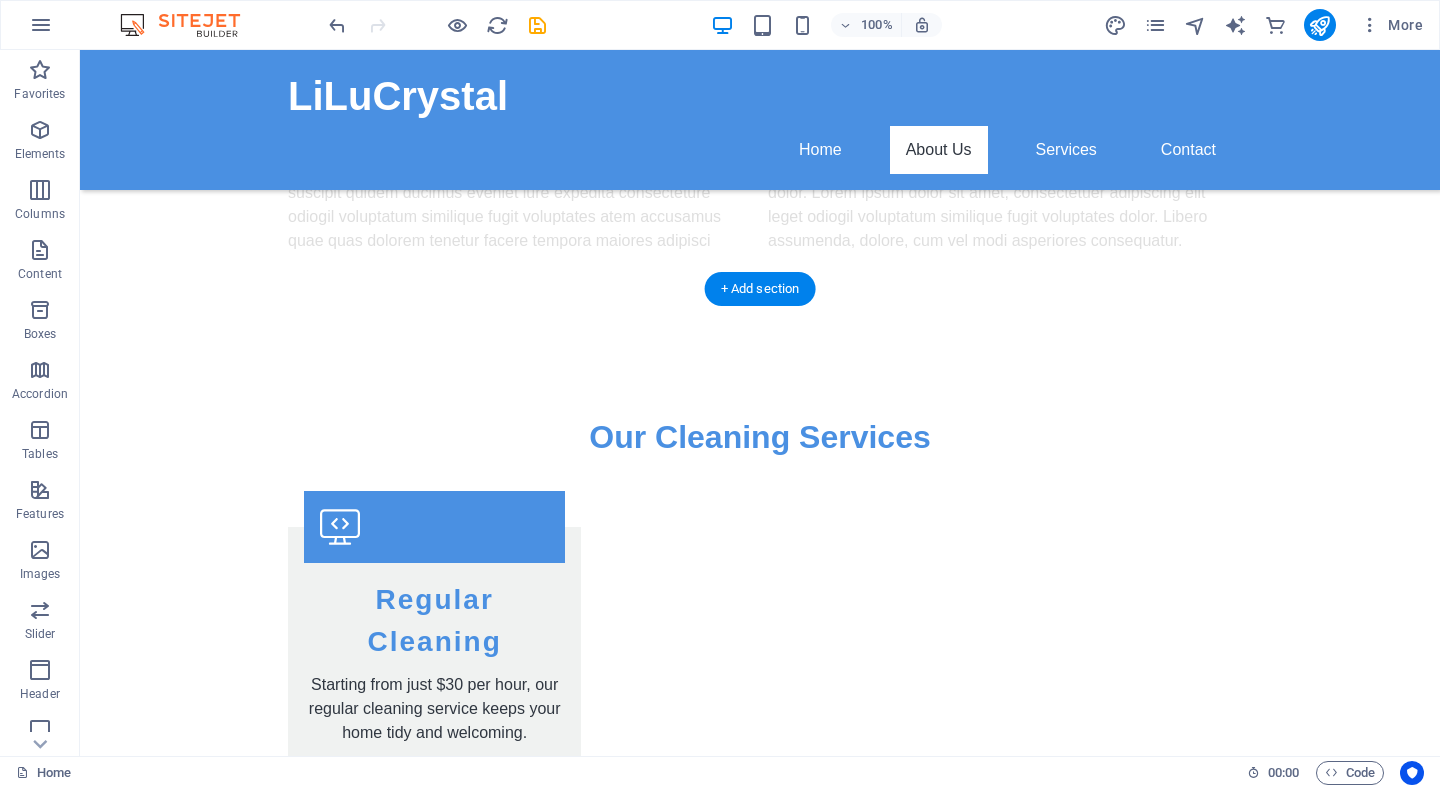 scroll, scrollTop: 2485, scrollLeft: 0, axis: vertical 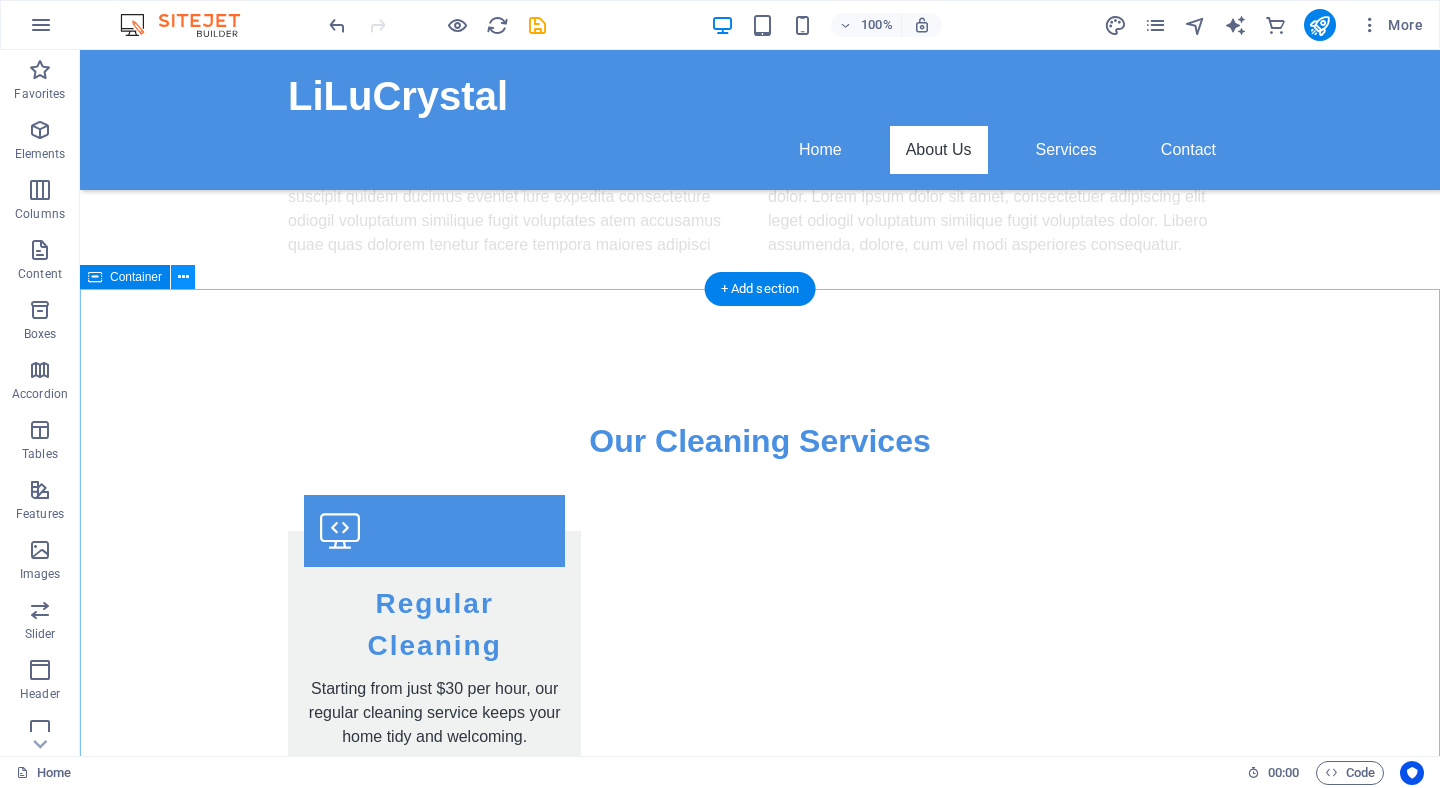 click at bounding box center [183, 277] 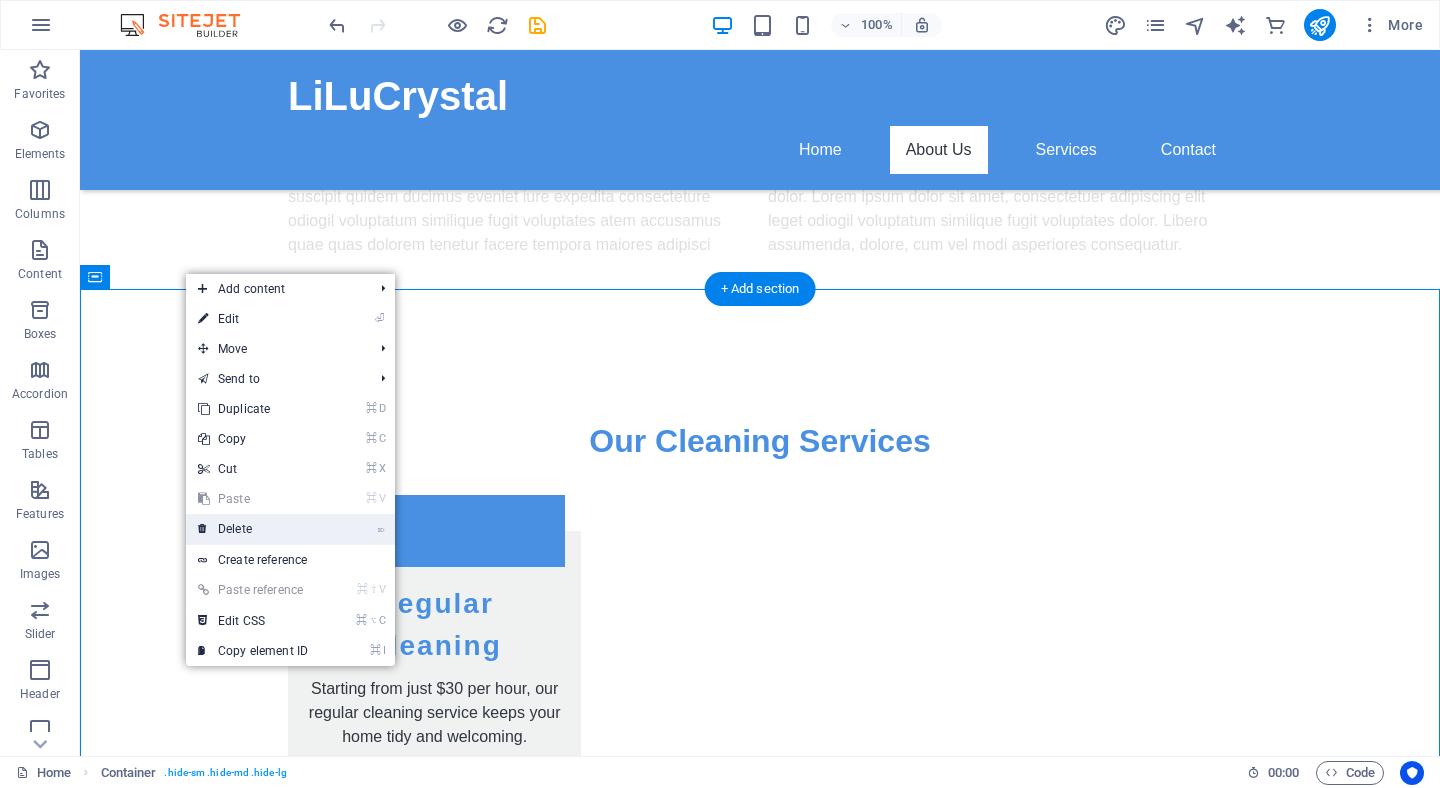 click on "⌦  Delete" at bounding box center (253, 529) 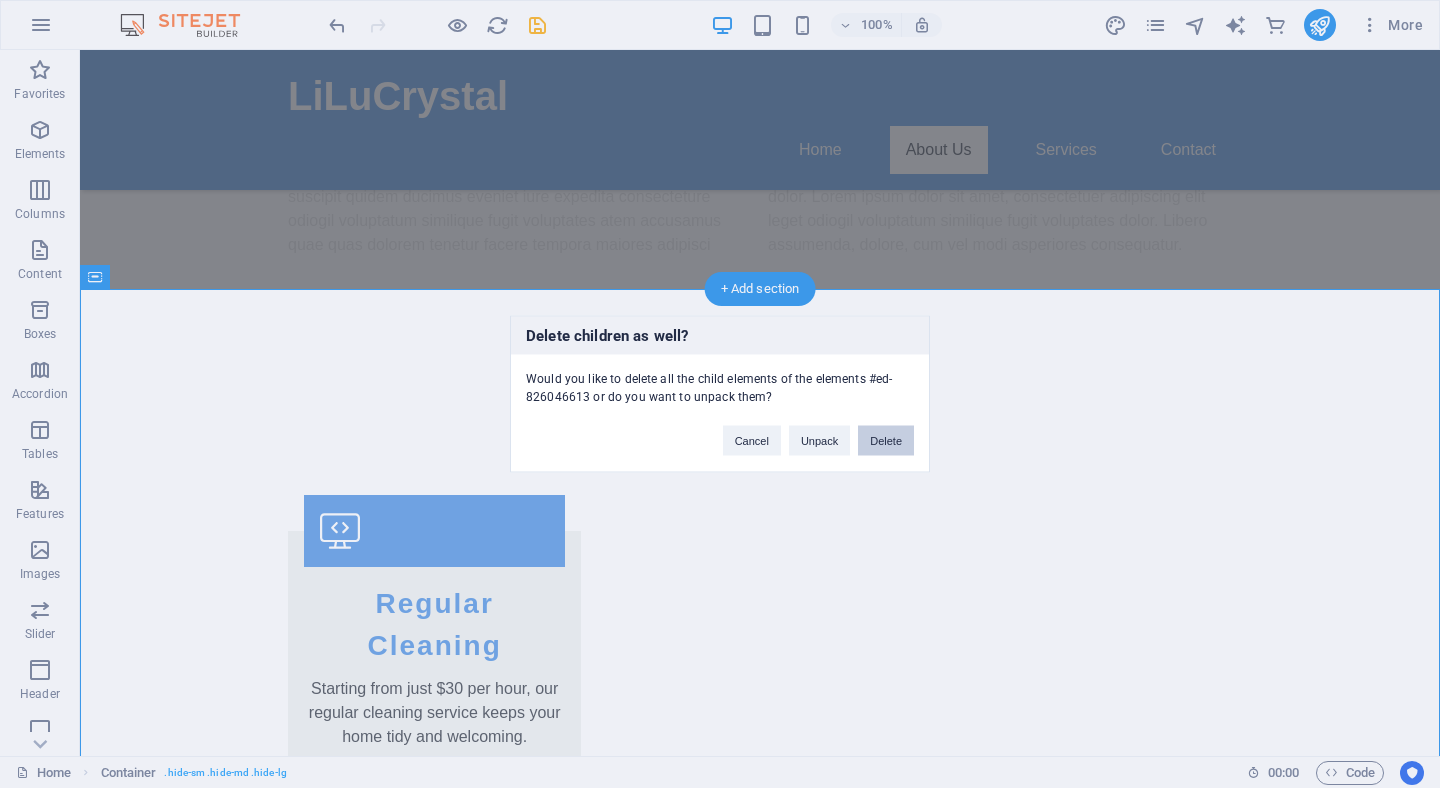 click on "Delete" at bounding box center [886, 441] 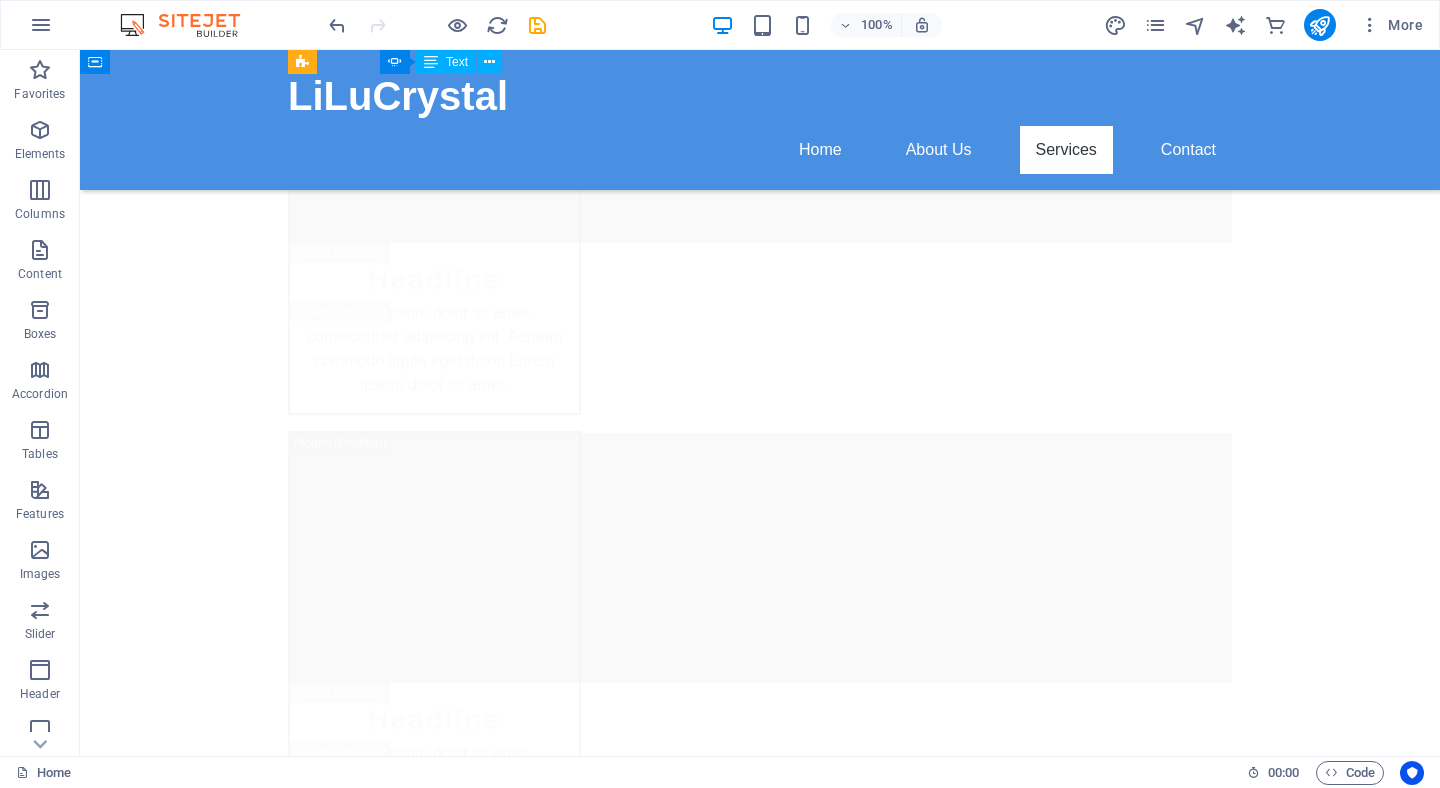 scroll, scrollTop: 9155, scrollLeft: 0, axis: vertical 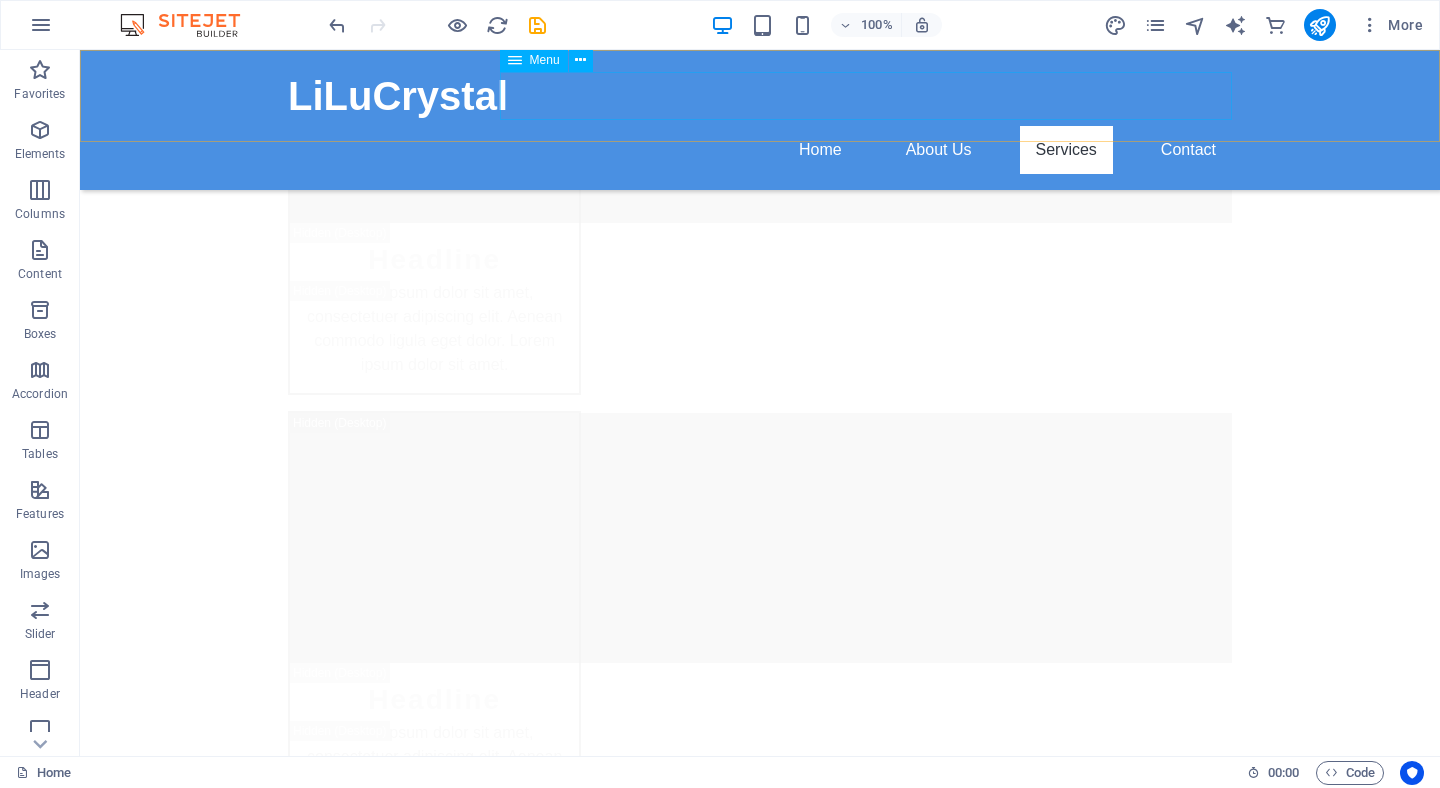 click on "Home About Us Services Contact" at bounding box center (760, 150) 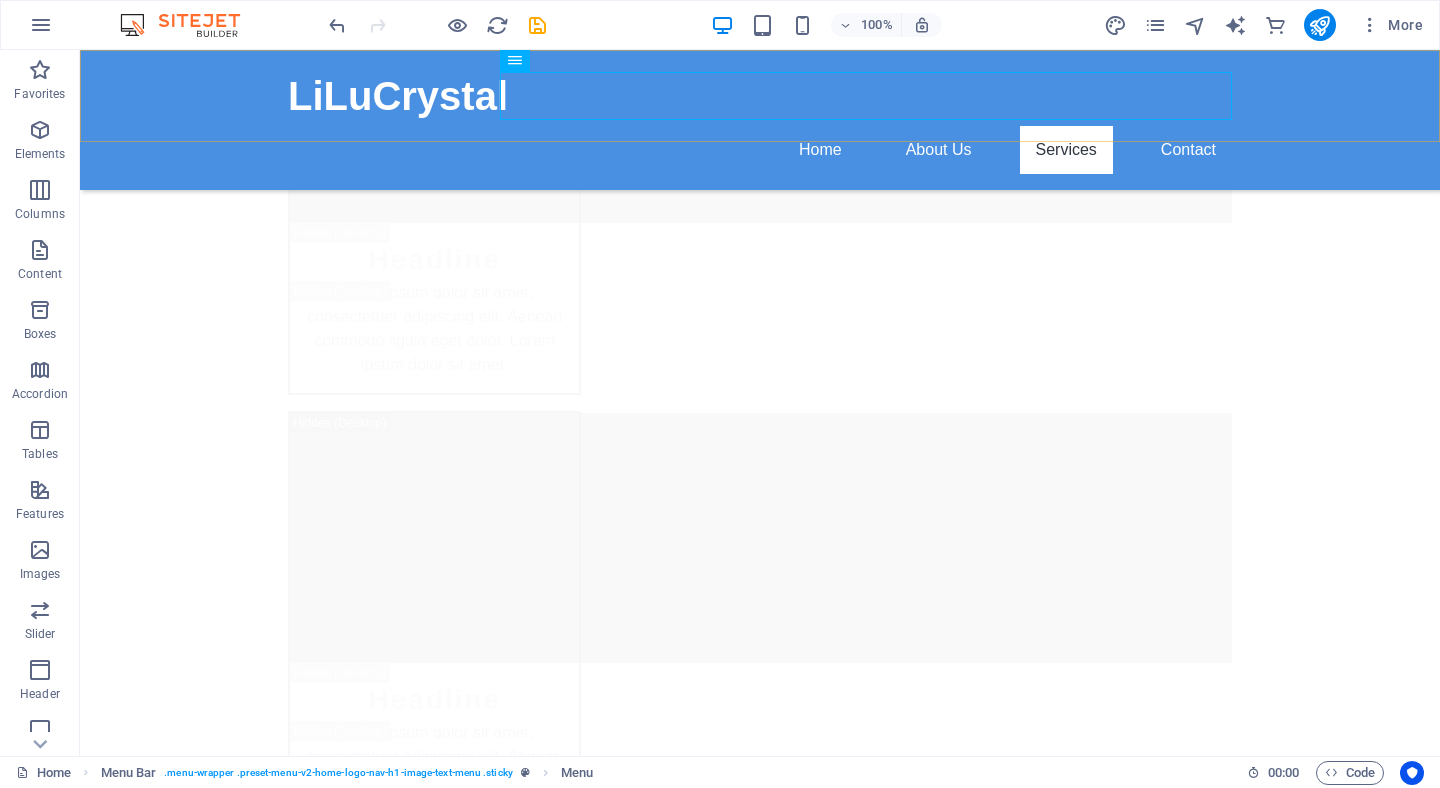 click on "[COMPANY] Home About Us Services Contact" at bounding box center [760, 120] 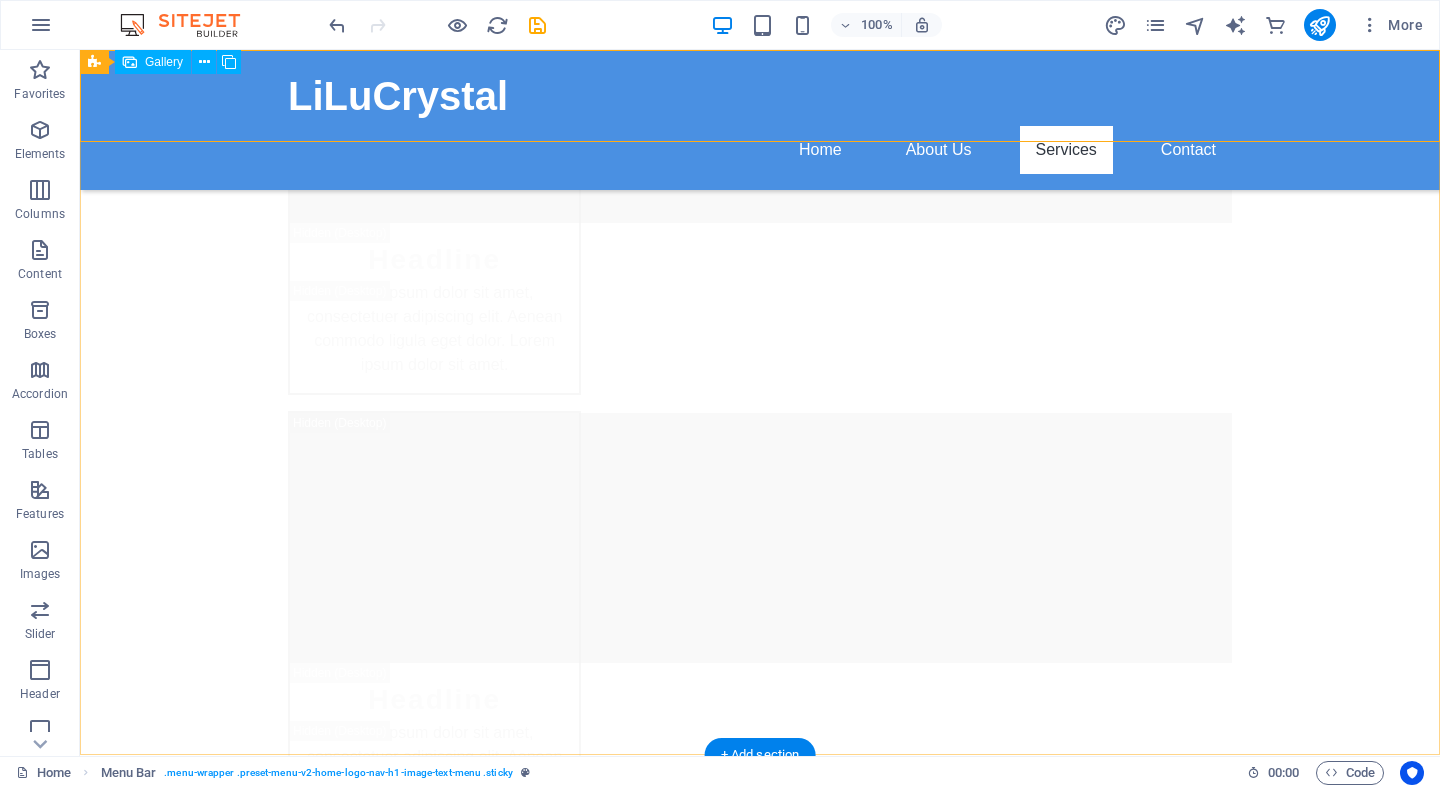 scroll, scrollTop: 9171, scrollLeft: 0, axis: vertical 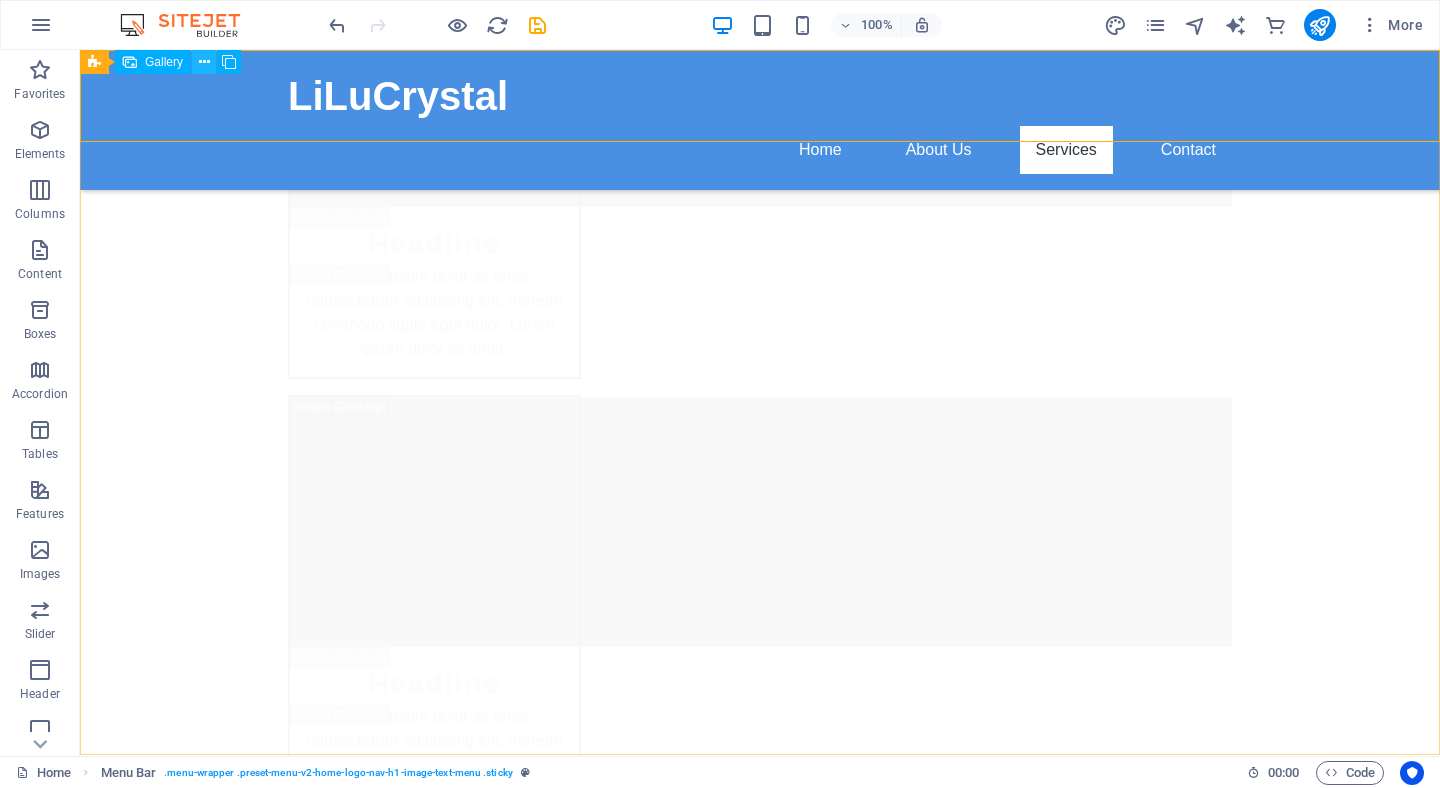 click at bounding box center (204, 62) 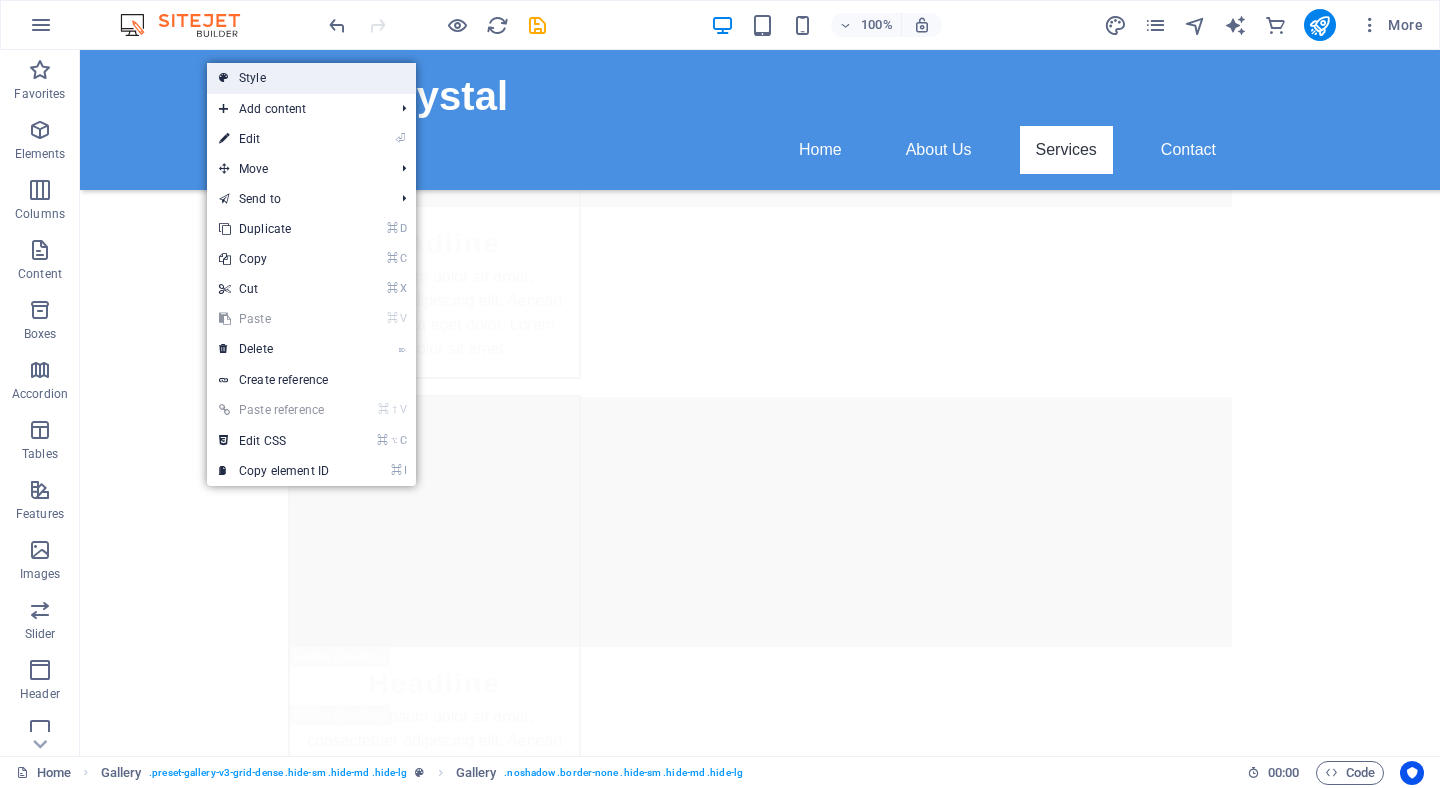 click on "Style" at bounding box center [311, 78] 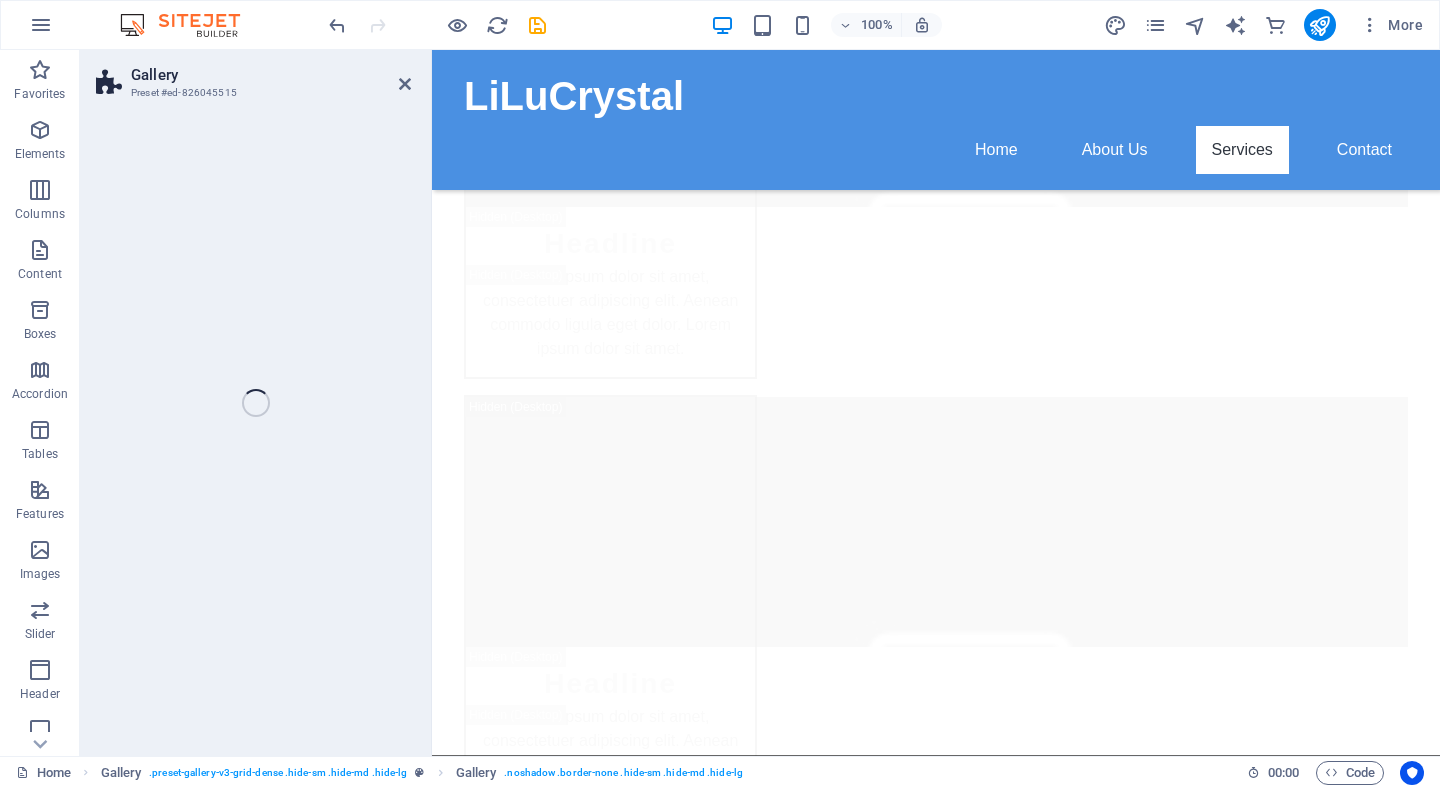 select on "rem" 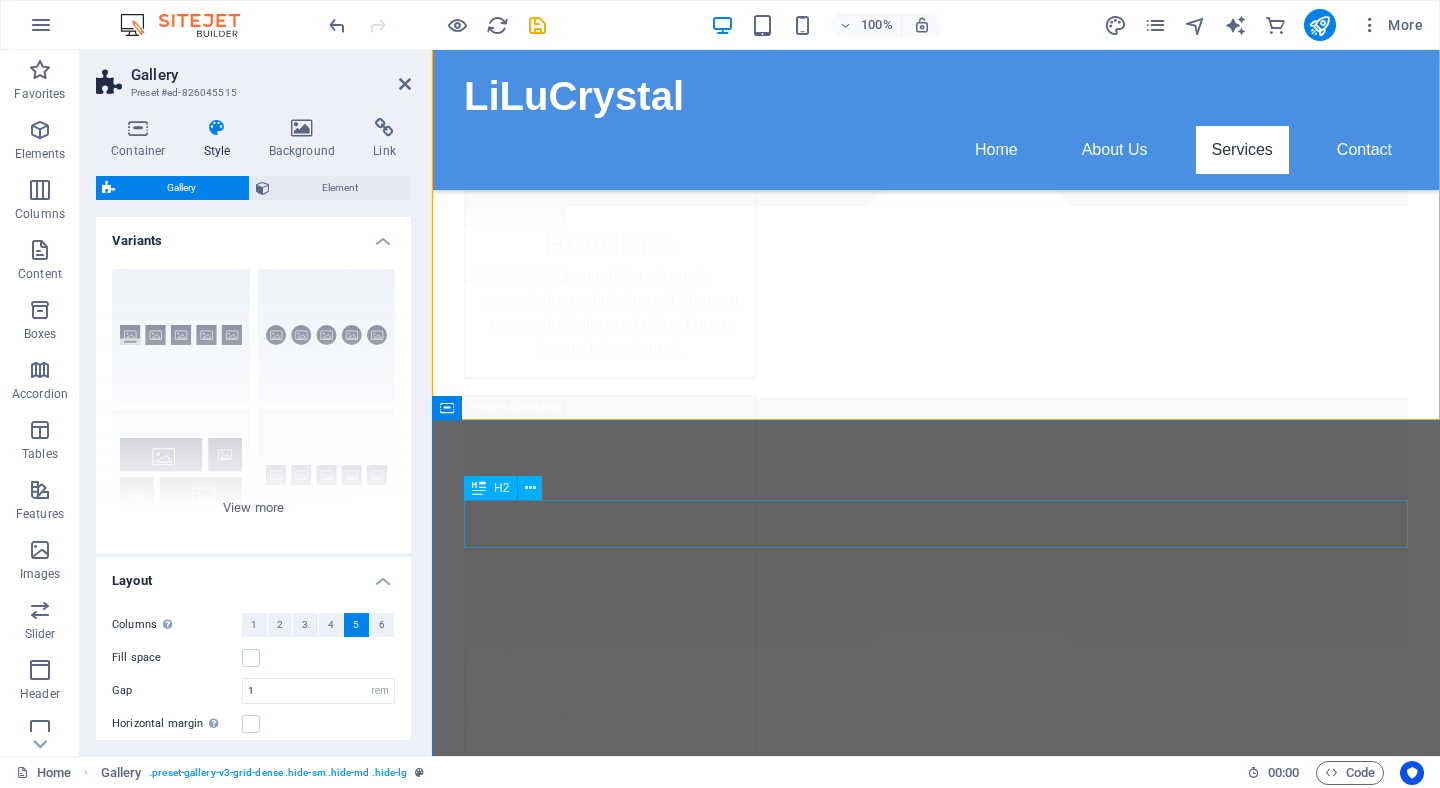 click on "FAQs" at bounding box center [936, 5750] 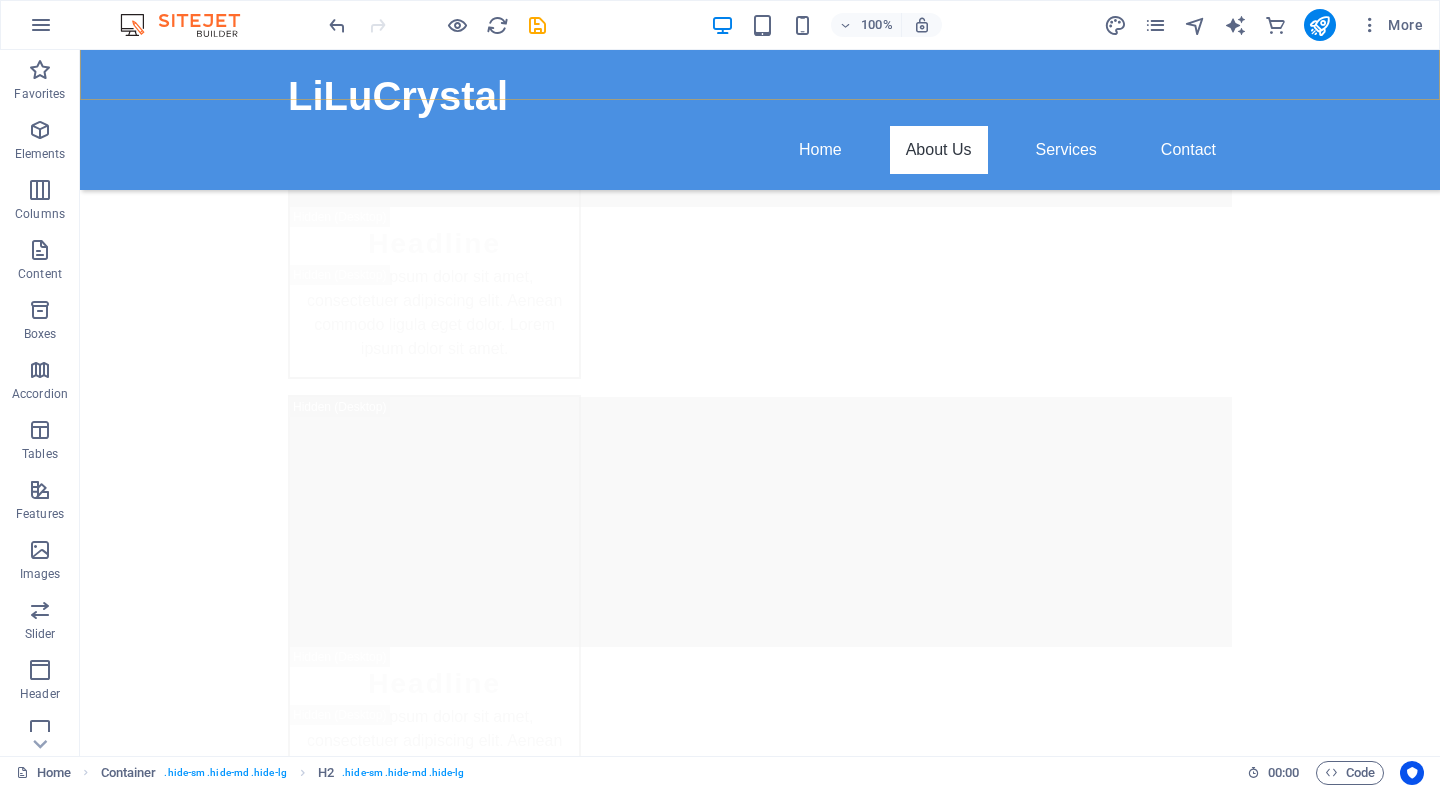 scroll, scrollTop: 462, scrollLeft: 0, axis: vertical 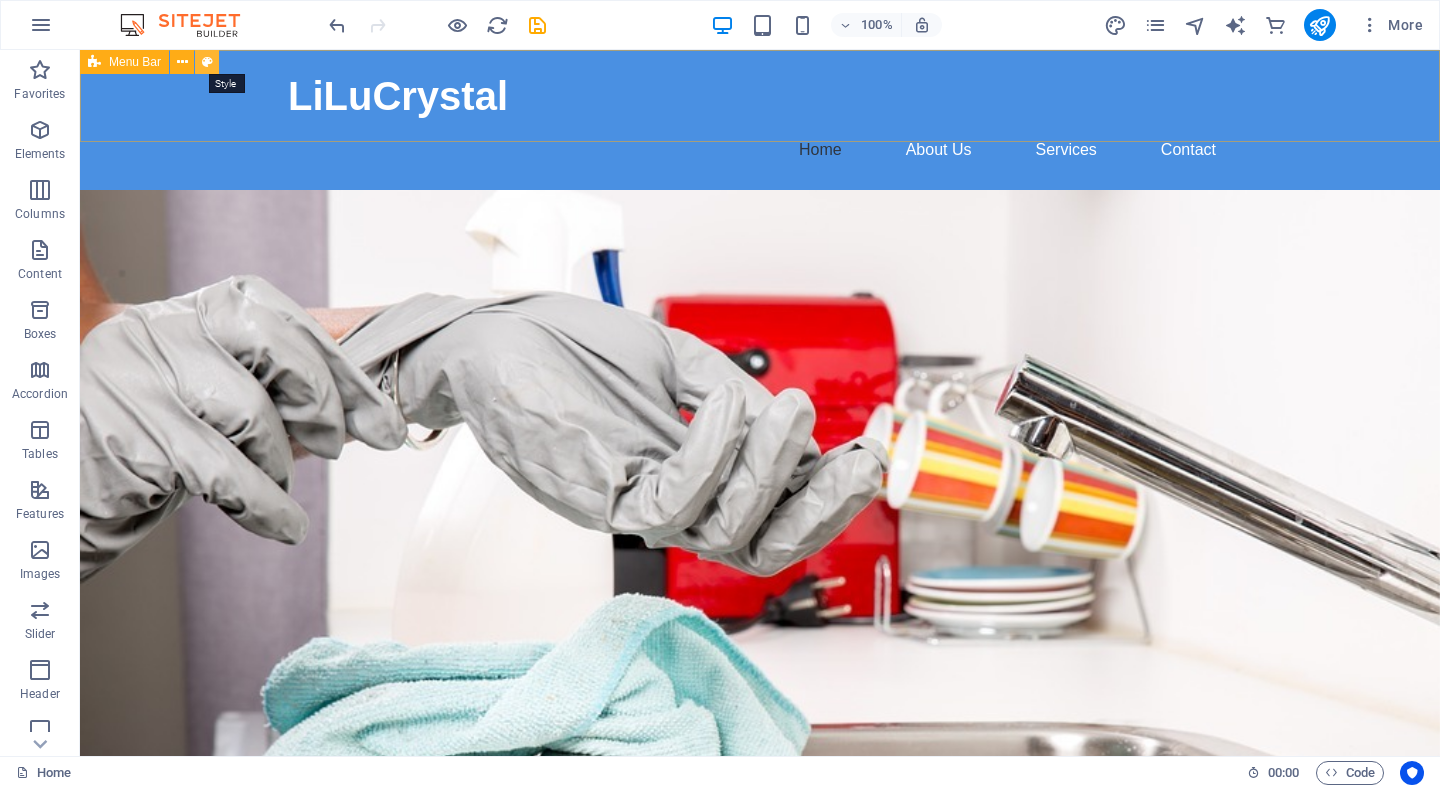 click at bounding box center (207, 62) 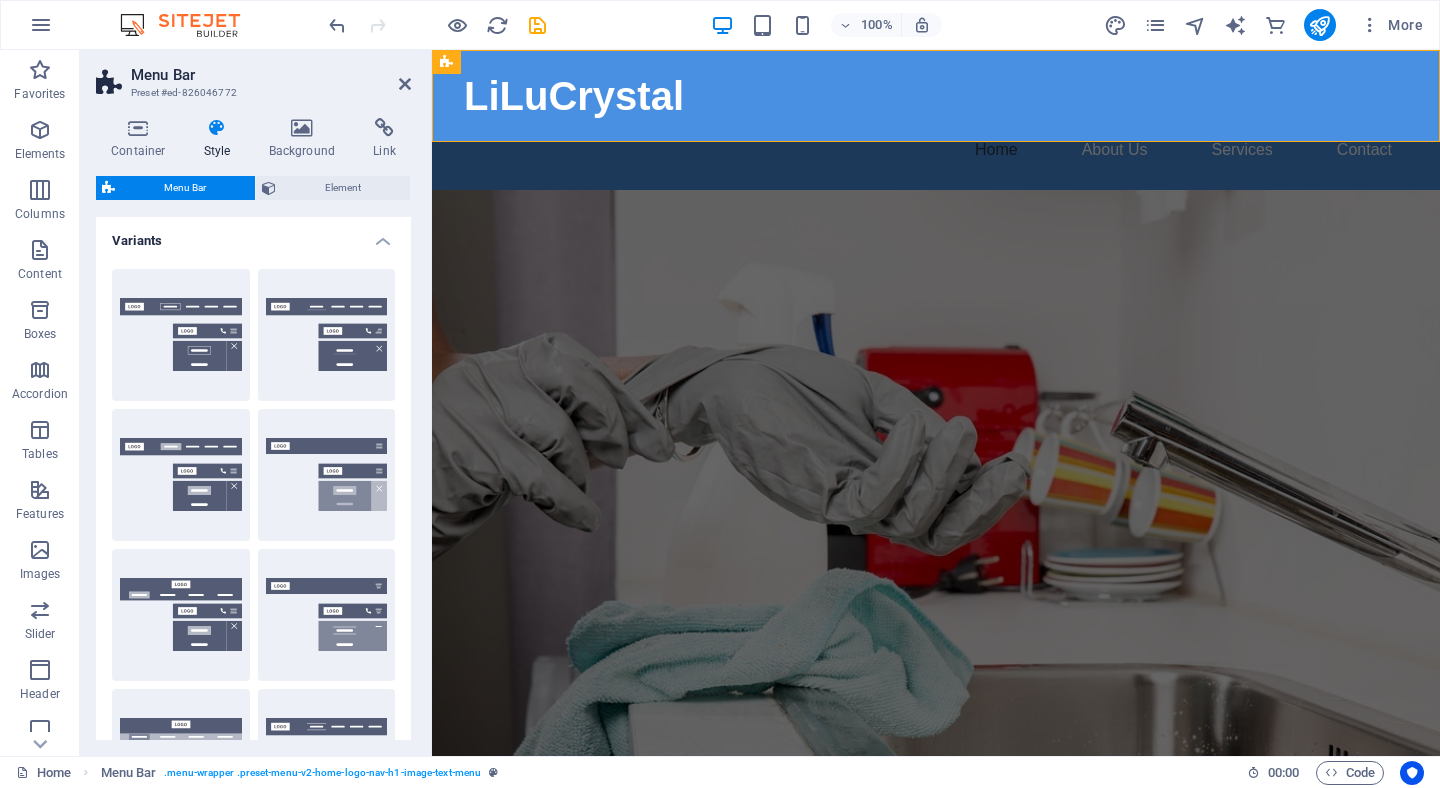 click at bounding box center (936, 496) 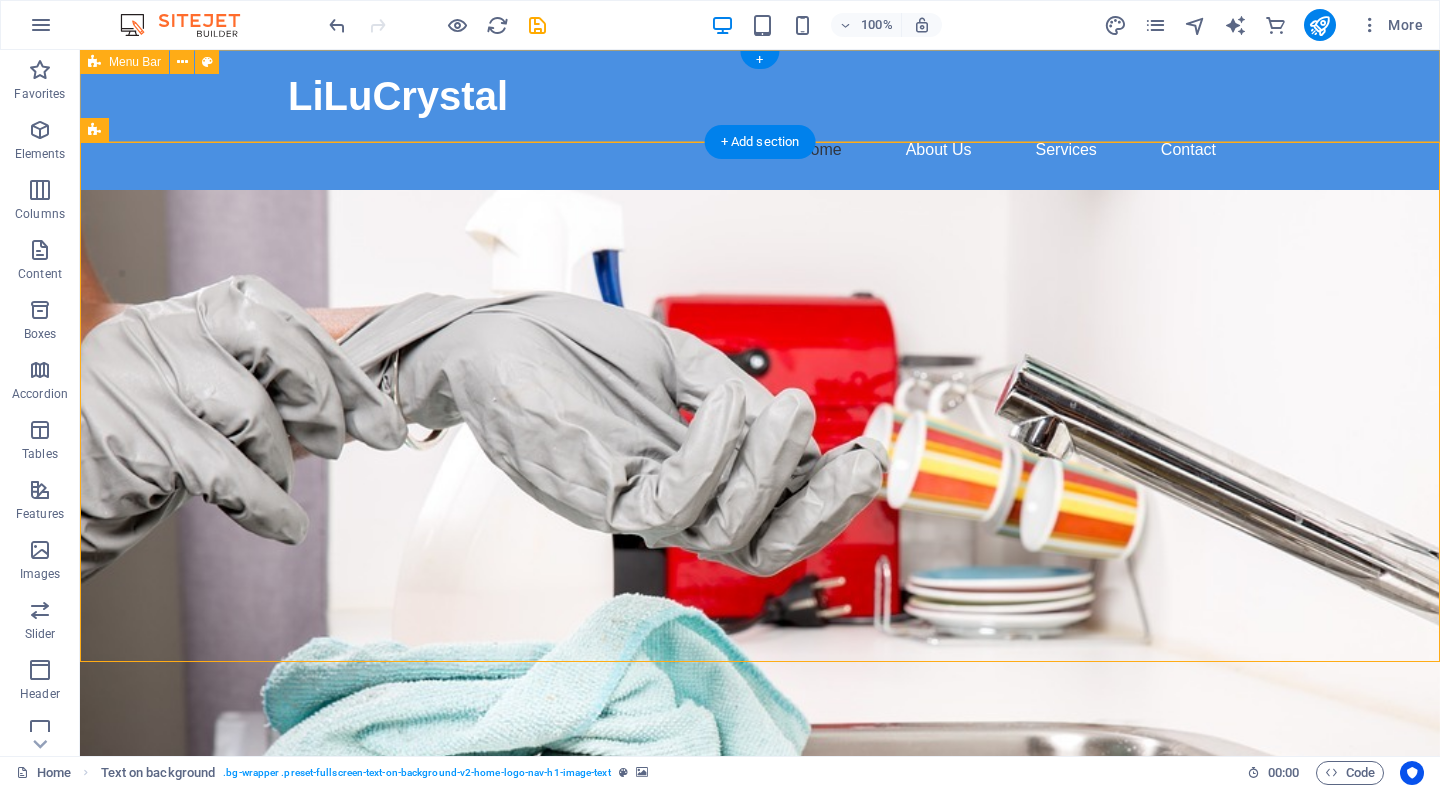 click on "Menu Bar" at bounding box center (135, 62) 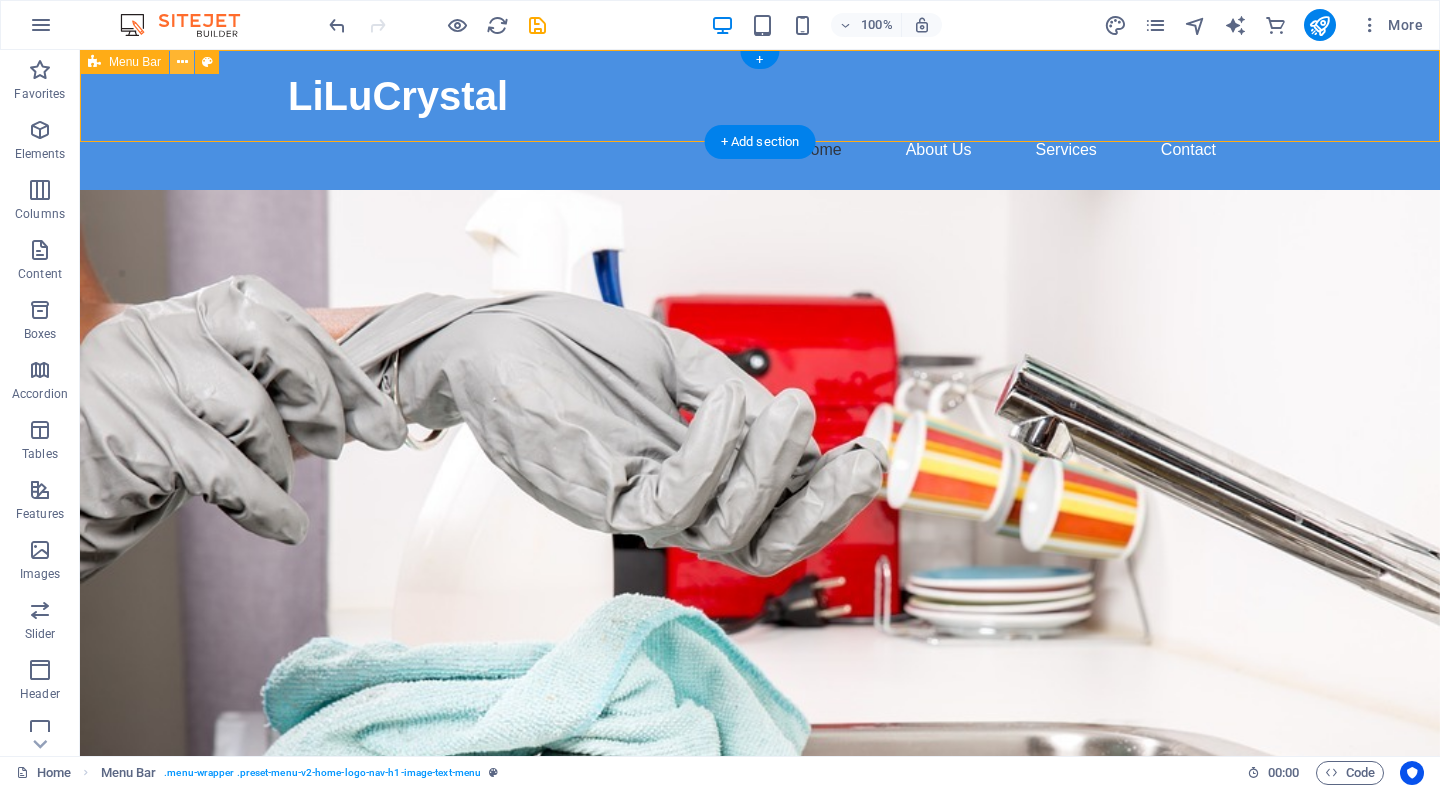 click at bounding box center (182, 62) 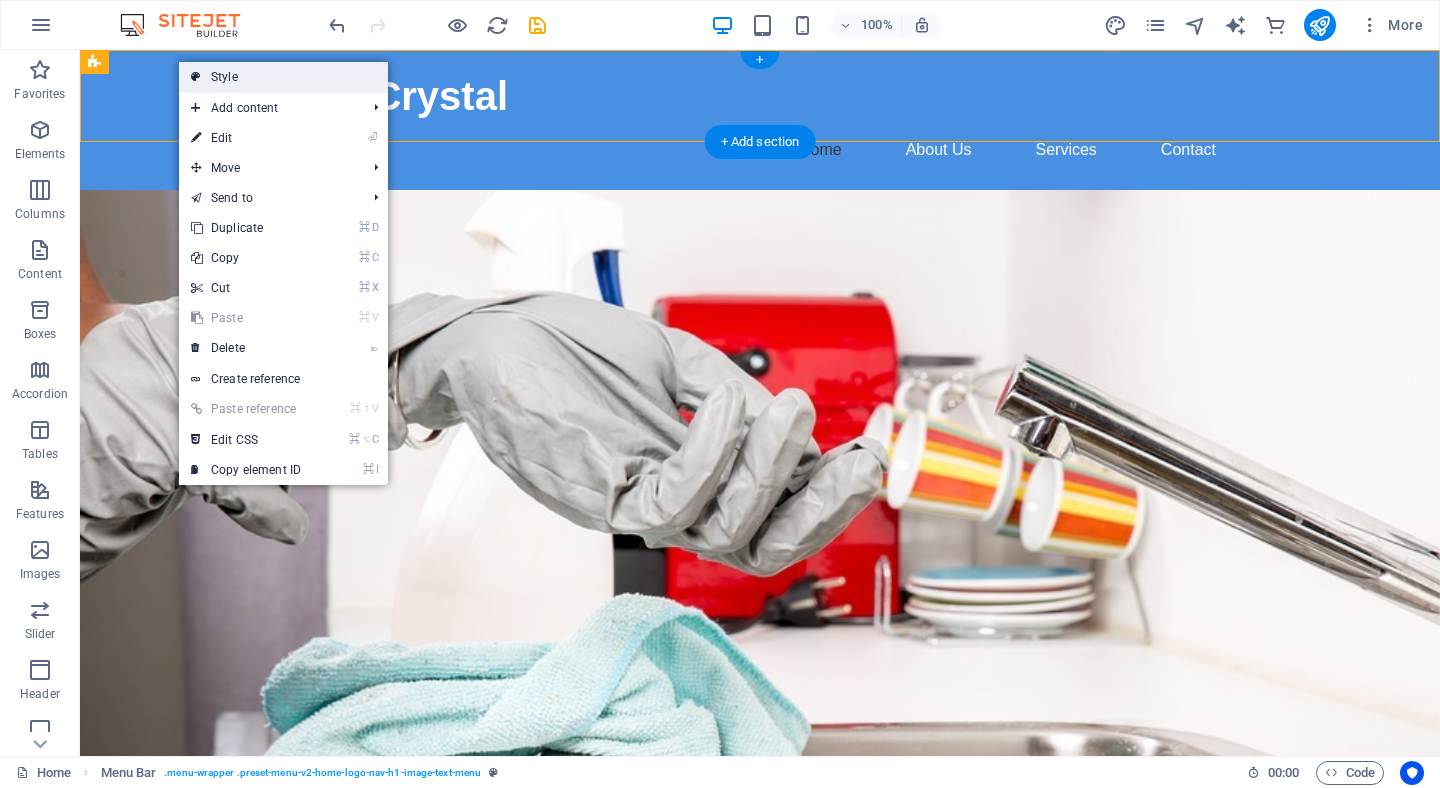 click at bounding box center (196, 77) 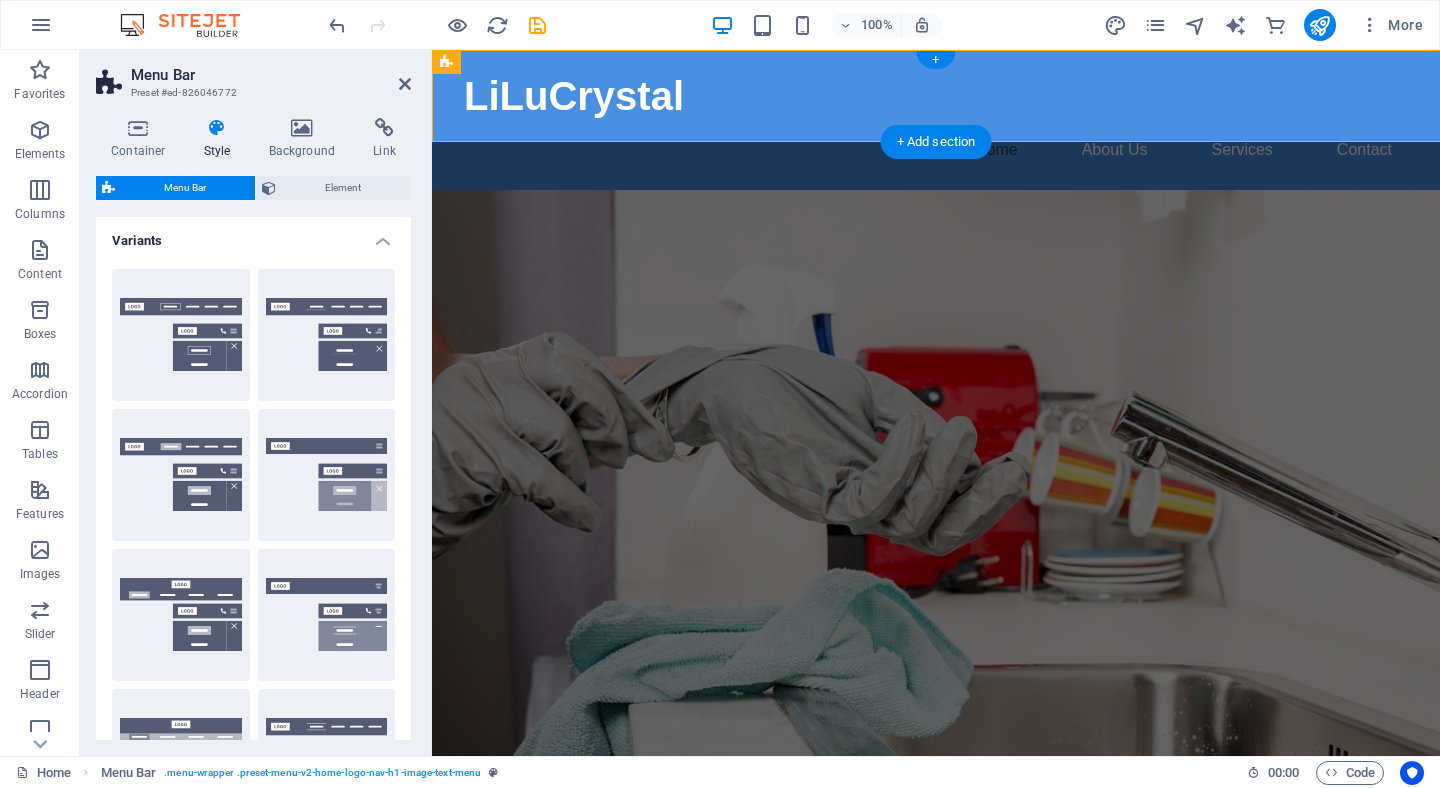 click on "Menu Bar" at bounding box center (271, 75) 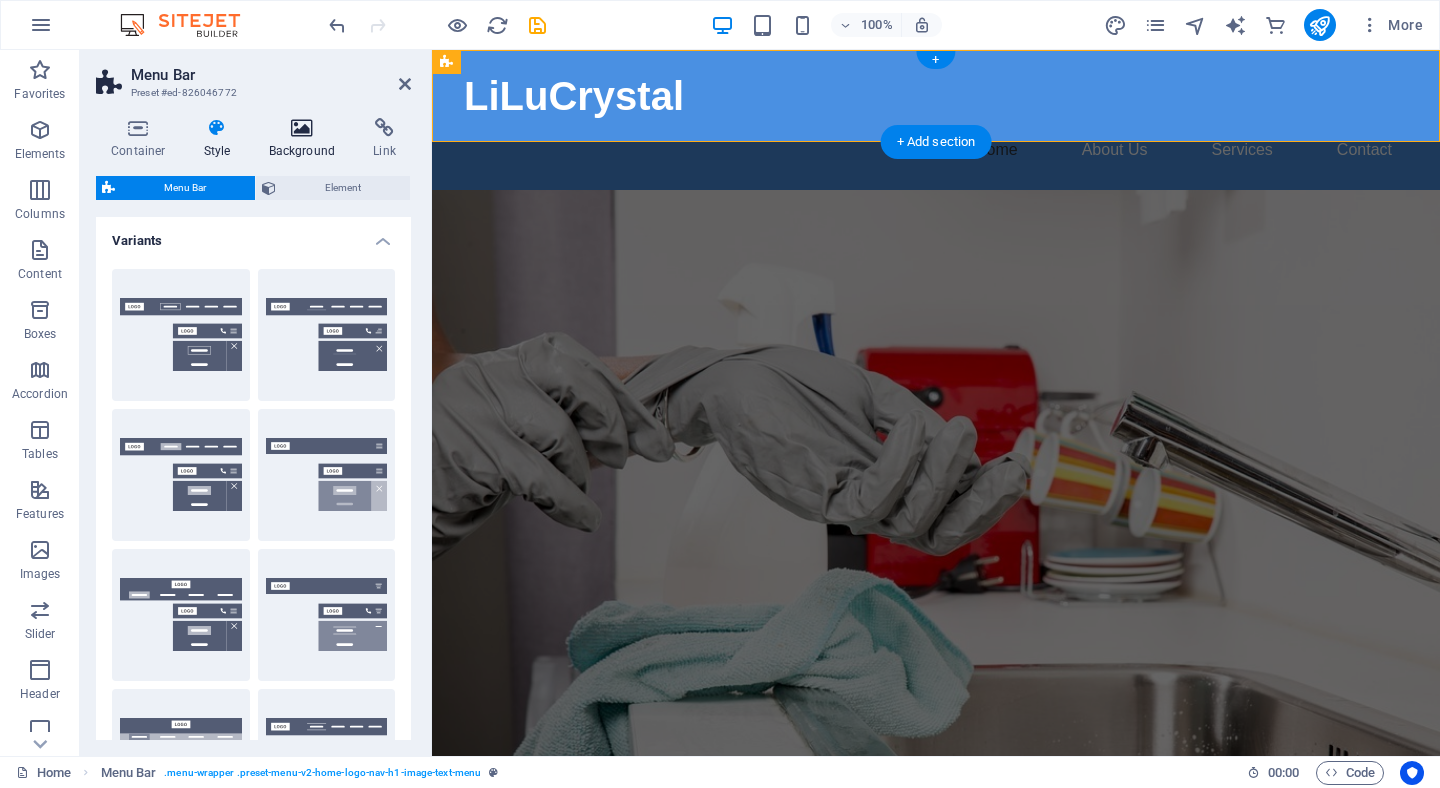click on "Background" at bounding box center (306, 139) 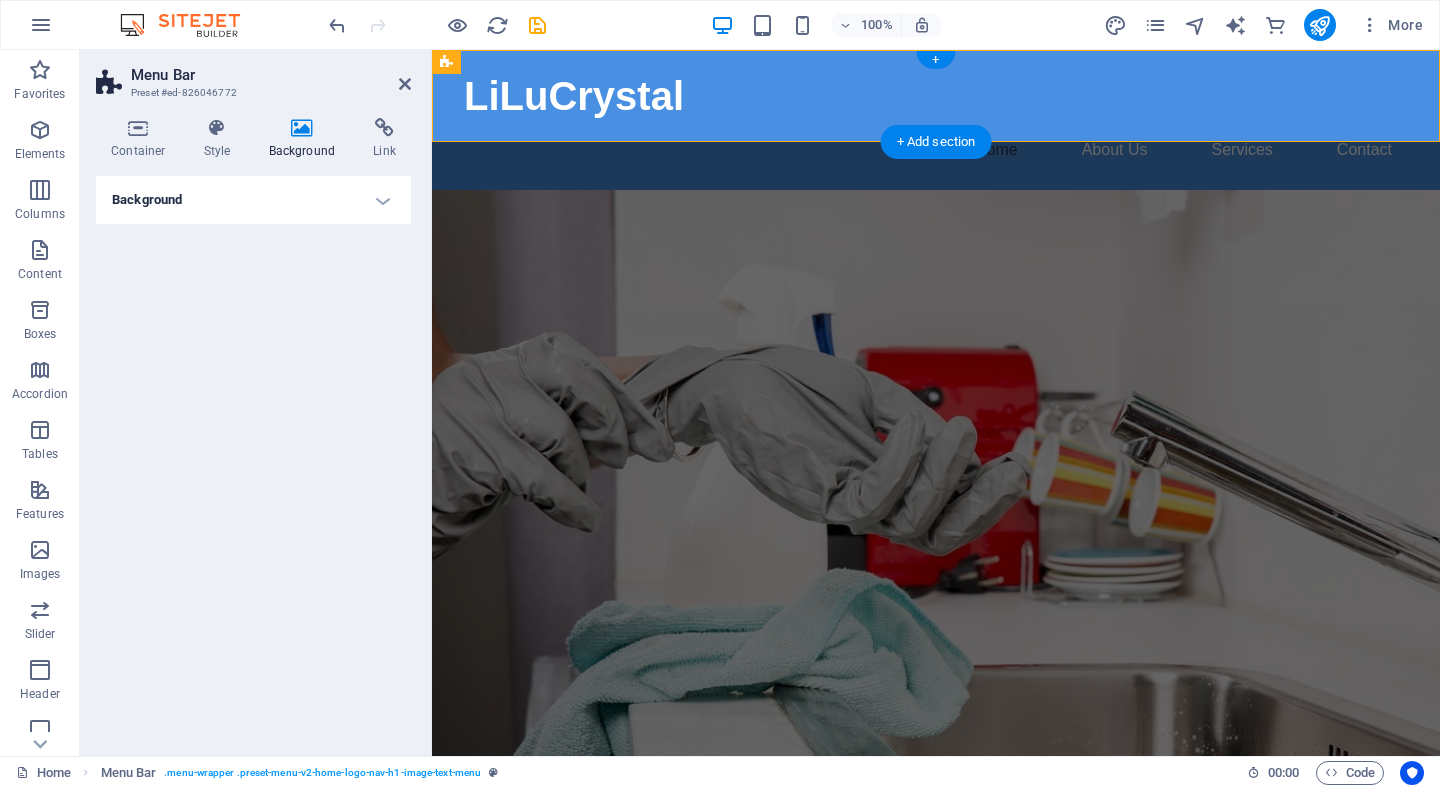 click on "Background" at bounding box center (253, 200) 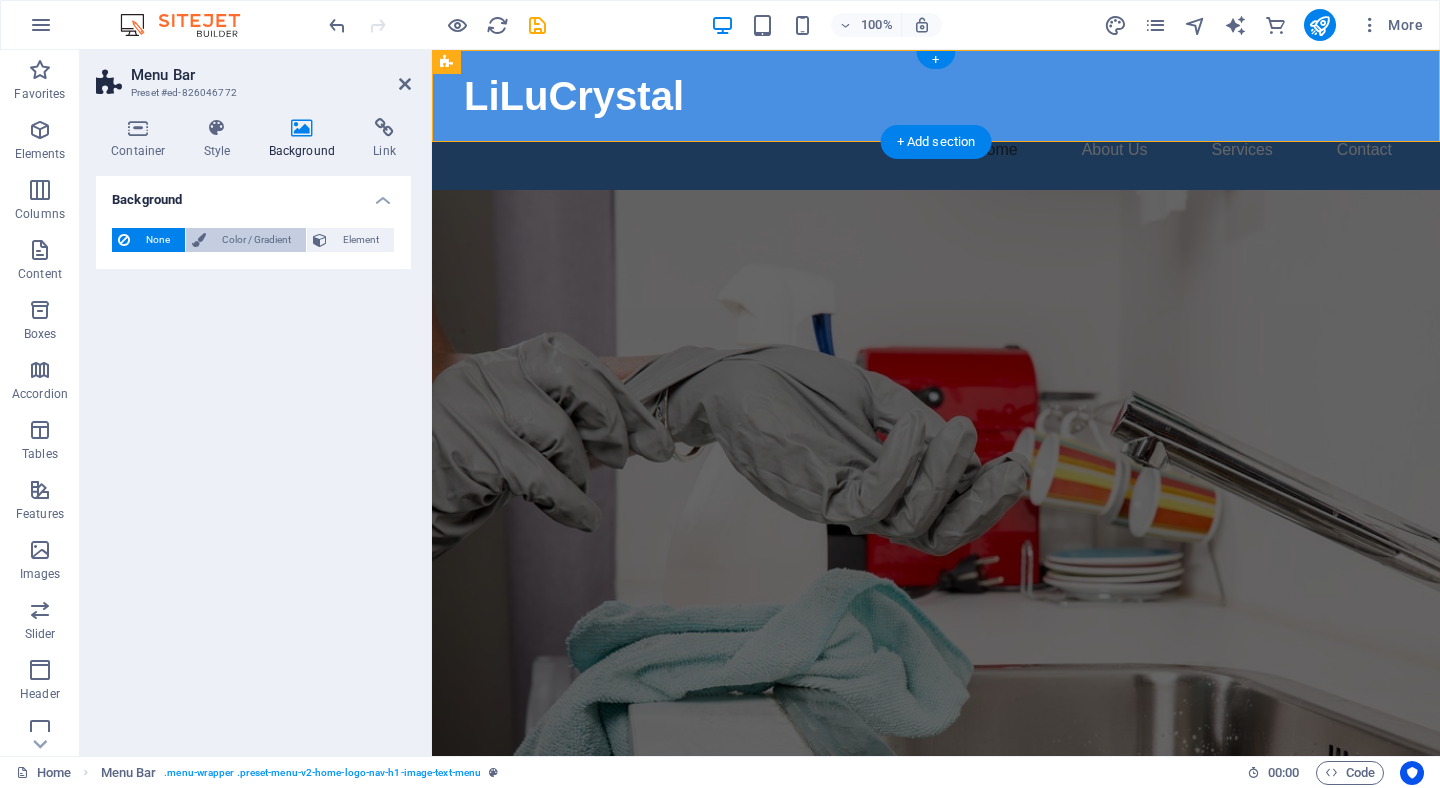 click on "Color / Gradient" at bounding box center (256, 240) 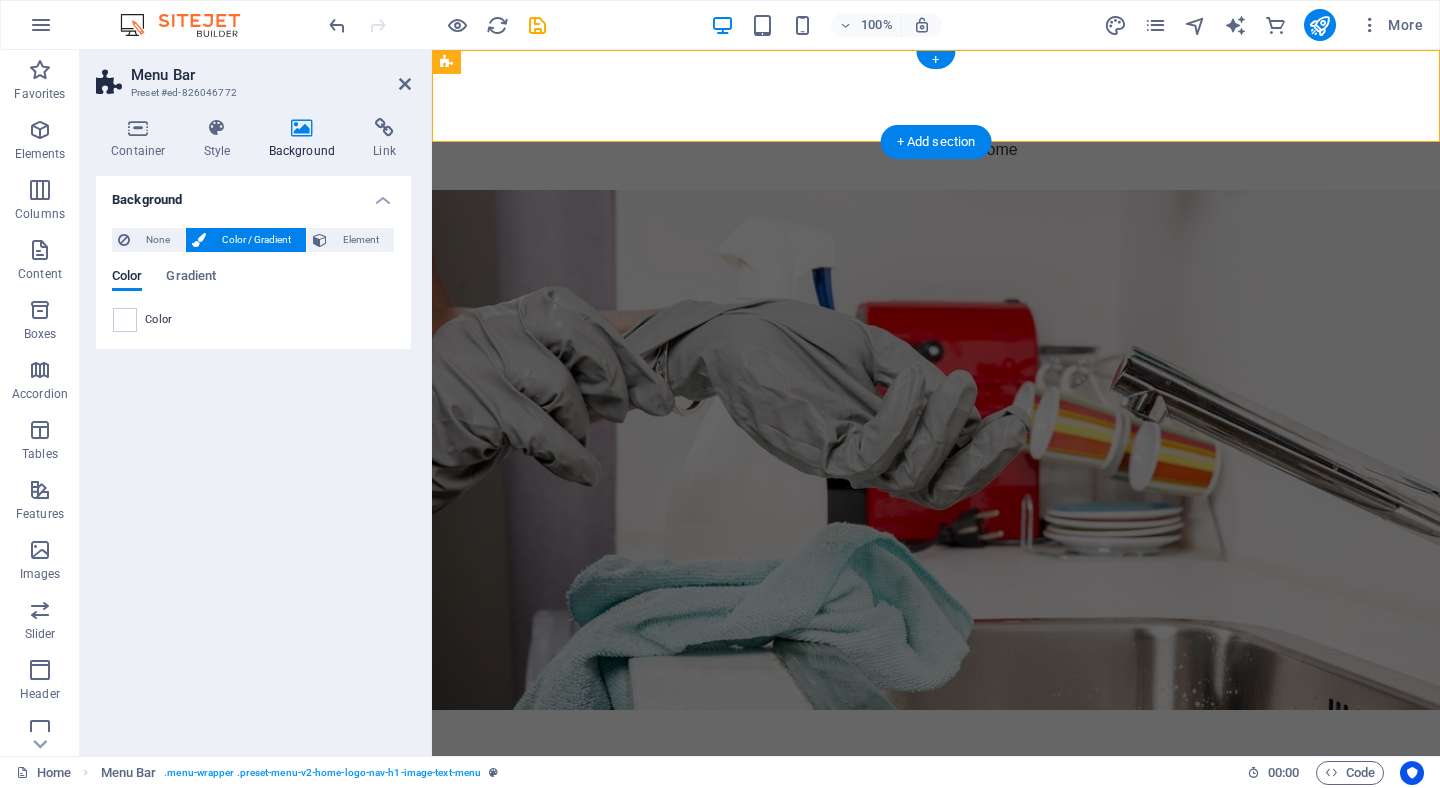 click on "Color" at bounding box center (253, 320) 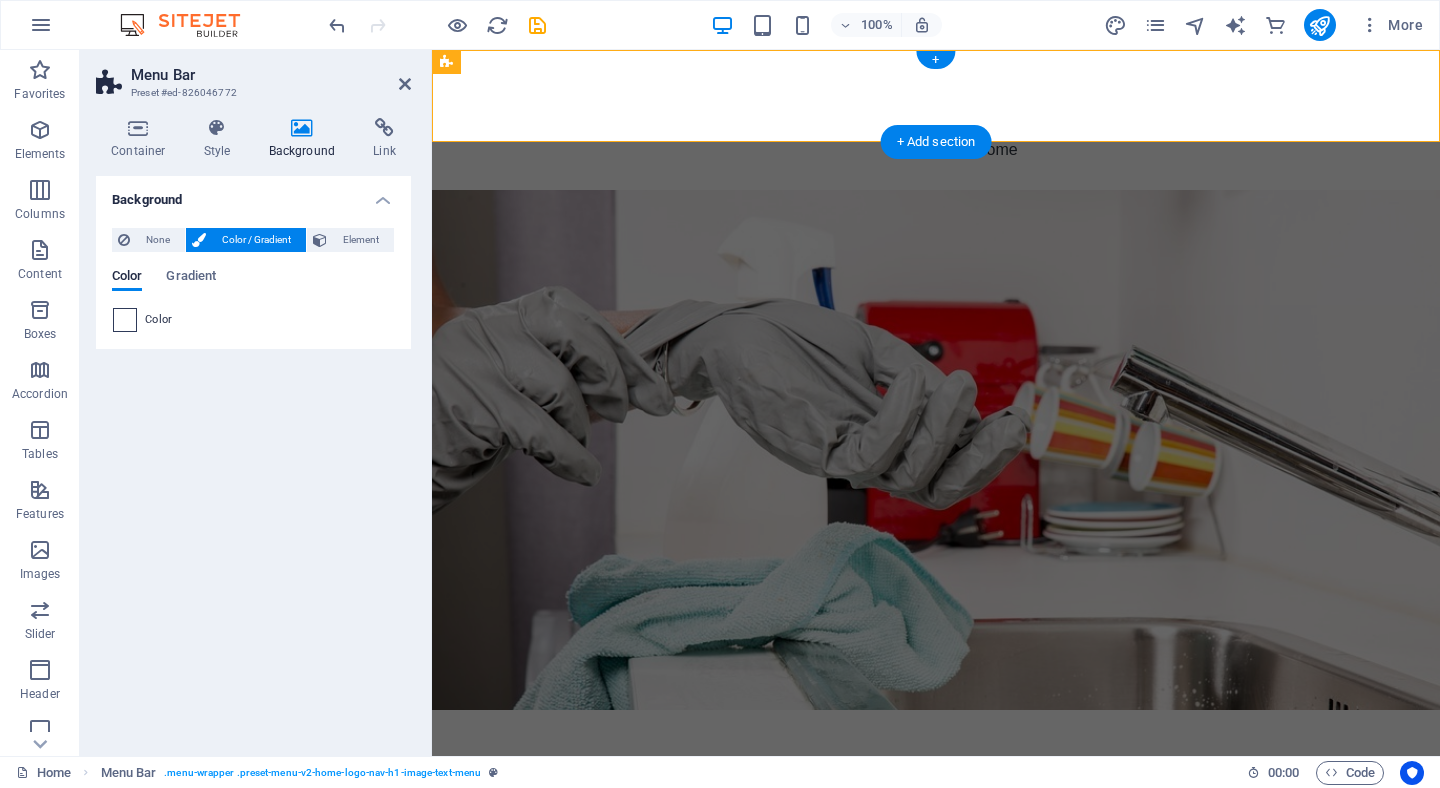 click at bounding box center (125, 320) 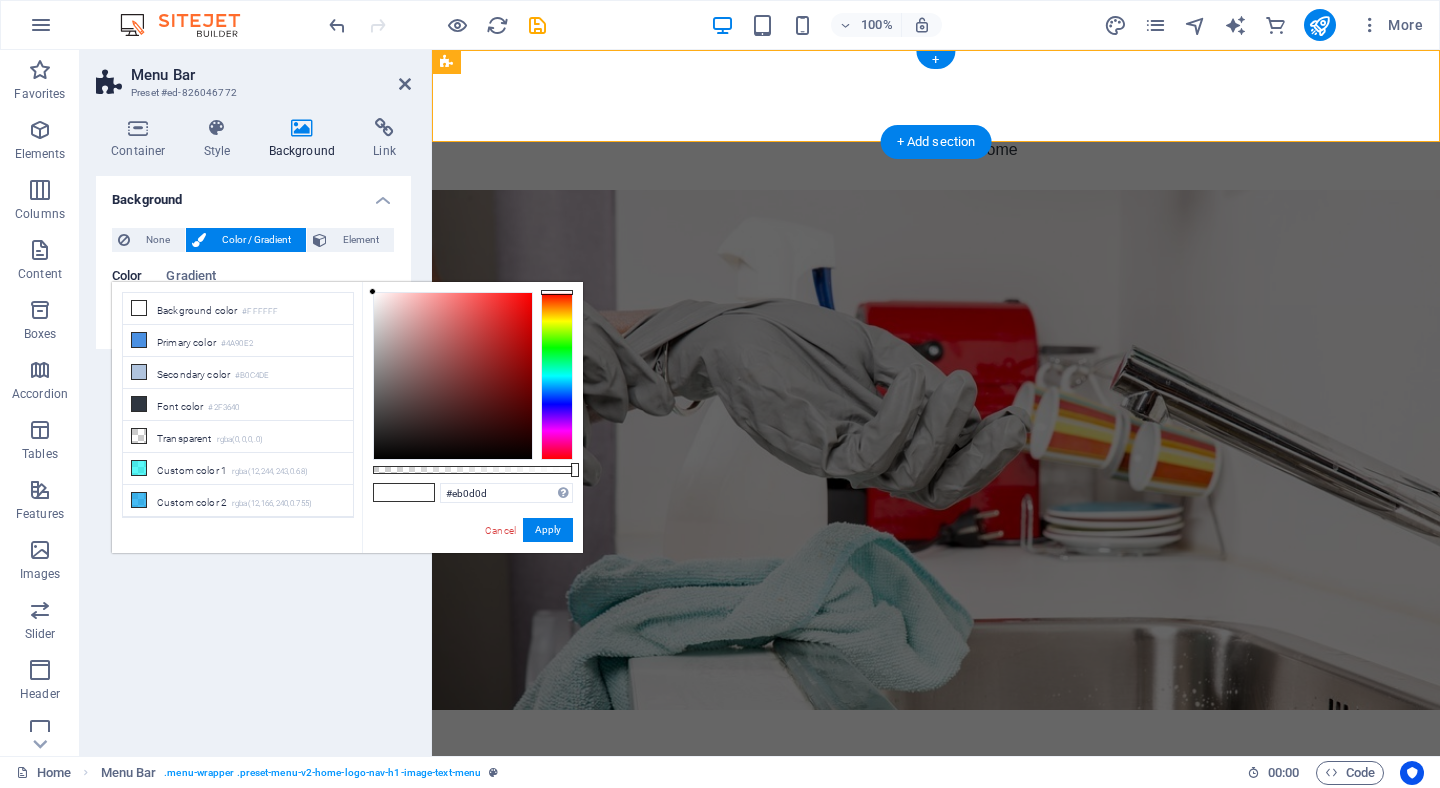 click at bounding box center (453, 376) 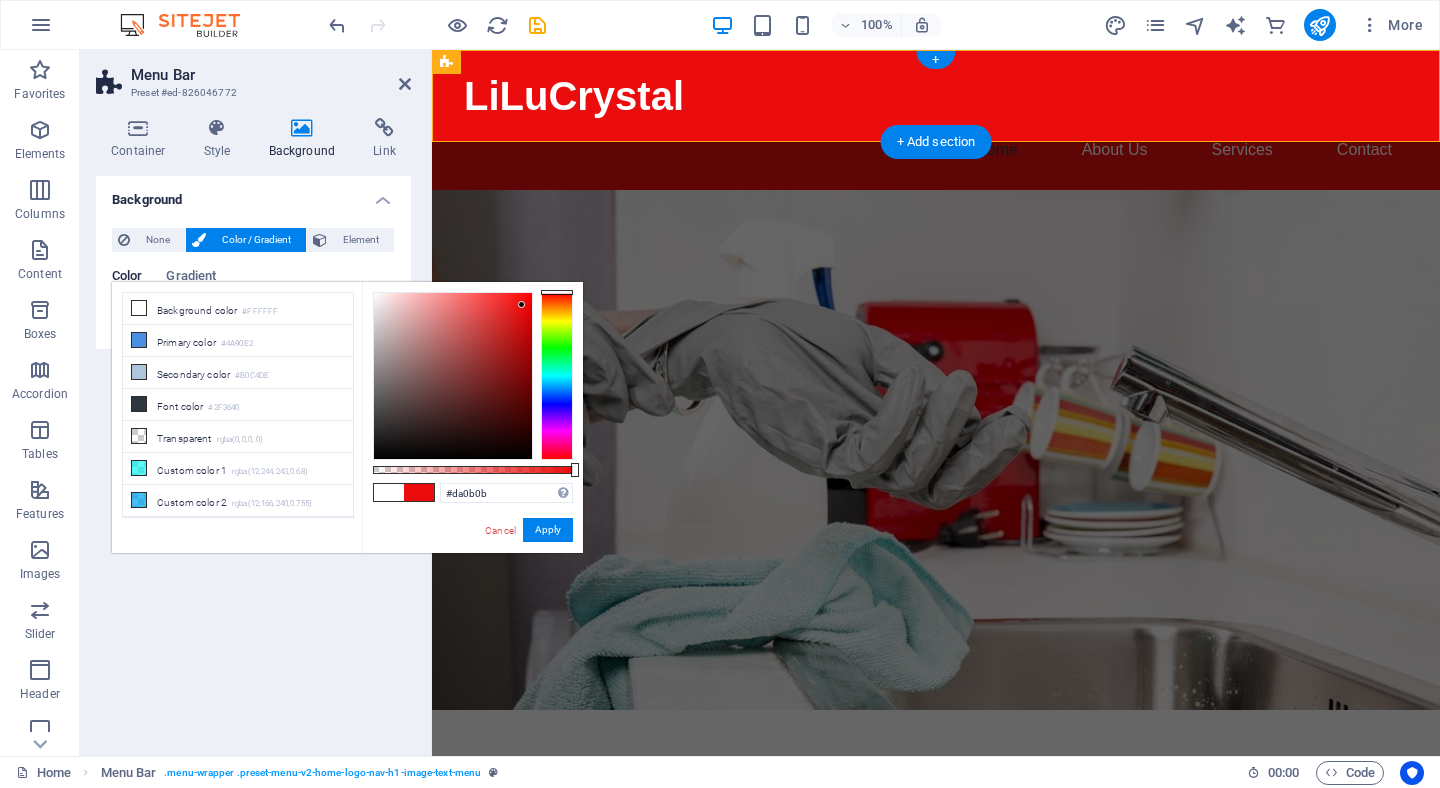 click at bounding box center [453, 376] 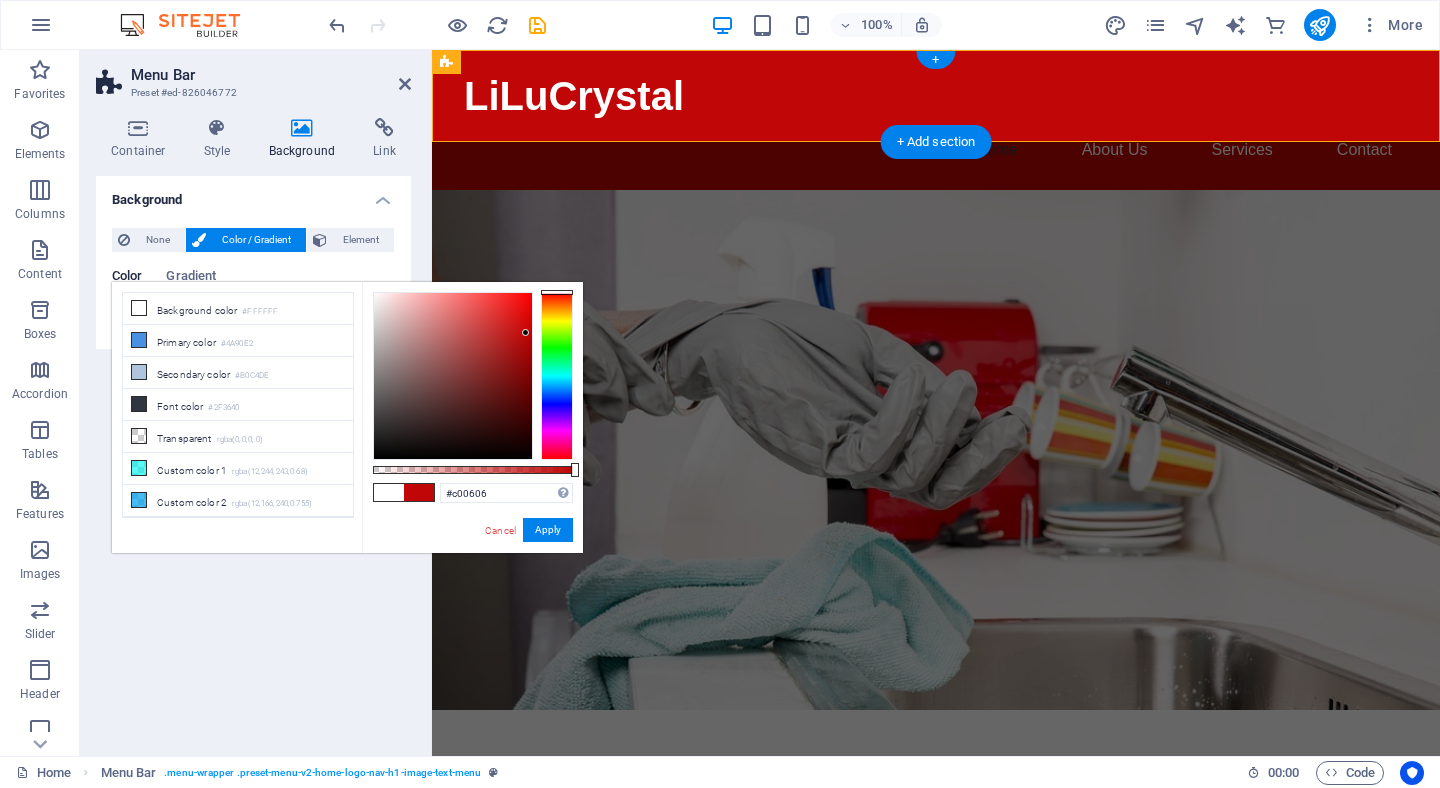 click at bounding box center [453, 376] 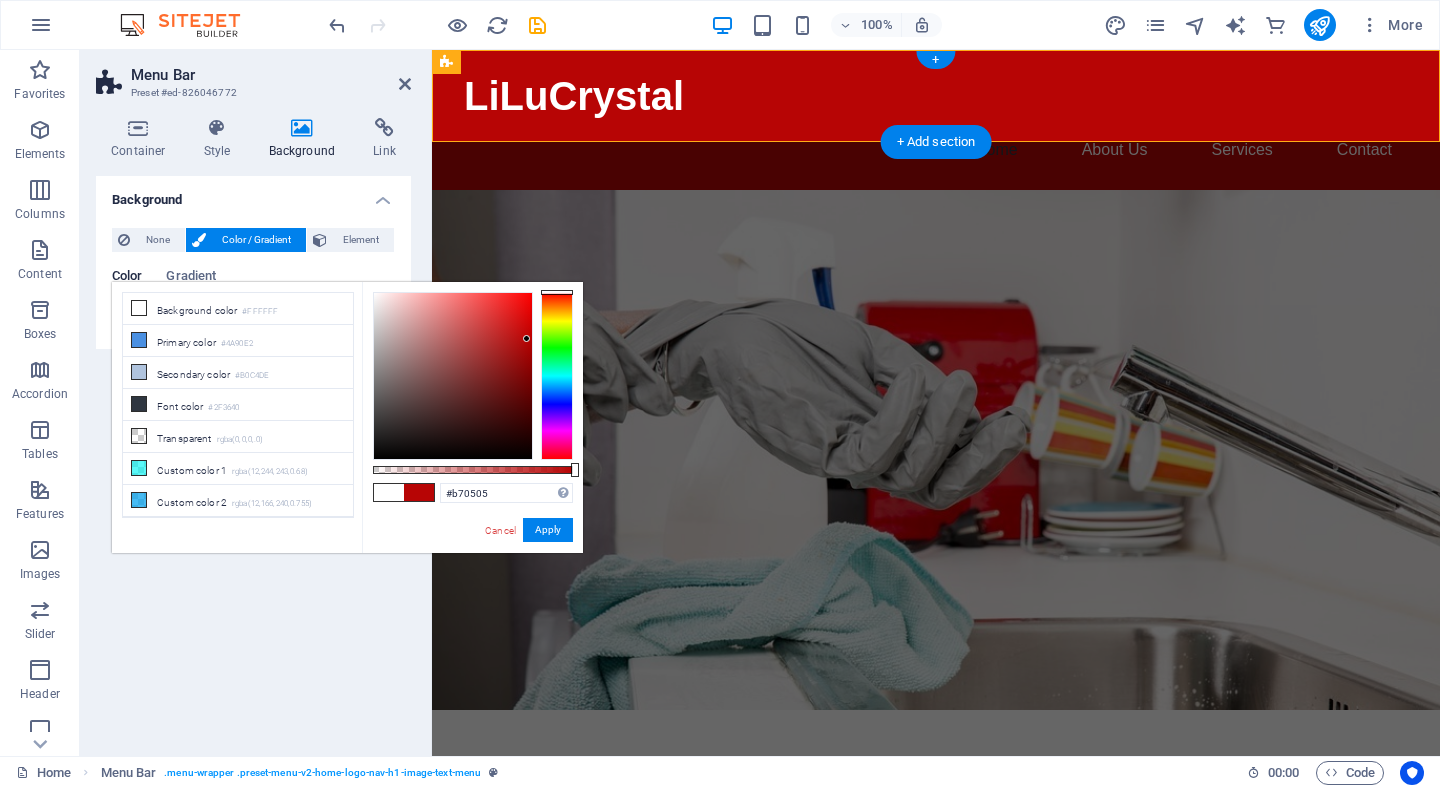 click at bounding box center (453, 376) 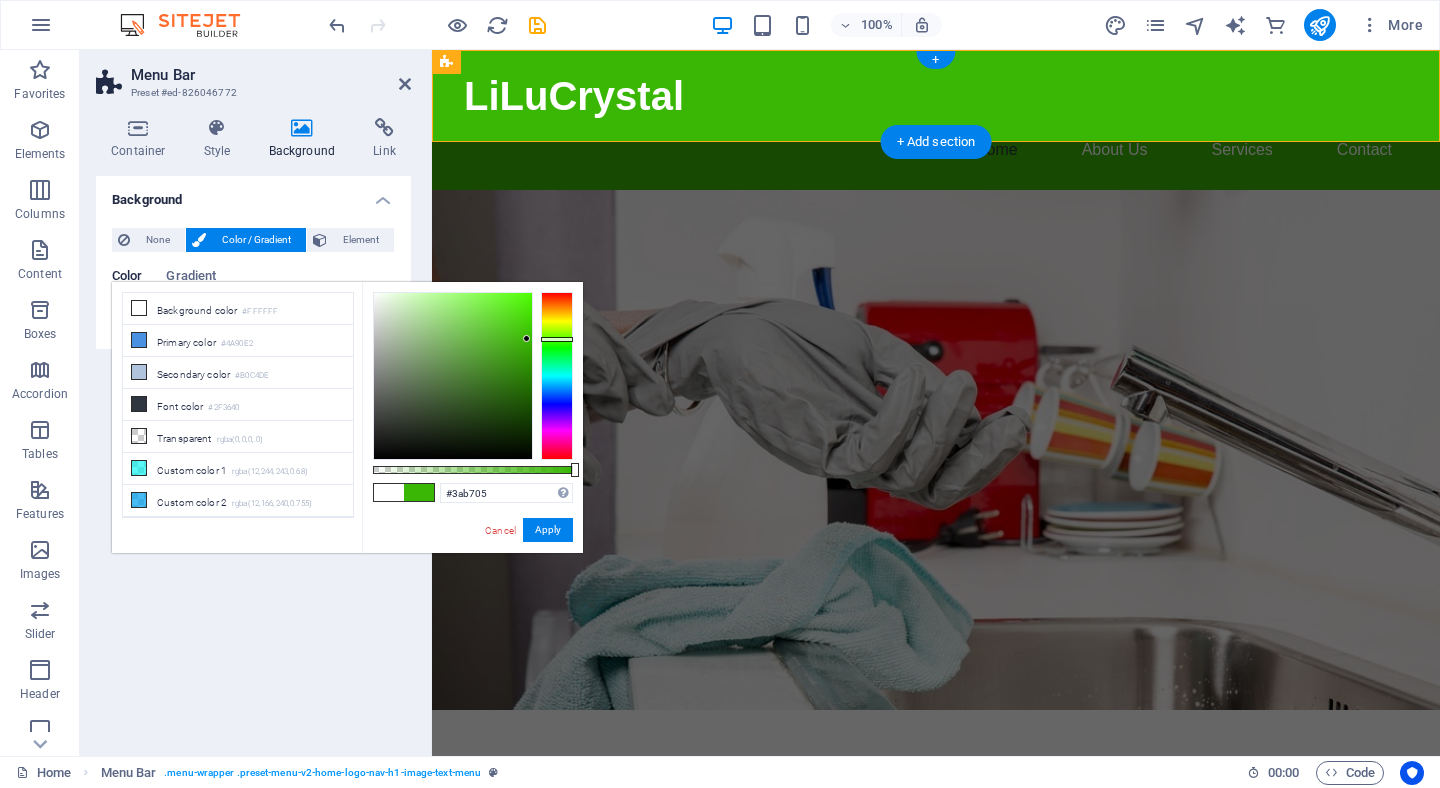 click at bounding box center [557, 376] 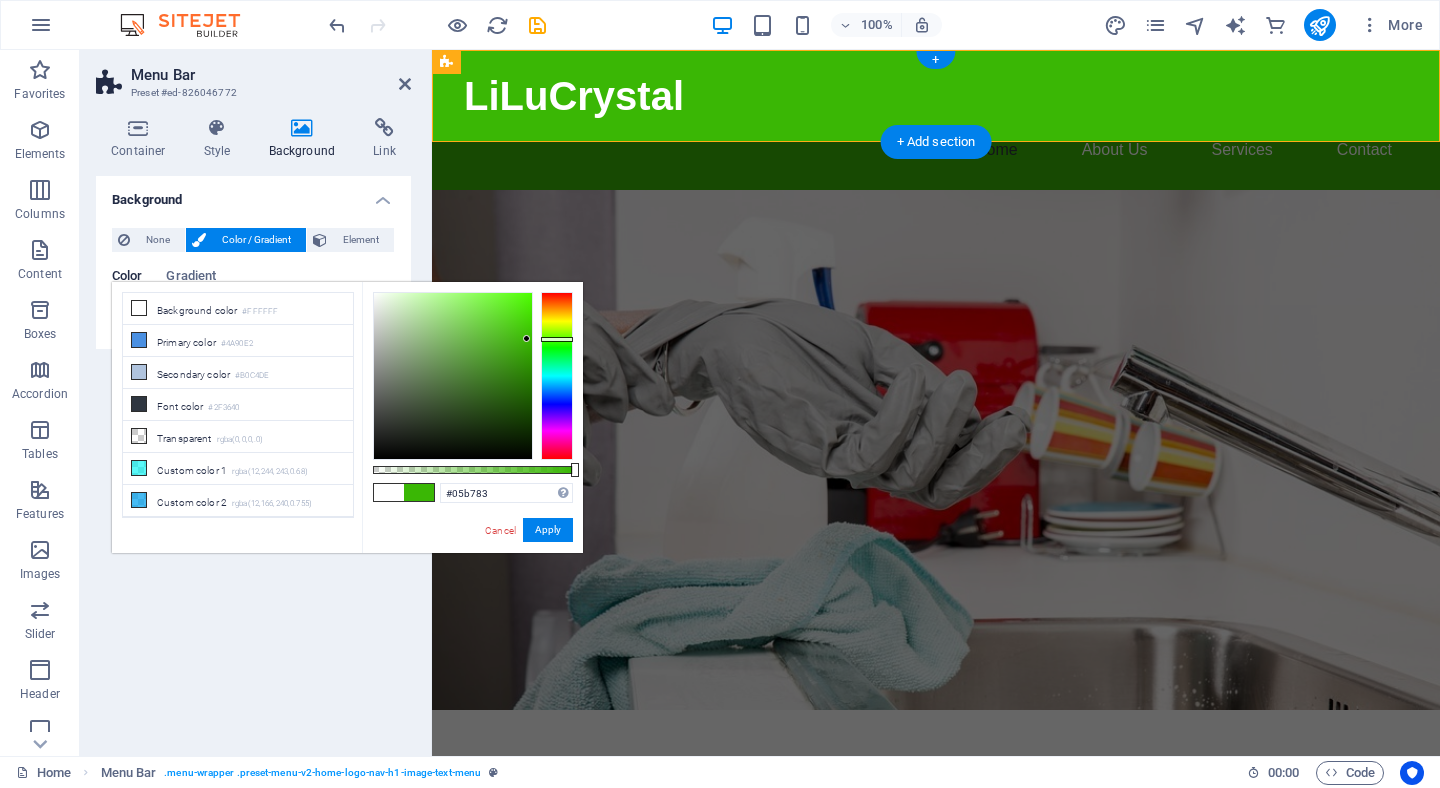 click at bounding box center (557, 376) 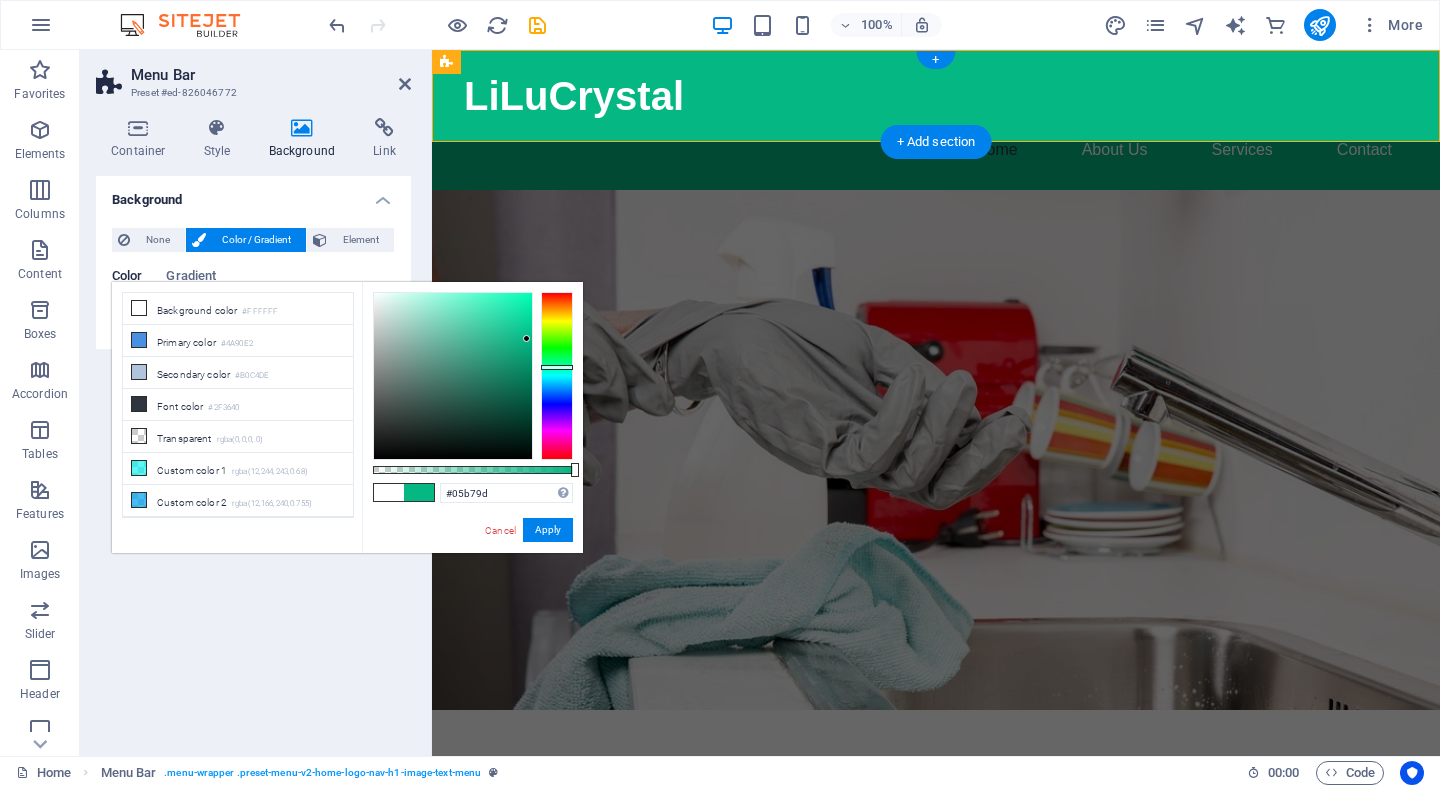 click at bounding box center (557, 376) 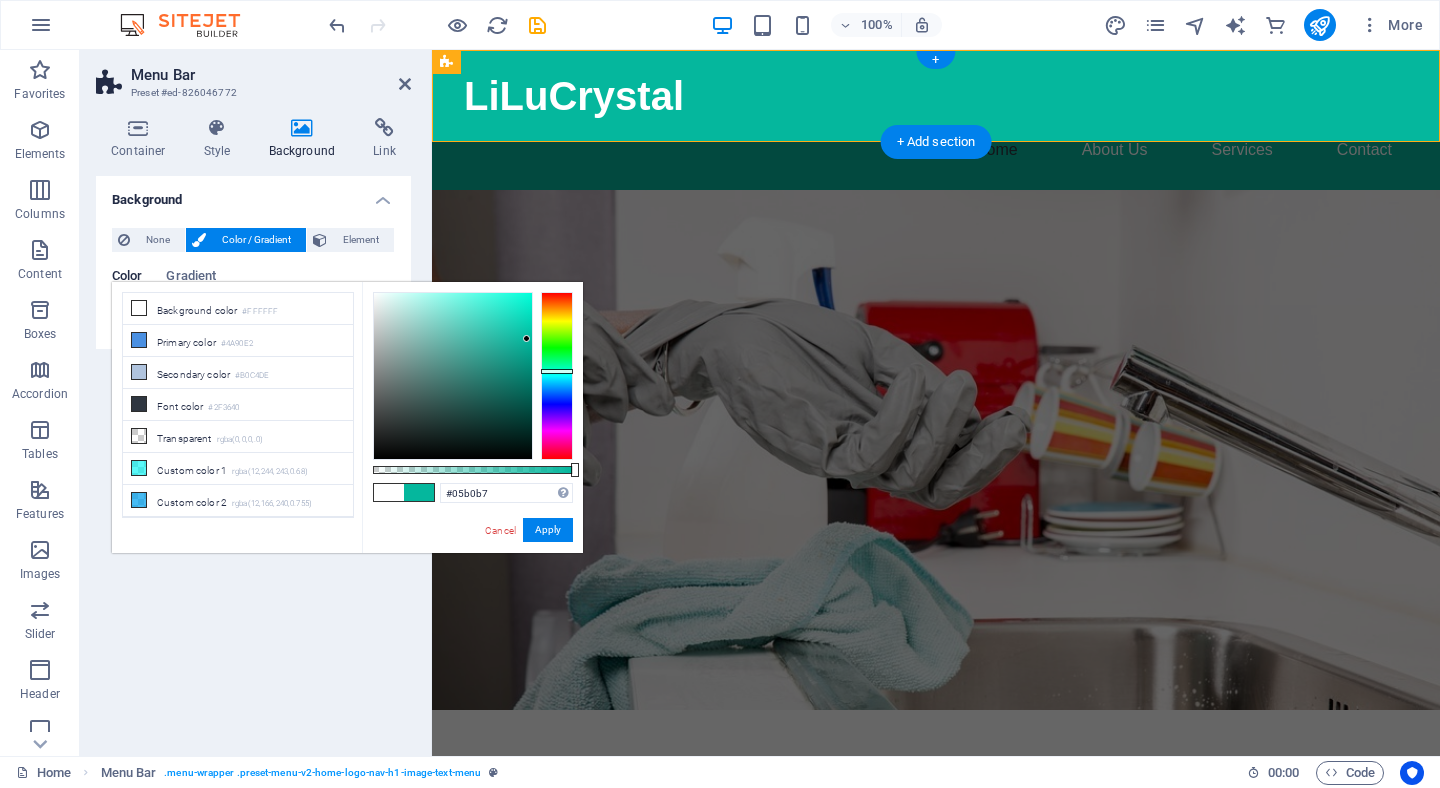 click at bounding box center [557, 376] 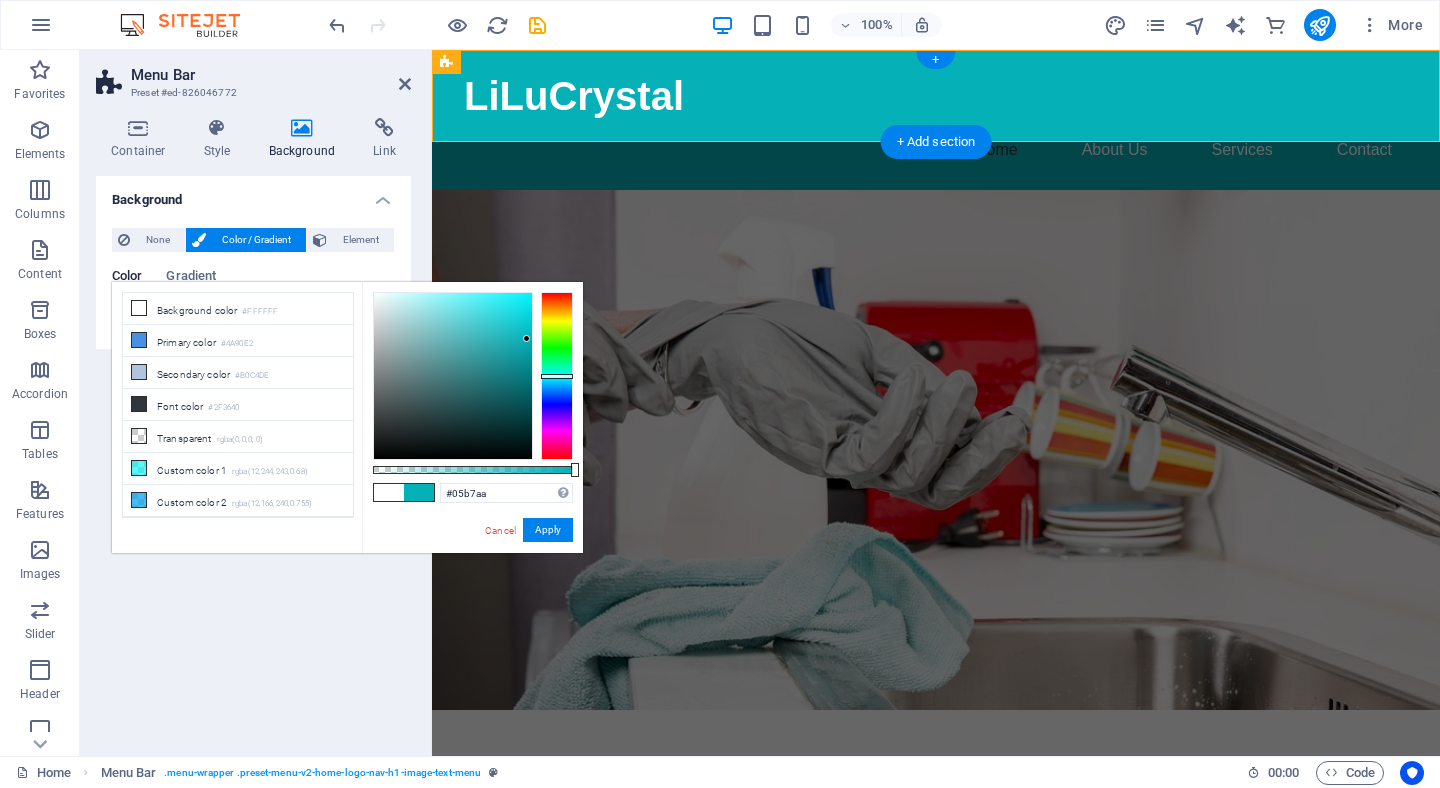 click at bounding box center (557, 376) 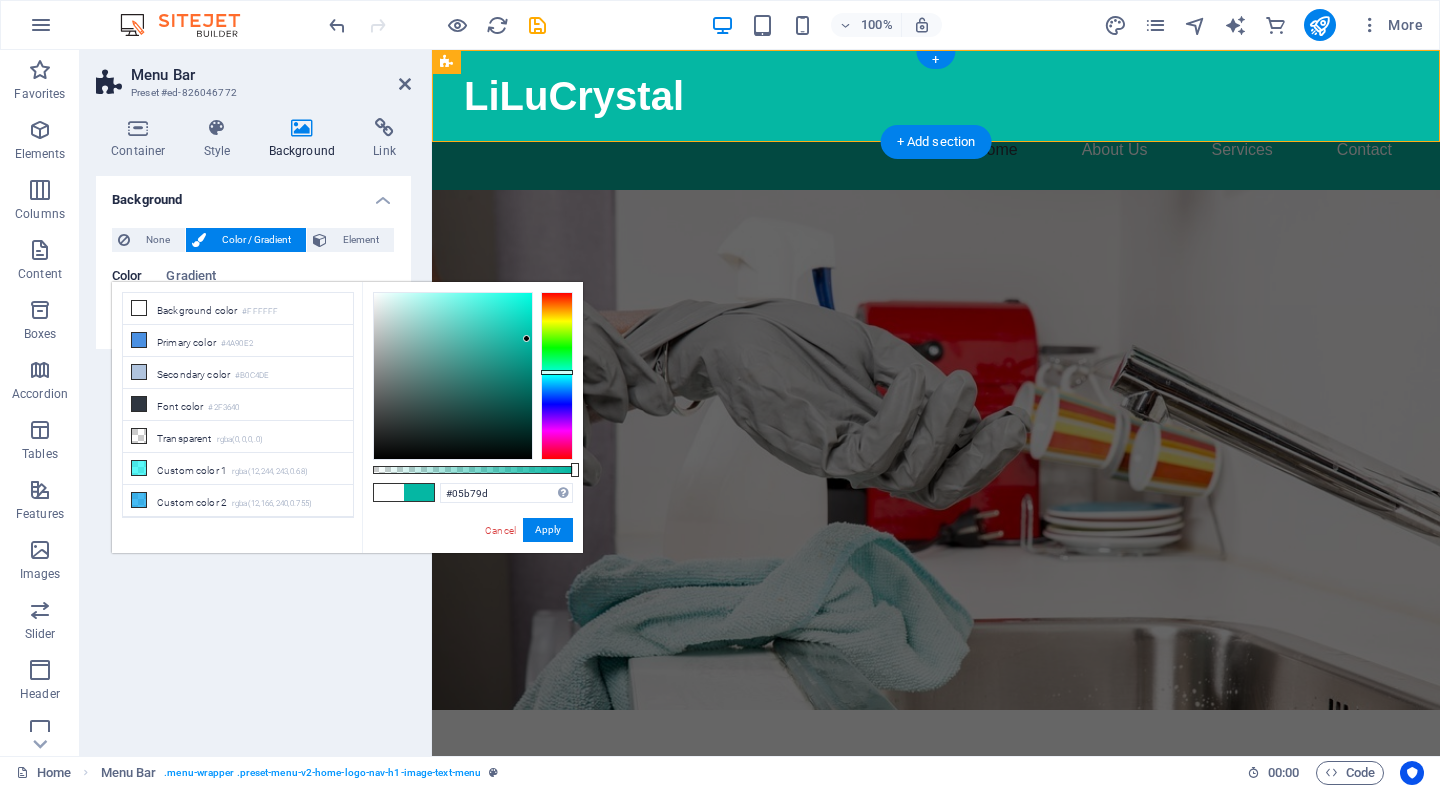 click at bounding box center (557, 376) 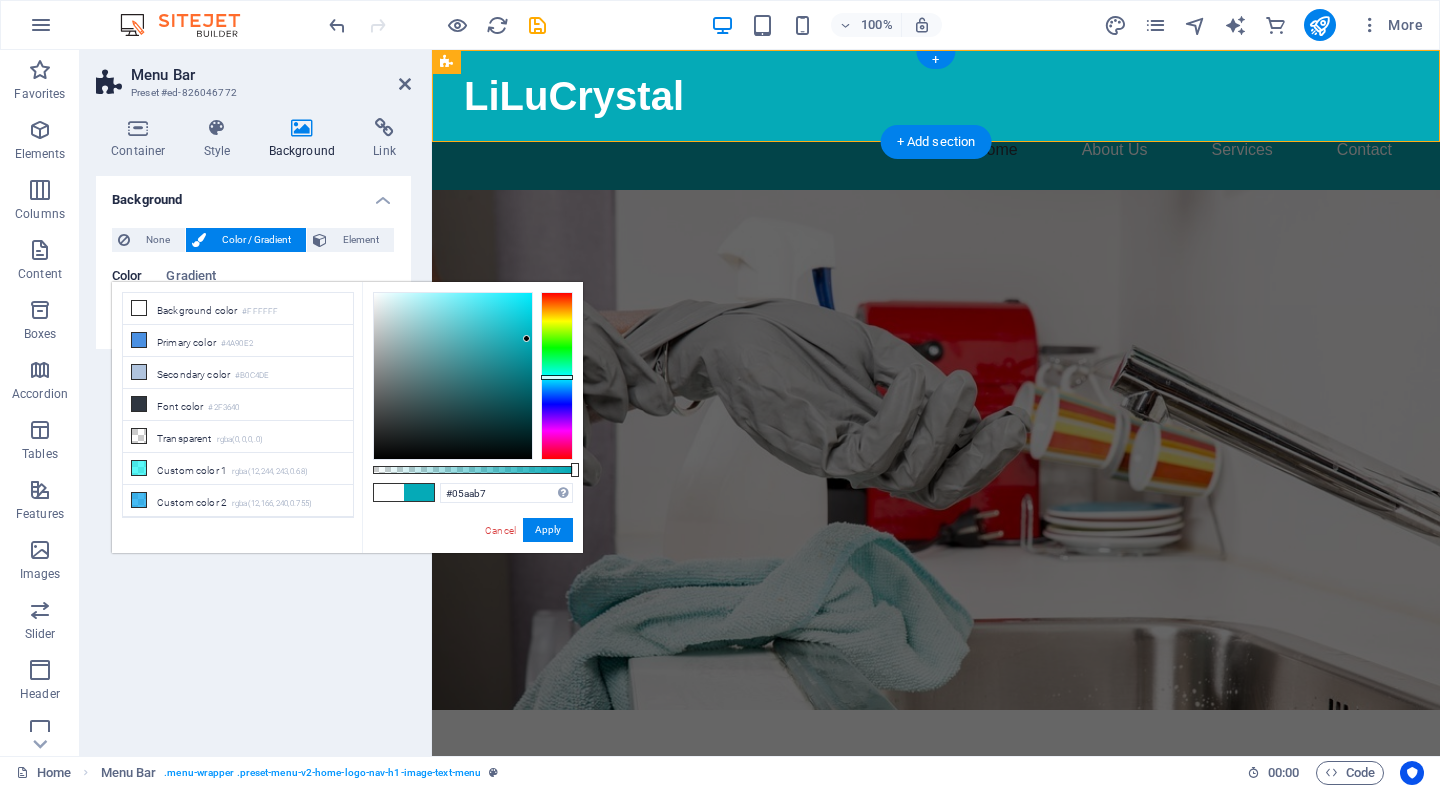 click at bounding box center [557, 376] 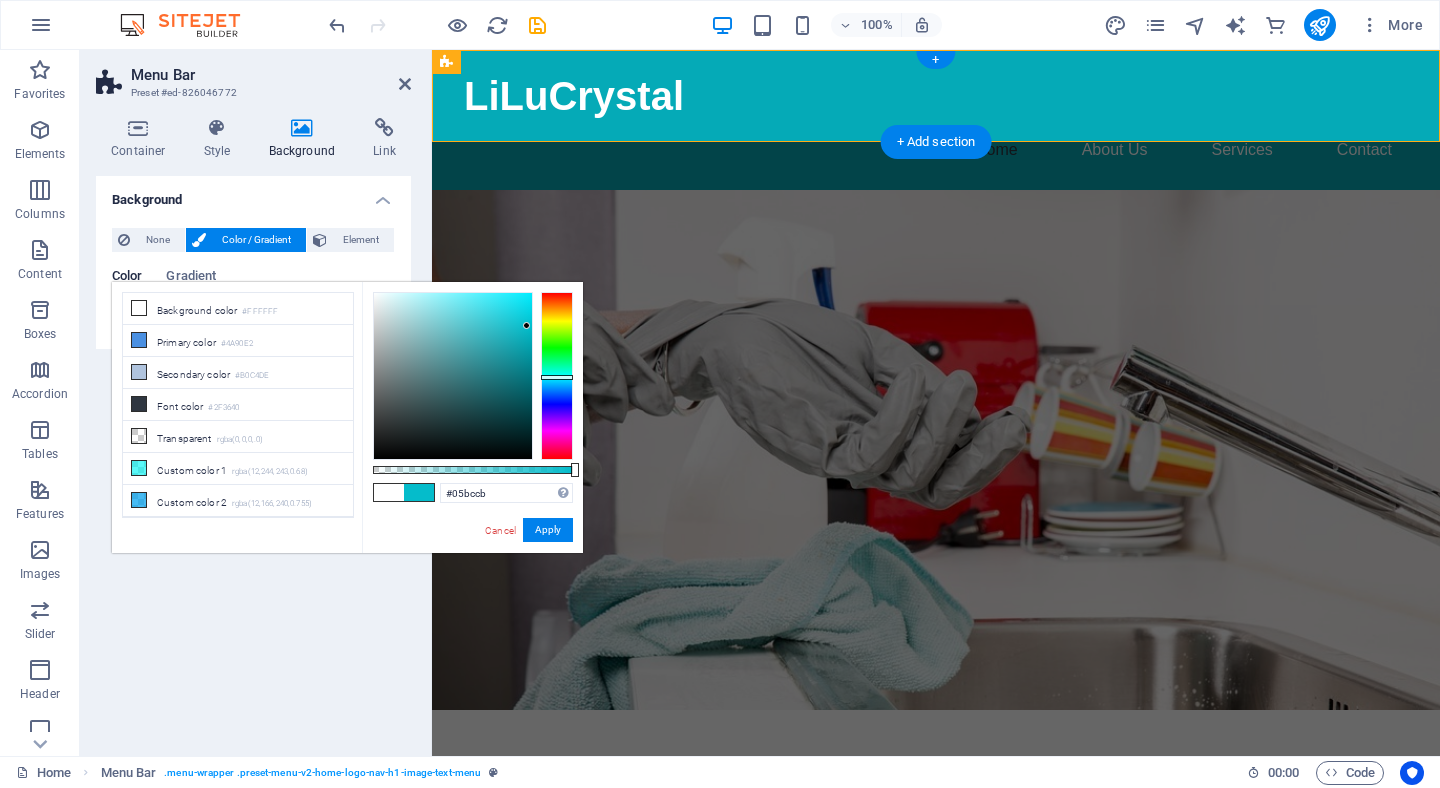 click at bounding box center [453, 376] 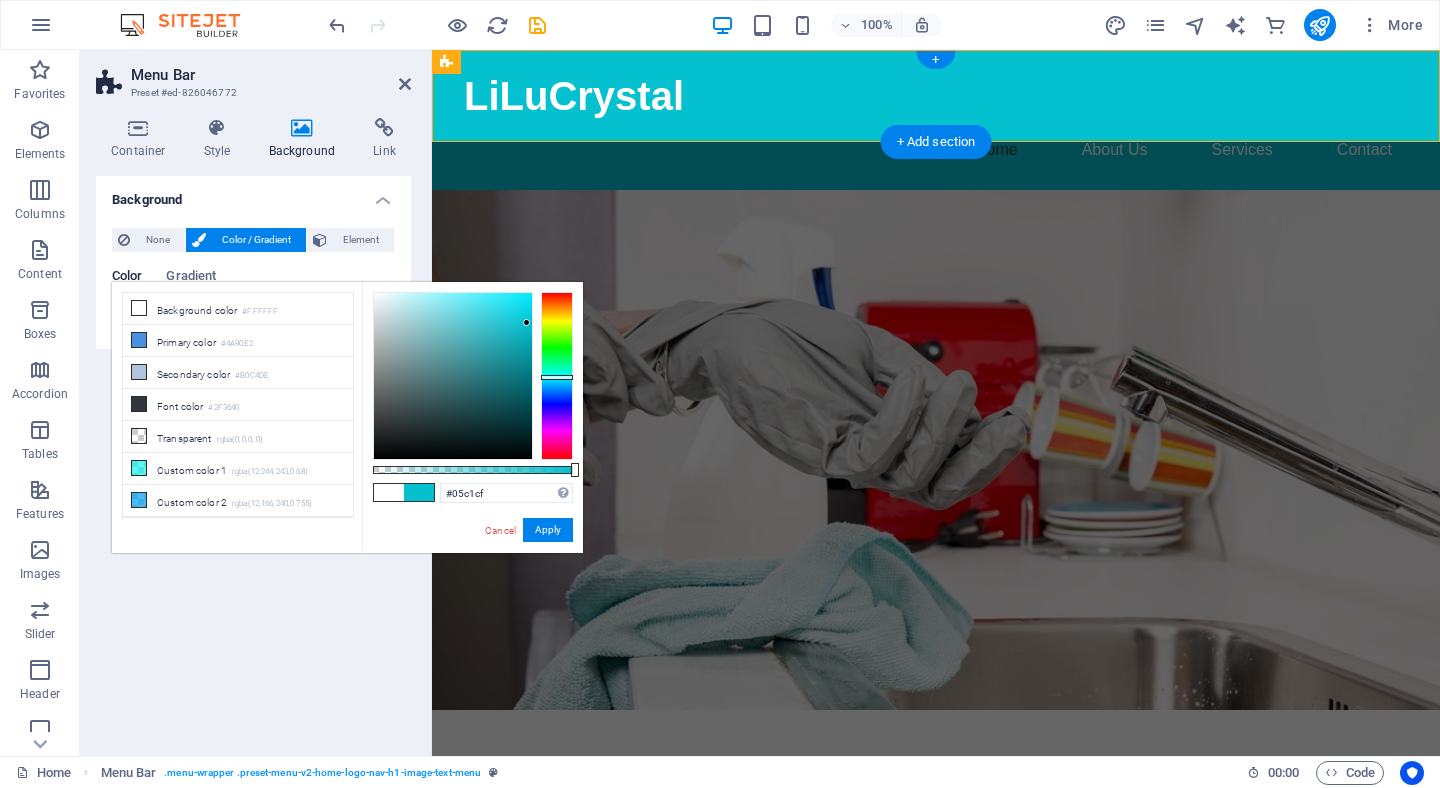 click at bounding box center (526, 322) 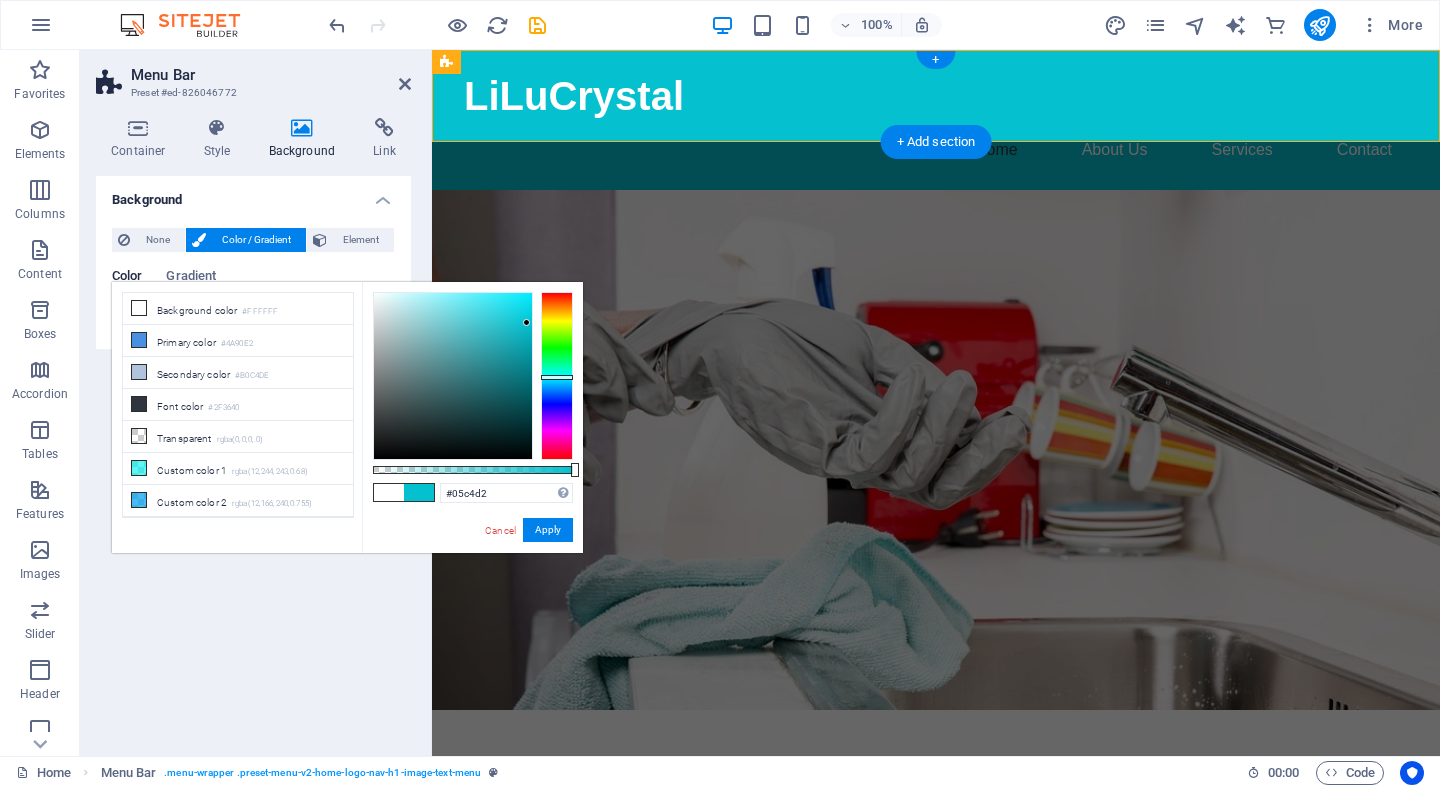 click at bounding box center (526, 322) 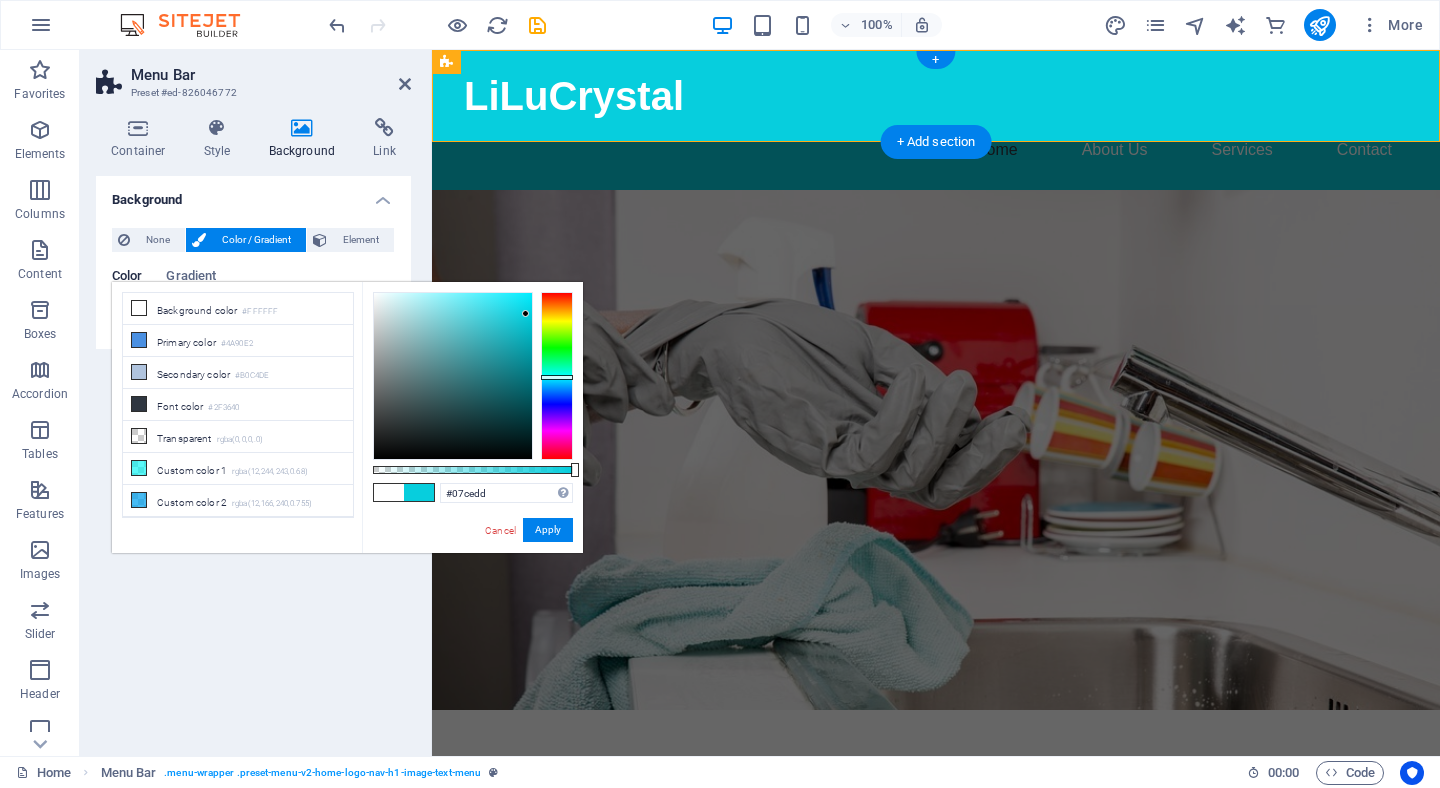 click at bounding box center (453, 376) 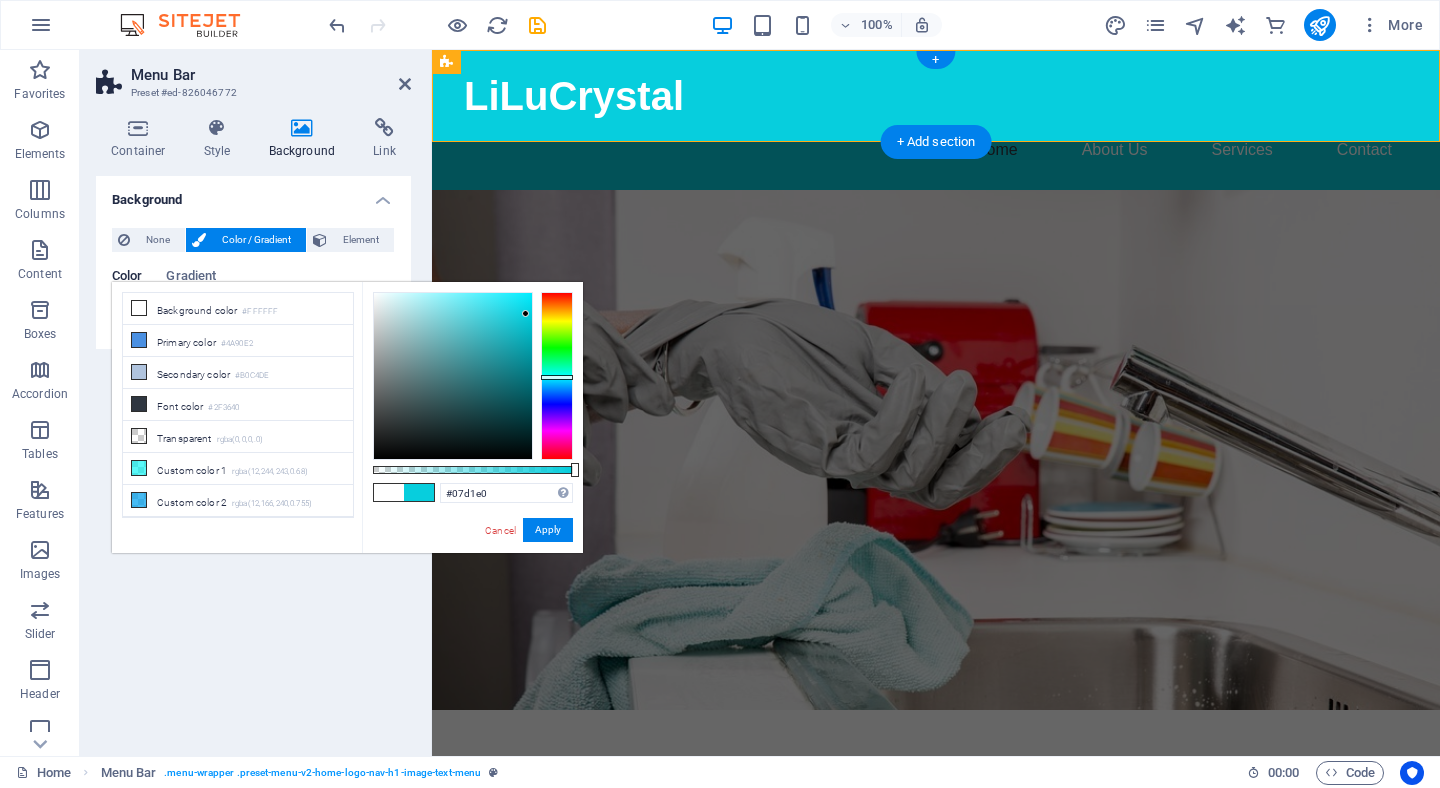click at bounding box center (525, 313) 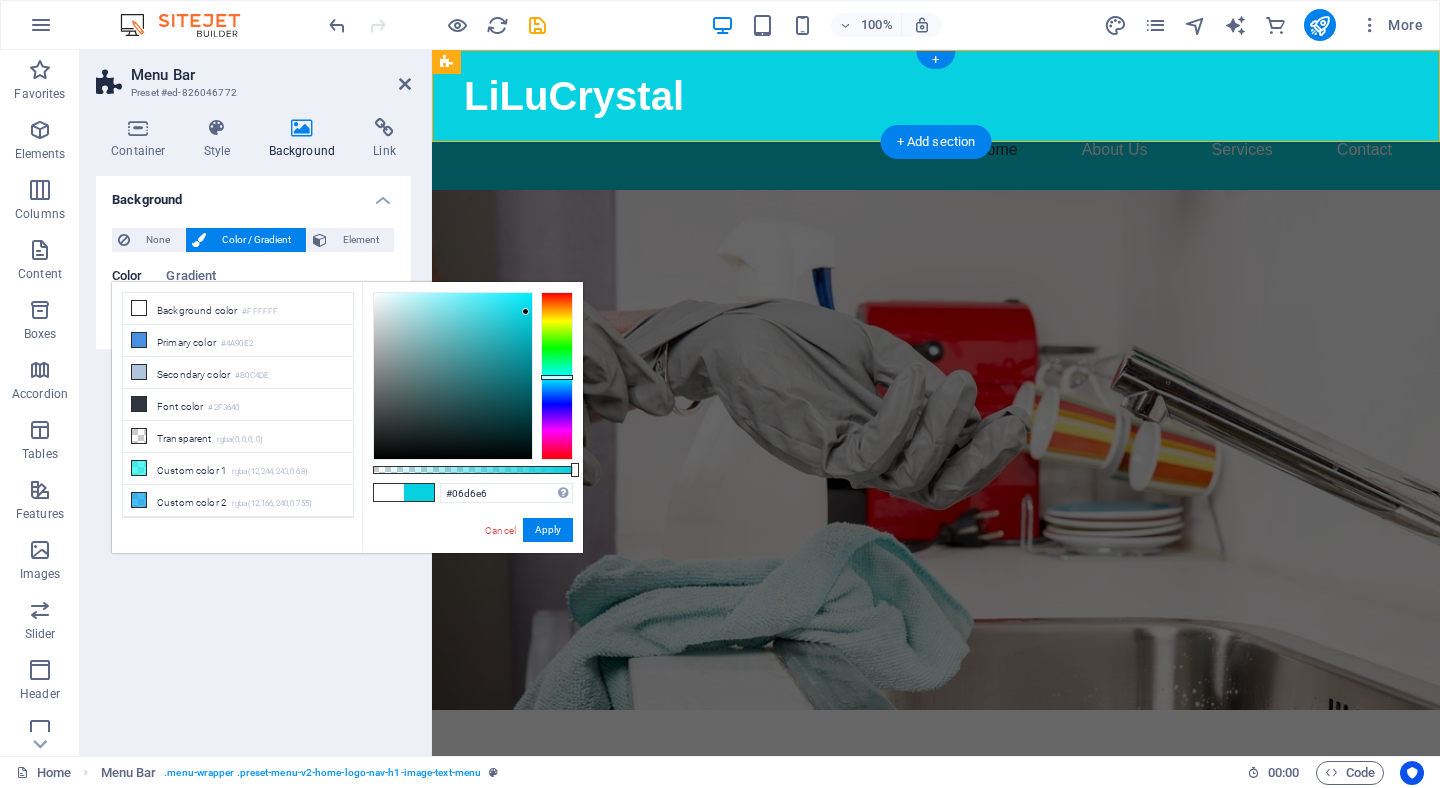 click at bounding box center (525, 311) 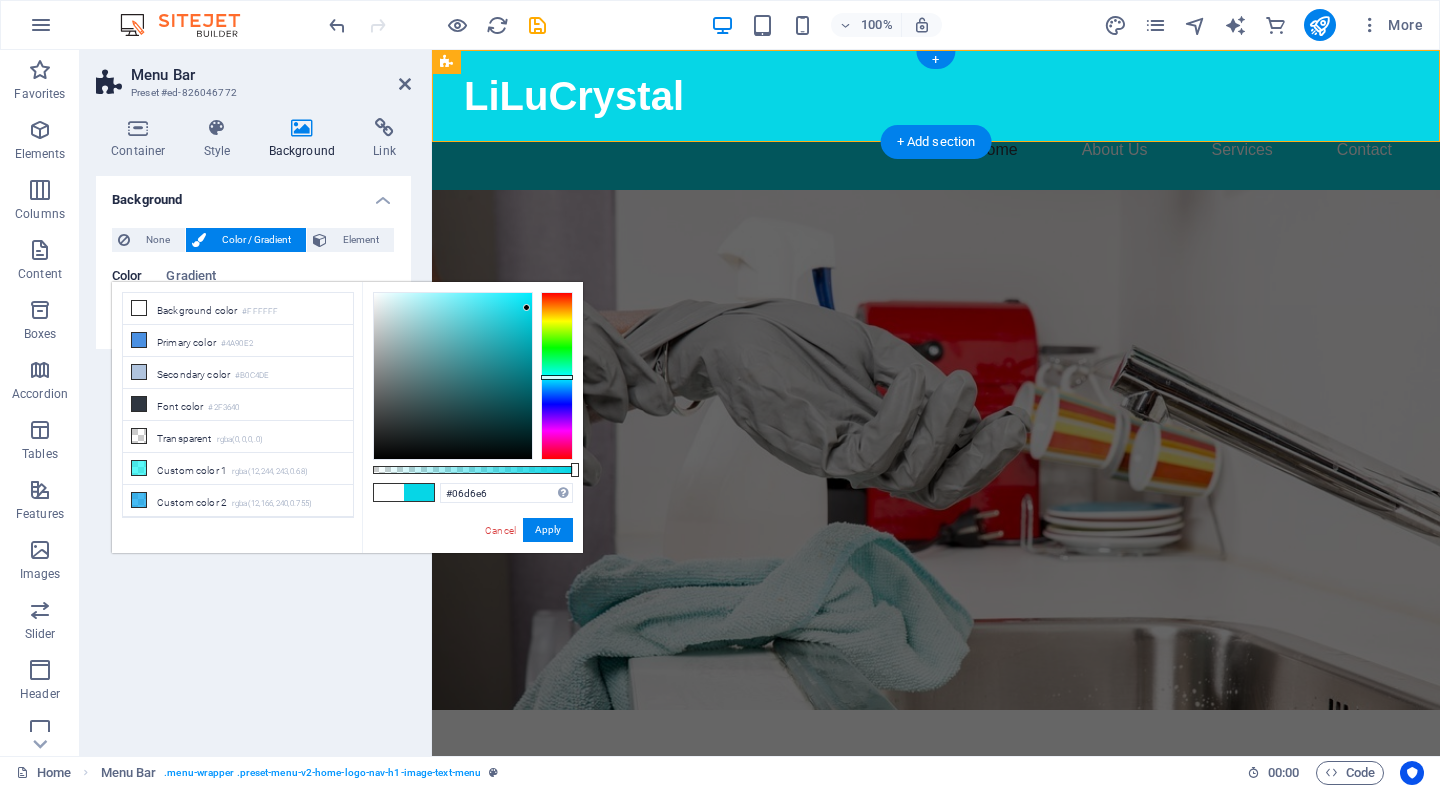 type on "#03cddd" 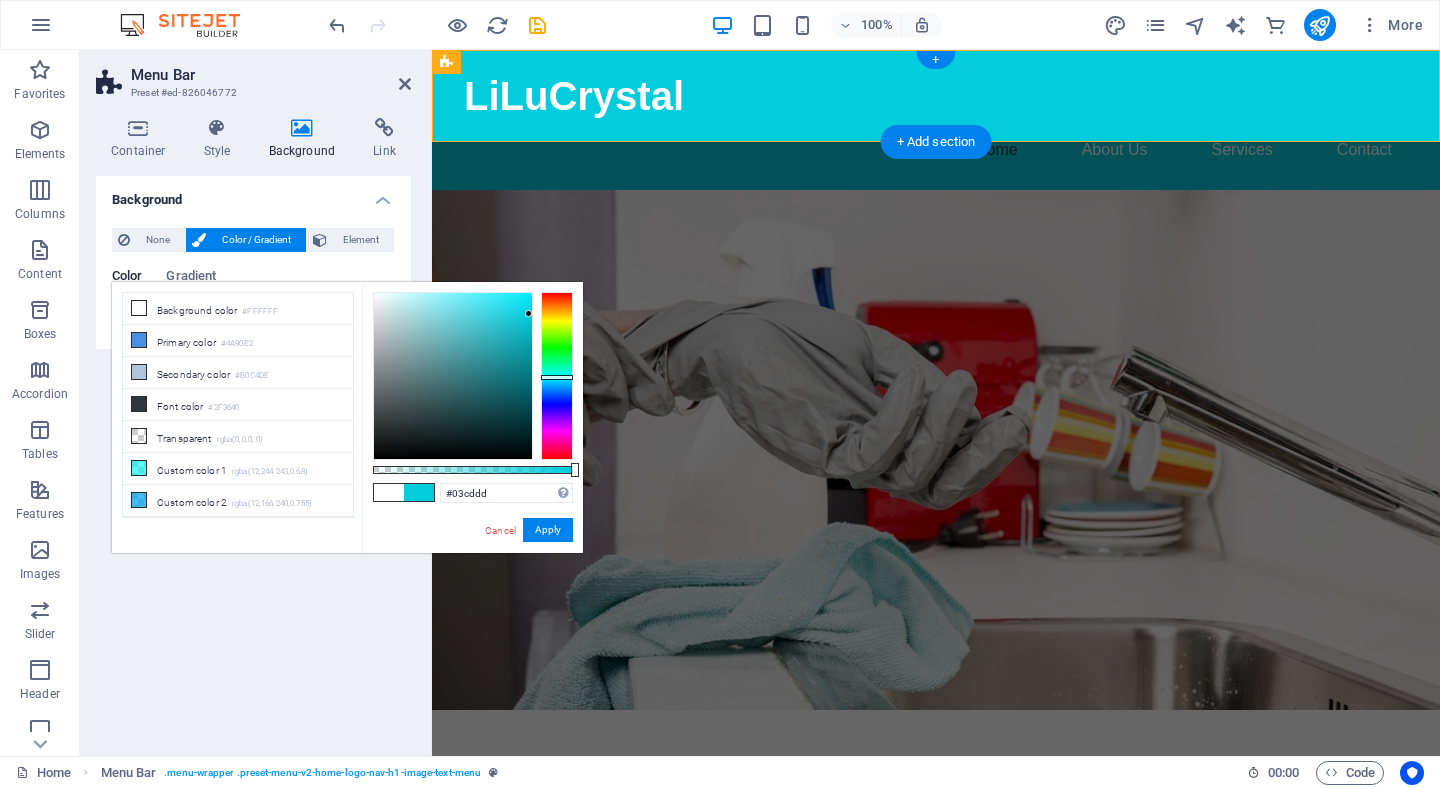 click at bounding box center [453, 376] 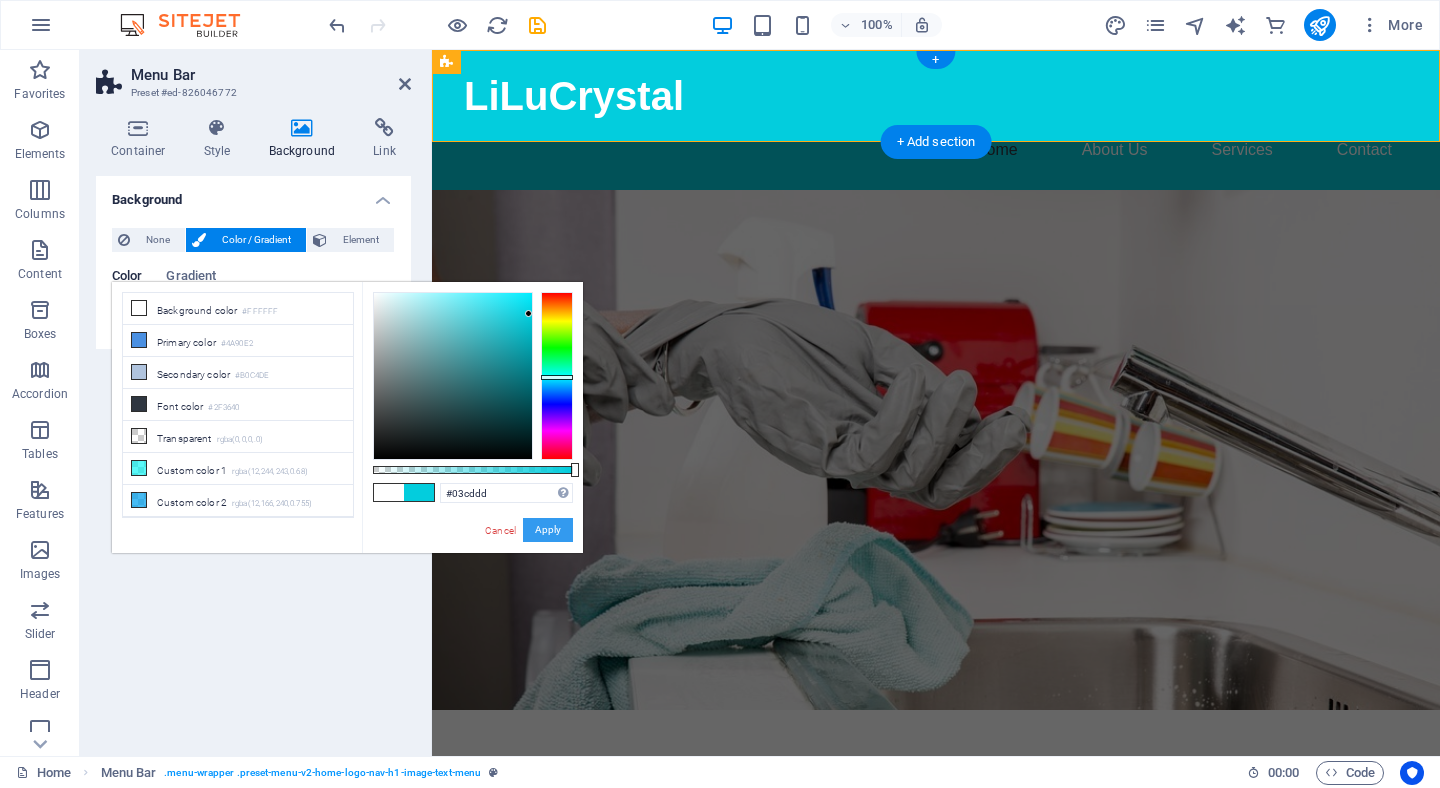 click on "Apply" at bounding box center [548, 530] 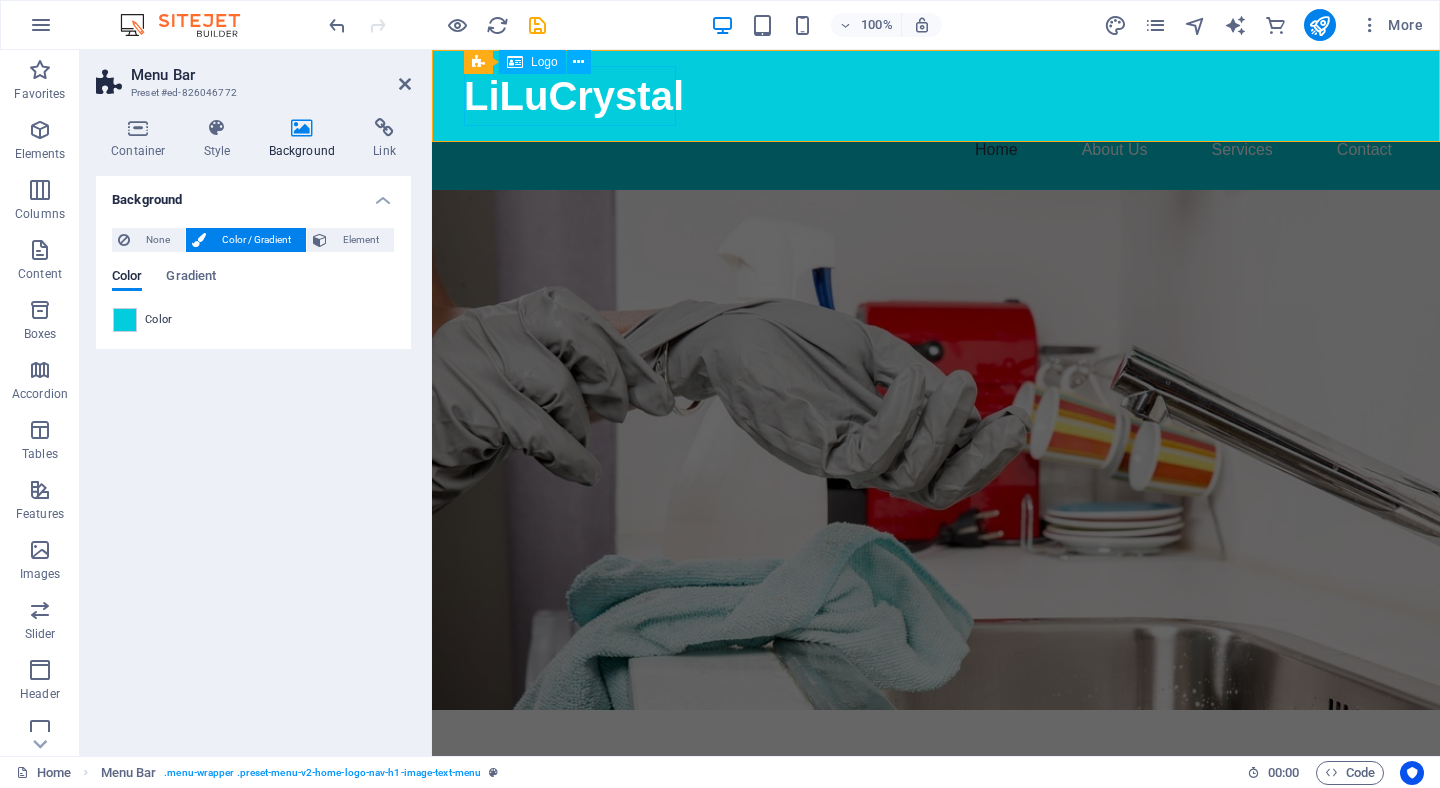 click on "LiLuCrystal" at bounding box center (936, 96) 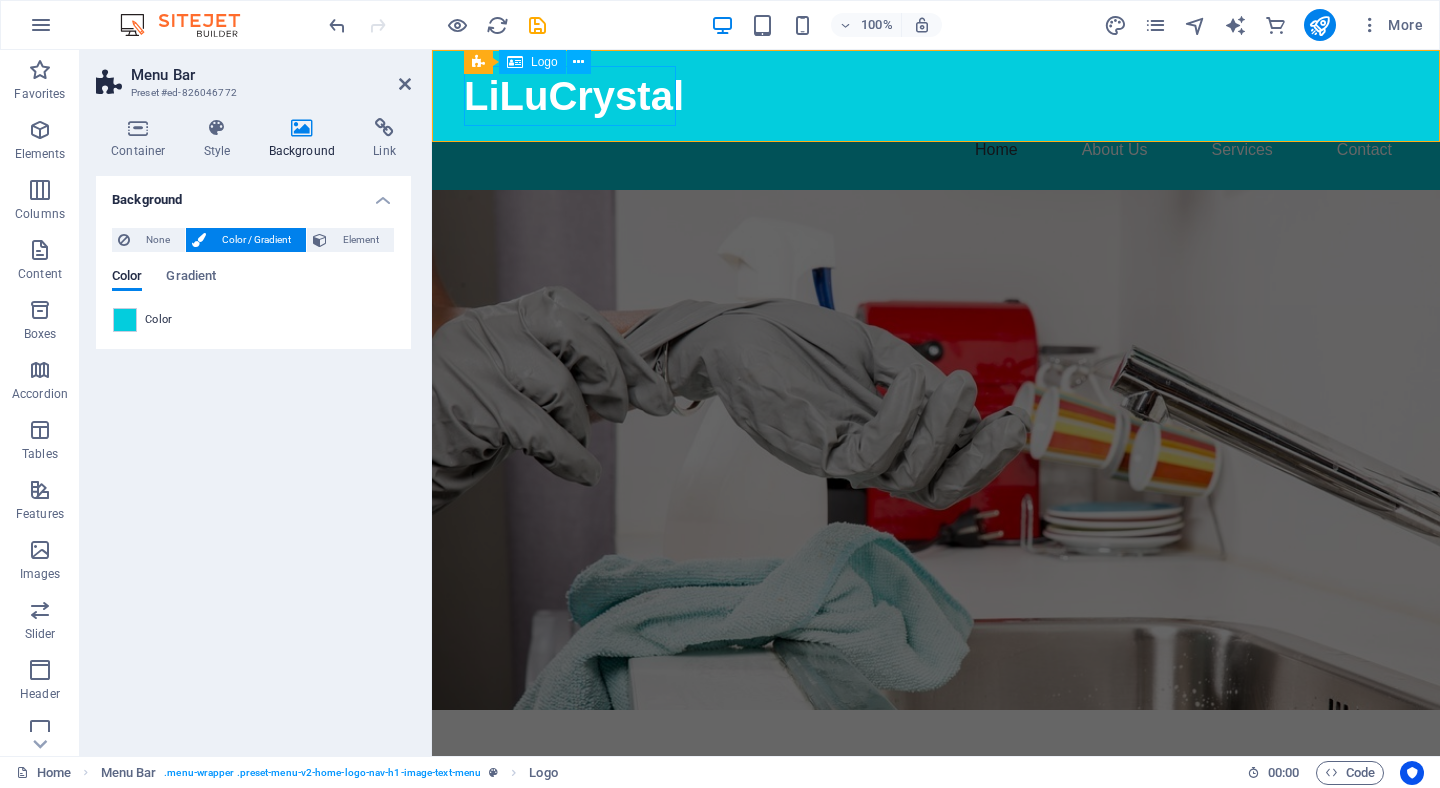click on "Logo" at bounding box center (544, 62) 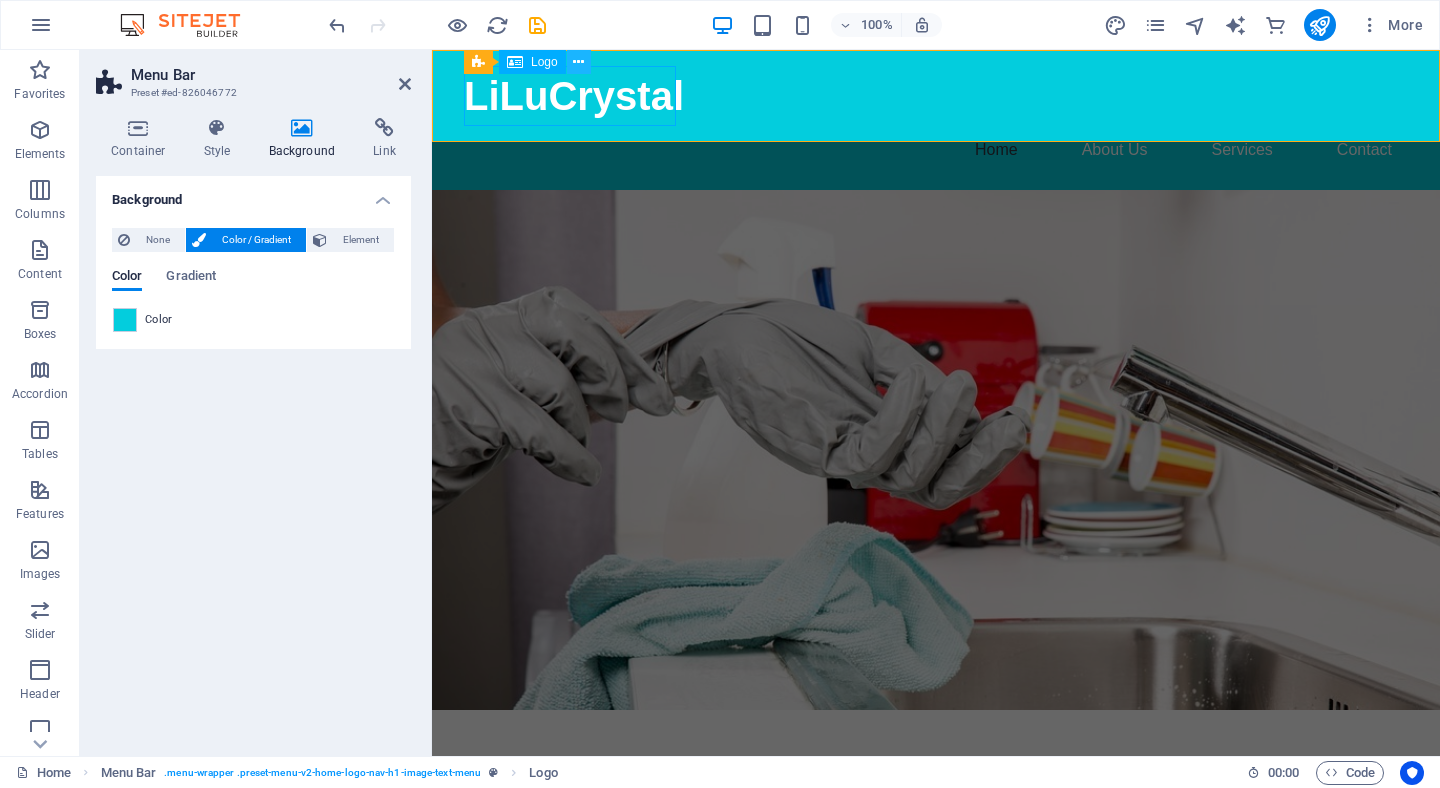 click at bounding box center (578, 62) 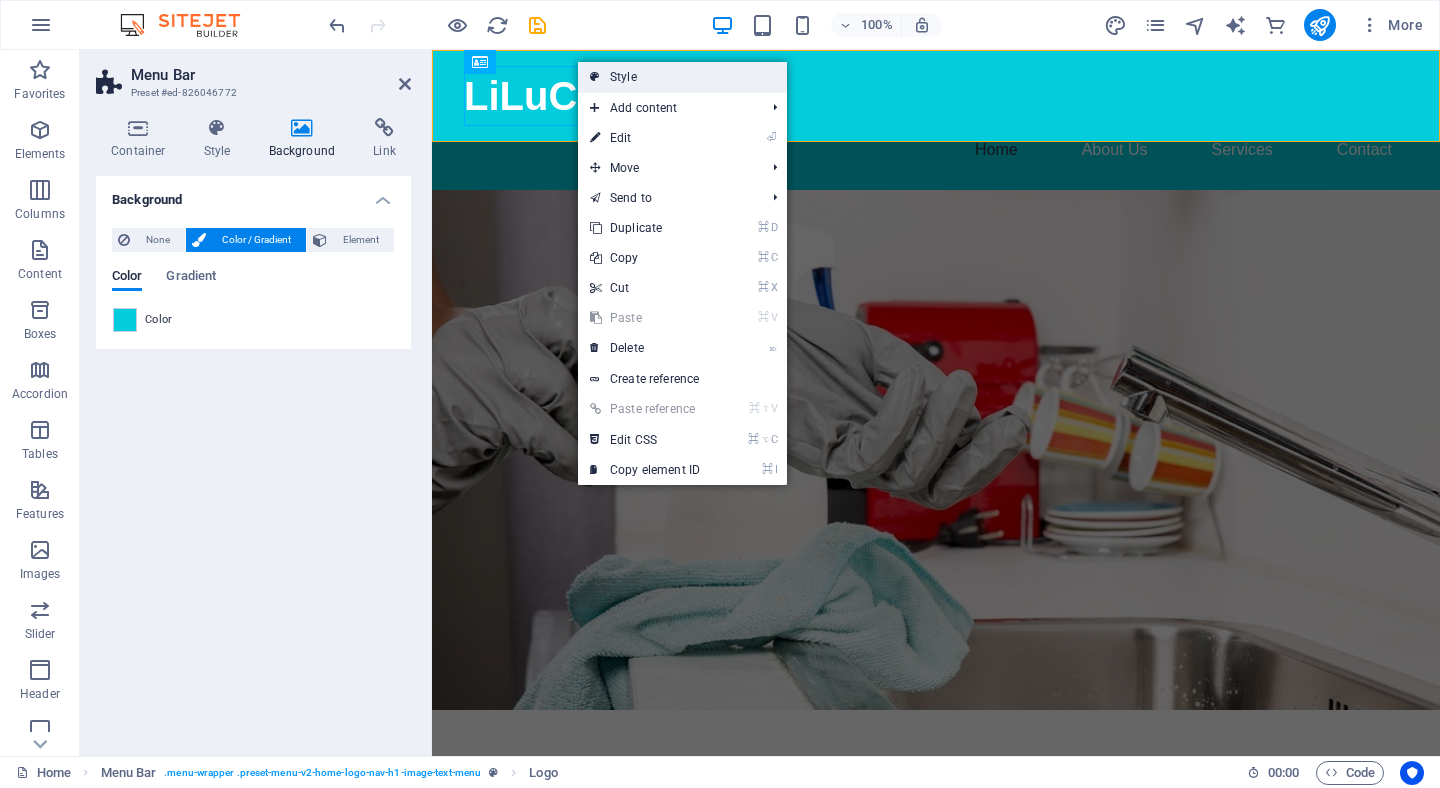 click at bounding box center [595, 77] 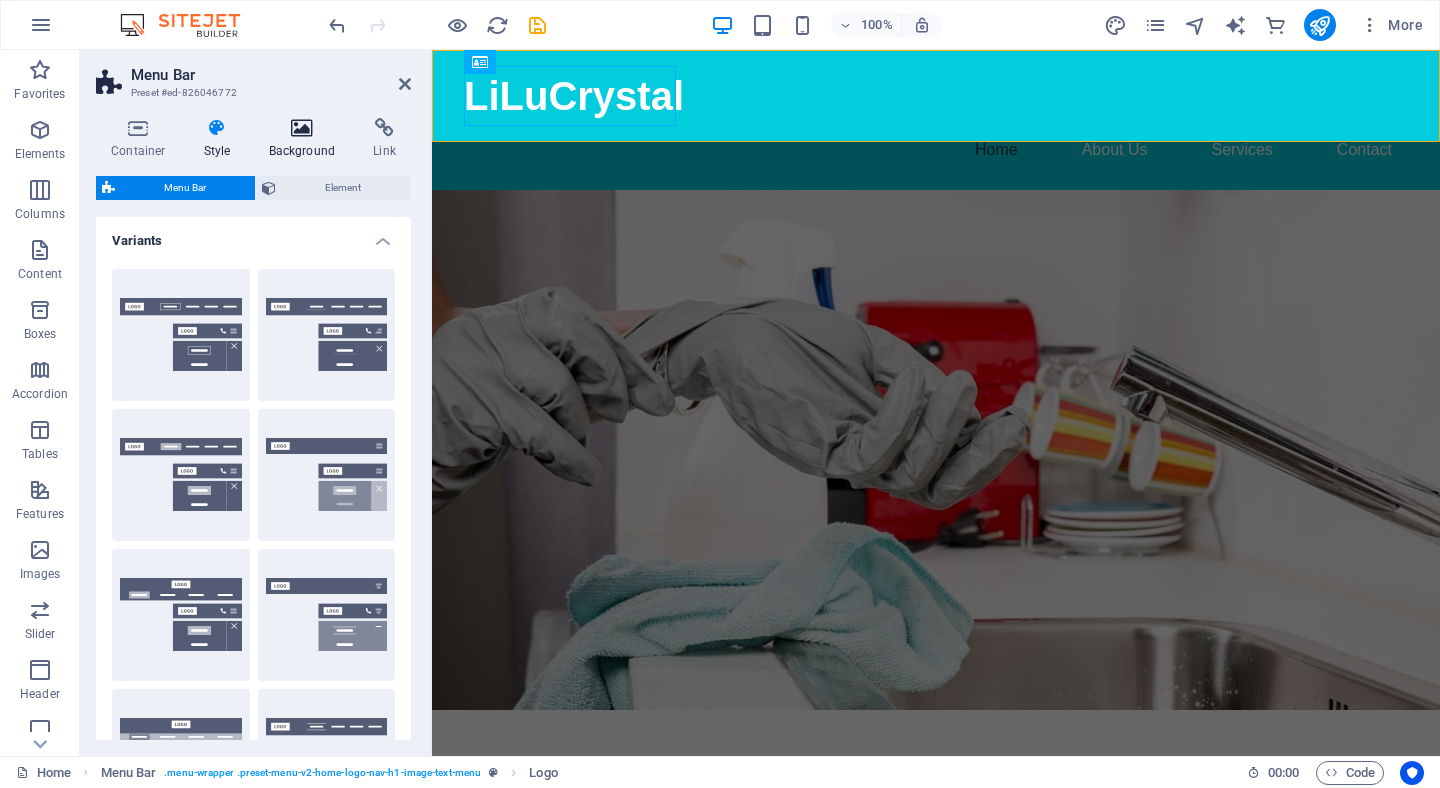 click on "Background" at bounding box center [306, 139] 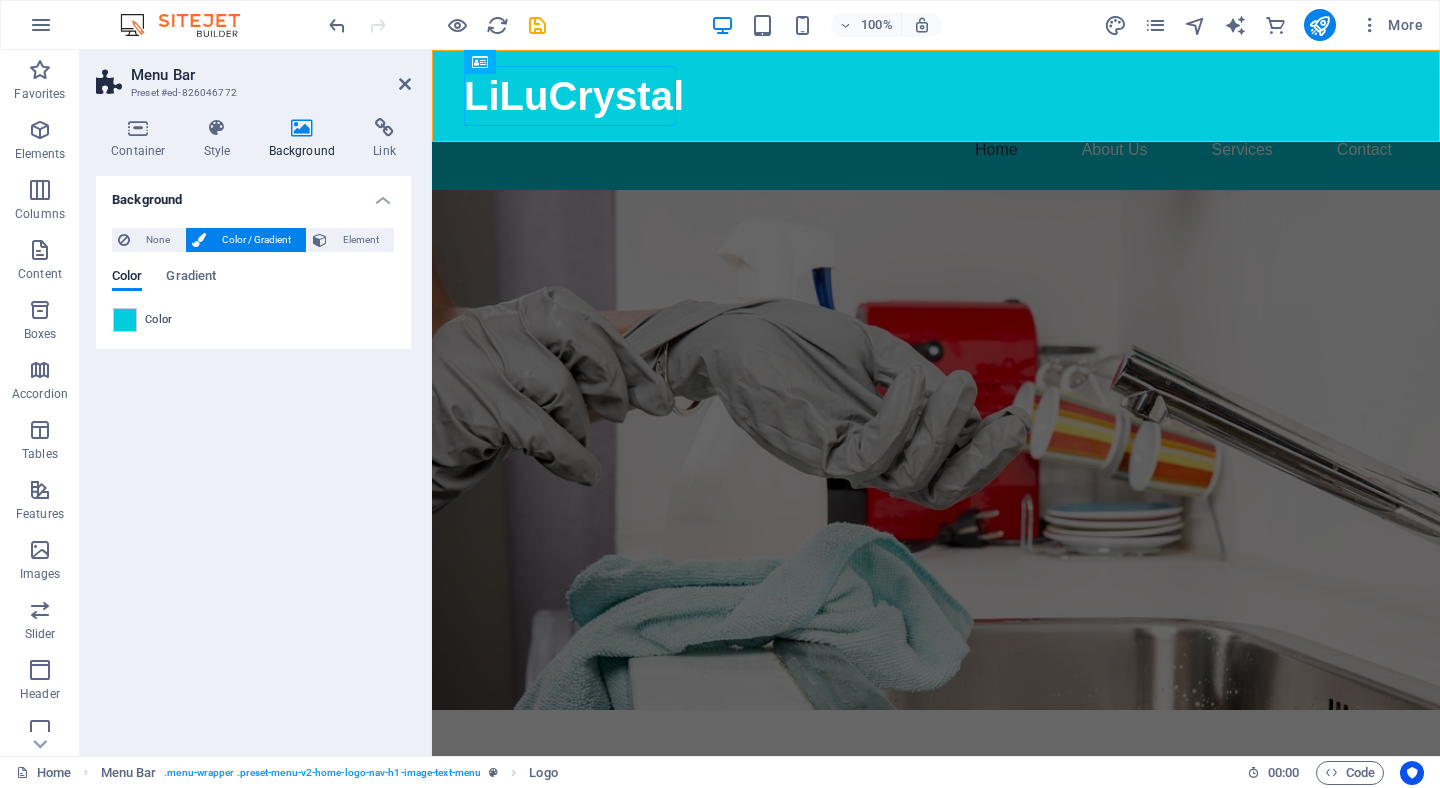 click on "Color" at bounding box center (159, 320) 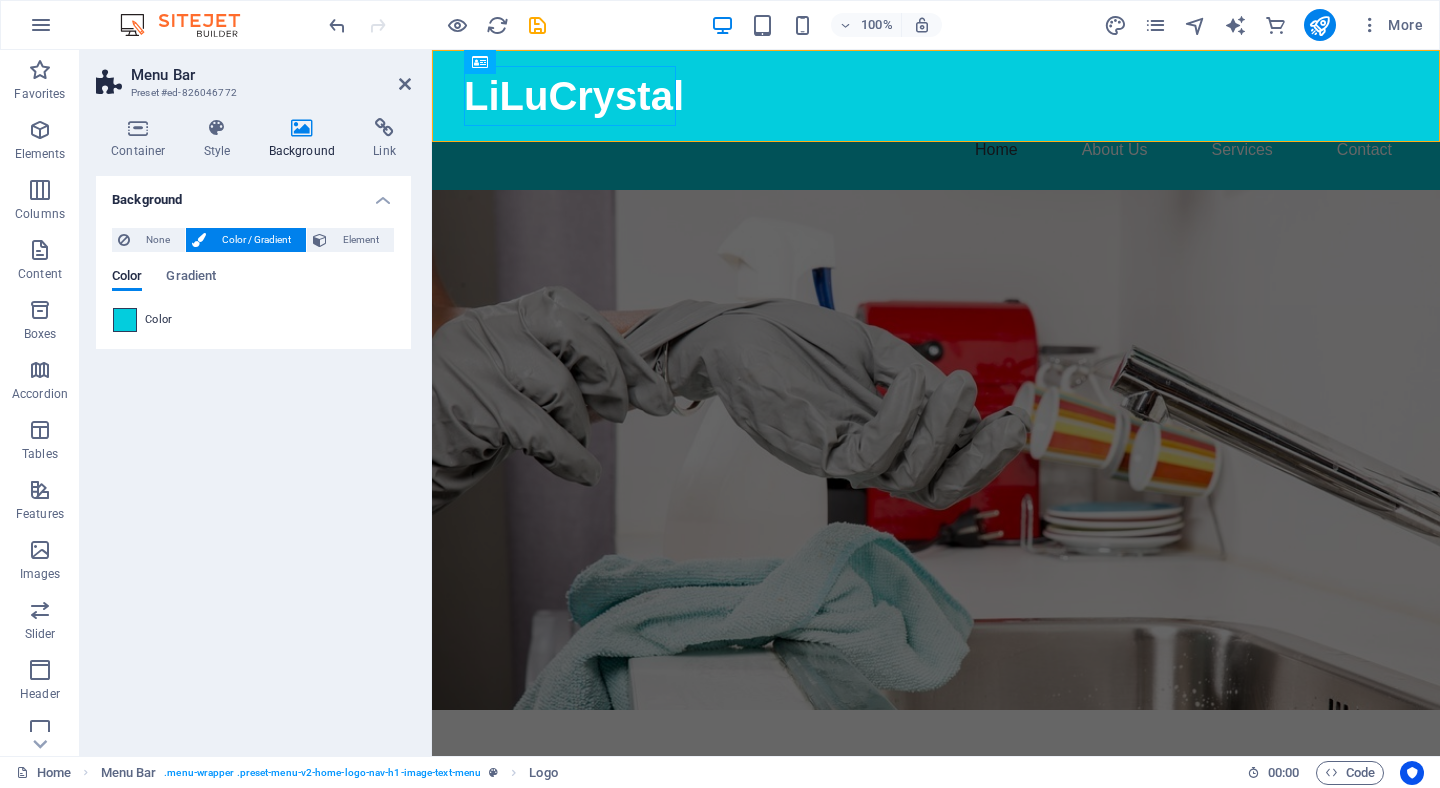 click at bounding box center (125, 320) 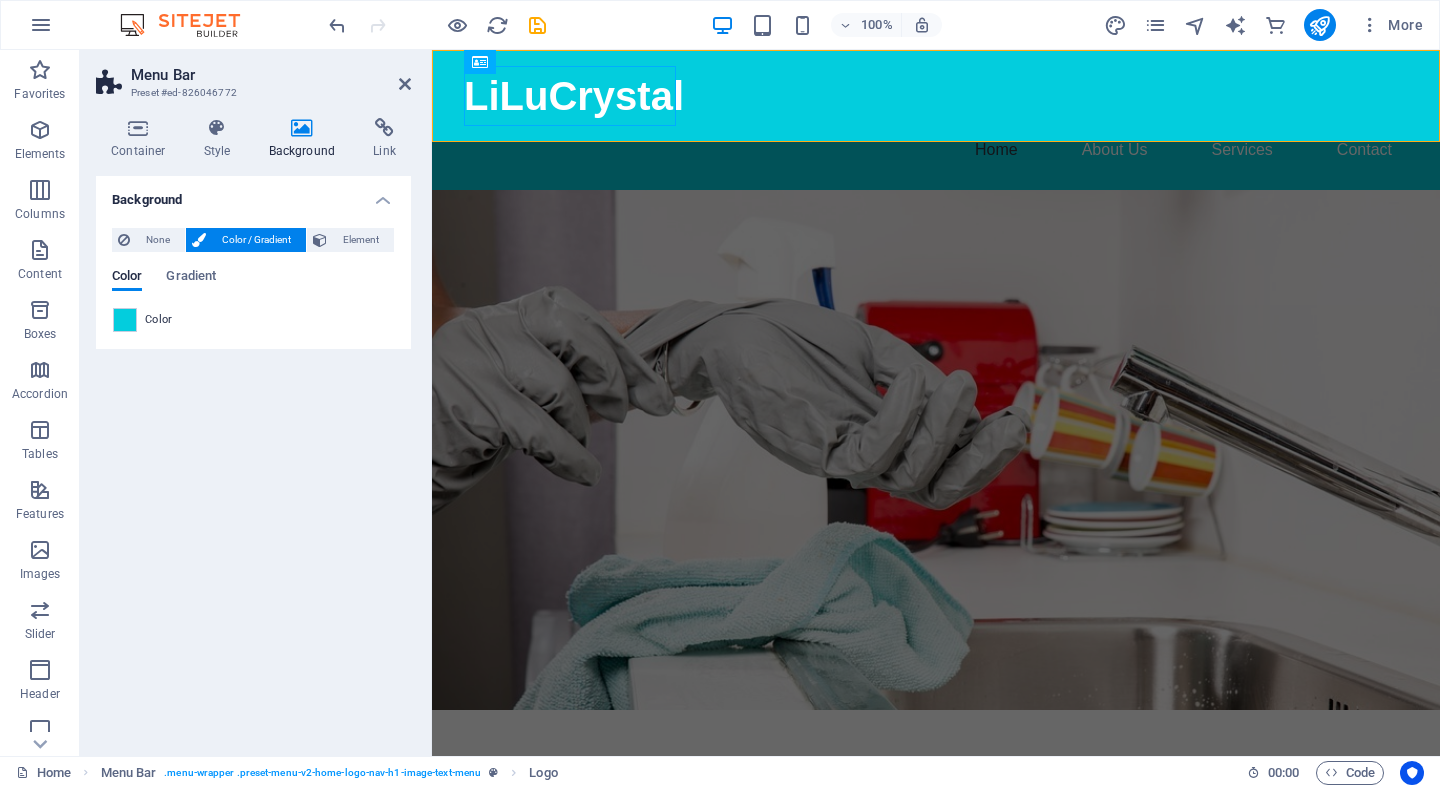 click on "Color" at bounding box center (159, 320) 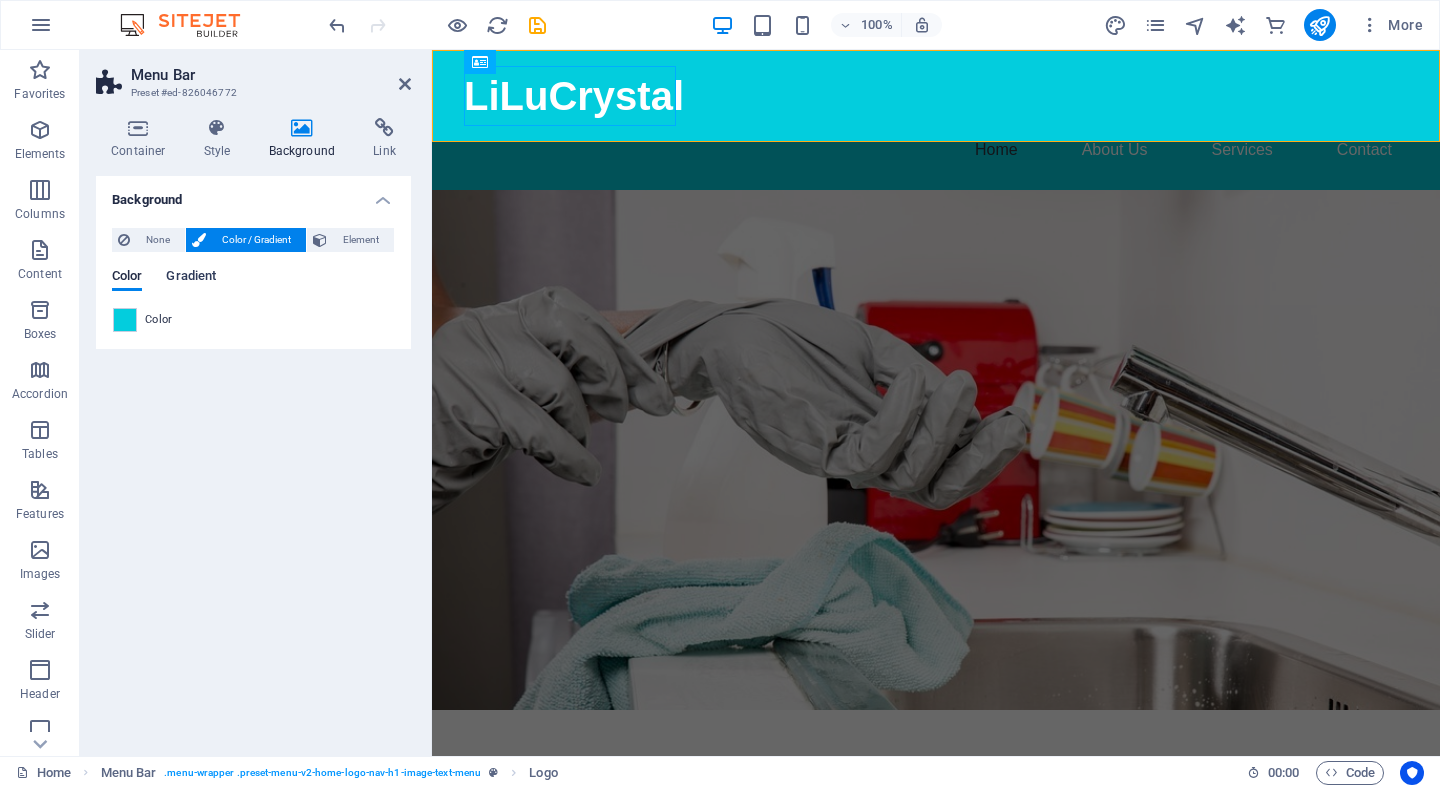 click on "Gradient" at bounding box center [191, 278] 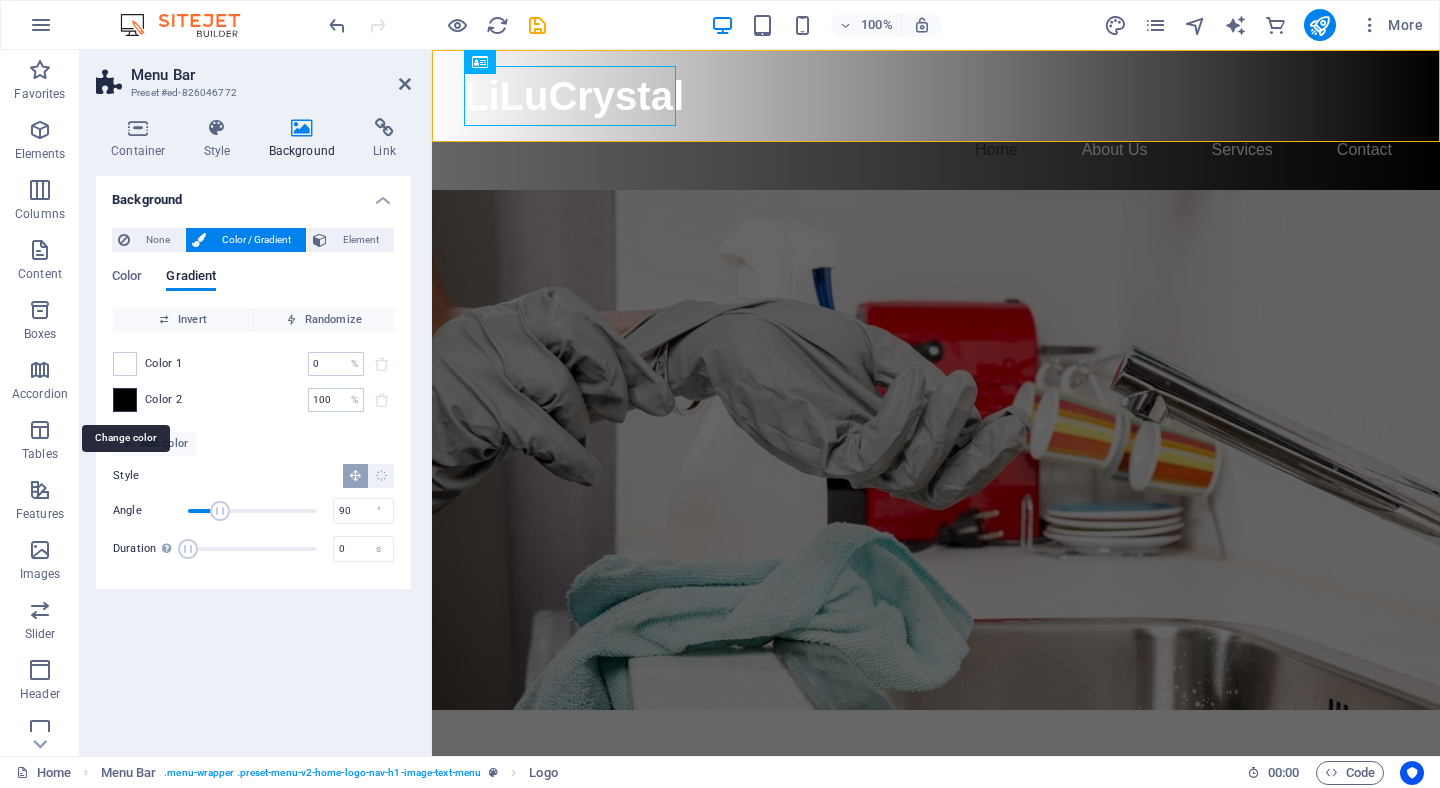 click at bounding box center [125, 400] 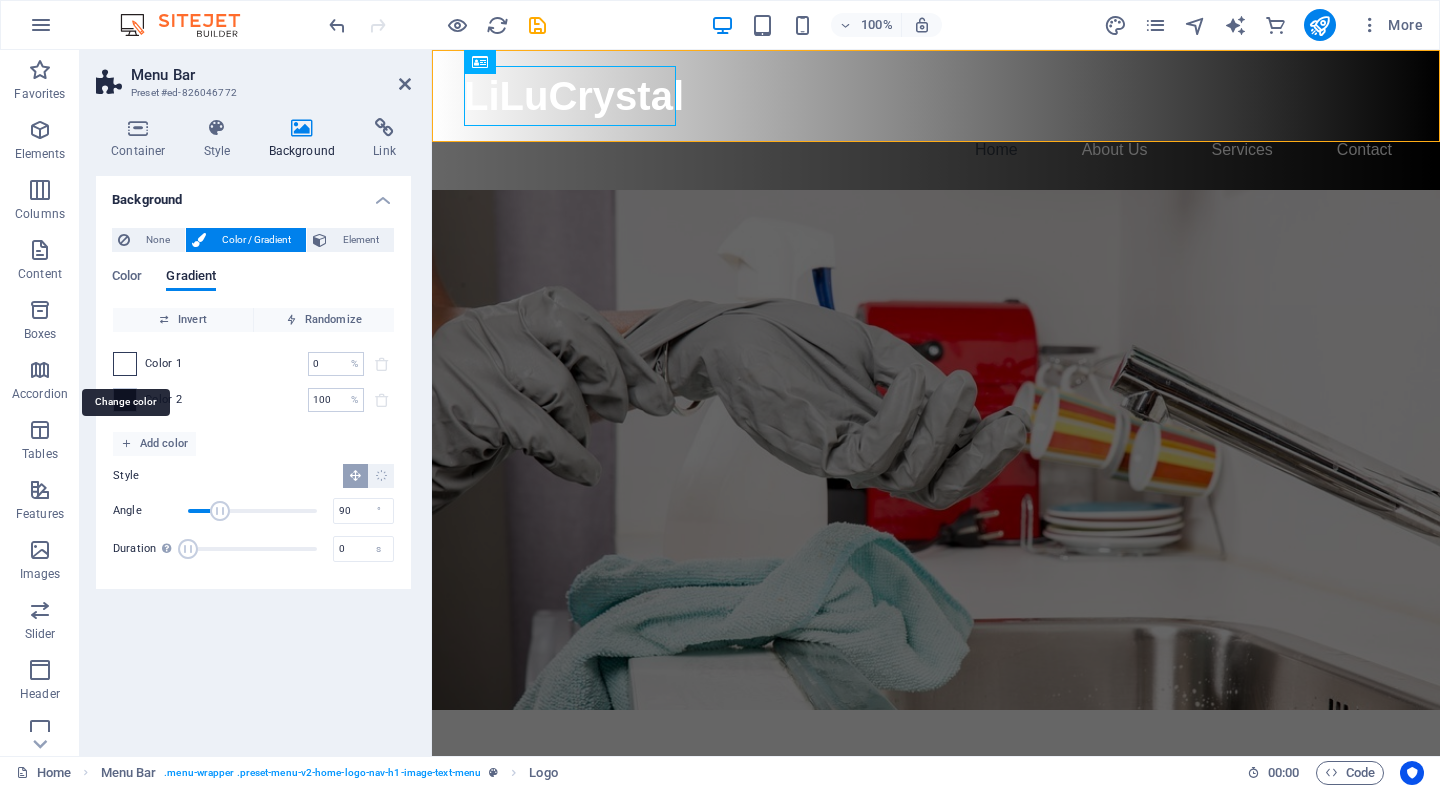 click at bounding box center [125, 364] 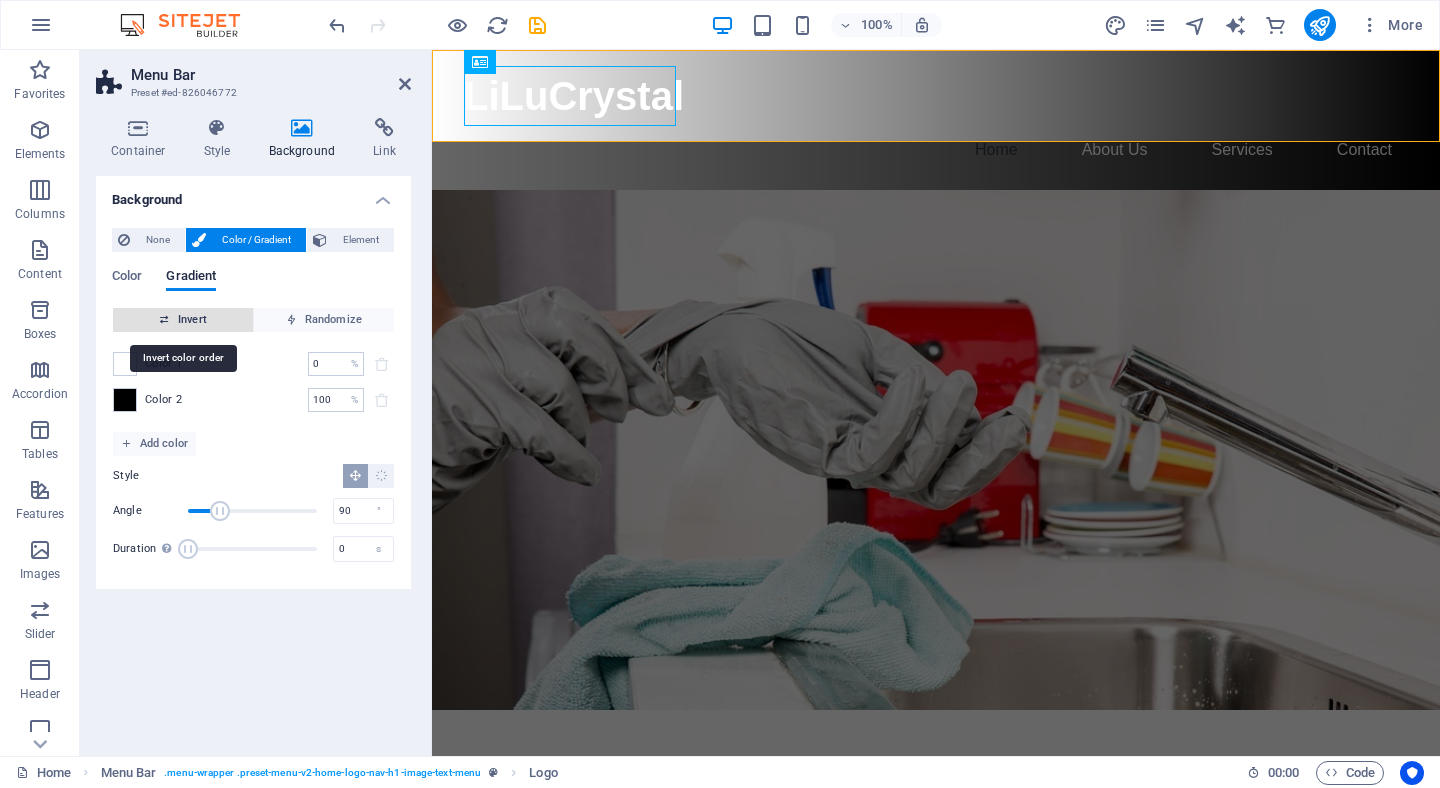 click on "Invert" at bounding box center (183, 320) 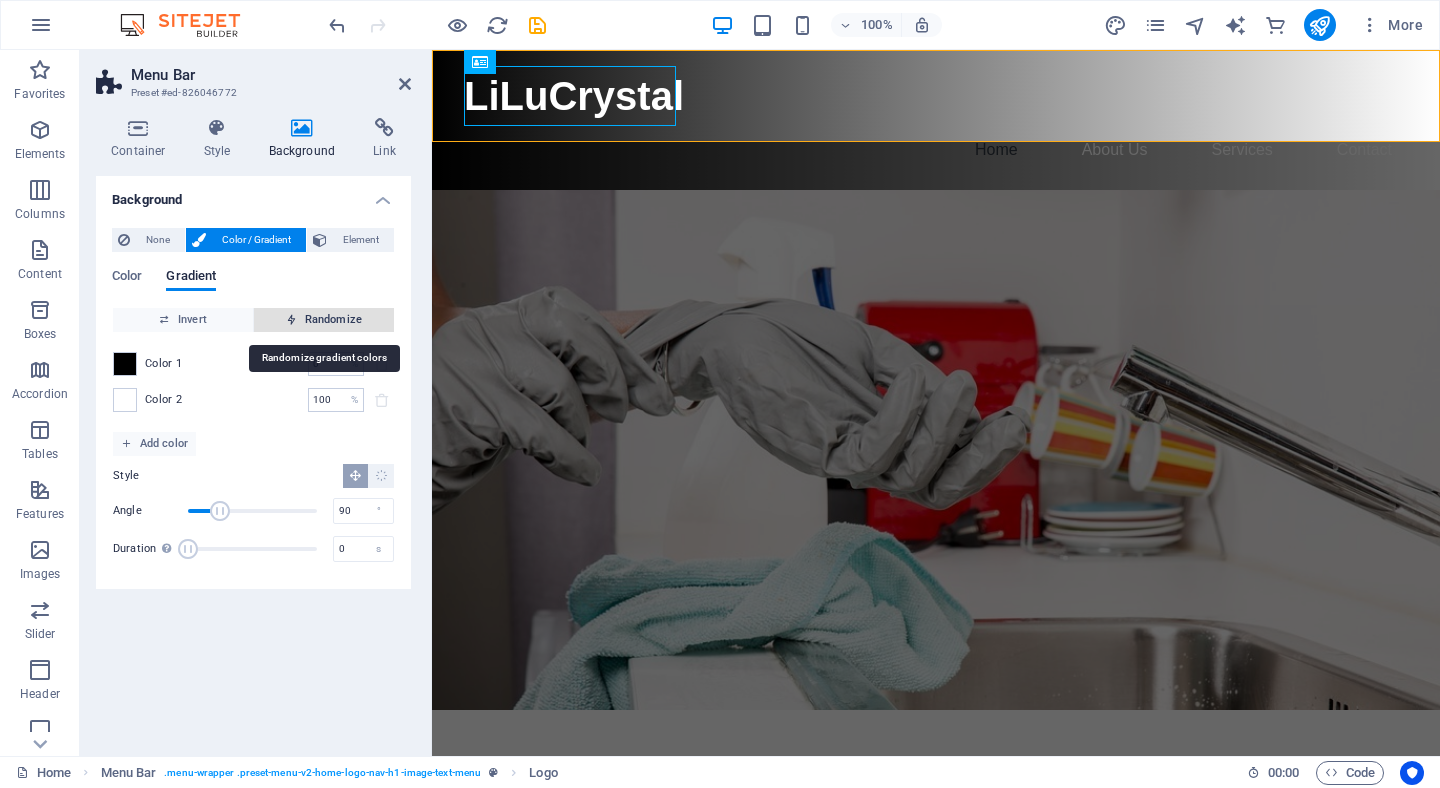click on "Randomize" at bounding box center (324, 320) 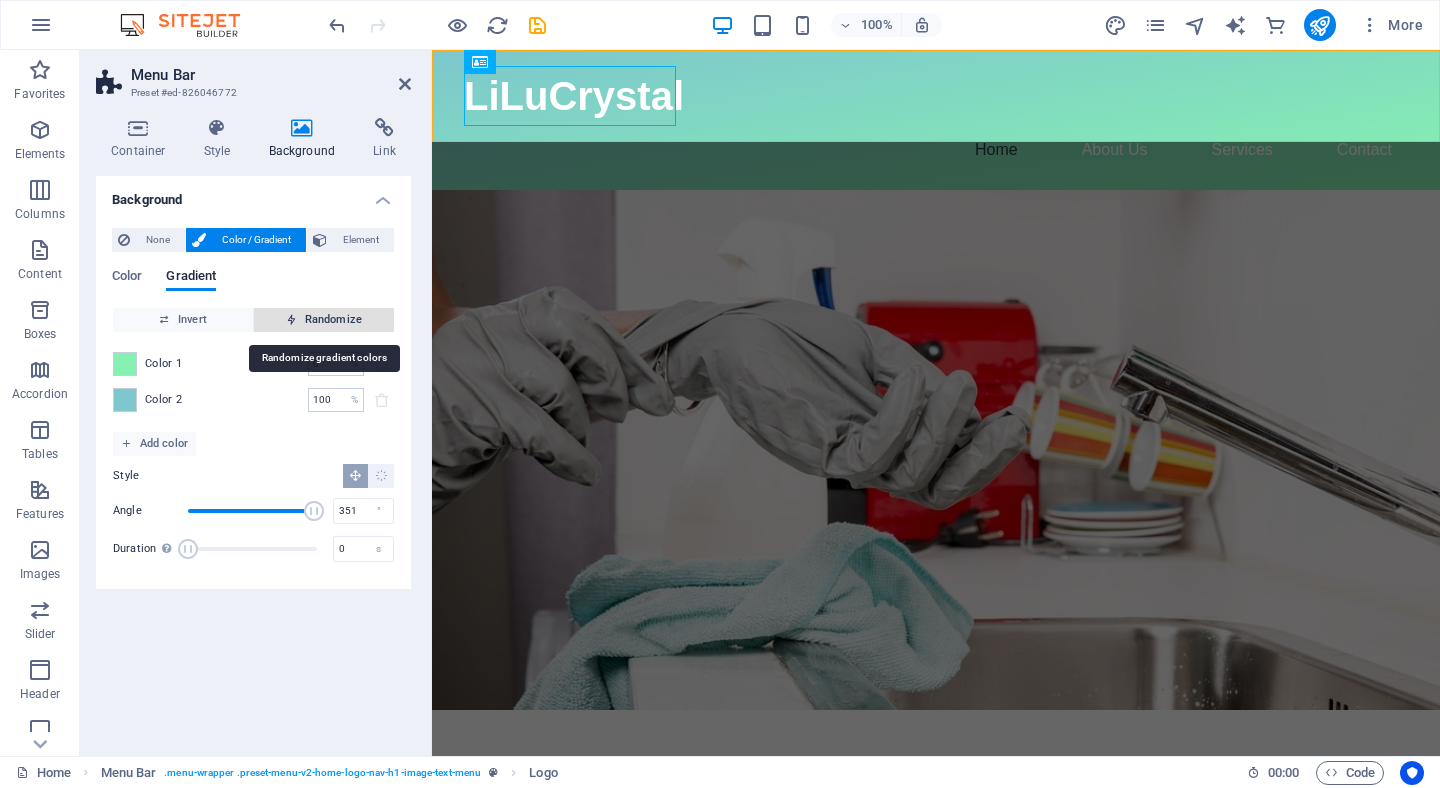 click on "Randomize" at bounding box center [324, 320] 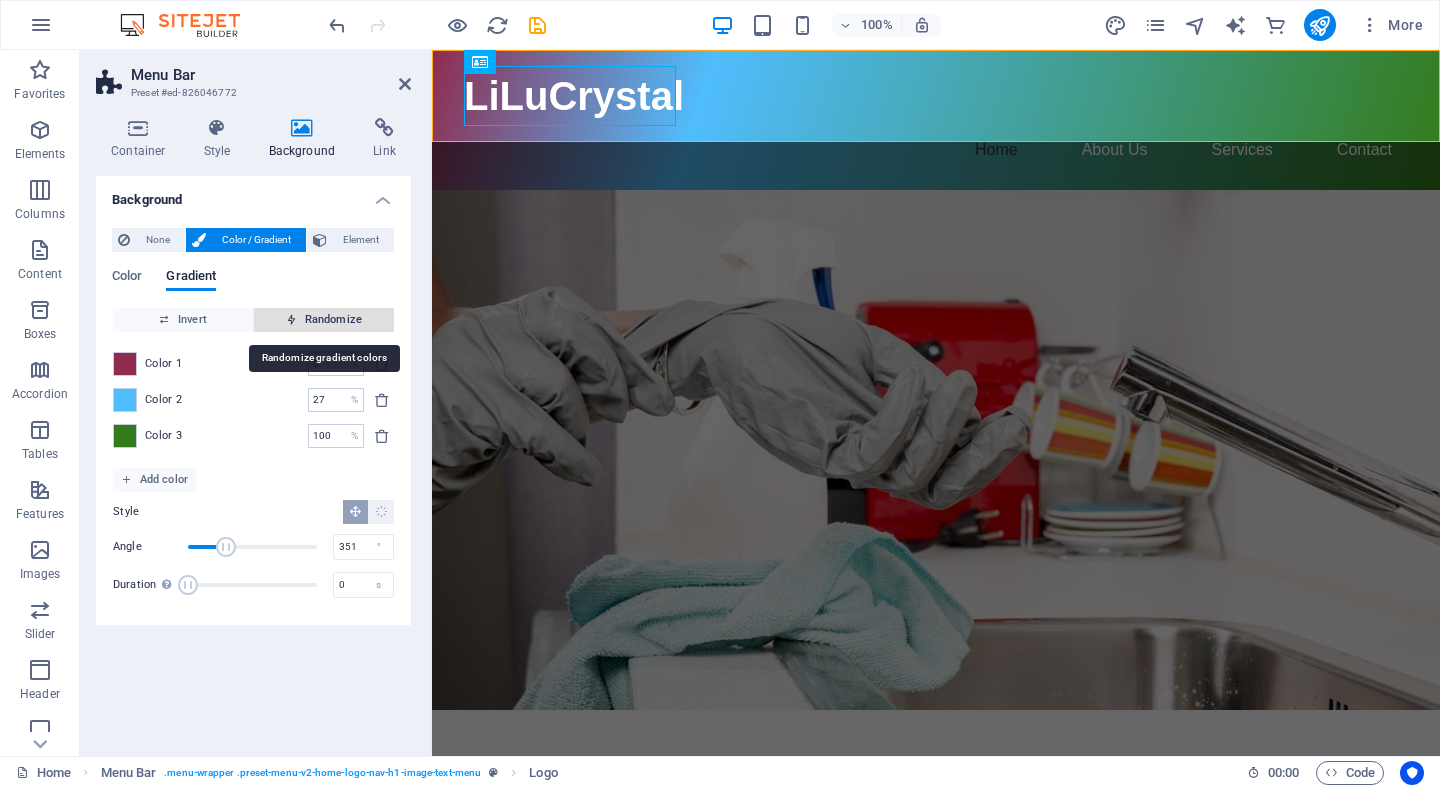 type on "27" 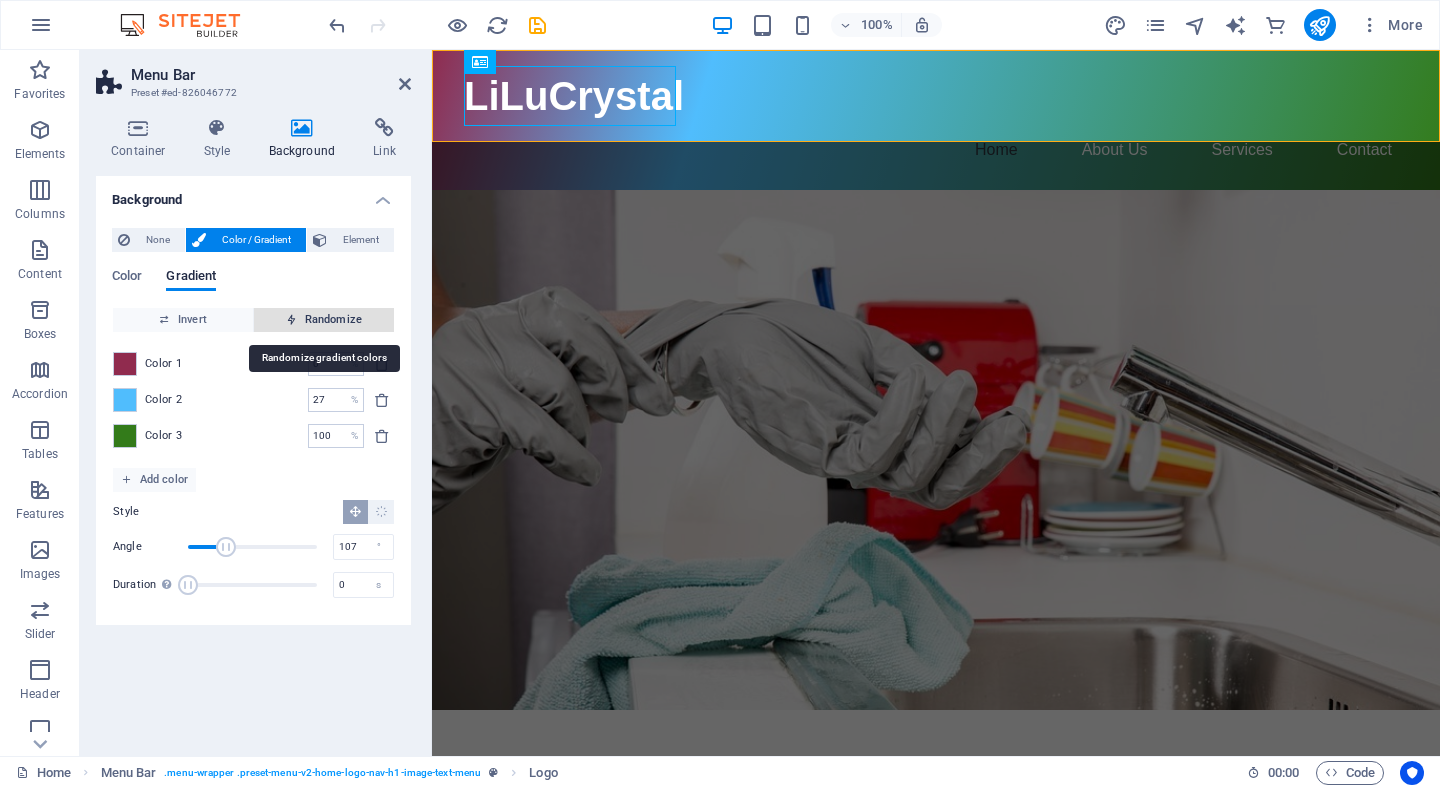 click on "Randomize" at bounding box center [324, 320] 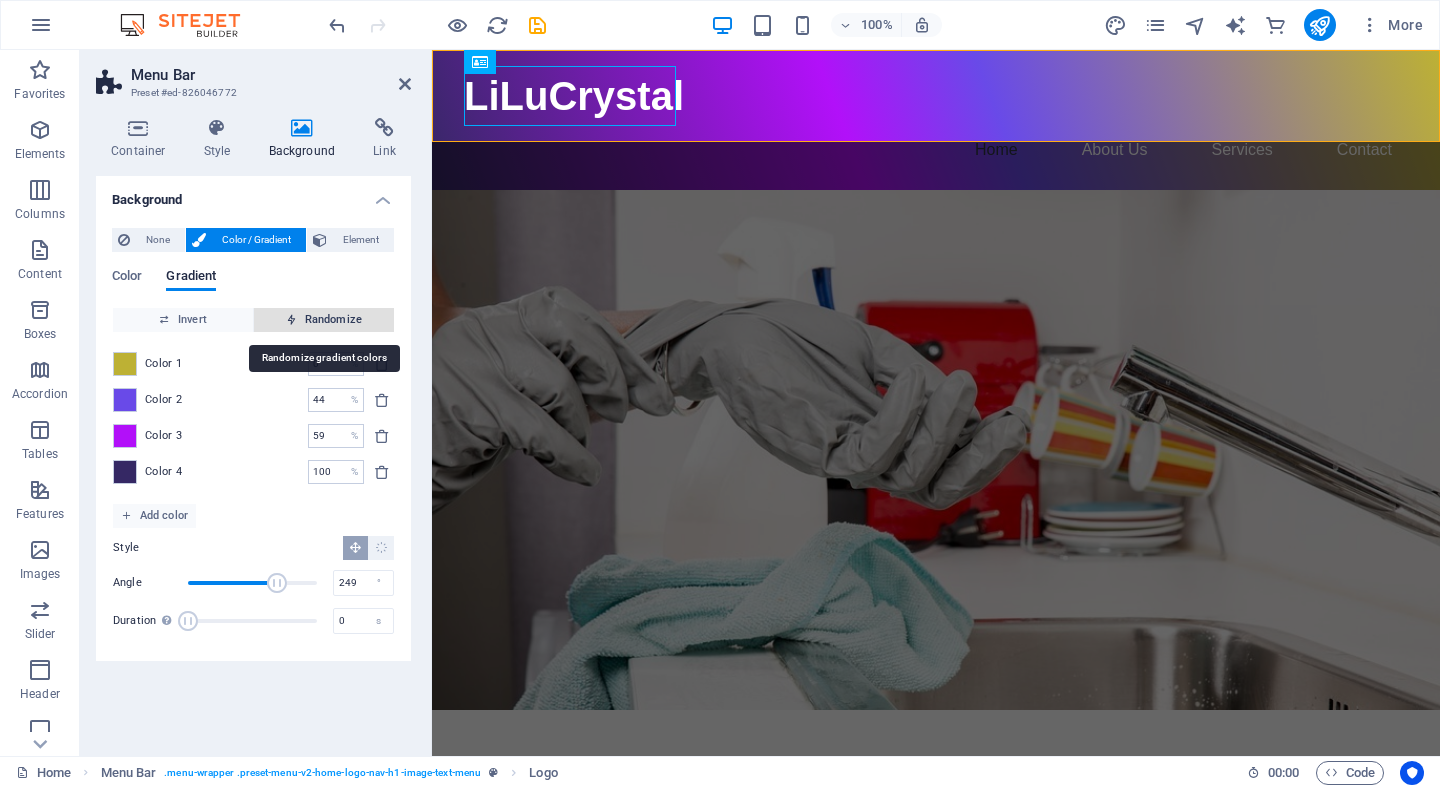 click on "Randomize" at bounding box center (324, 320) 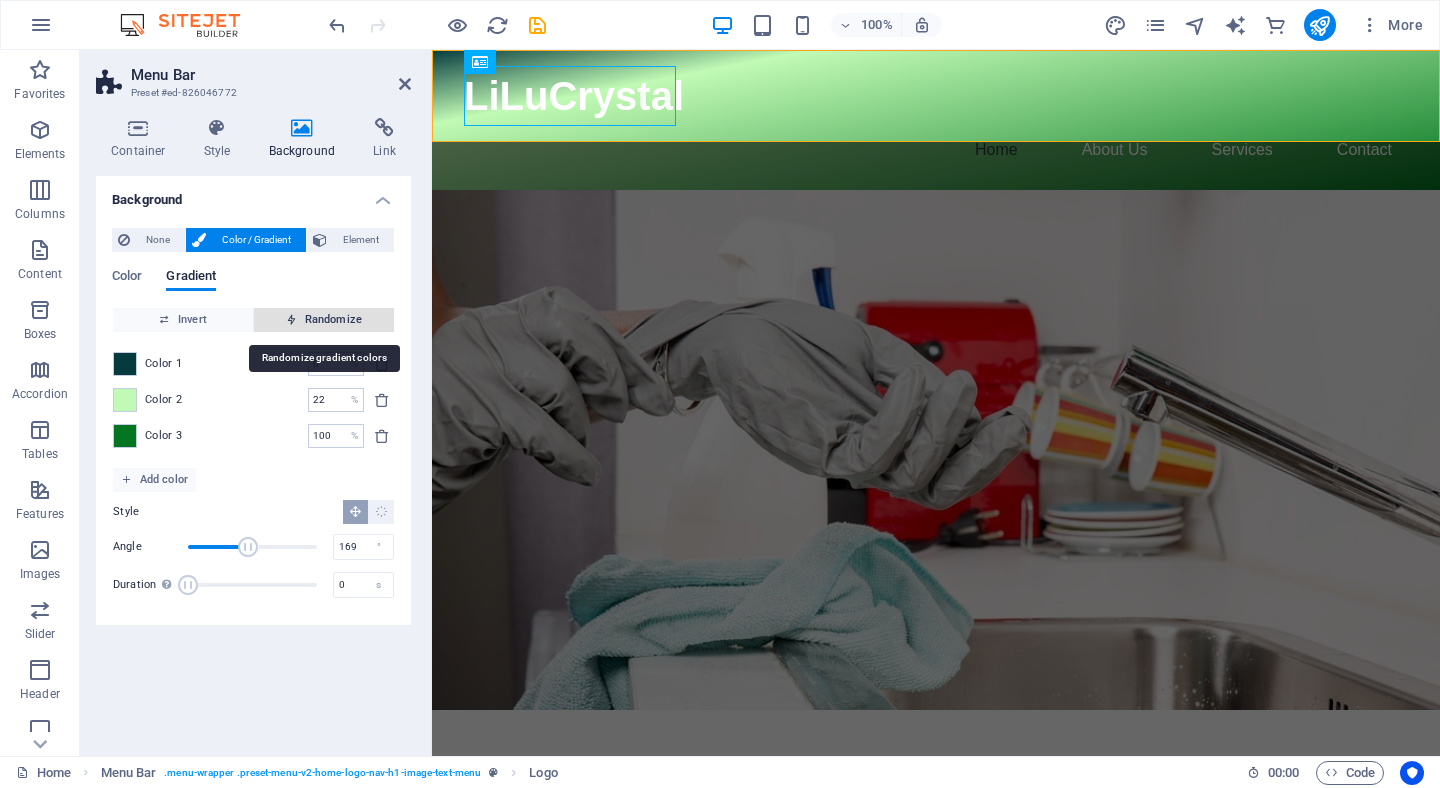 click on "Randomize" at bounding box center [324, 320] 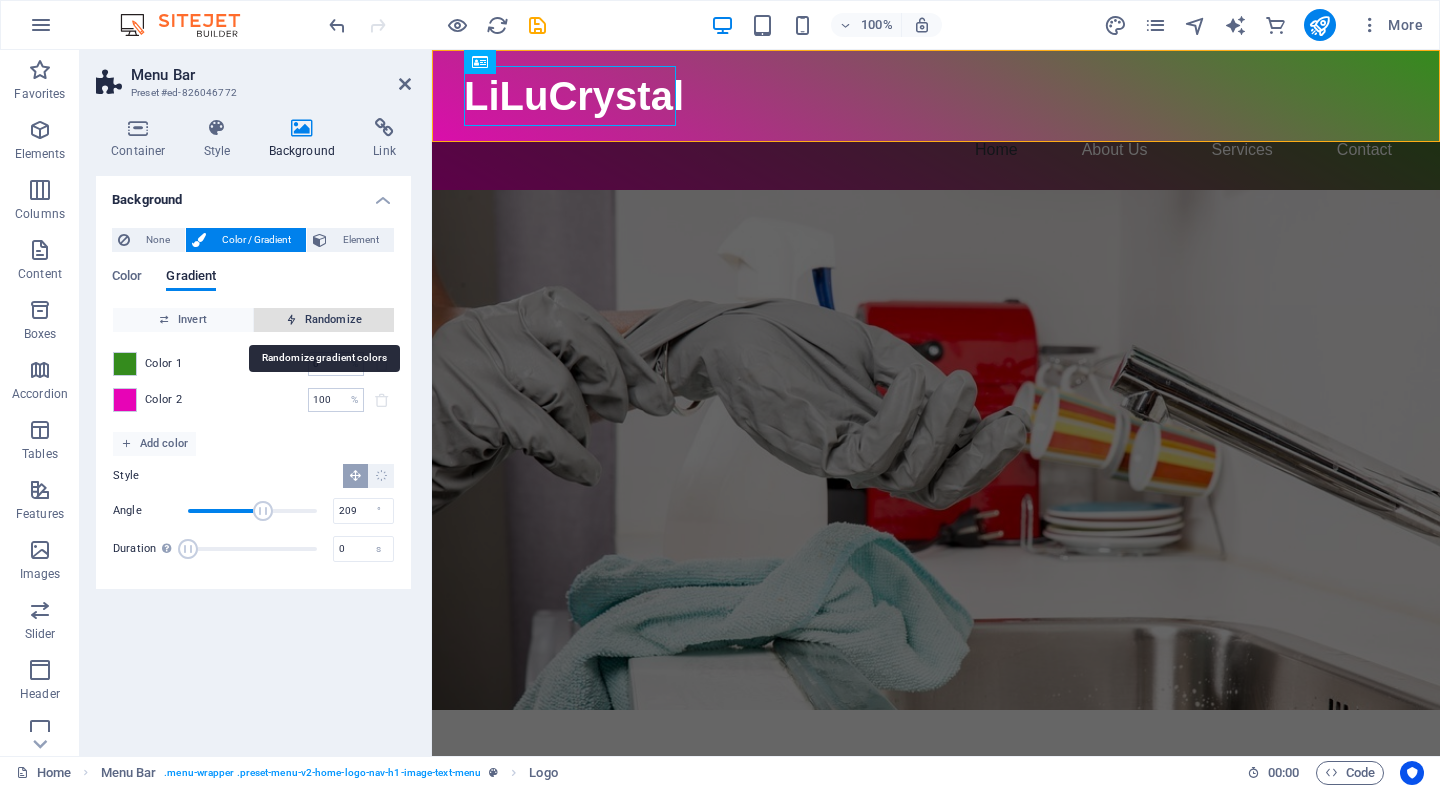 click on "Randomize" at bounding box center (324, 320) 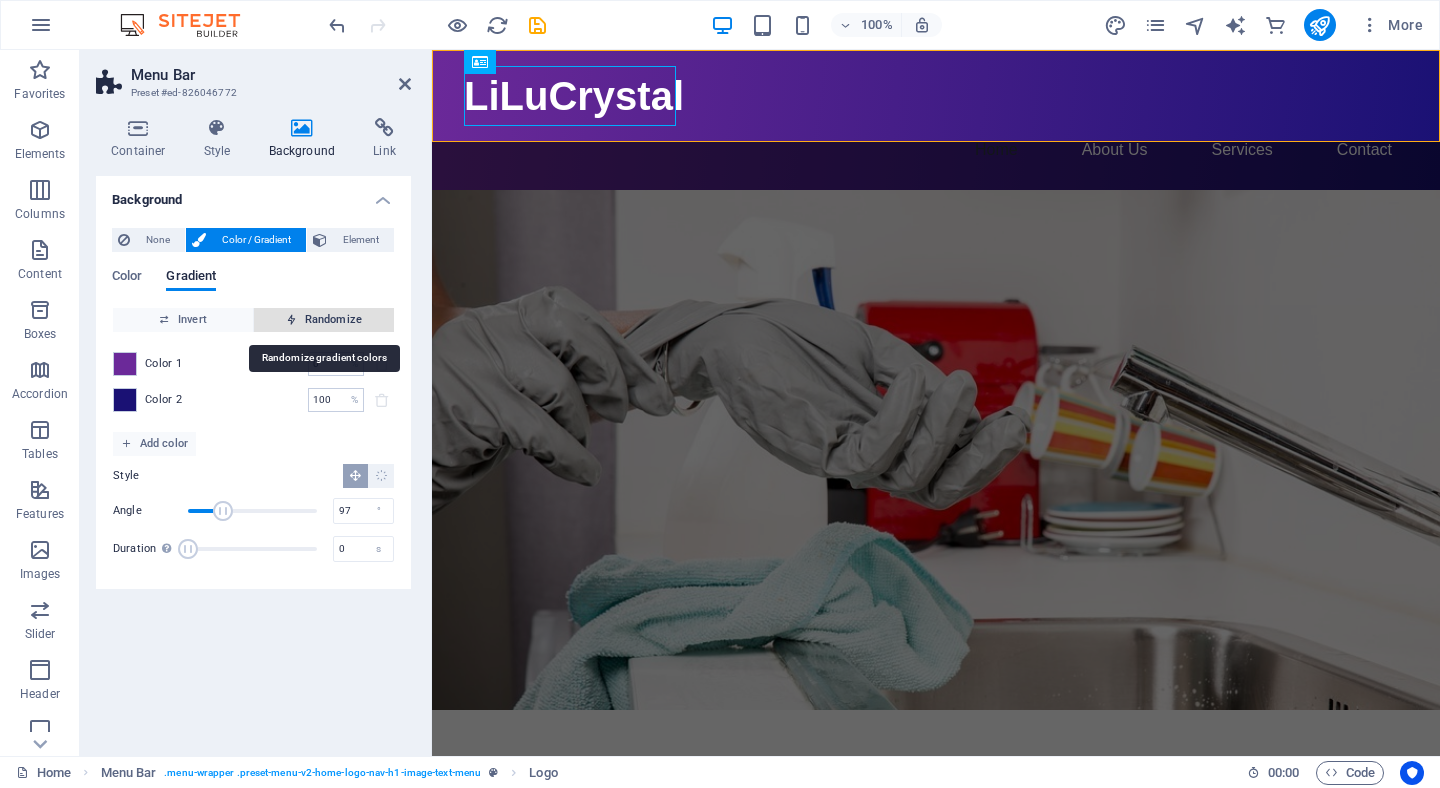 click on "Randomize" at bounding box center [324, 320] 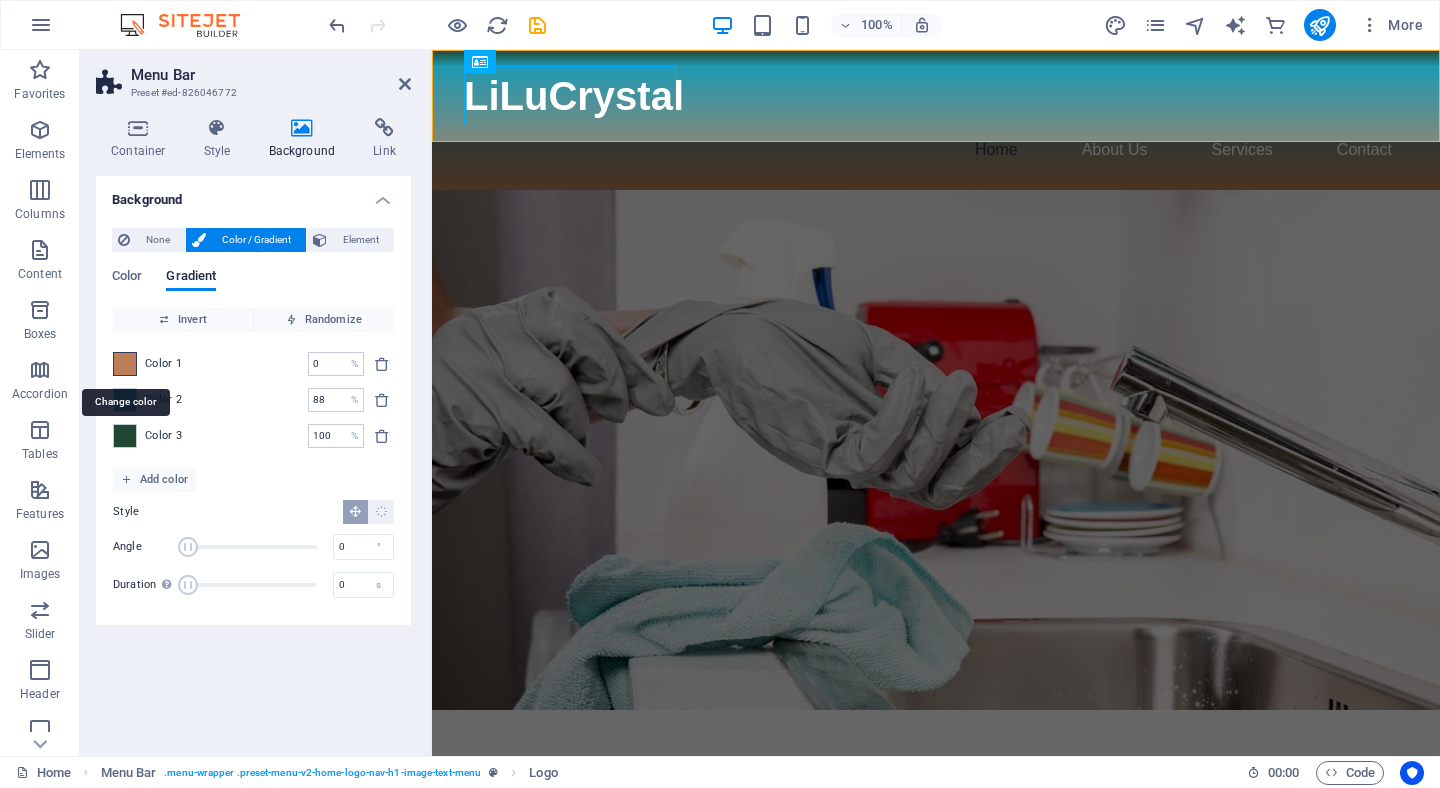 click at bounding box center [125, 364] 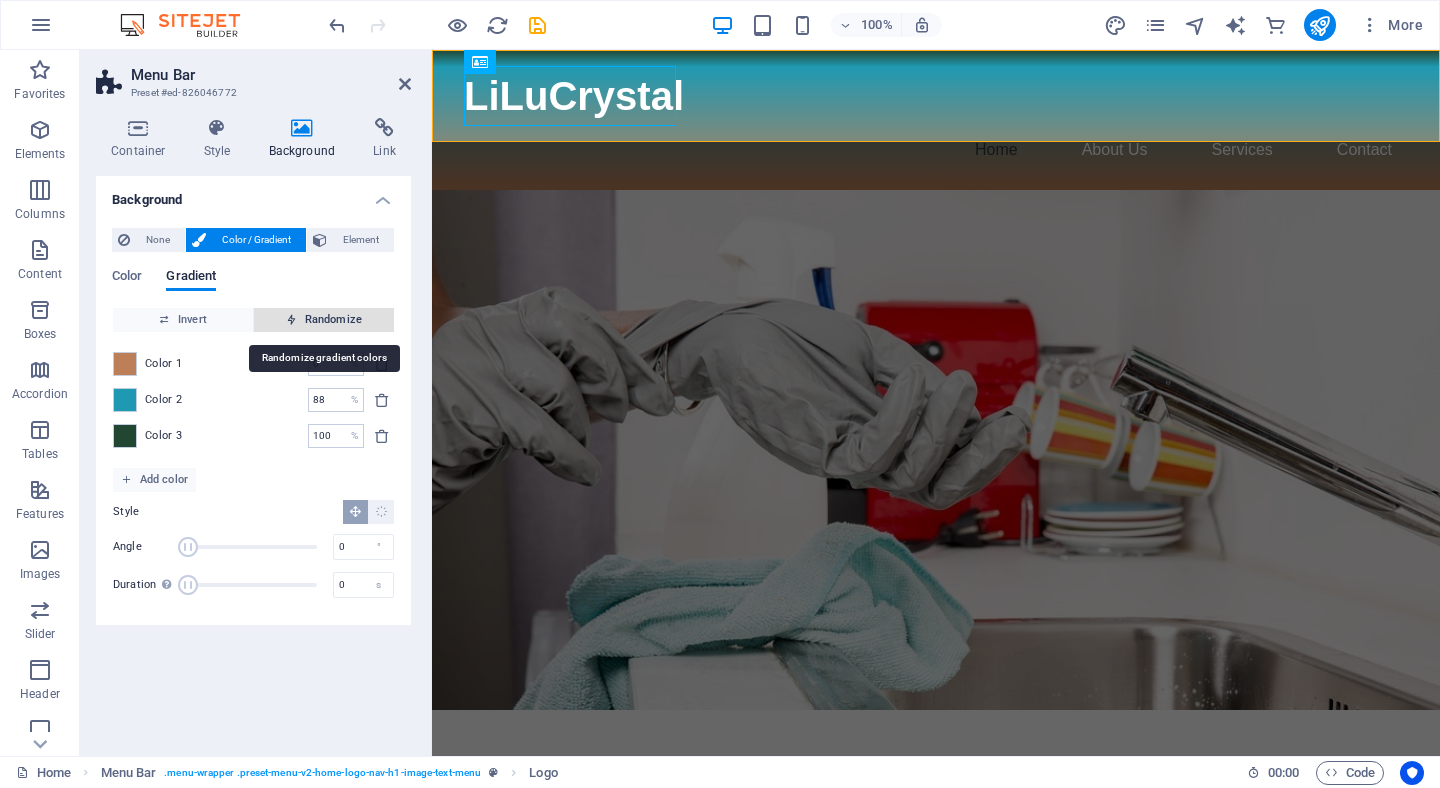 click on "Randomize" at bounding box center (324, 320) 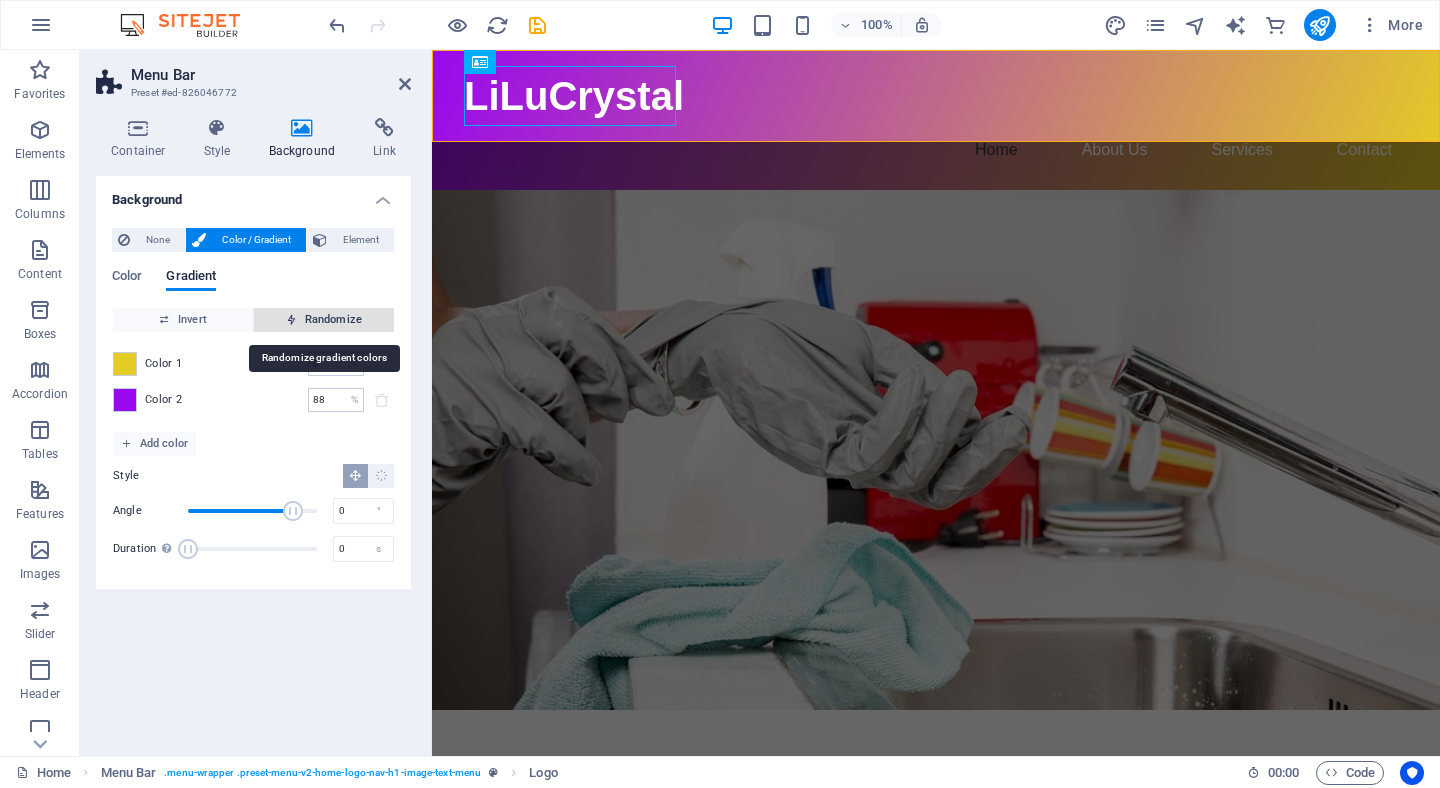 type on "100" 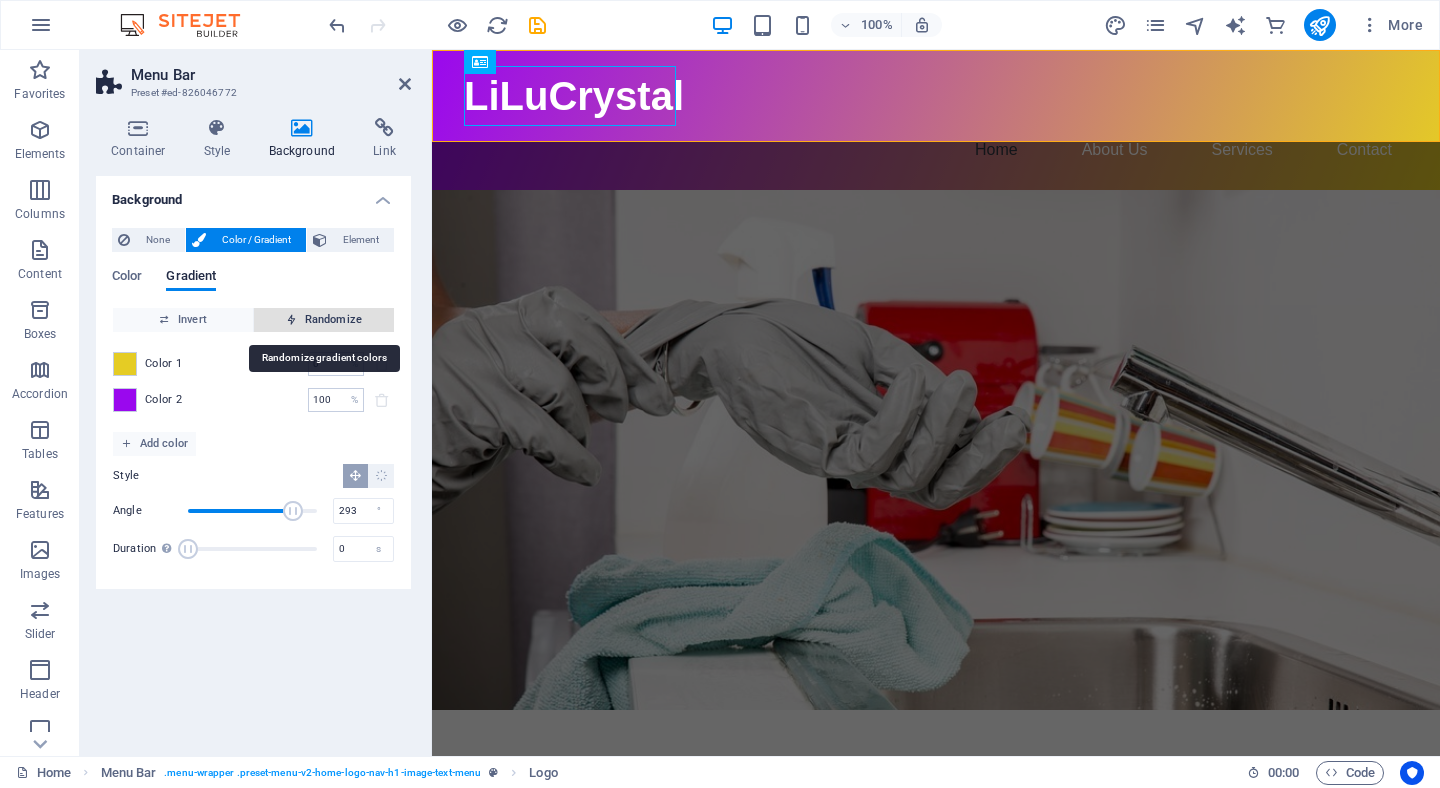 click on "Randomize" at bounding box center (324, 320) 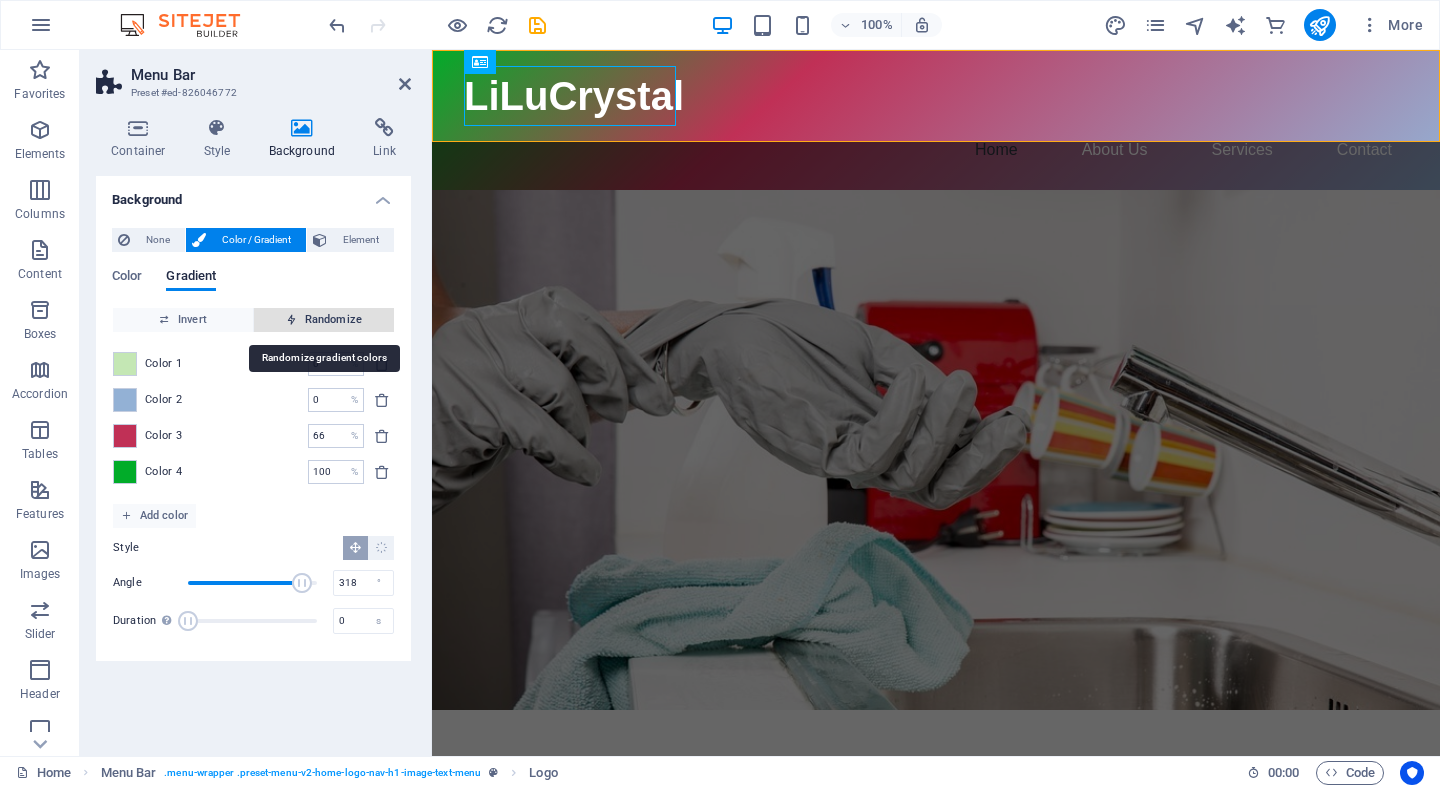 click on "Randomize" at bounding box center [324, 320] 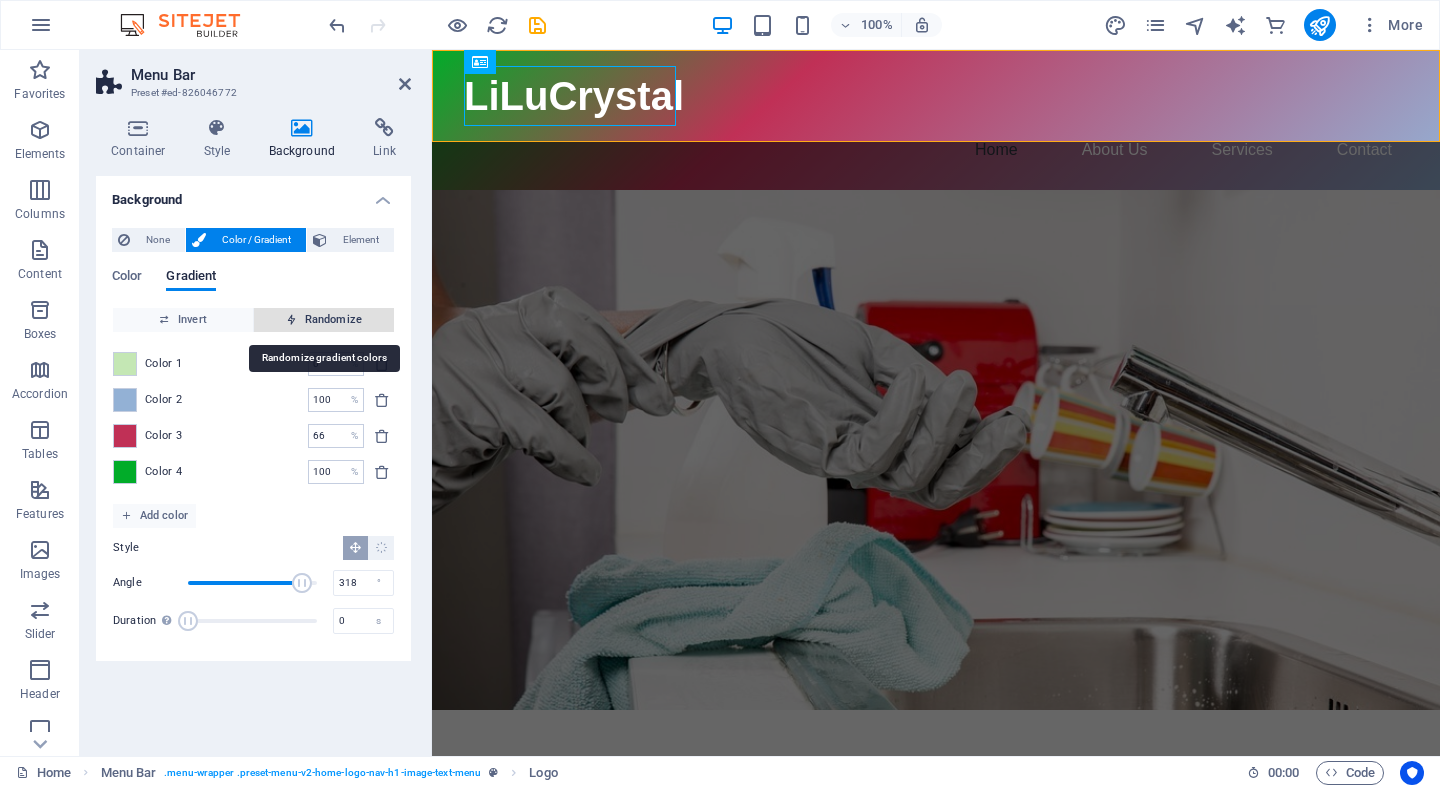 type on "66" 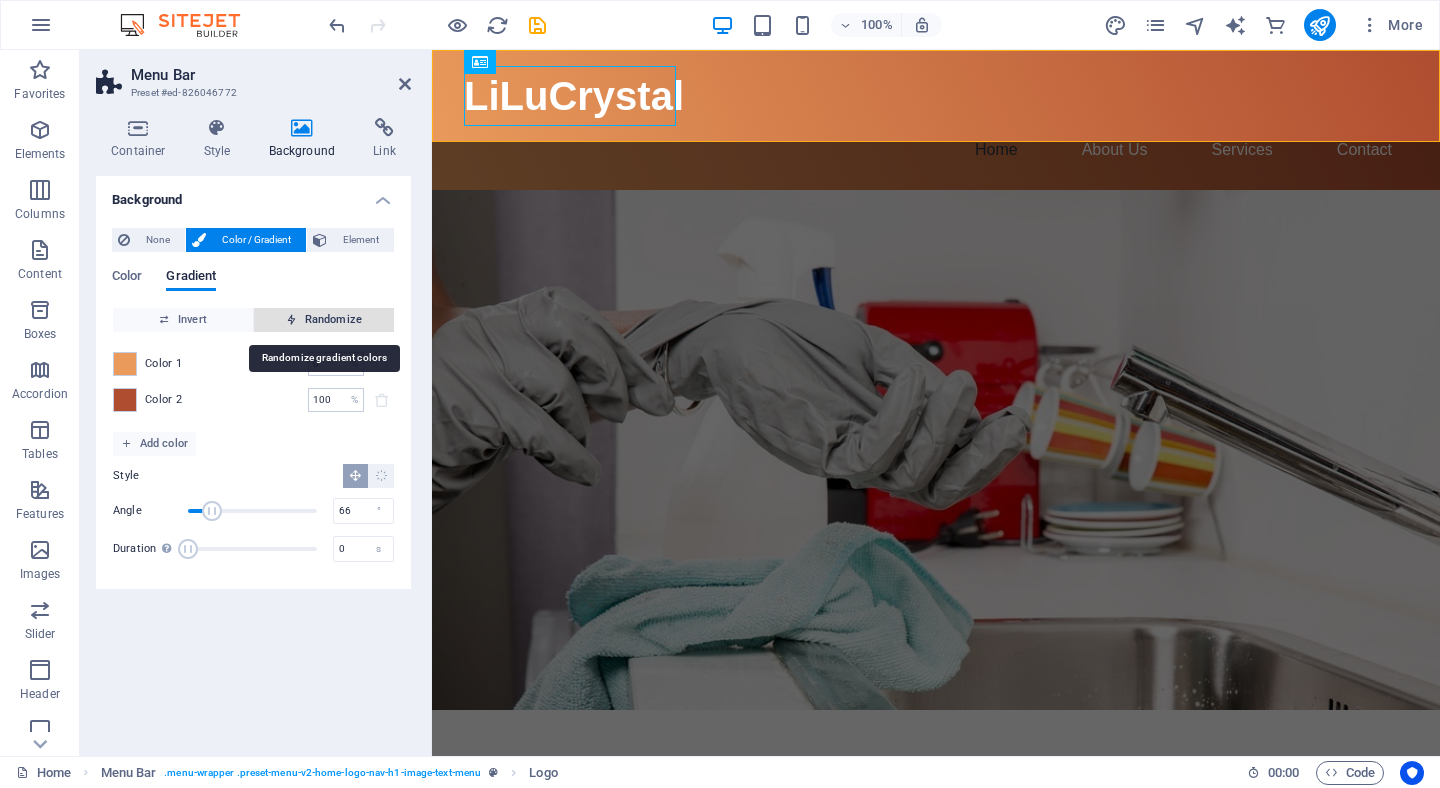 click on "Randomize" at bounding box center (324, 320) 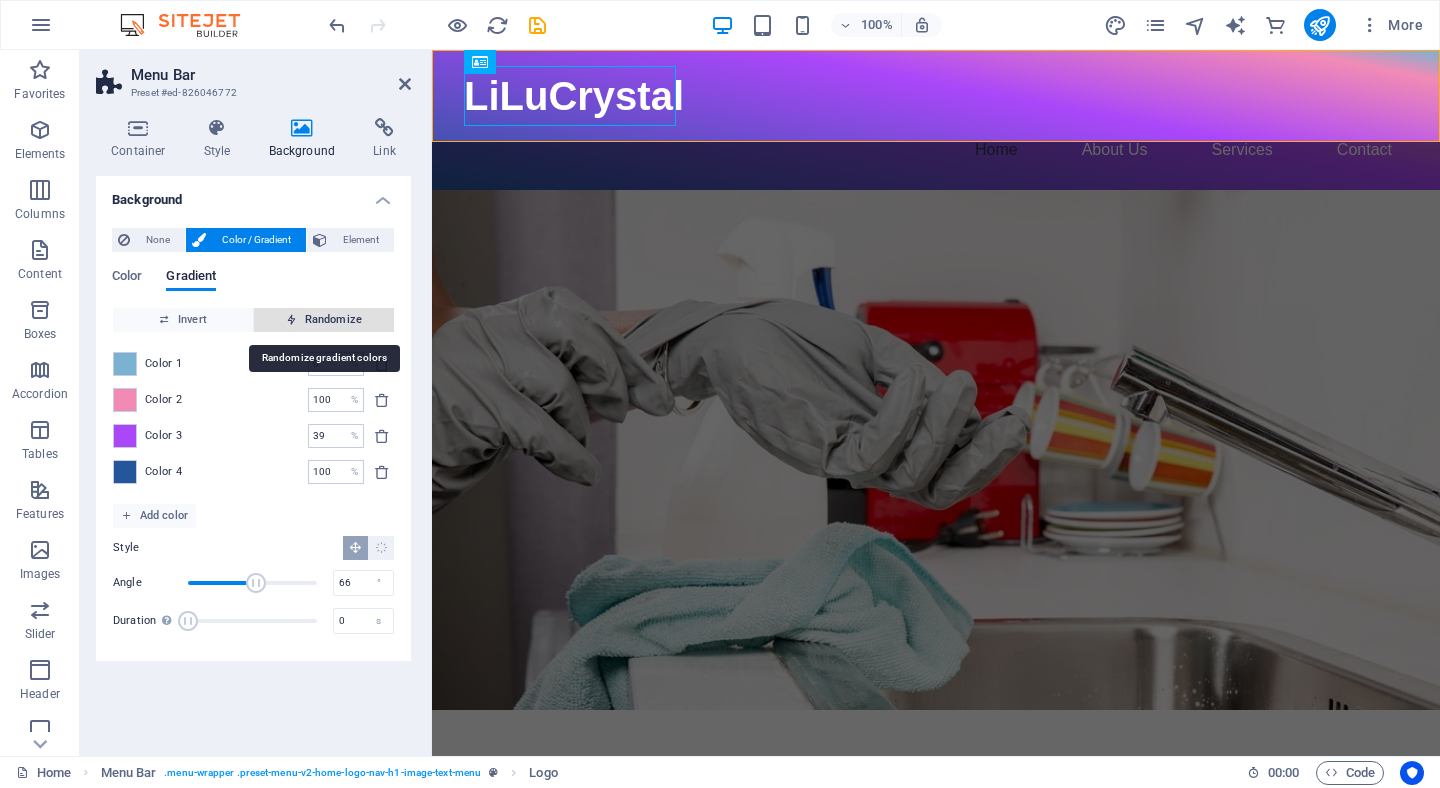 type on "9" 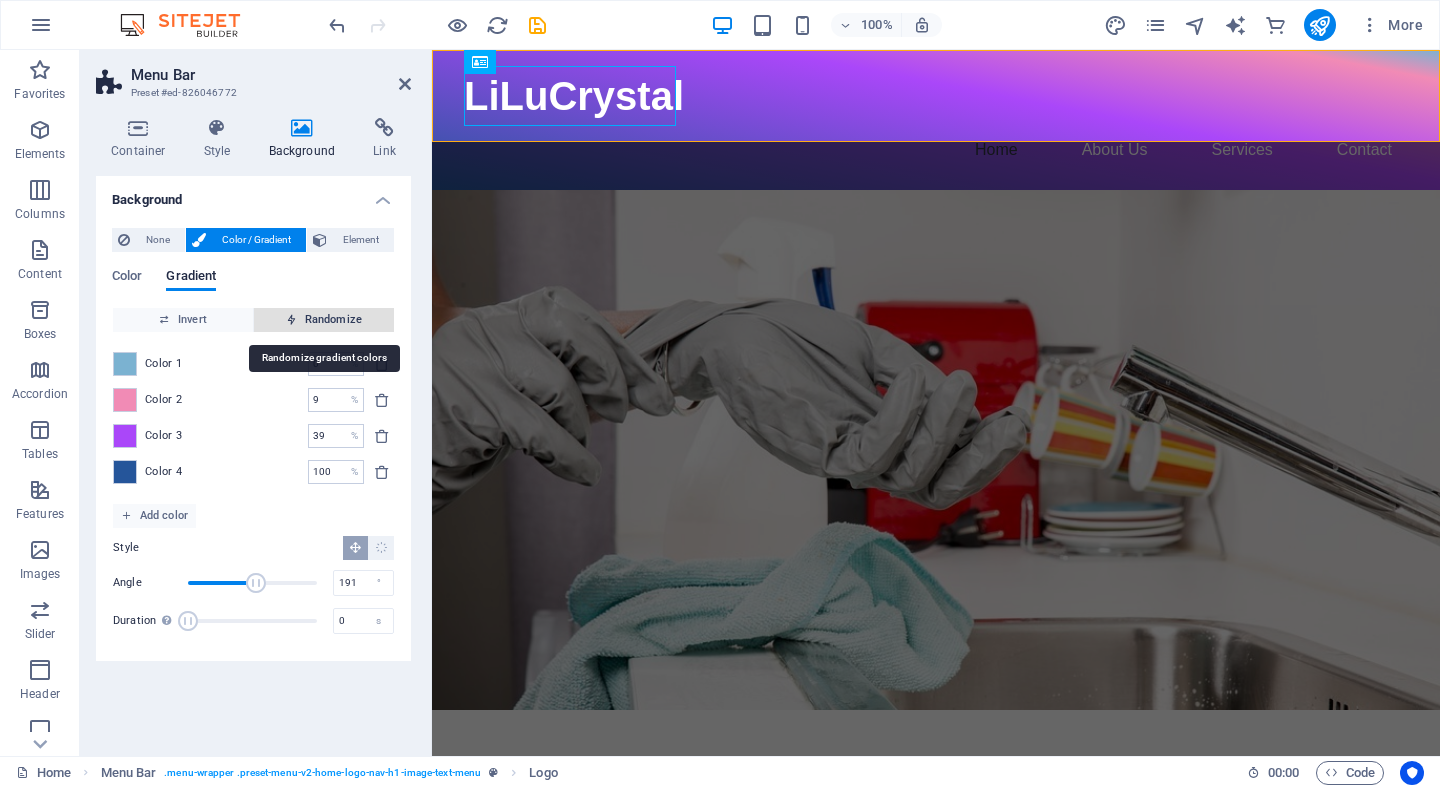 click on "Randomize" at bounding box center [324, 320] 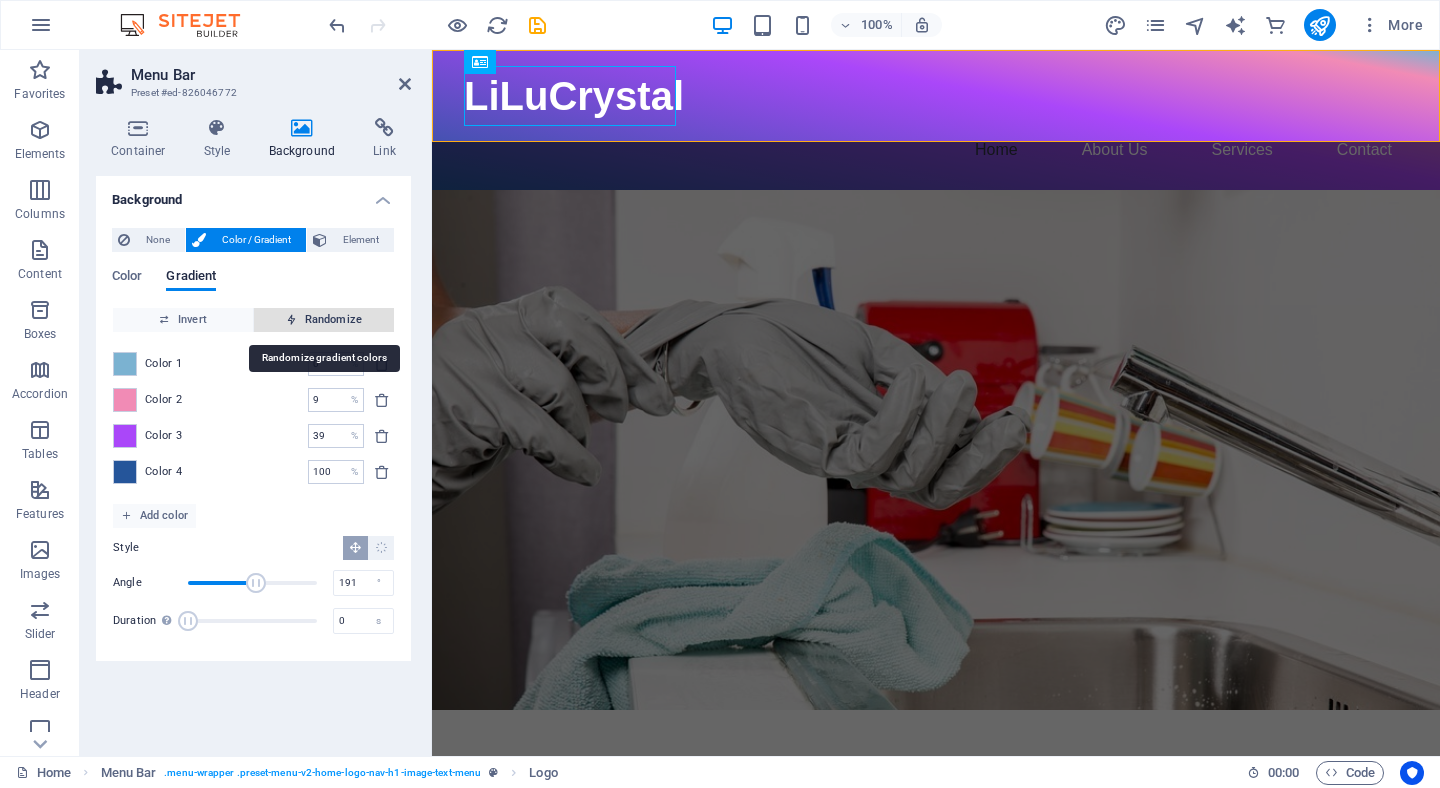 type on "100" 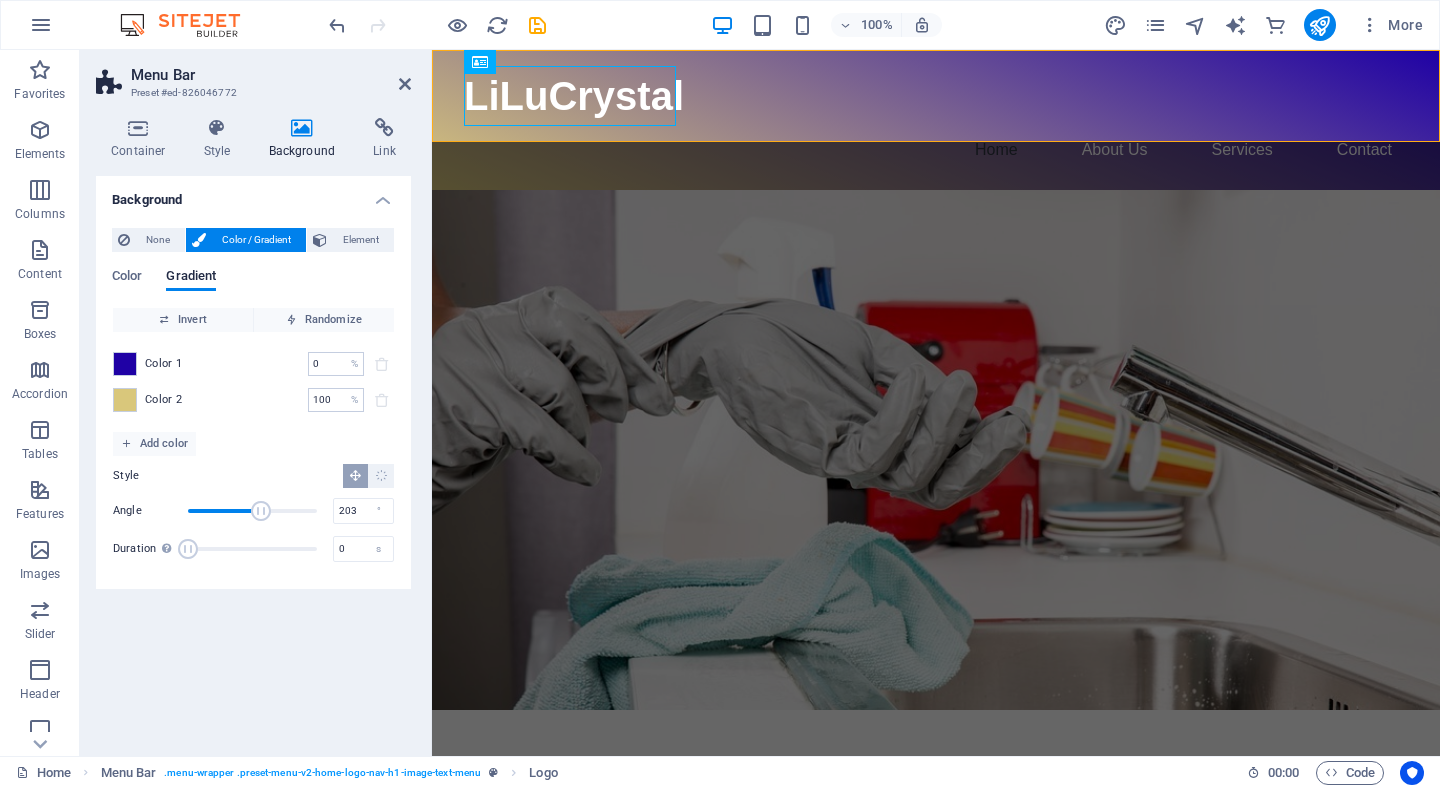 click on "Color 1 0 % ​ Color 2 100 % ​" at bounding box center [253, 382] 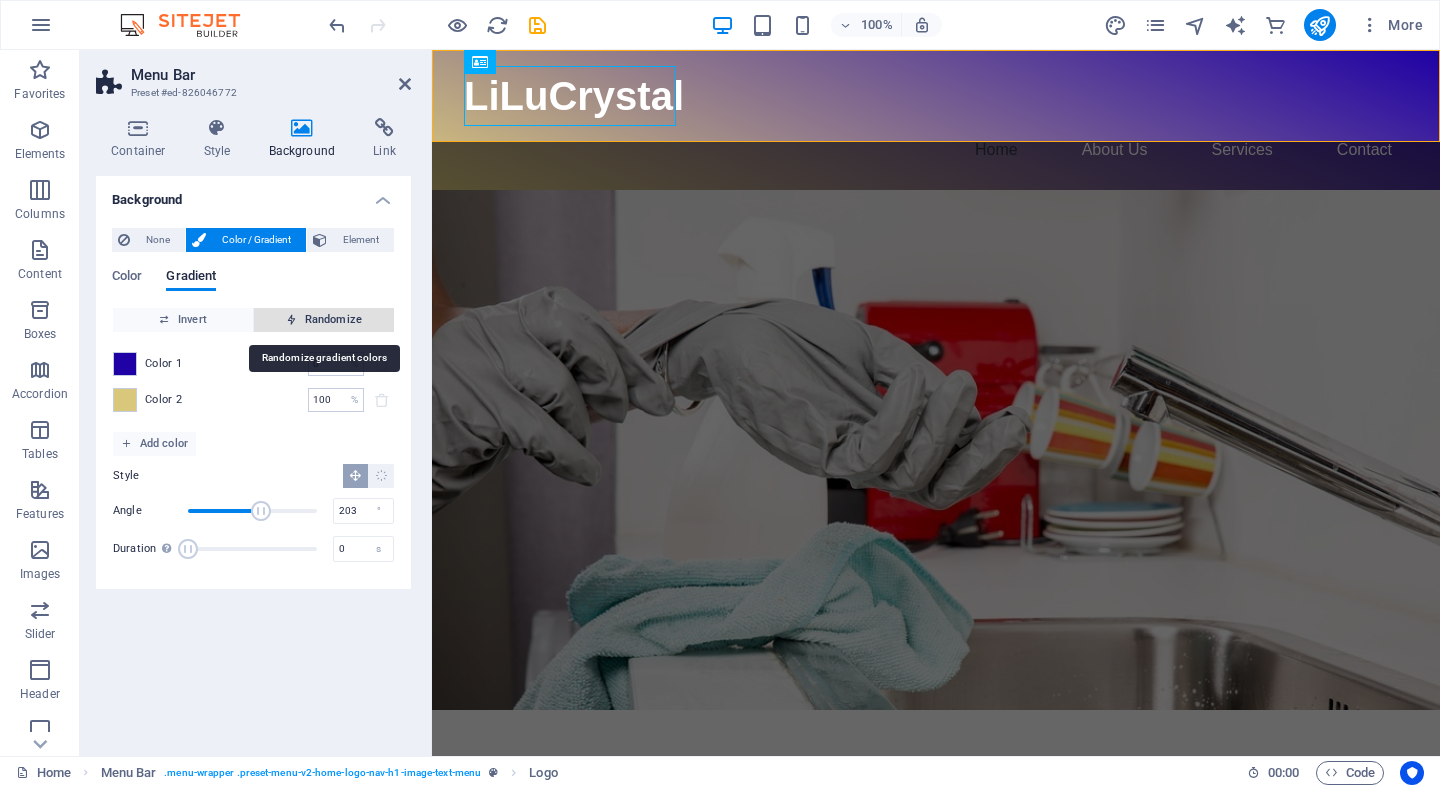click on "Randomize" at bounding box center [324, 320] 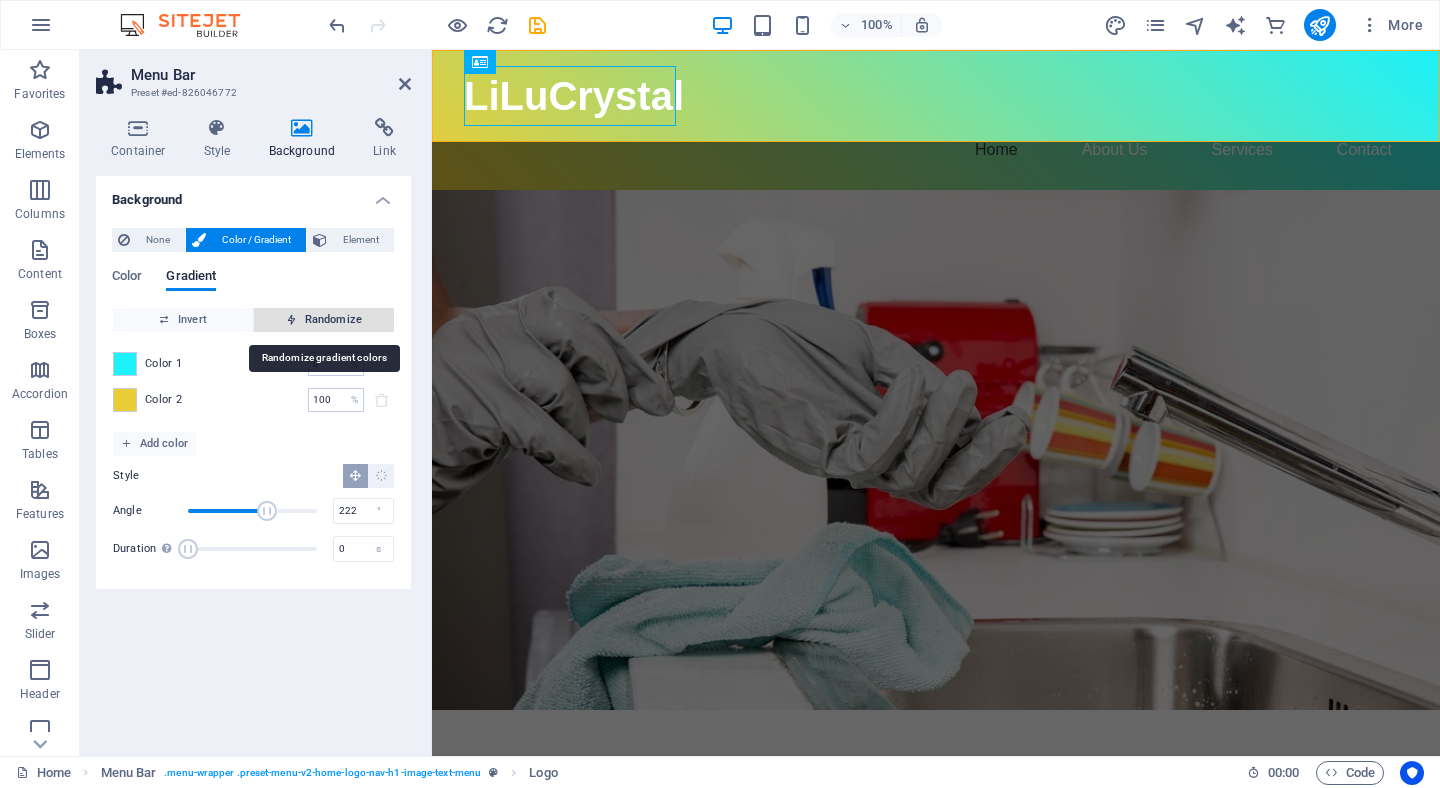 click on "Randomize" at bounding box center (324, 320) 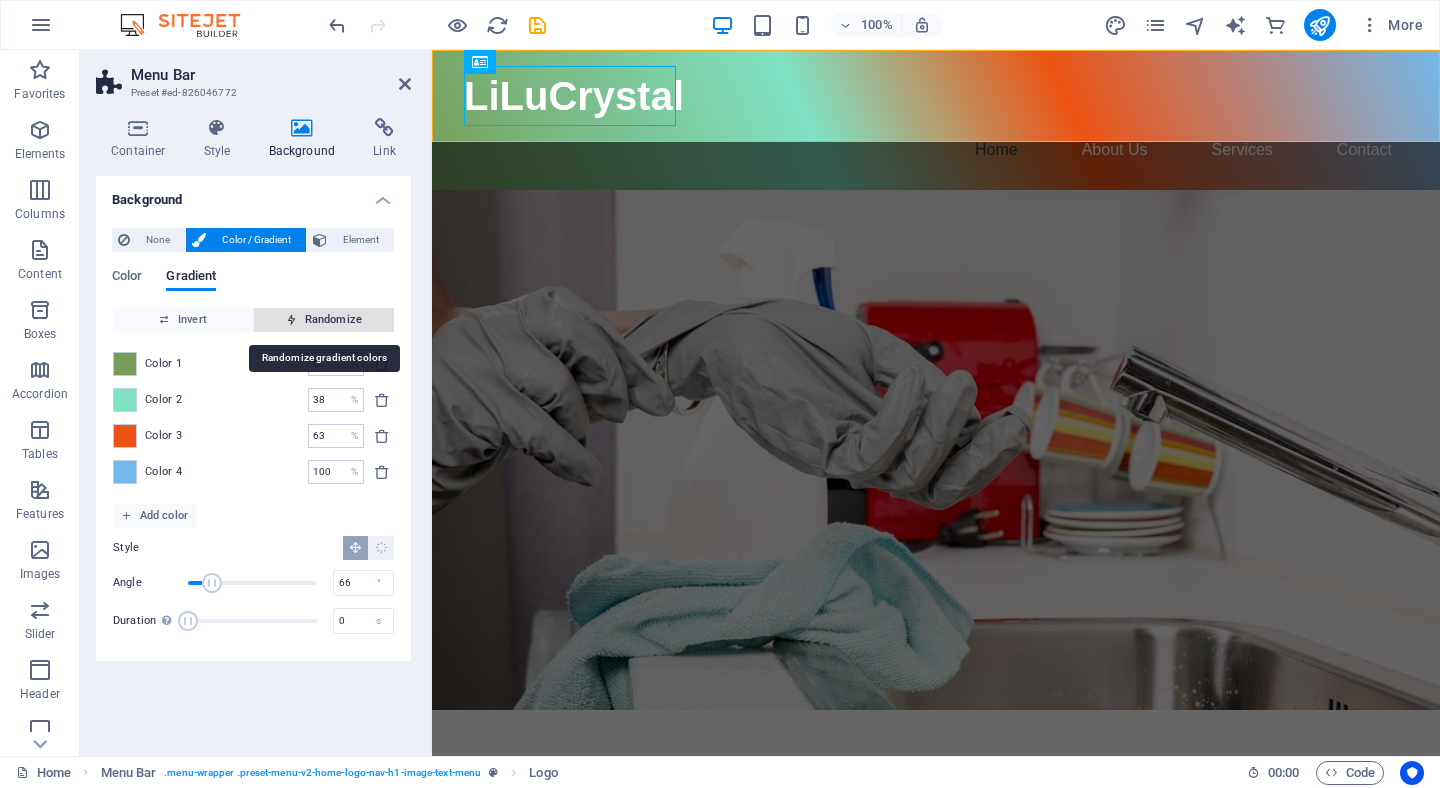 click on "Randomize" at bounding box center [324, 320] 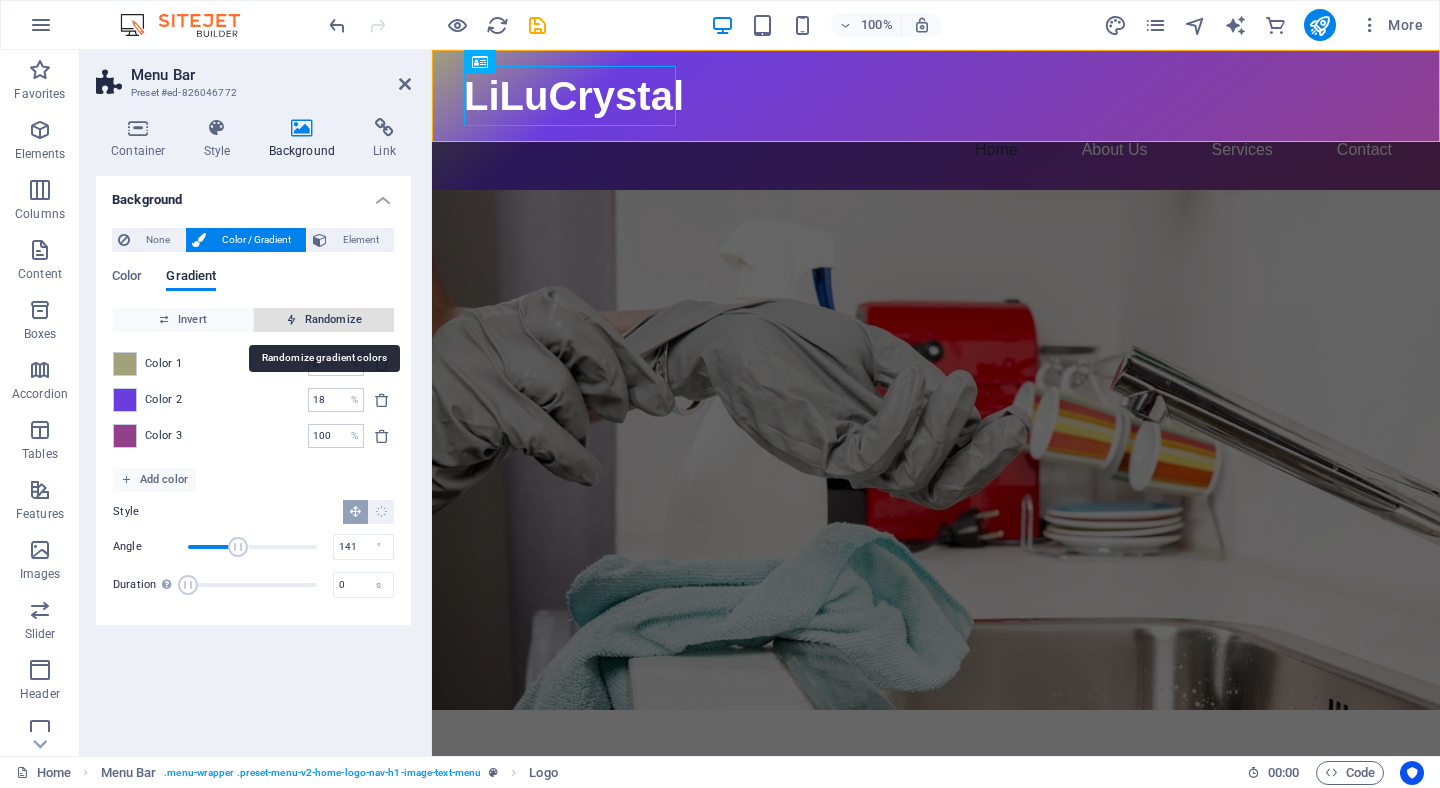 click on "Randomize" at bounding box center [324, 320] 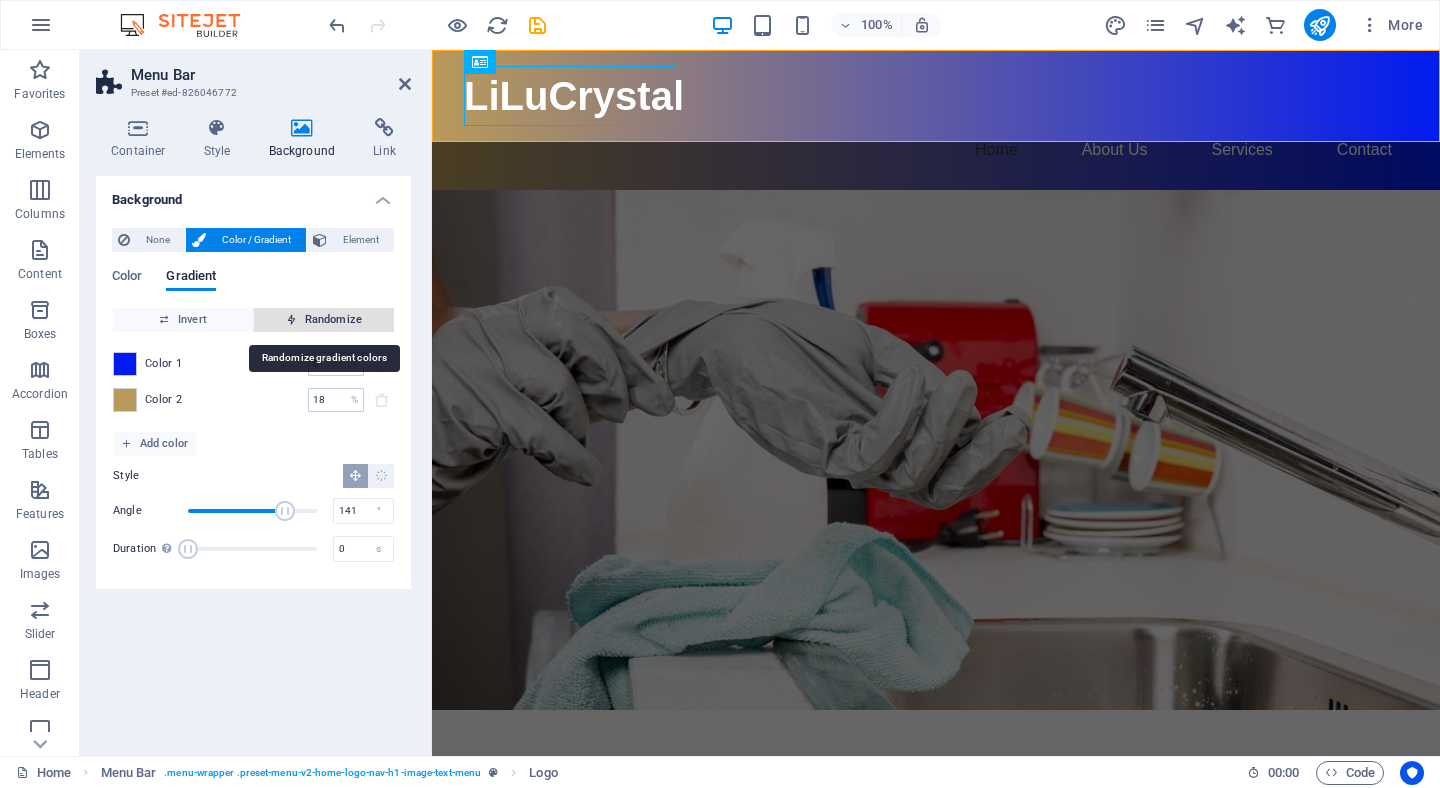 type on "100" 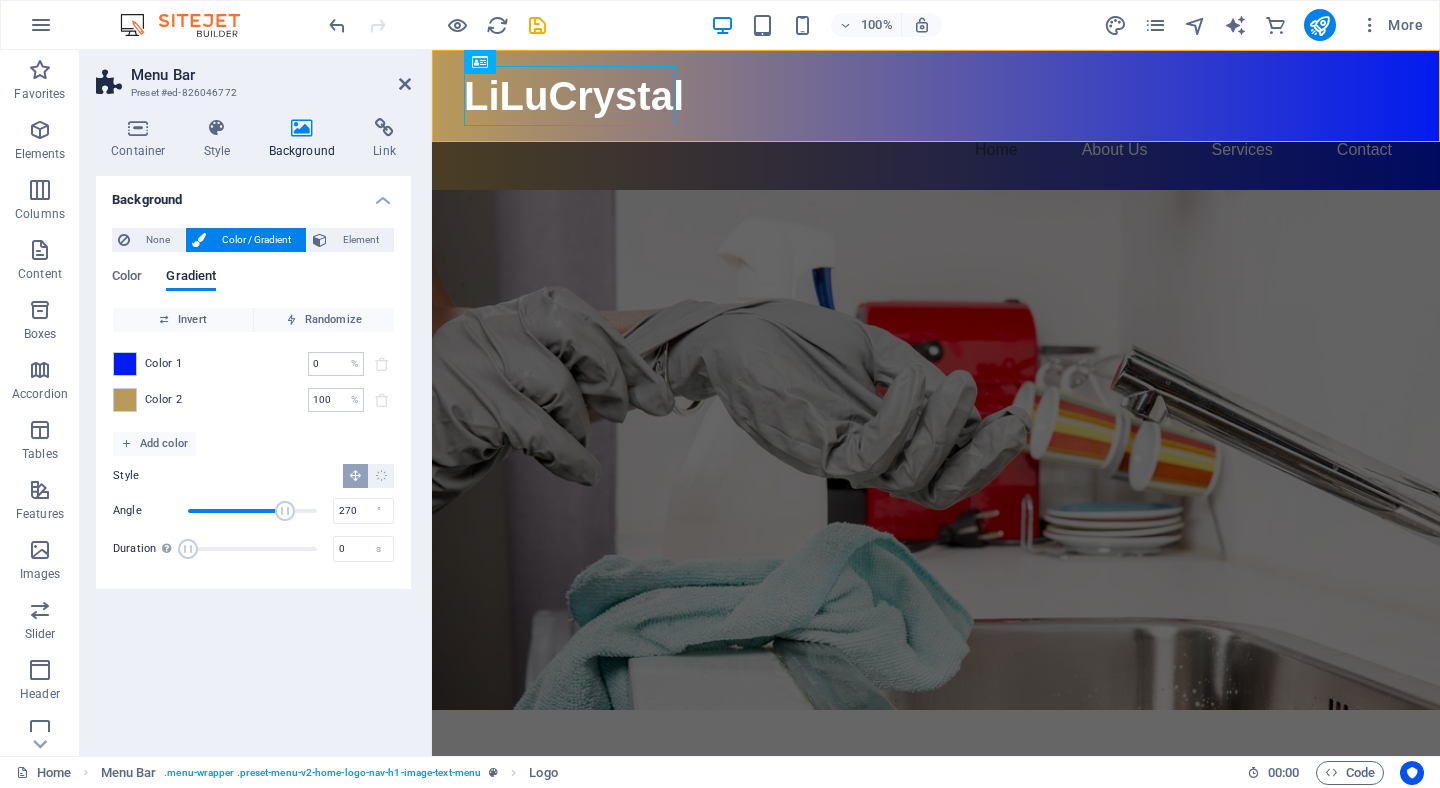 click on "Color 1 0 % ​ Color 2 100 % ​" at bounding box center [253, 382] 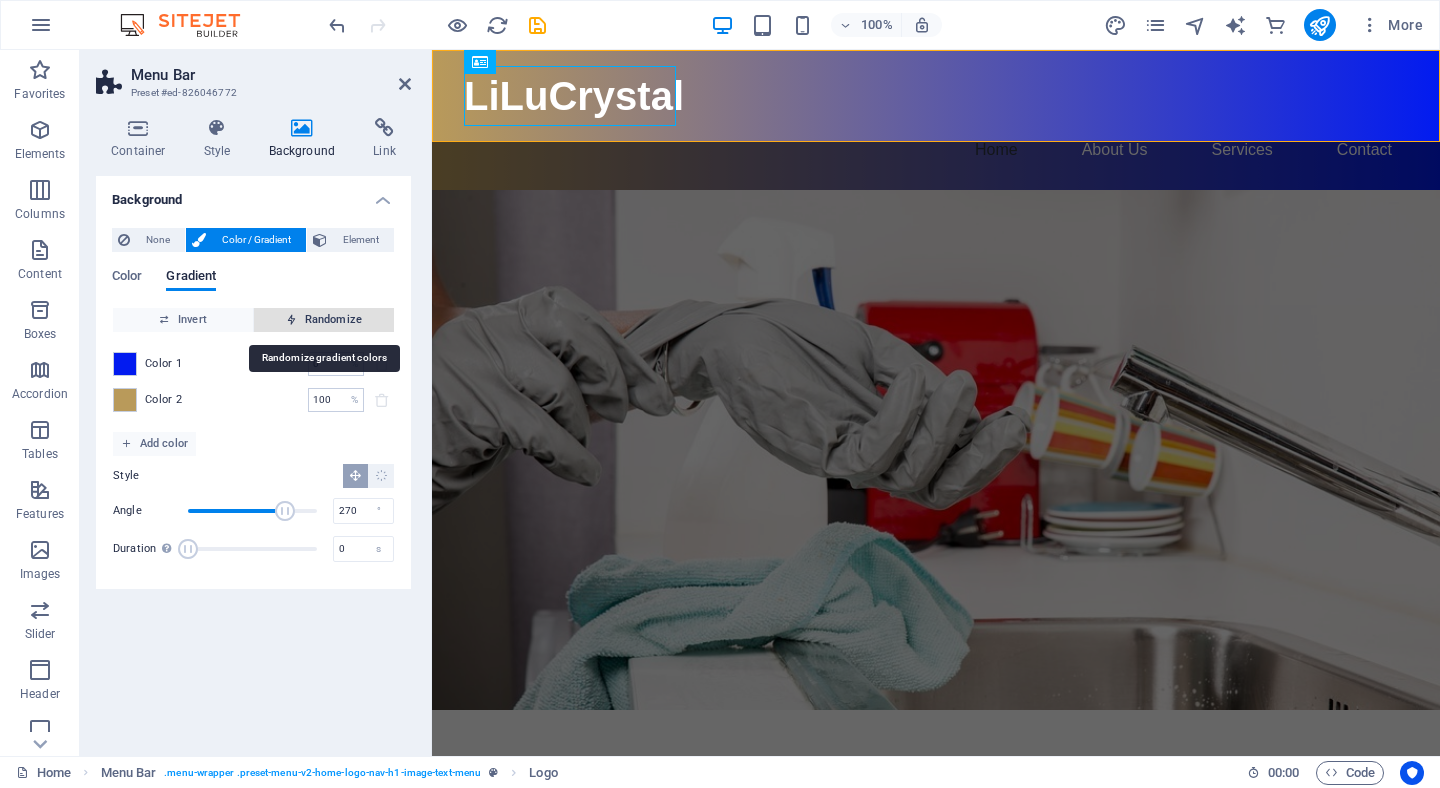 click on "Randomize" at bounding box center [324, 320] 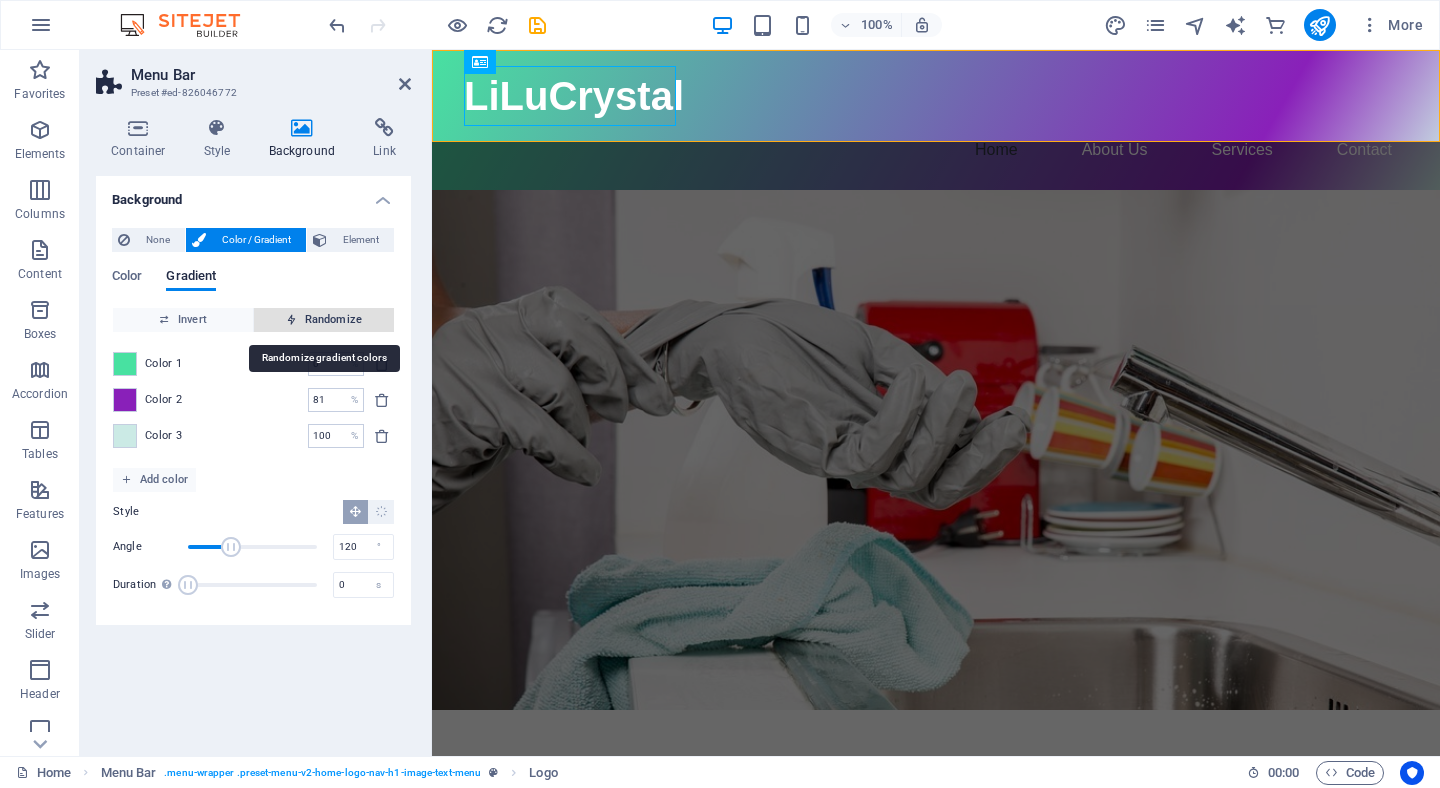 click on "Randomize" at bounding box center (324, 320) 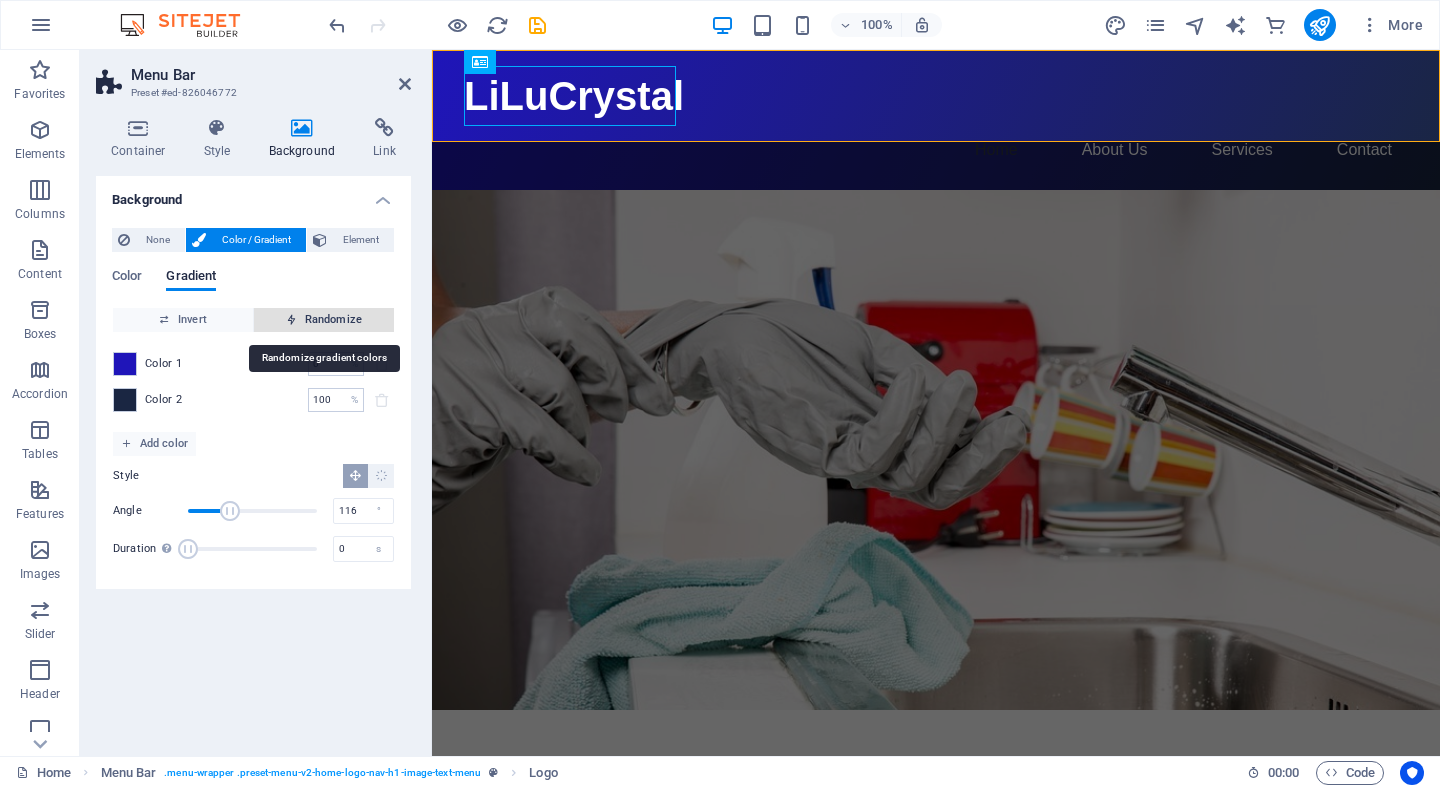 click on "Randomize" at bounding box center [324, 320] 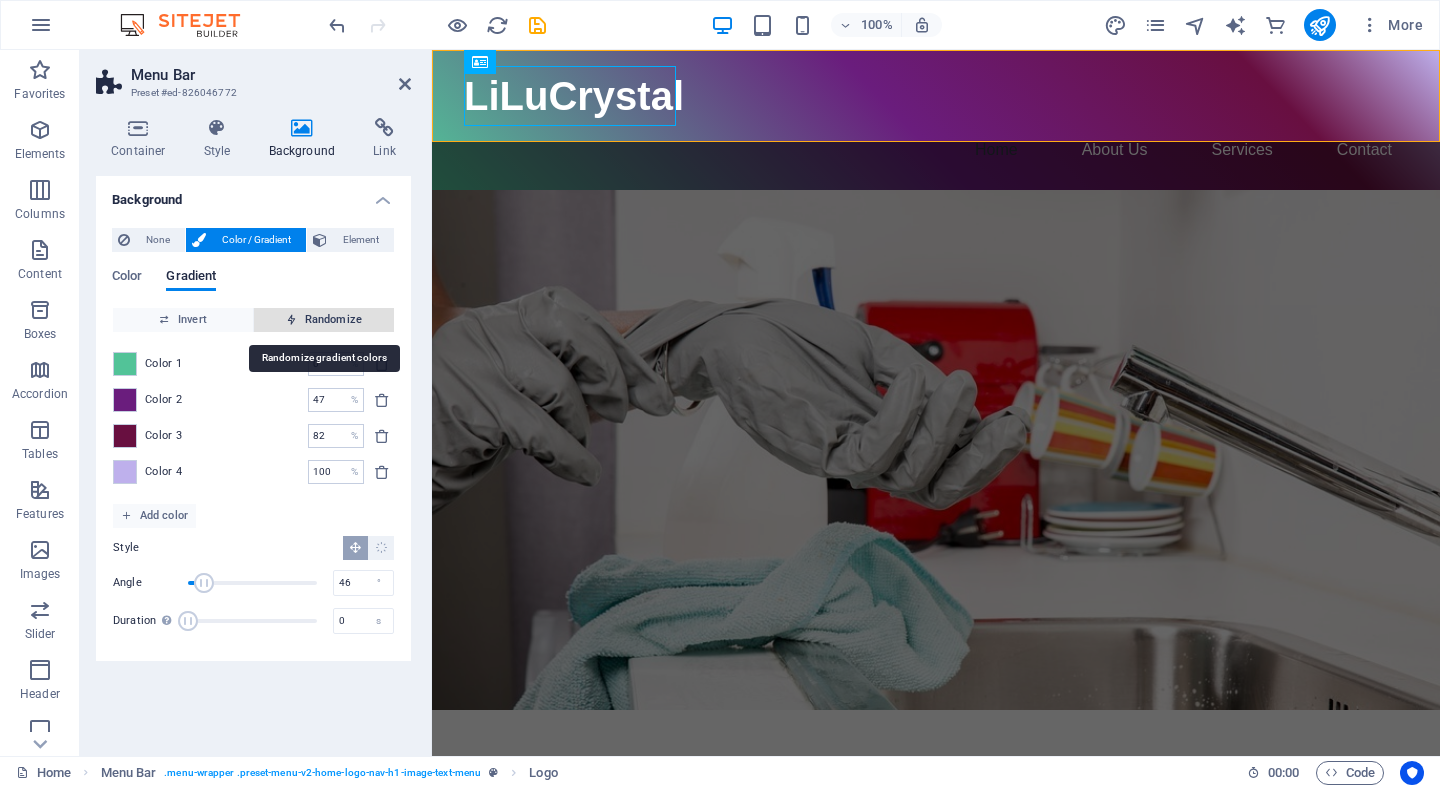 click on "Randomize" at bounding box center [324, 320] 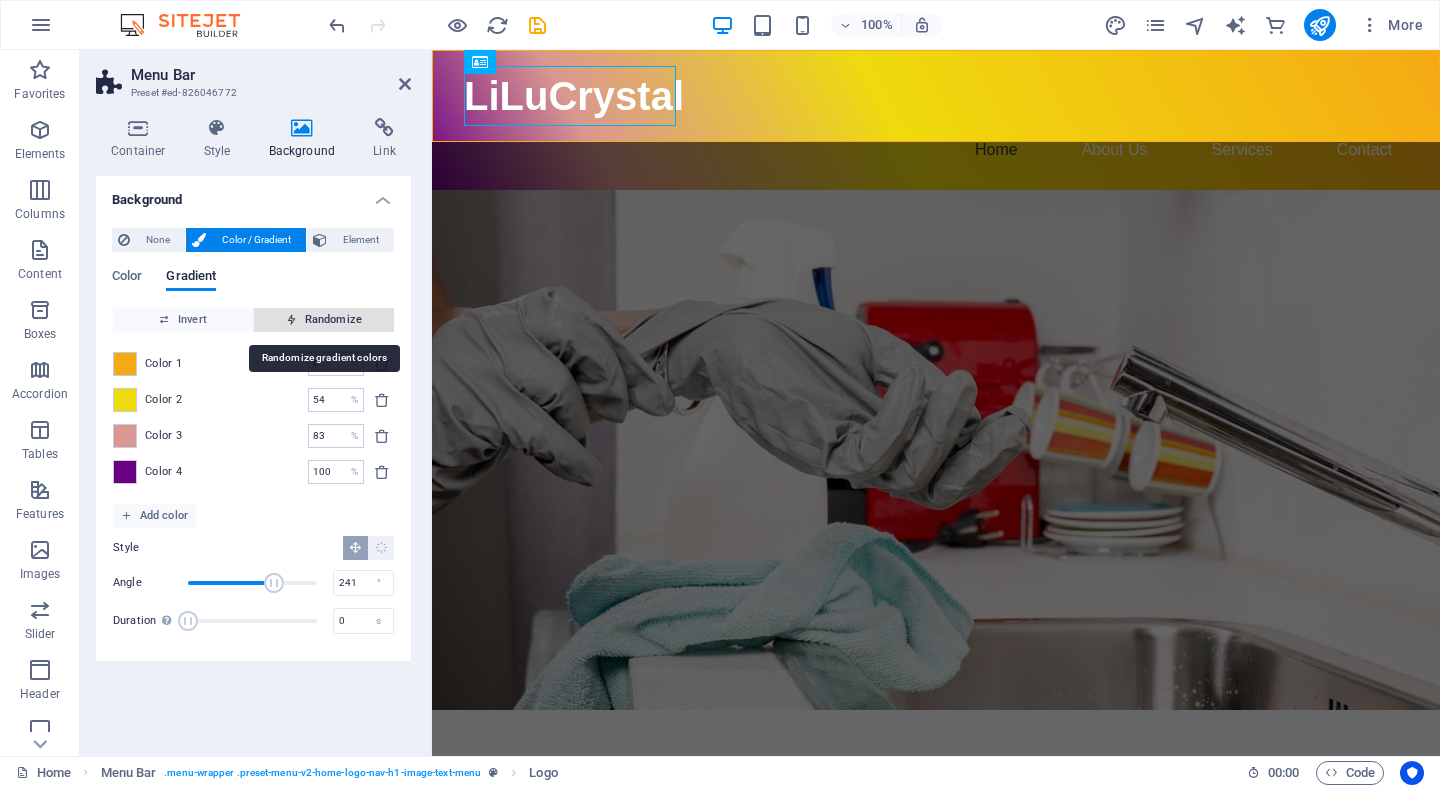 click on "Randomize" at bounding box center (324, 320) 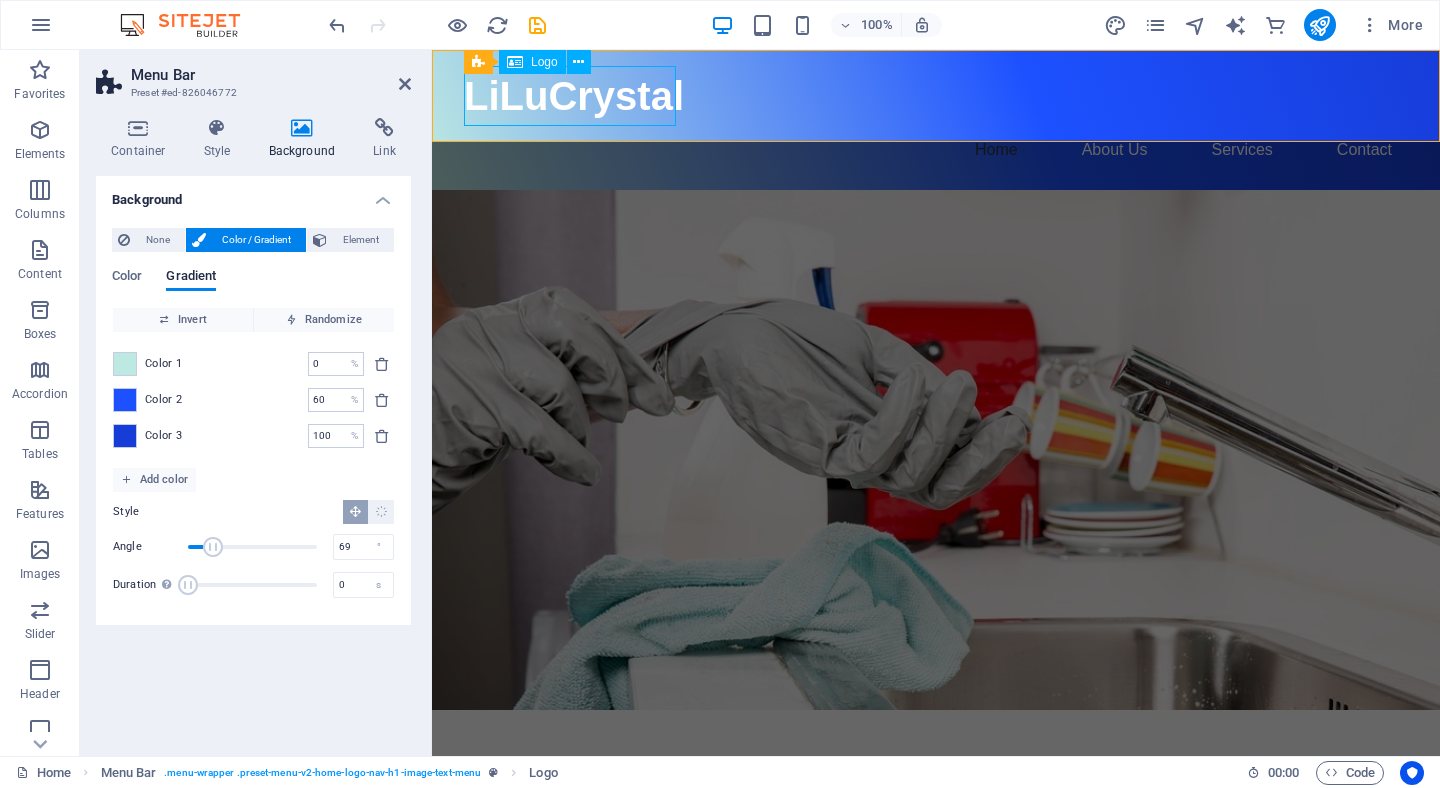 click at bounding box center (515, 62) 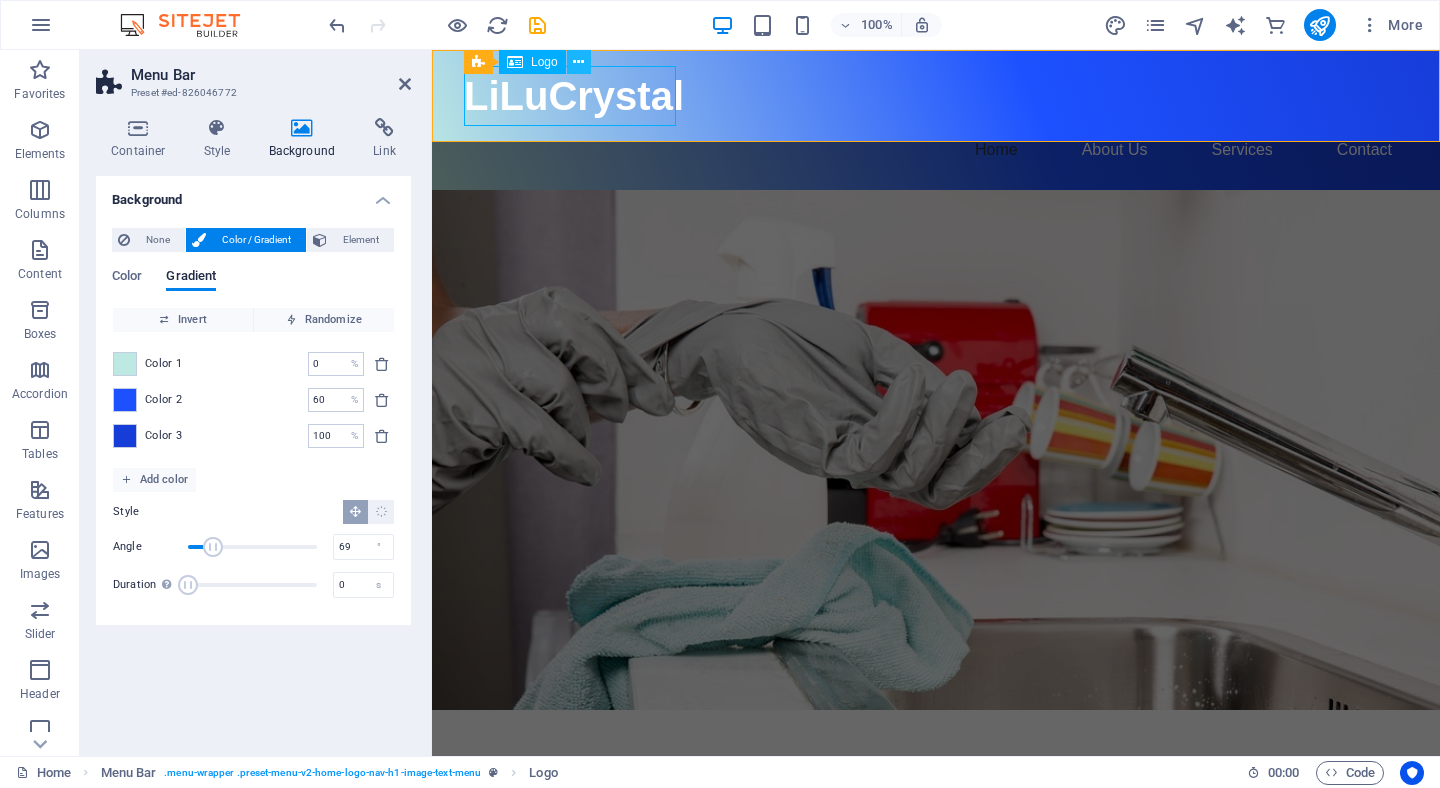 click at bounding box center [578, 62] 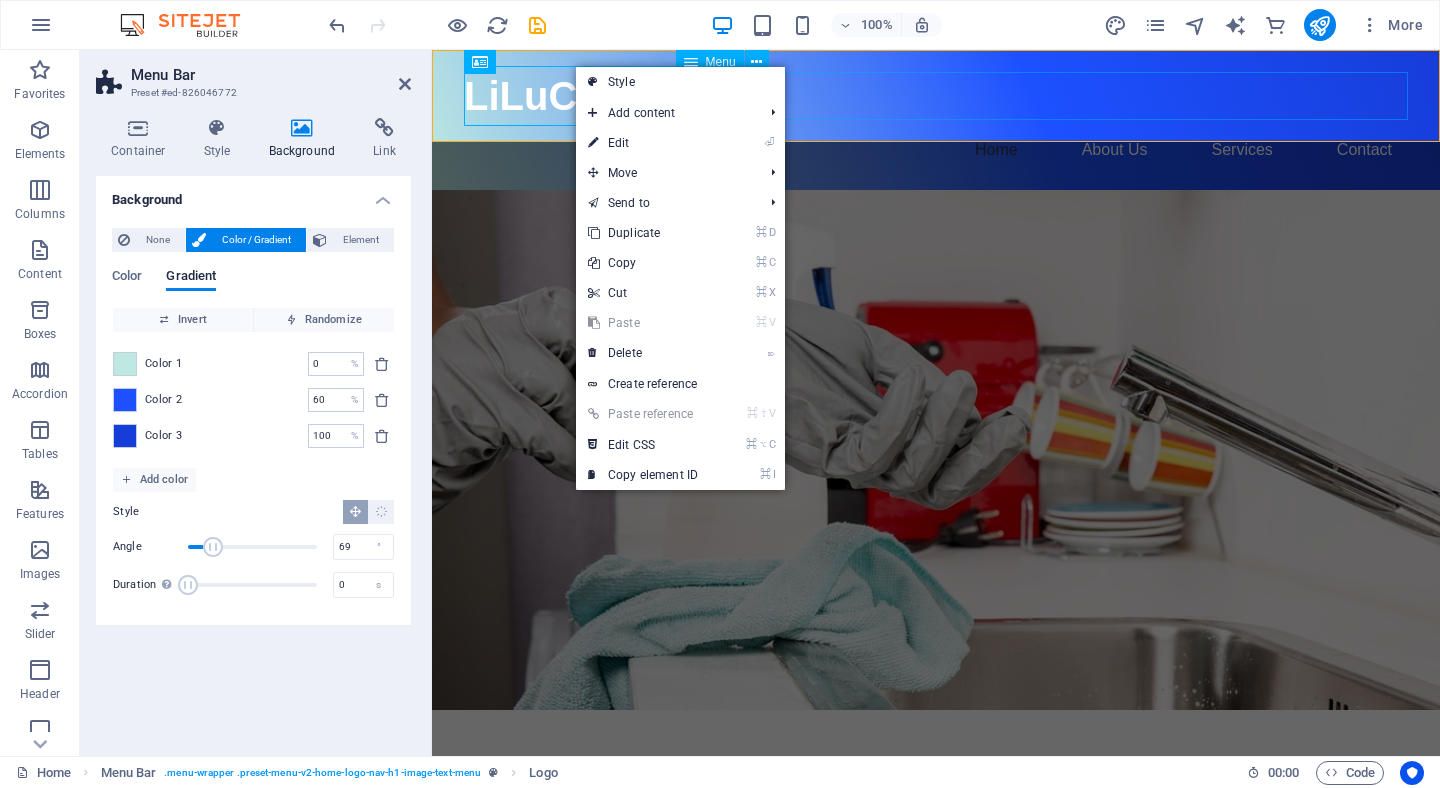 click on "Home About Us Services Contact" at bounding box center [936, 150] 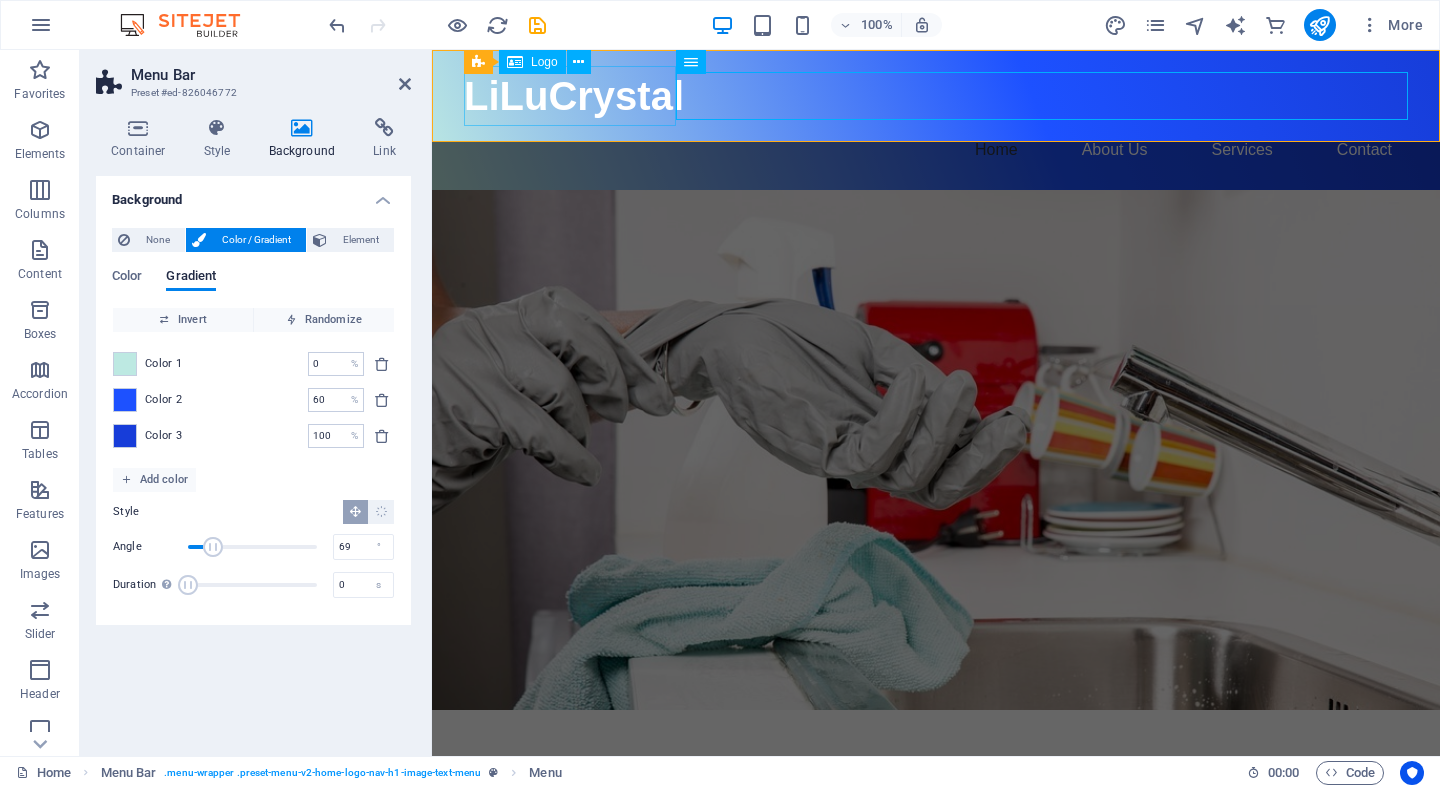 click on "LiLuCrystal" at bounding box center (936, 96) 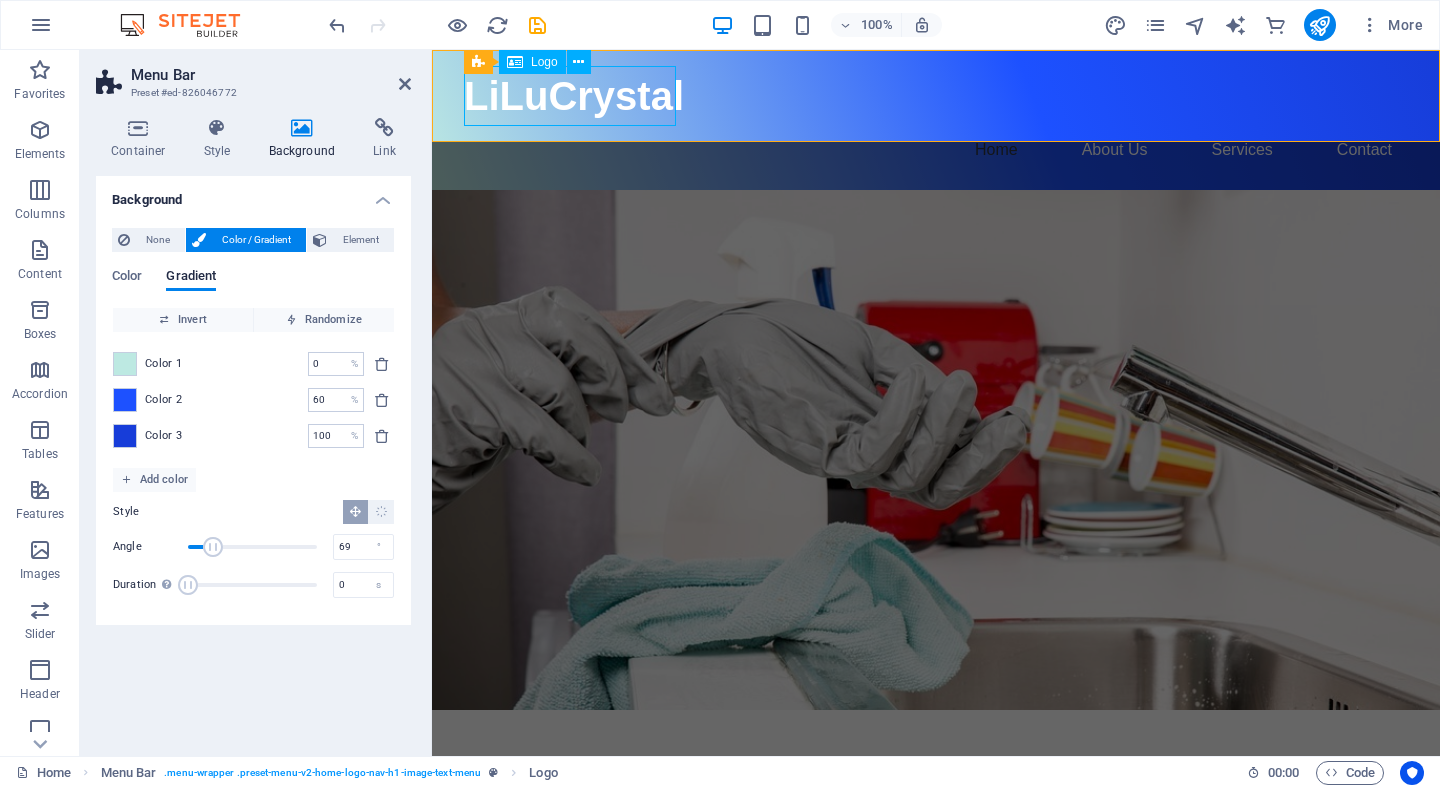 click on "LiLuCrystal" at bounding box center [936, 96] 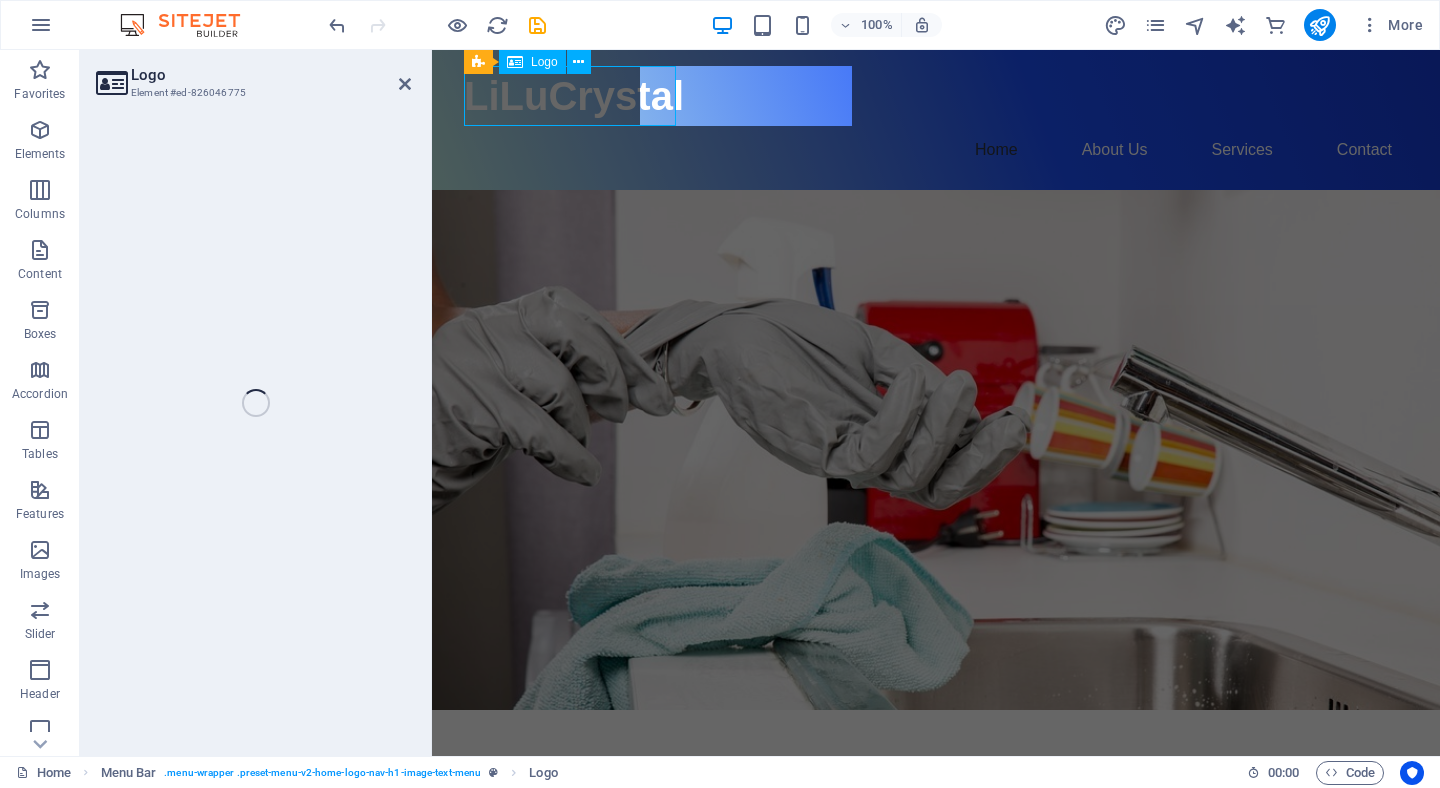 click on "LiLuCrystal" at bounding box center [936, 96] 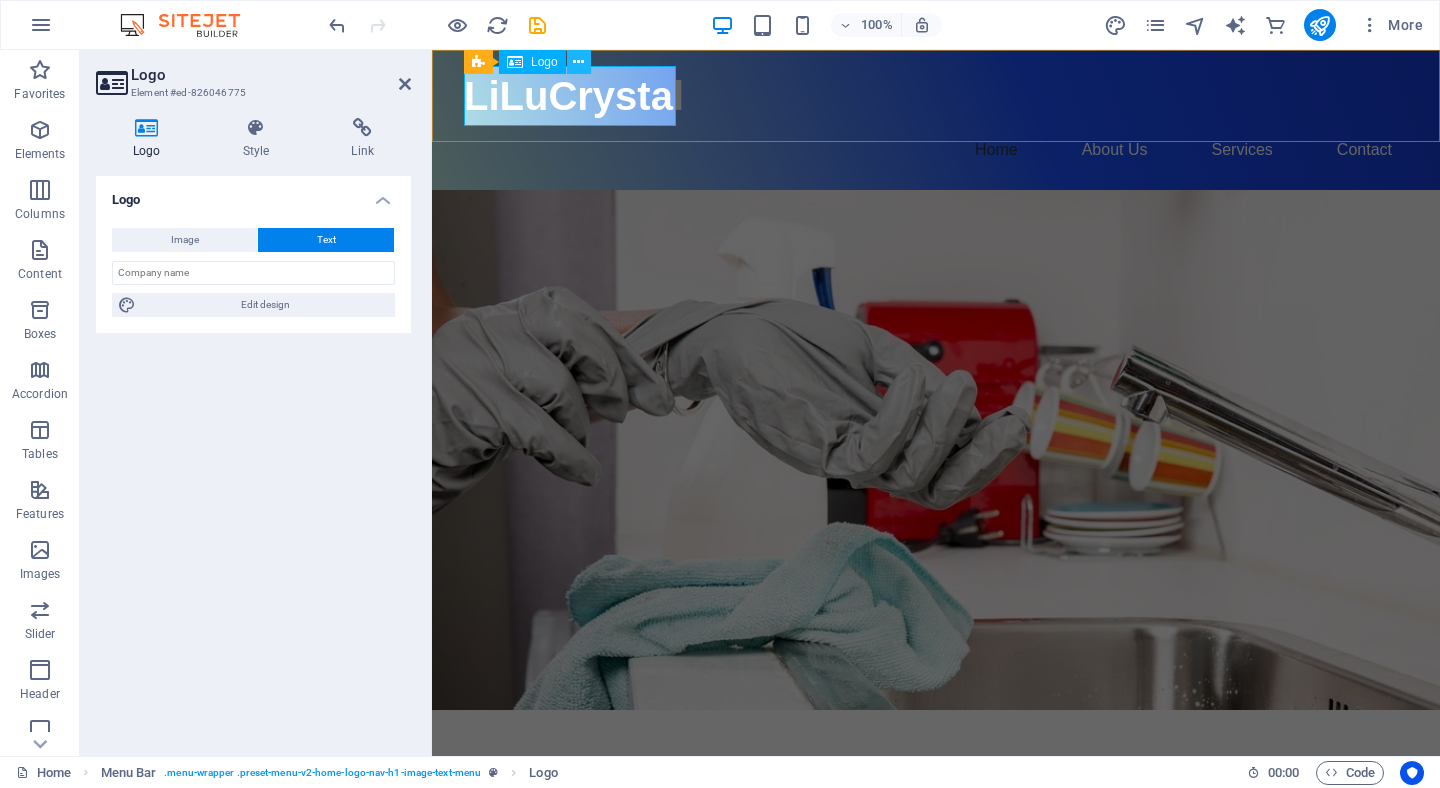 click at bounding box center (578, 62) 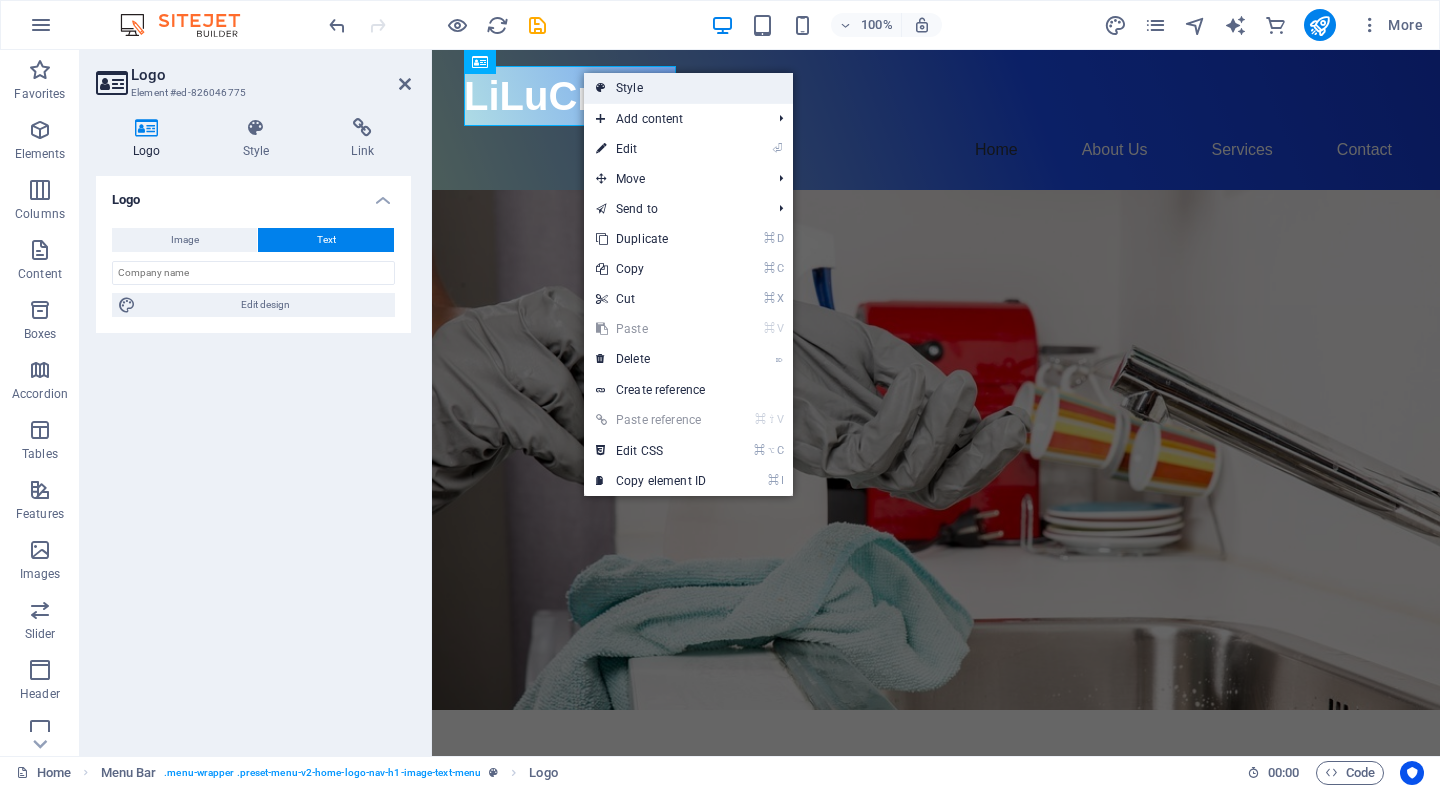 click at bounding box center [601, 88] 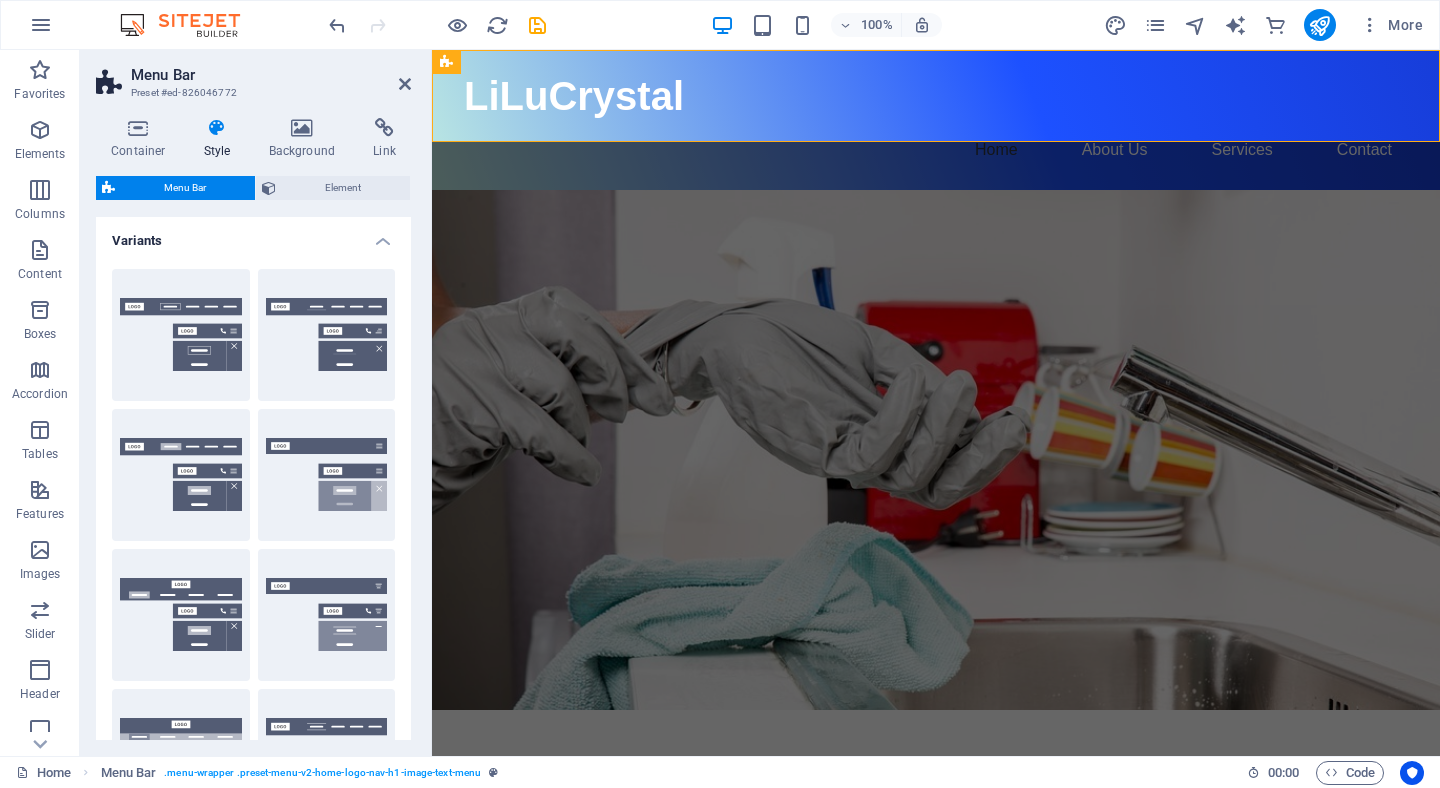 click on "Style" at bounding box center [221, 139] 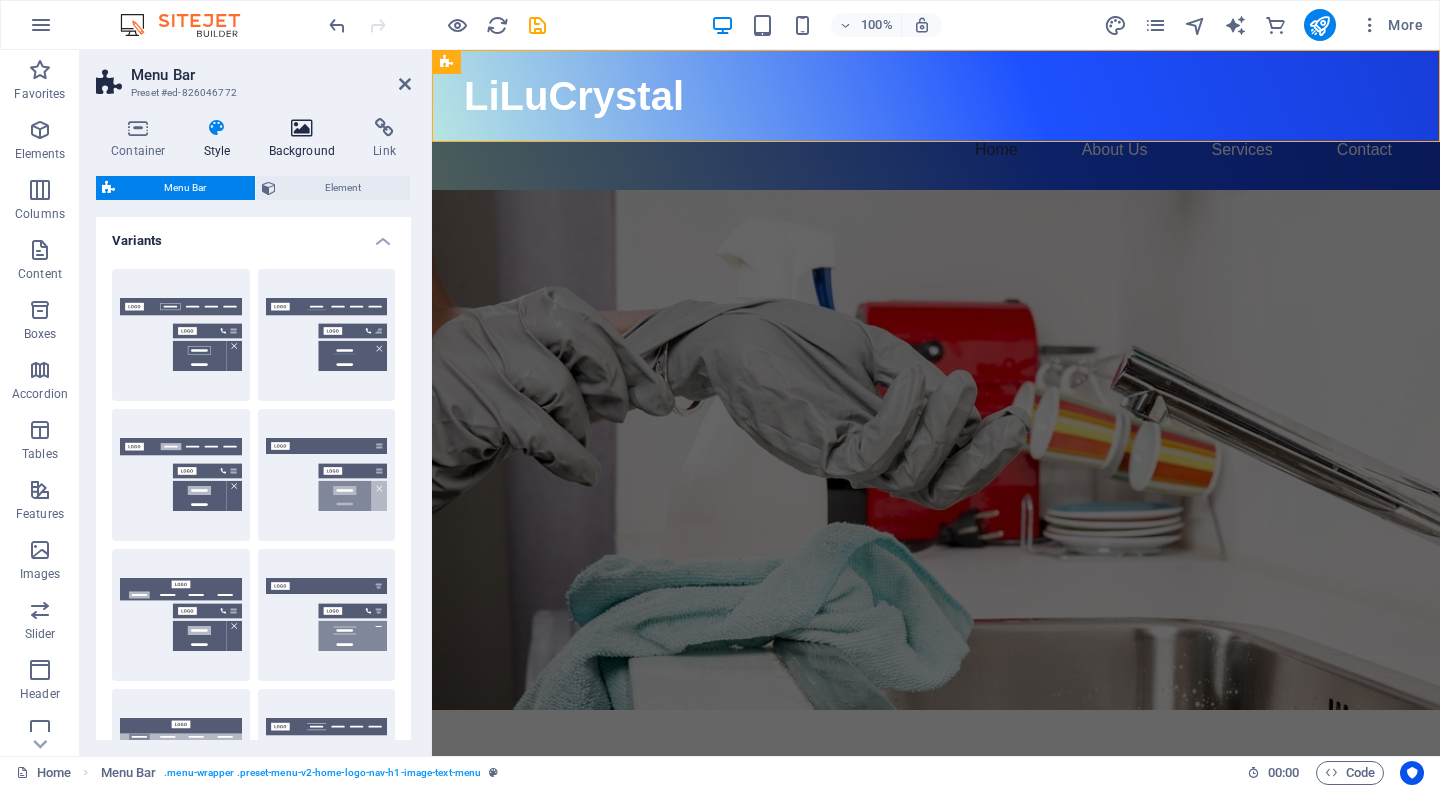 click on "Background" at bounding box center [306, 139] 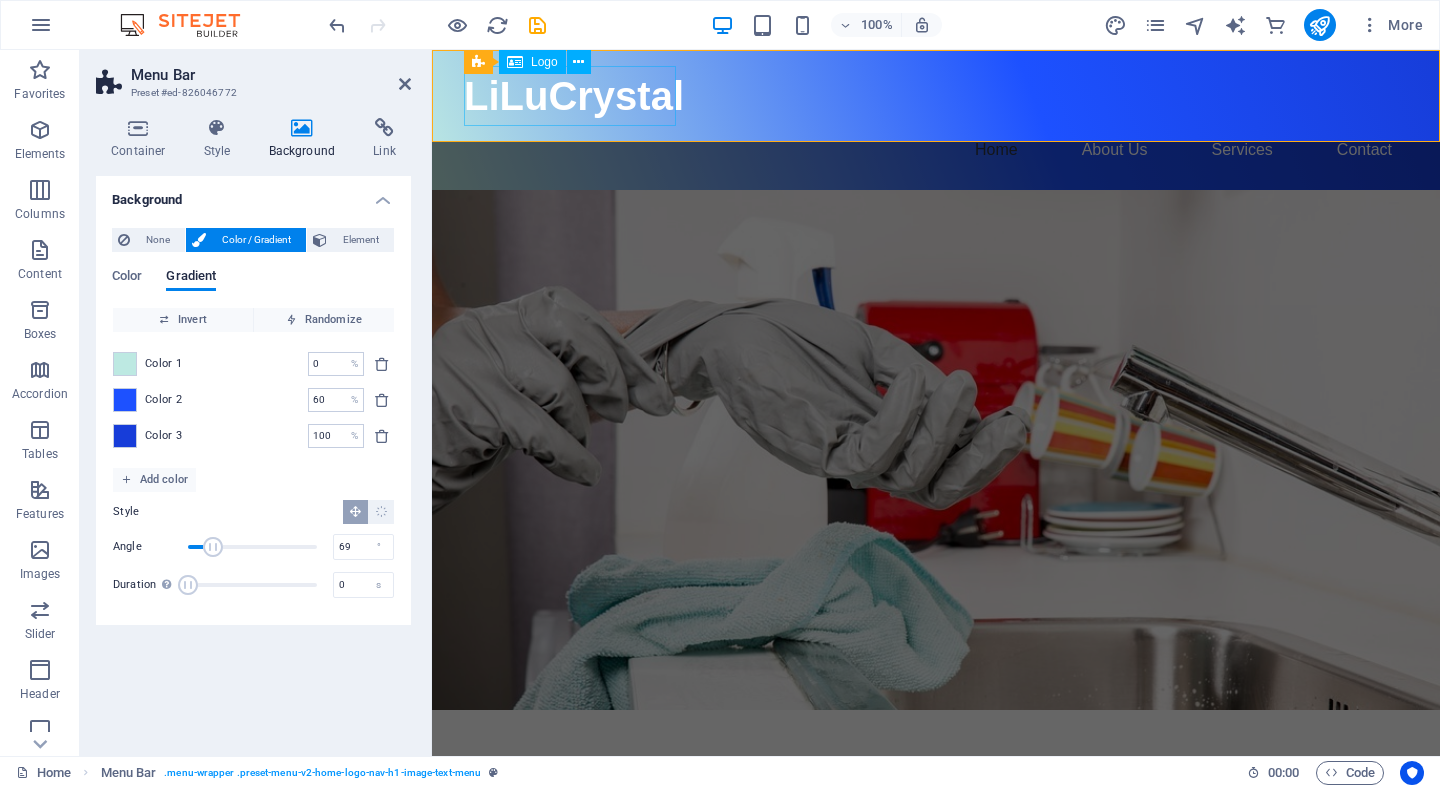 click on "LiLuCrystal" at bounding box center (936, 96) 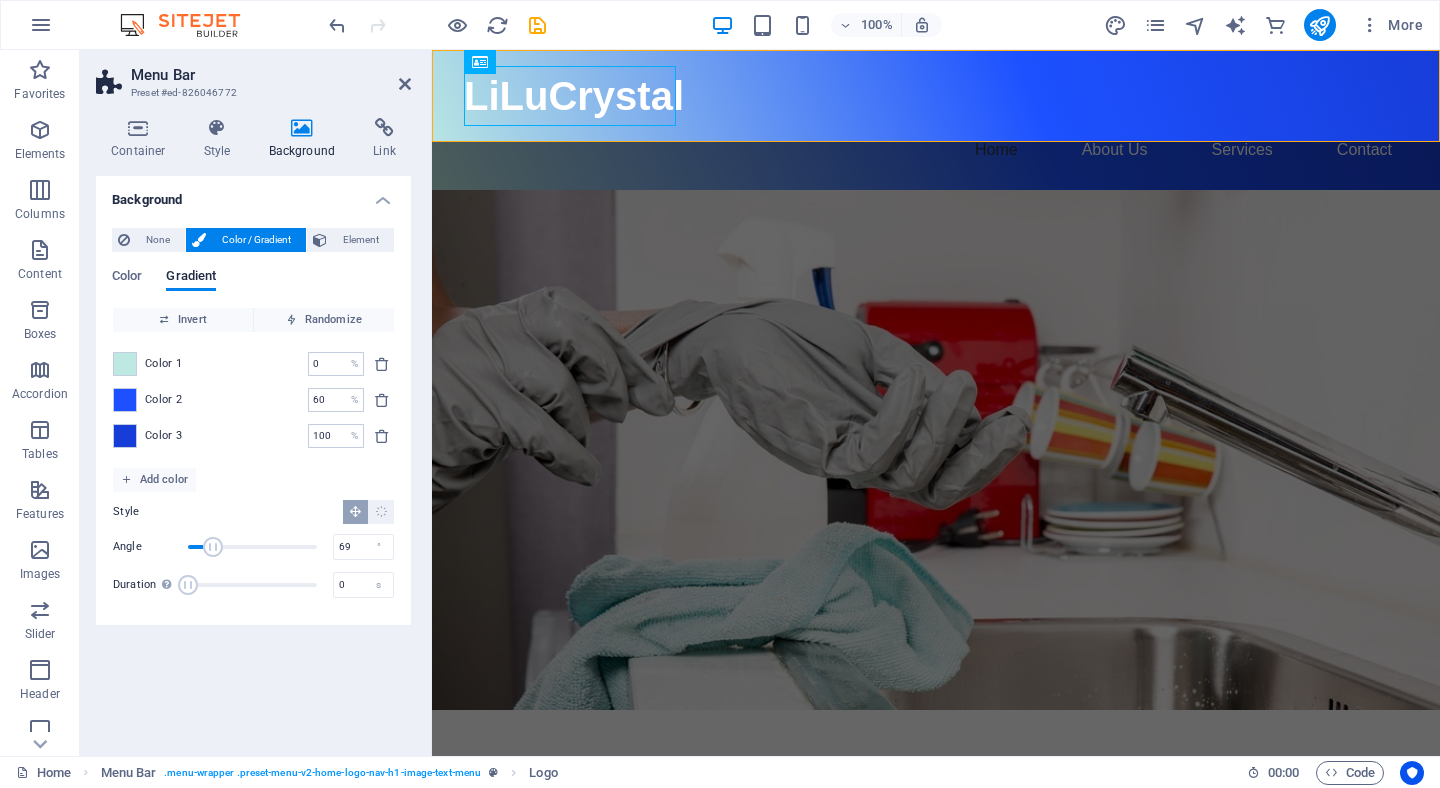 click on "LiLuCrystal" at bounding box center (936, 96) 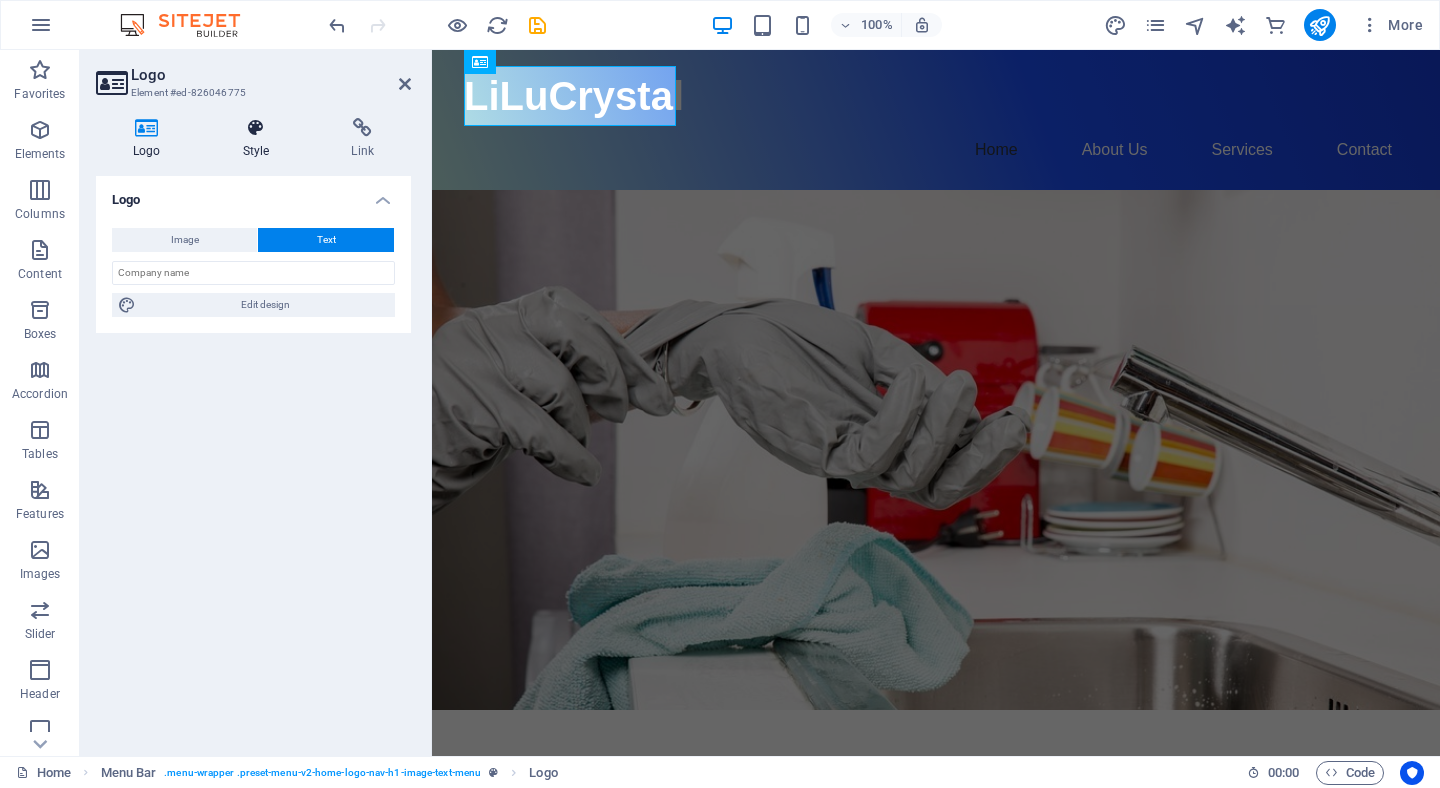 click on "Style" at bounding box center [260, 139] 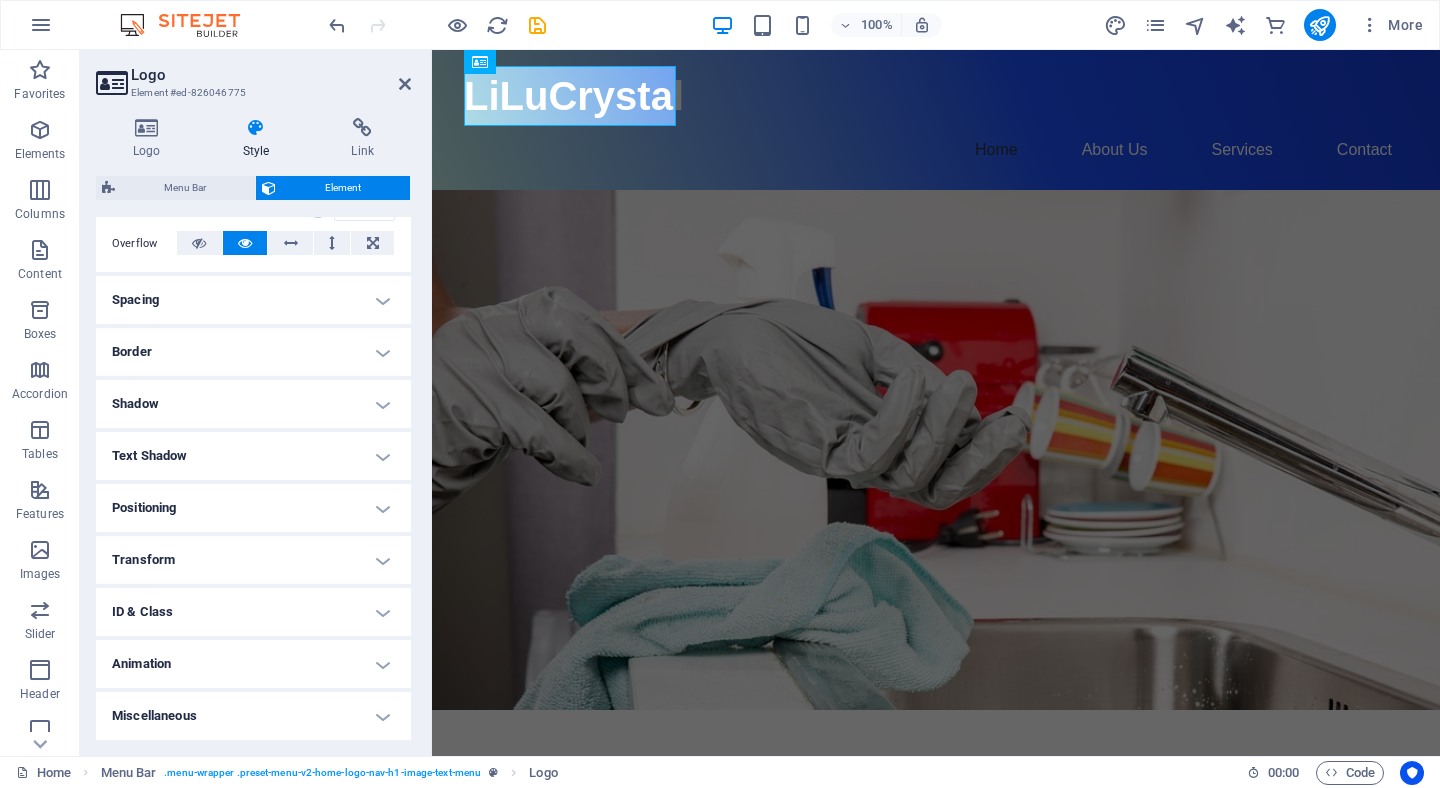 scroll, scrollTop: 321, scrollLeft: 0, axis: vertical 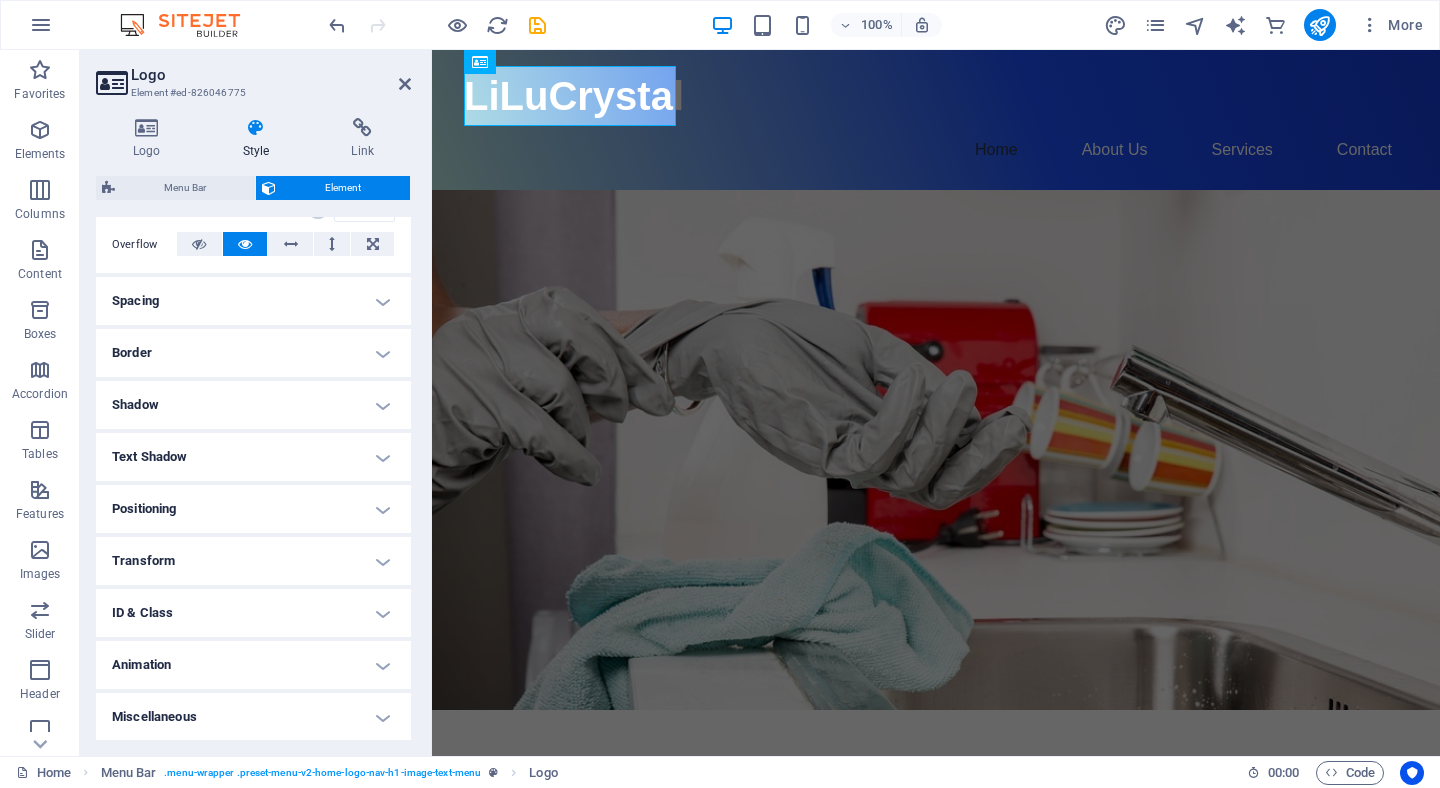 click on "Animation" at bounding box center (253, 665) 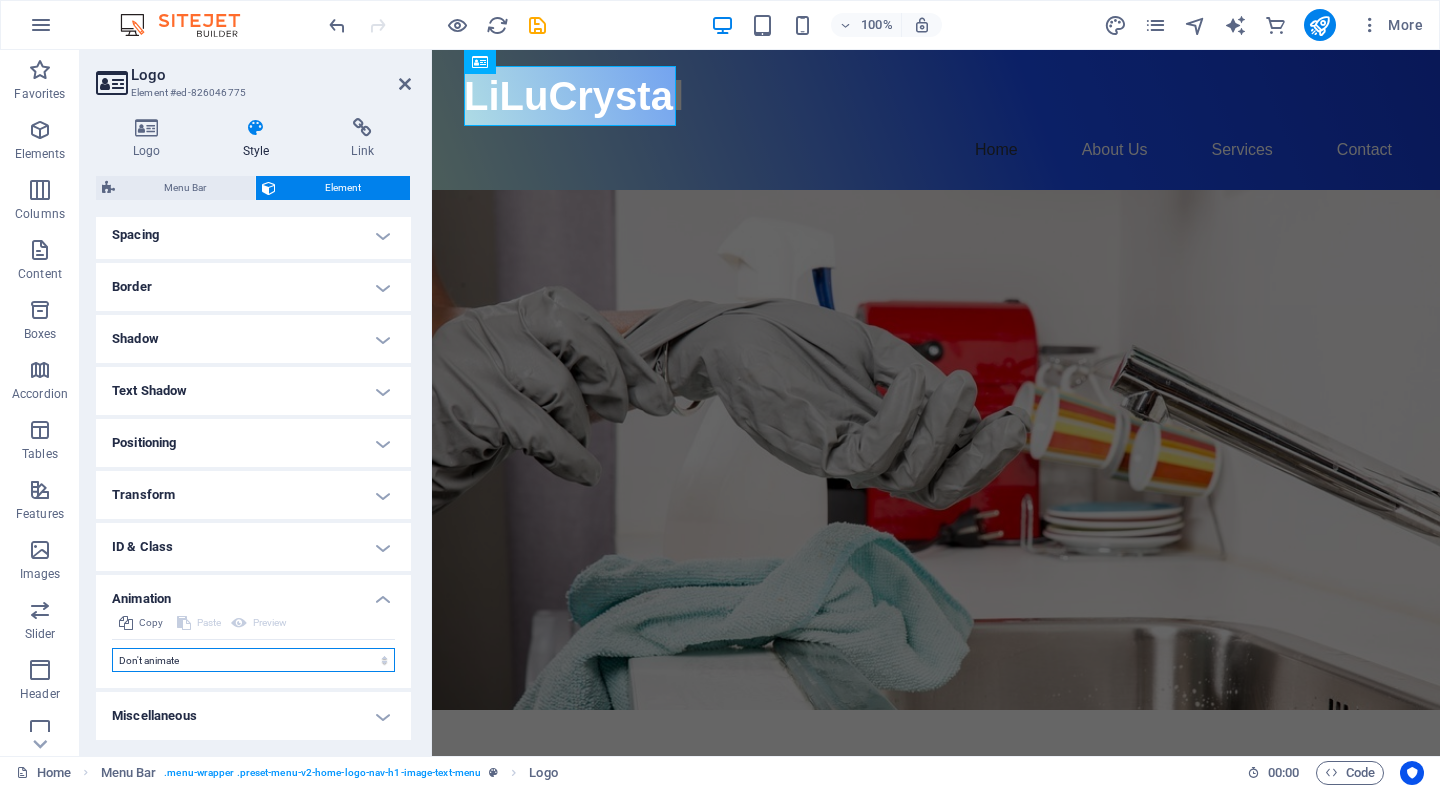 scroll, scrollTop: 386, scrollLeft: 0, axis: vertical 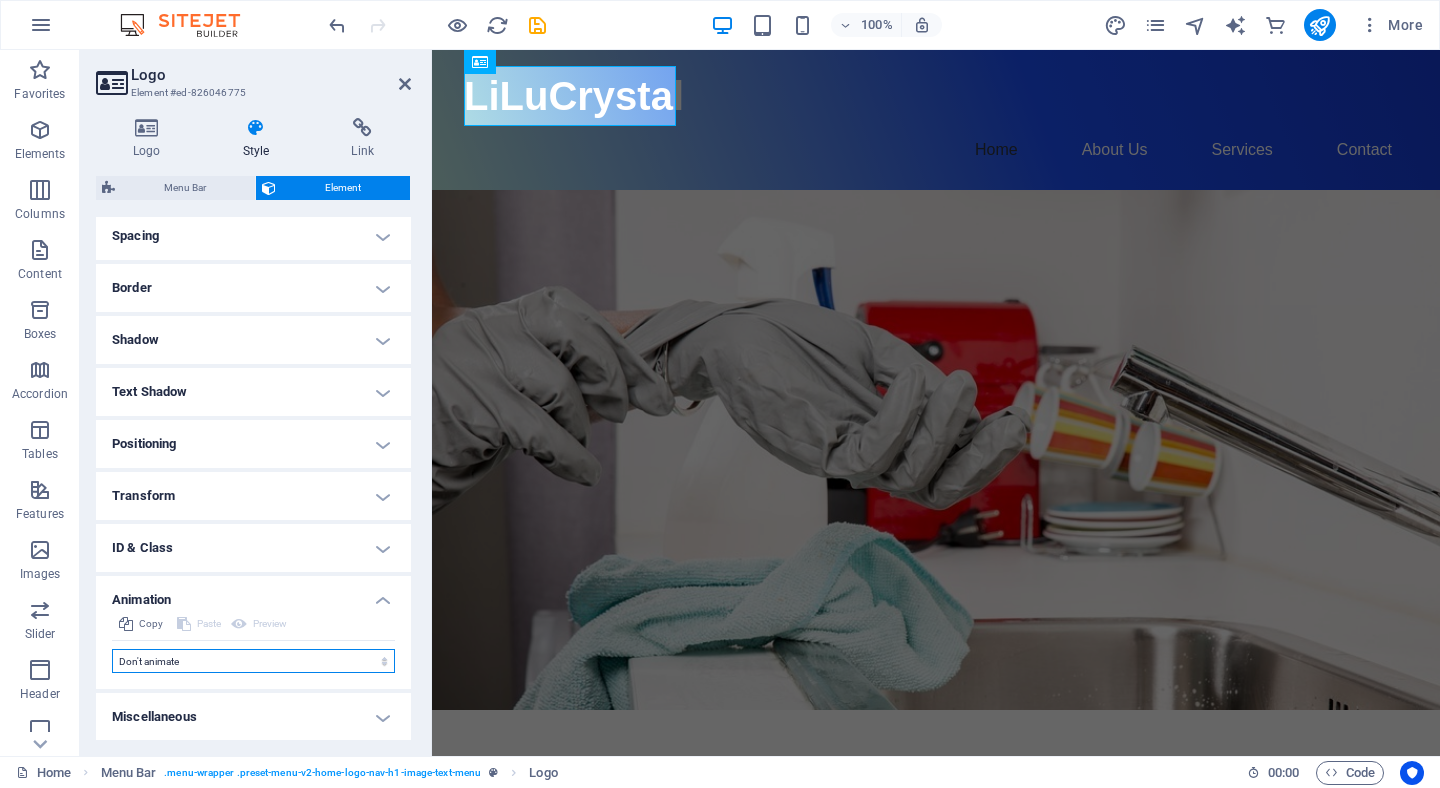 select on "fade" 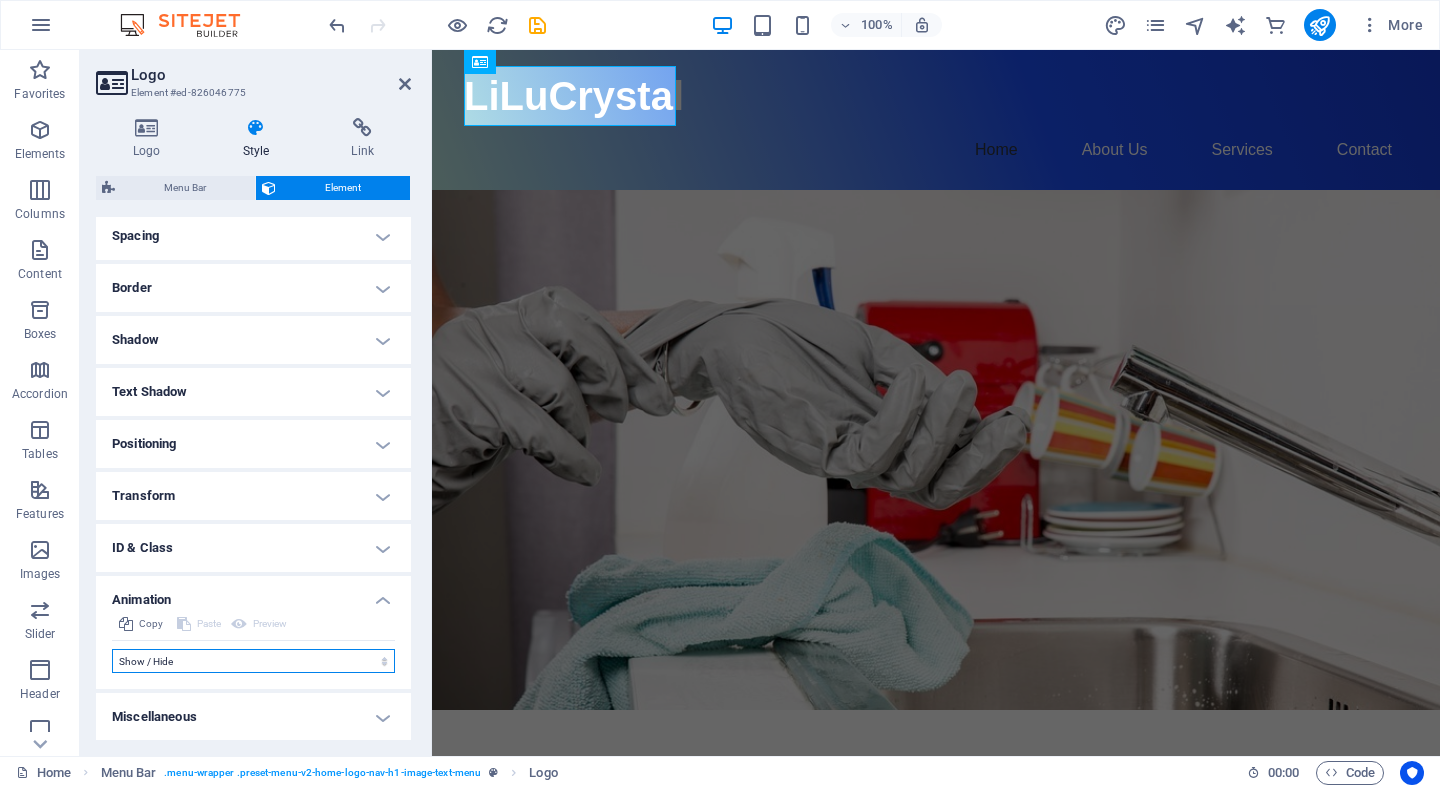 select on "scroll" 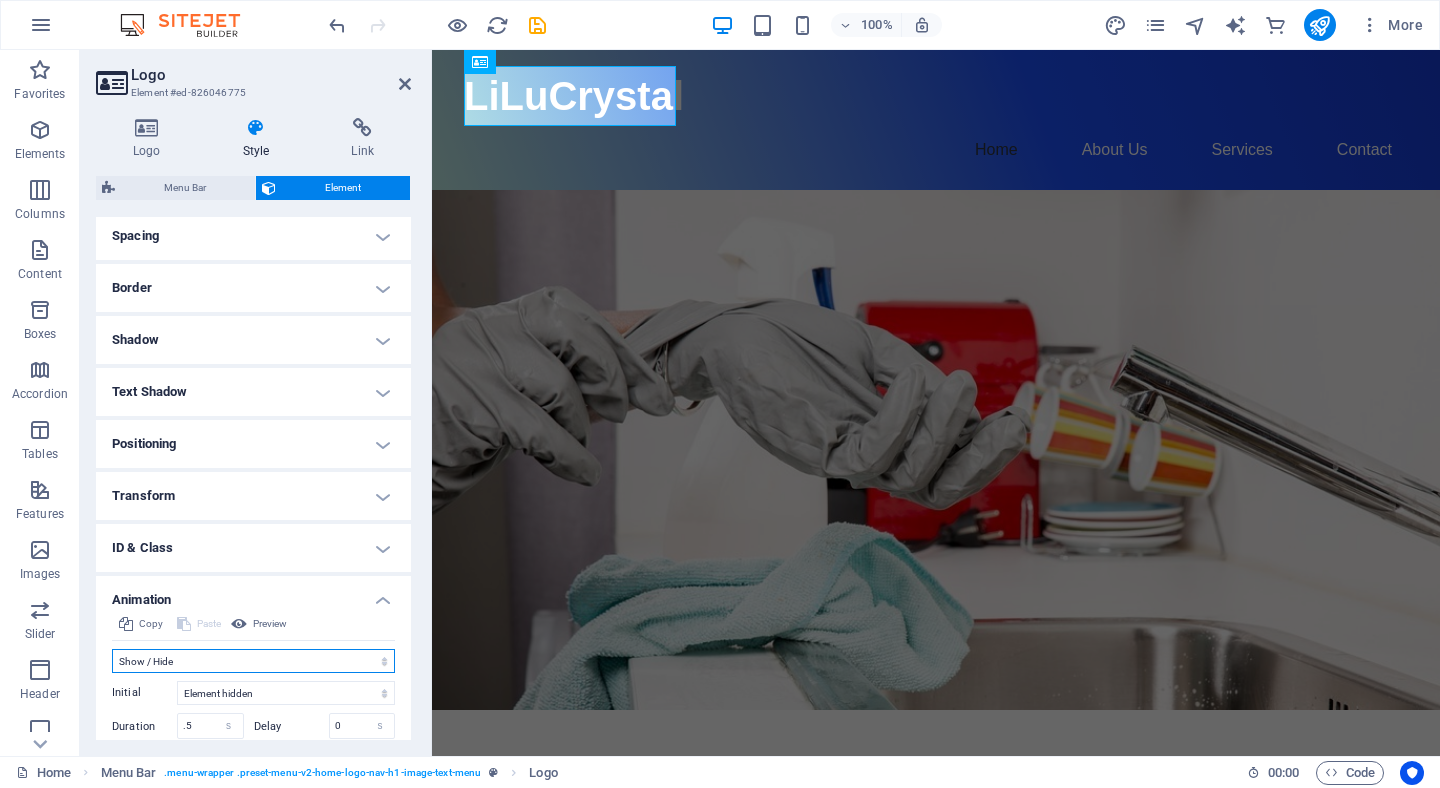 select on "move-left-to-right" 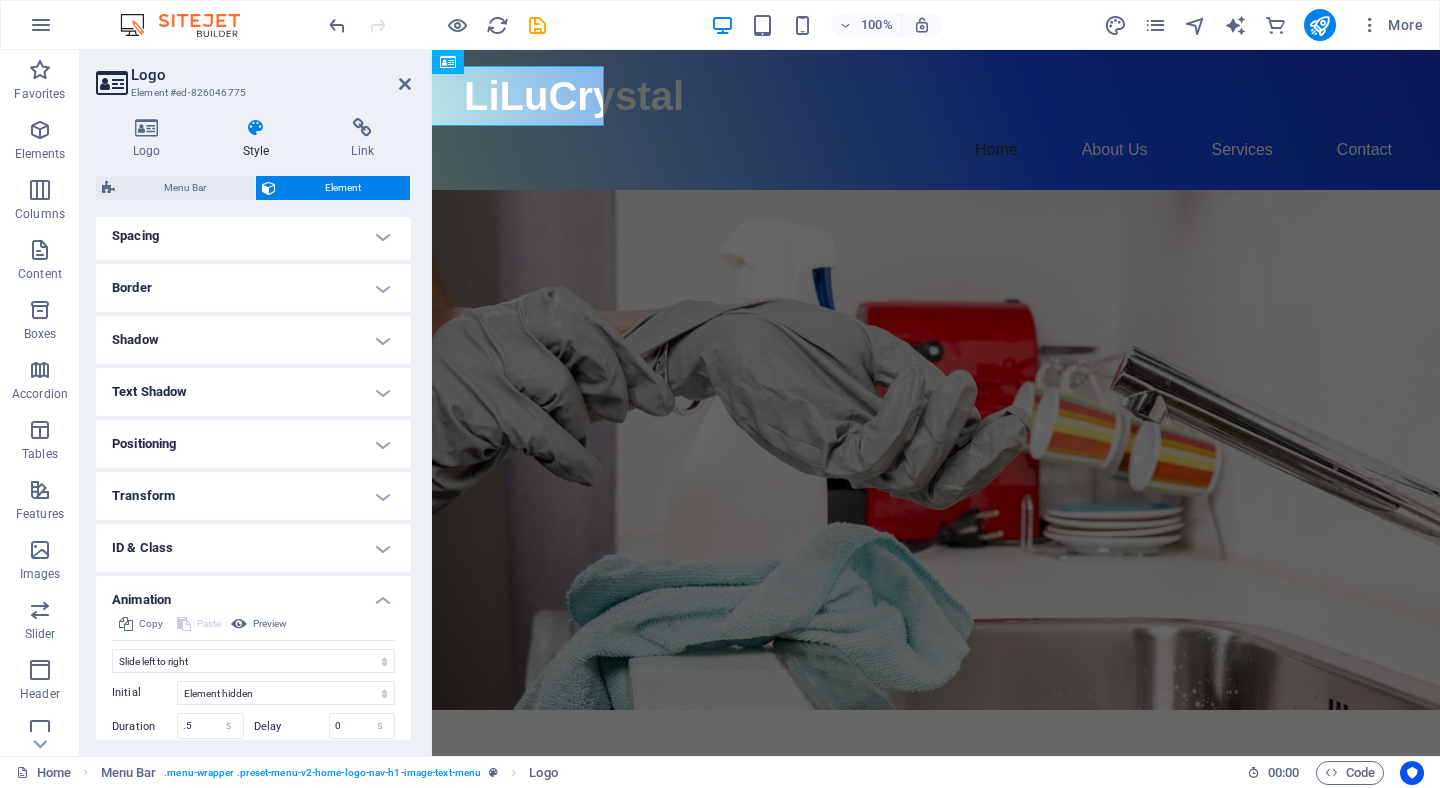 click on "ID & Class" at bounding box center [253, 548] 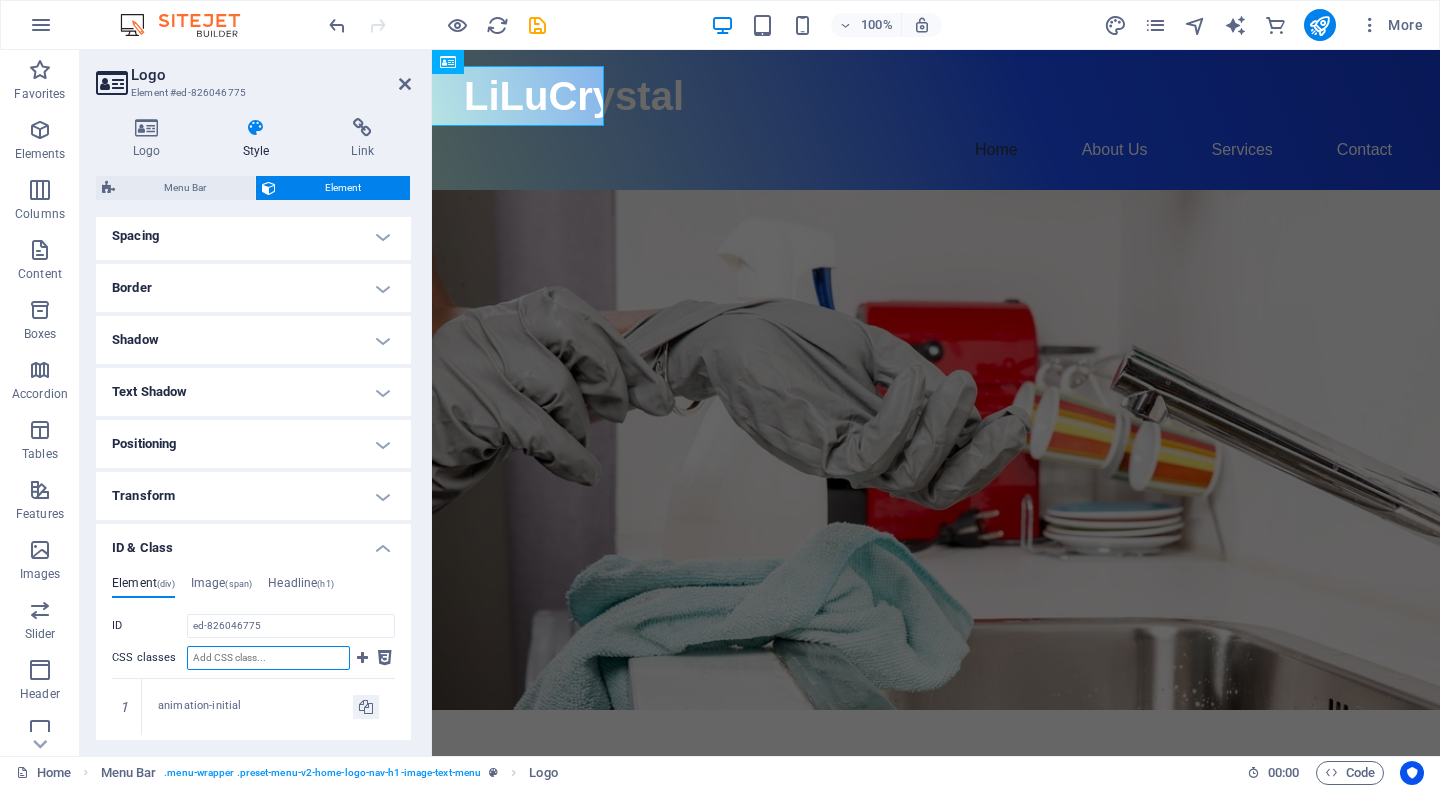 click on "CSS classes" at bounding box center (268, 658) 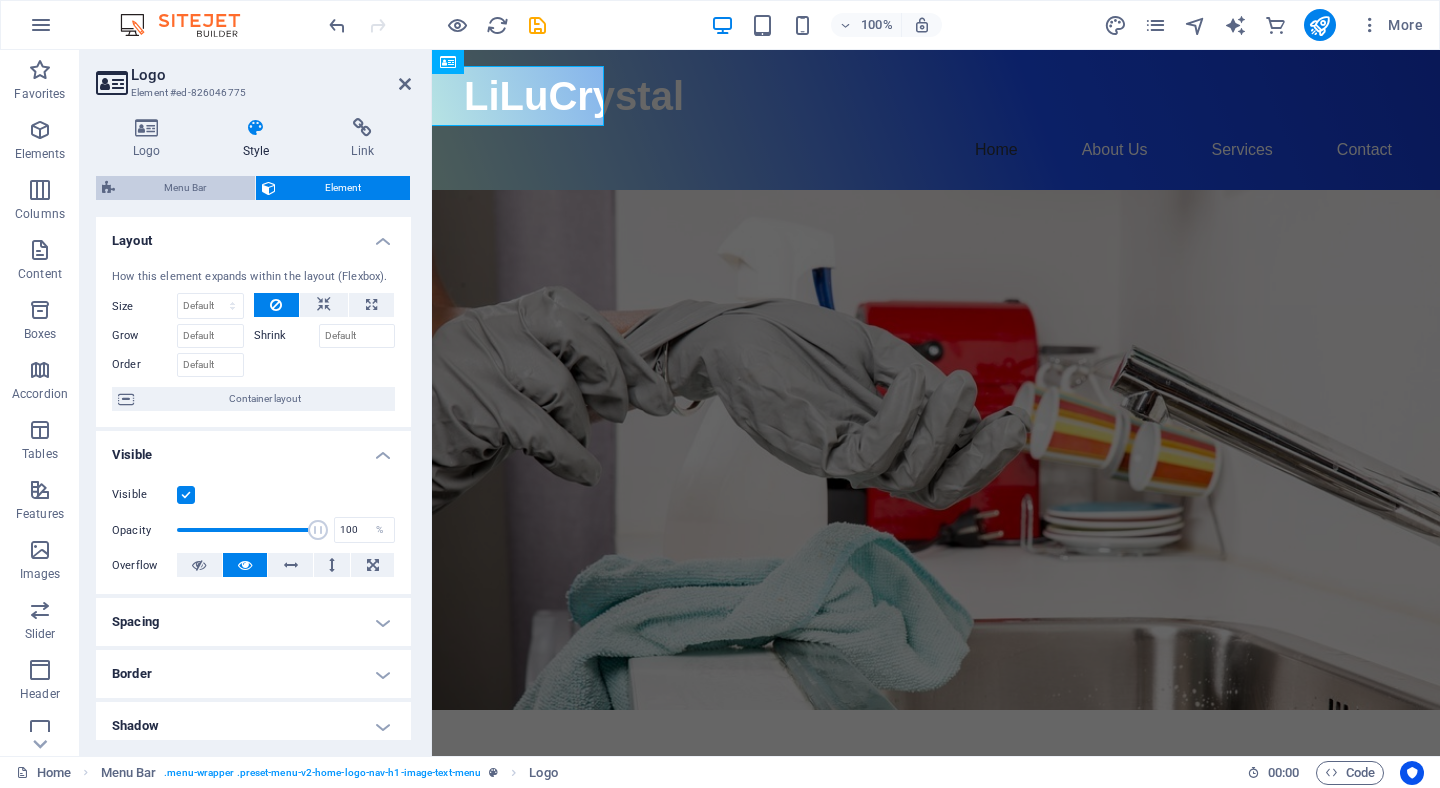 scroll, scrollTop: 0, scrollLeft: 0, axis: both 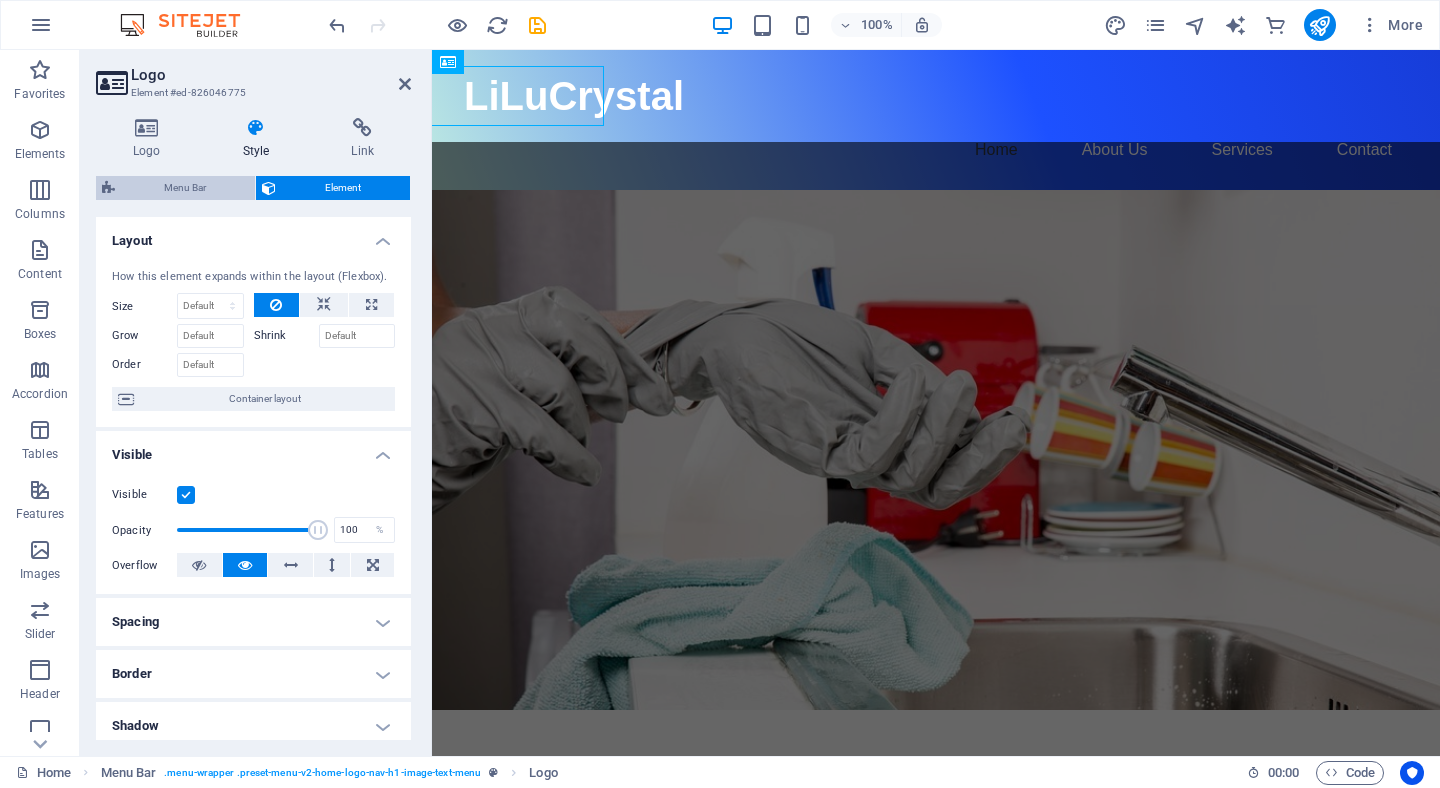 click on "Menu Bar" at bounding box center (185, 188) 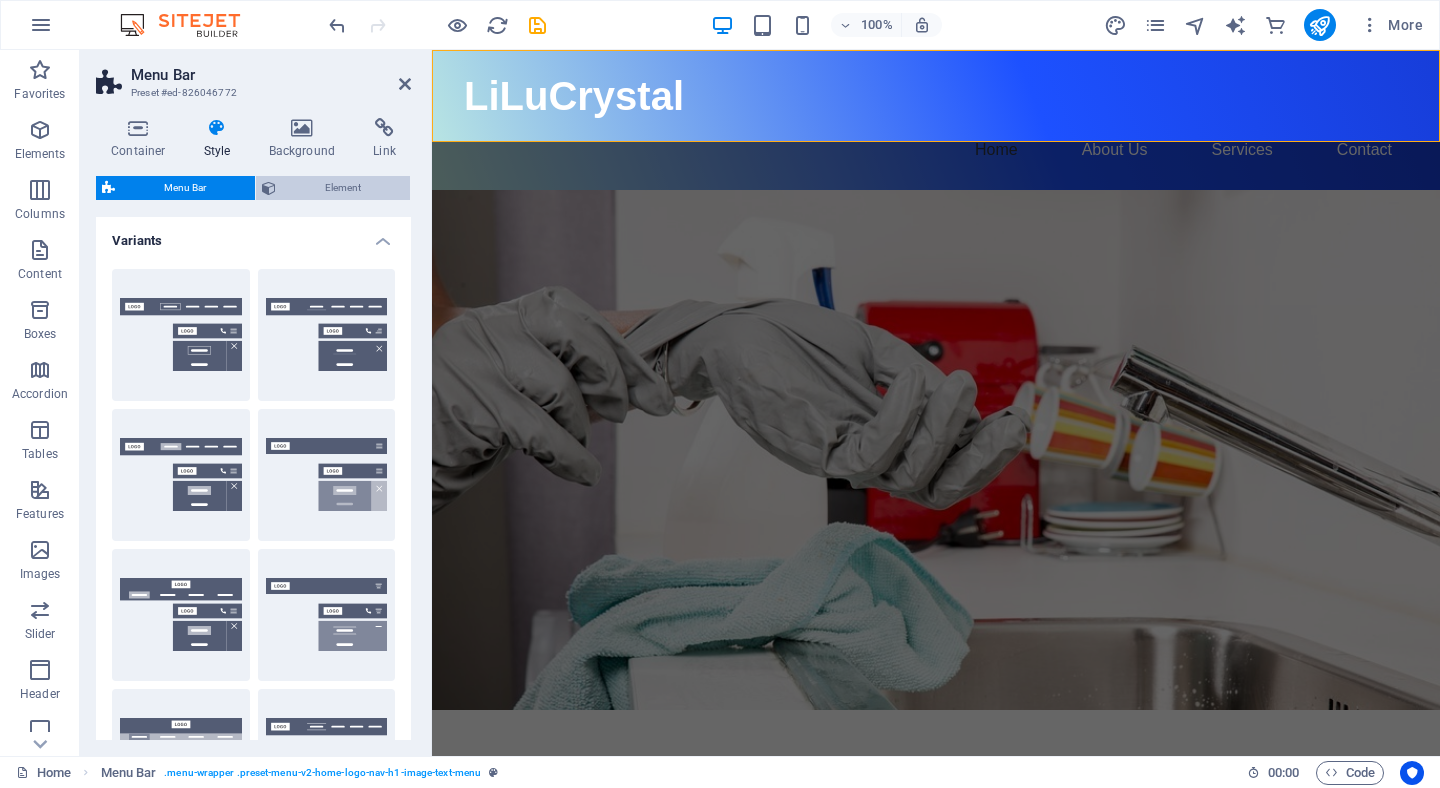click on "Element" at bounding box center [343, 188] 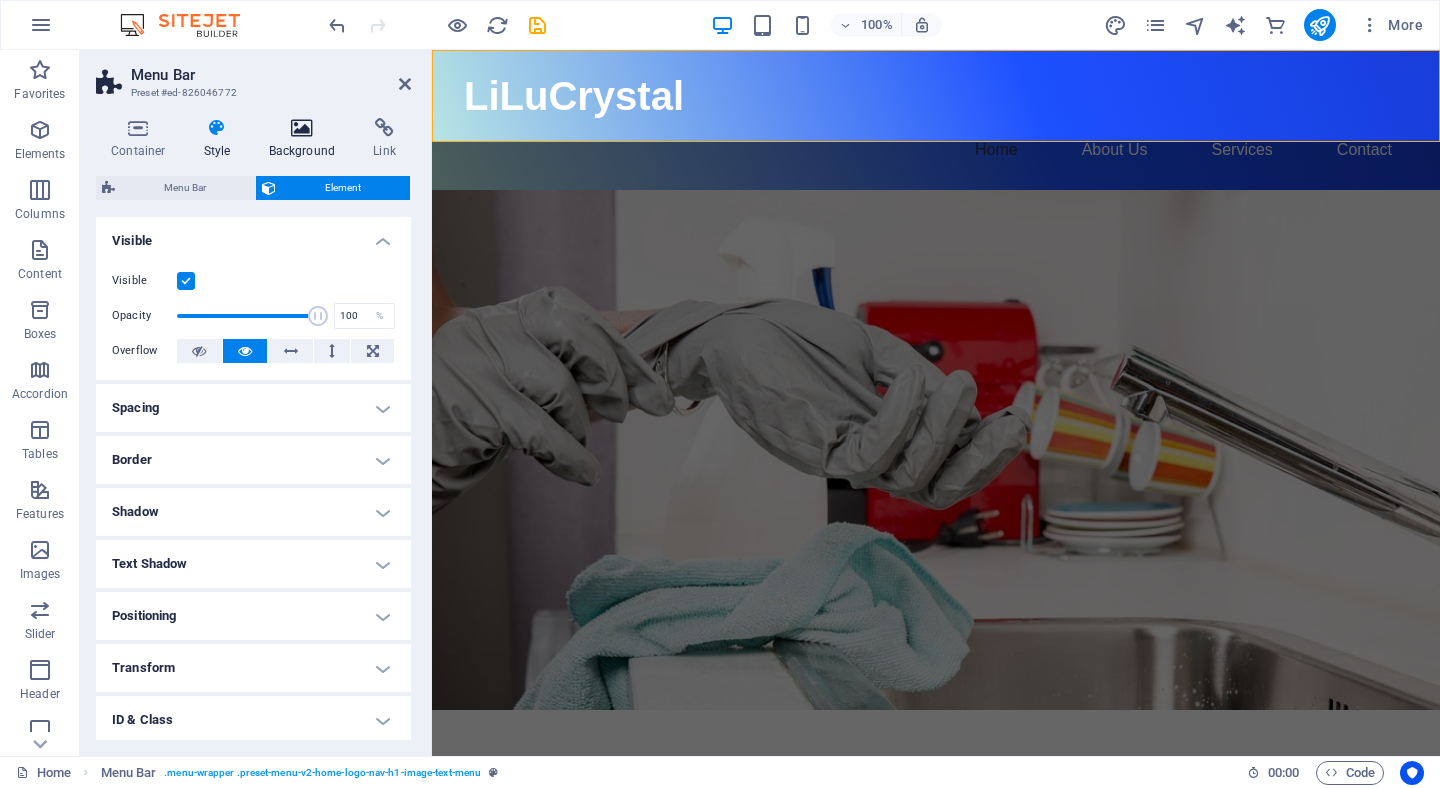 click on "Background" at bounding box center (306, 139) 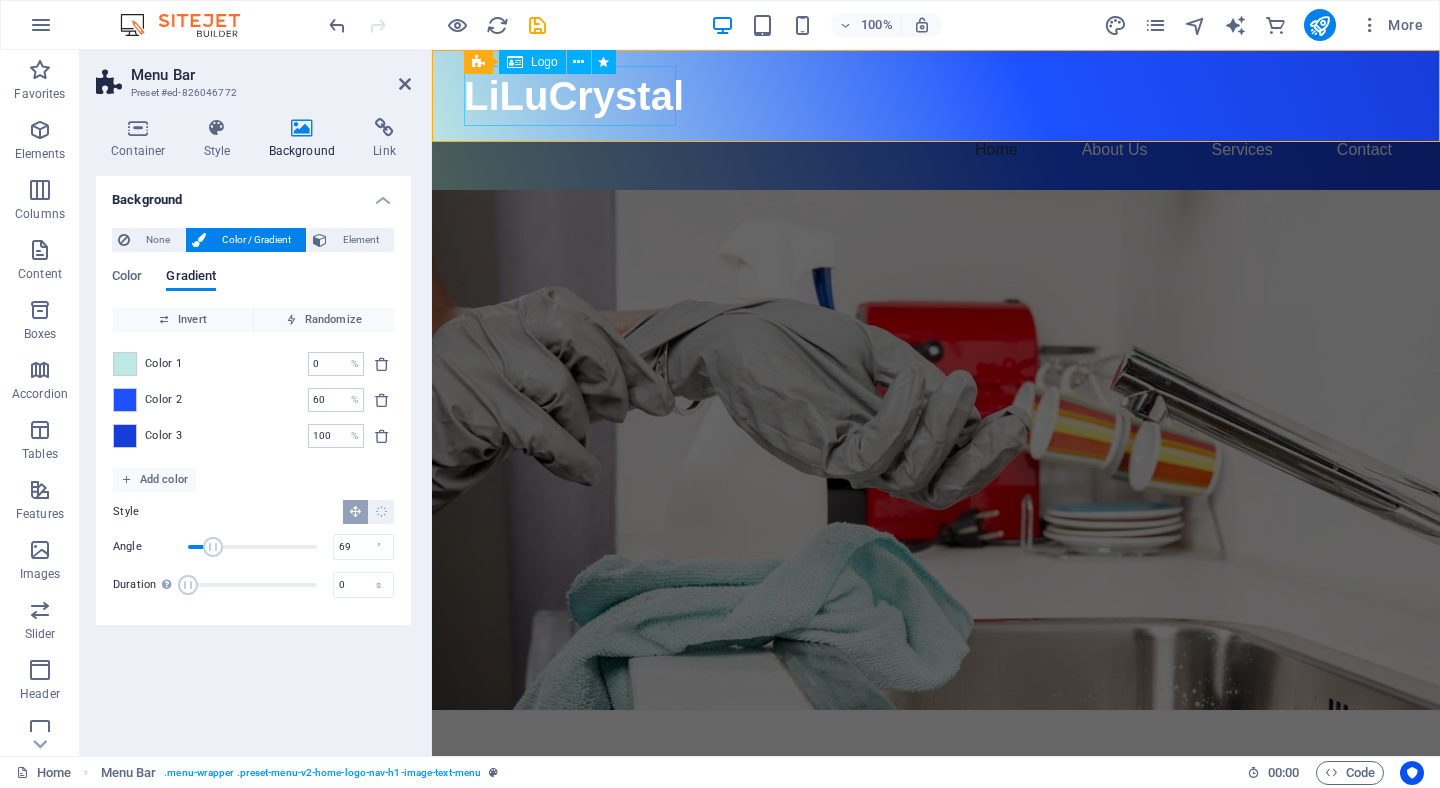 click on "LiLuCrystal" at bounding box center (936, 96) 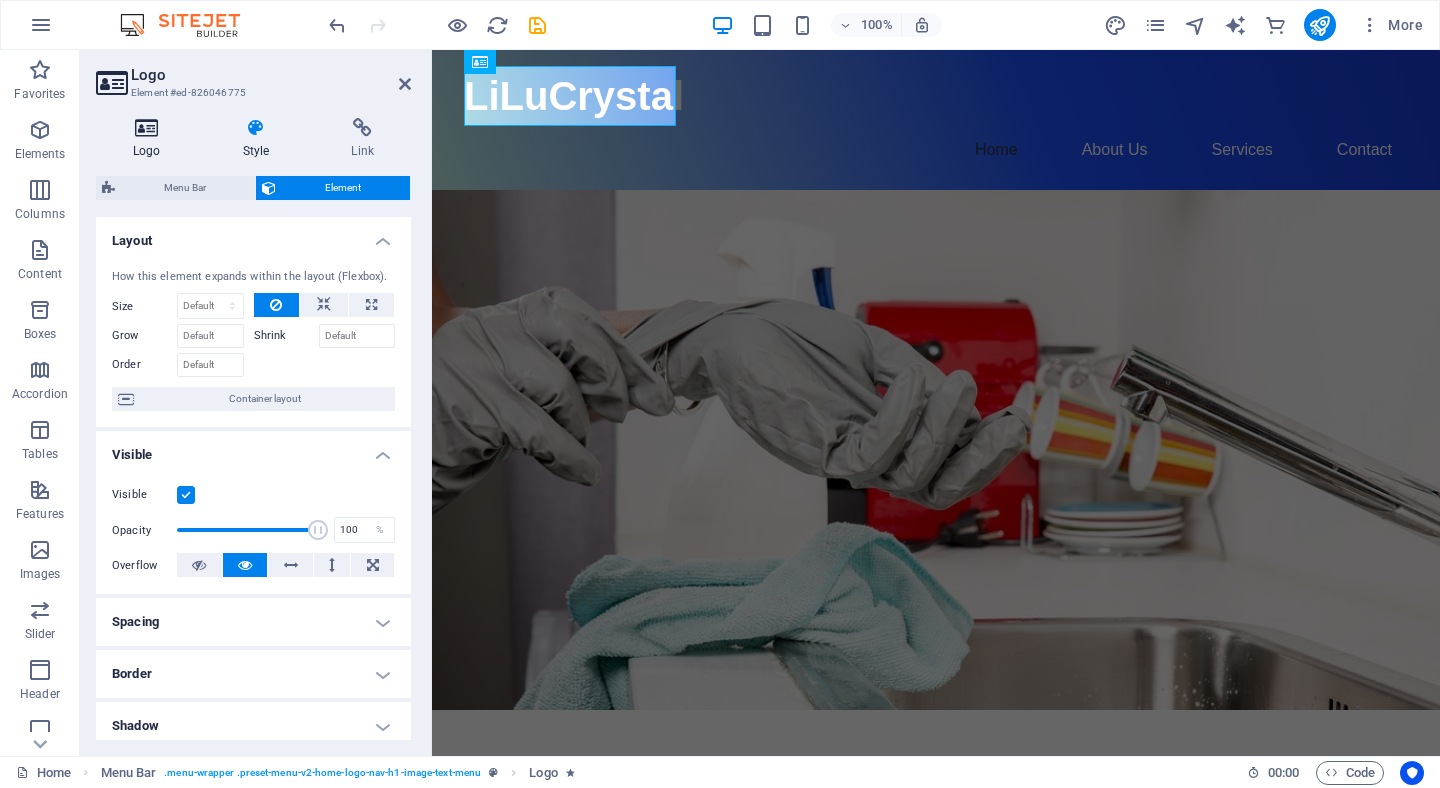 click on "Logo" at bounding box center [151, 139] 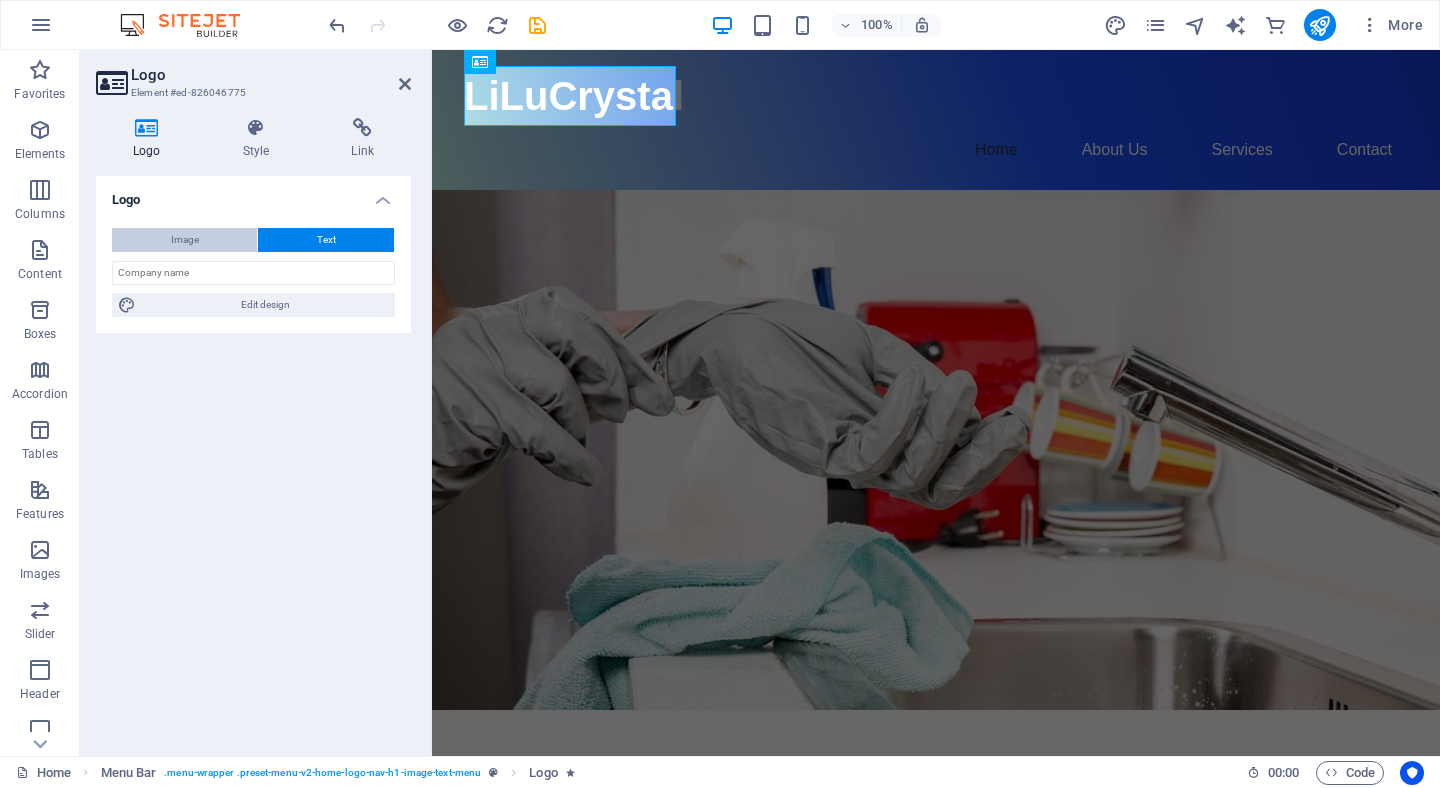 click on "Image" at bounding box center (184, 240) 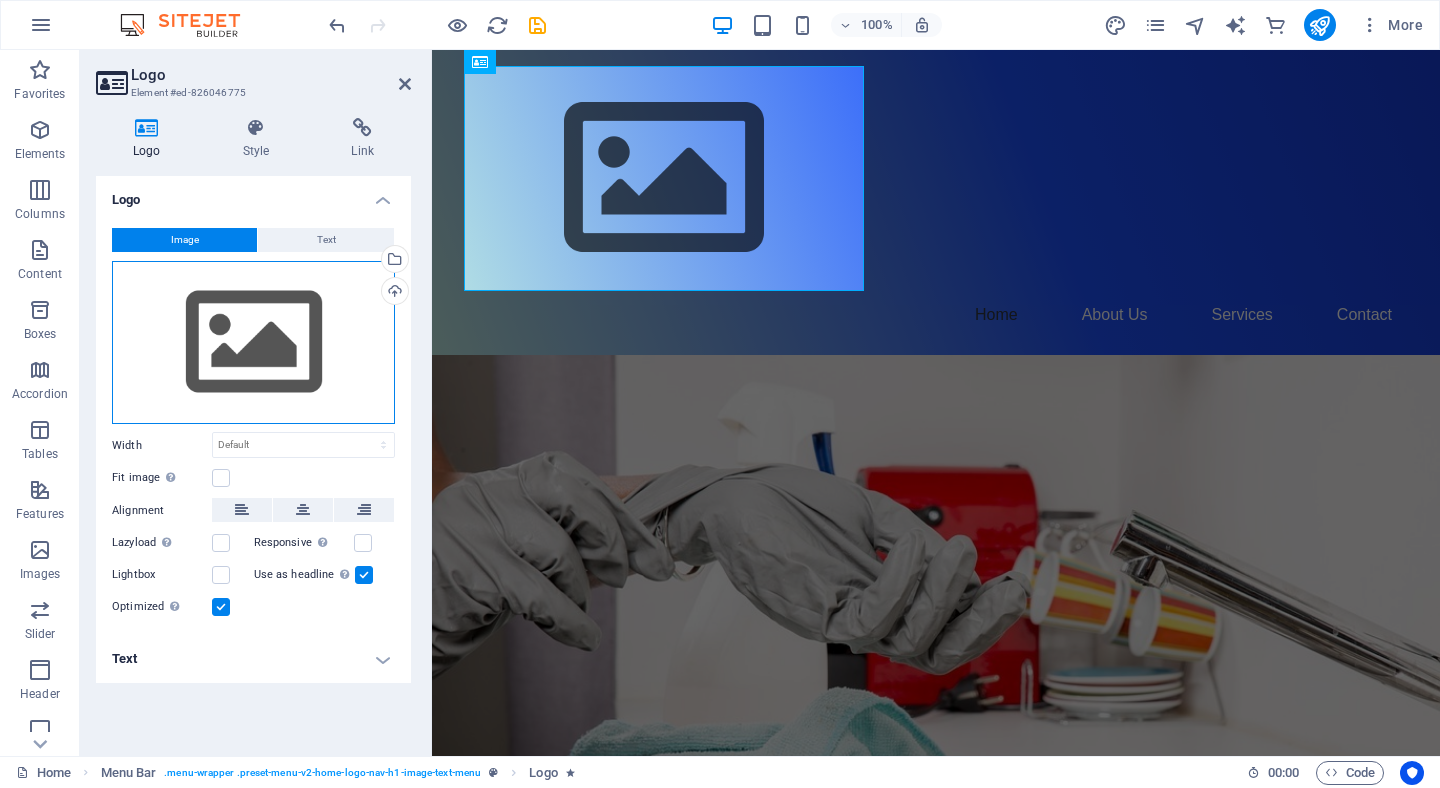 click on "Drag files here, click to choose files or select files from Files or our free stock photos & videos" at bounding box center (253, 343) 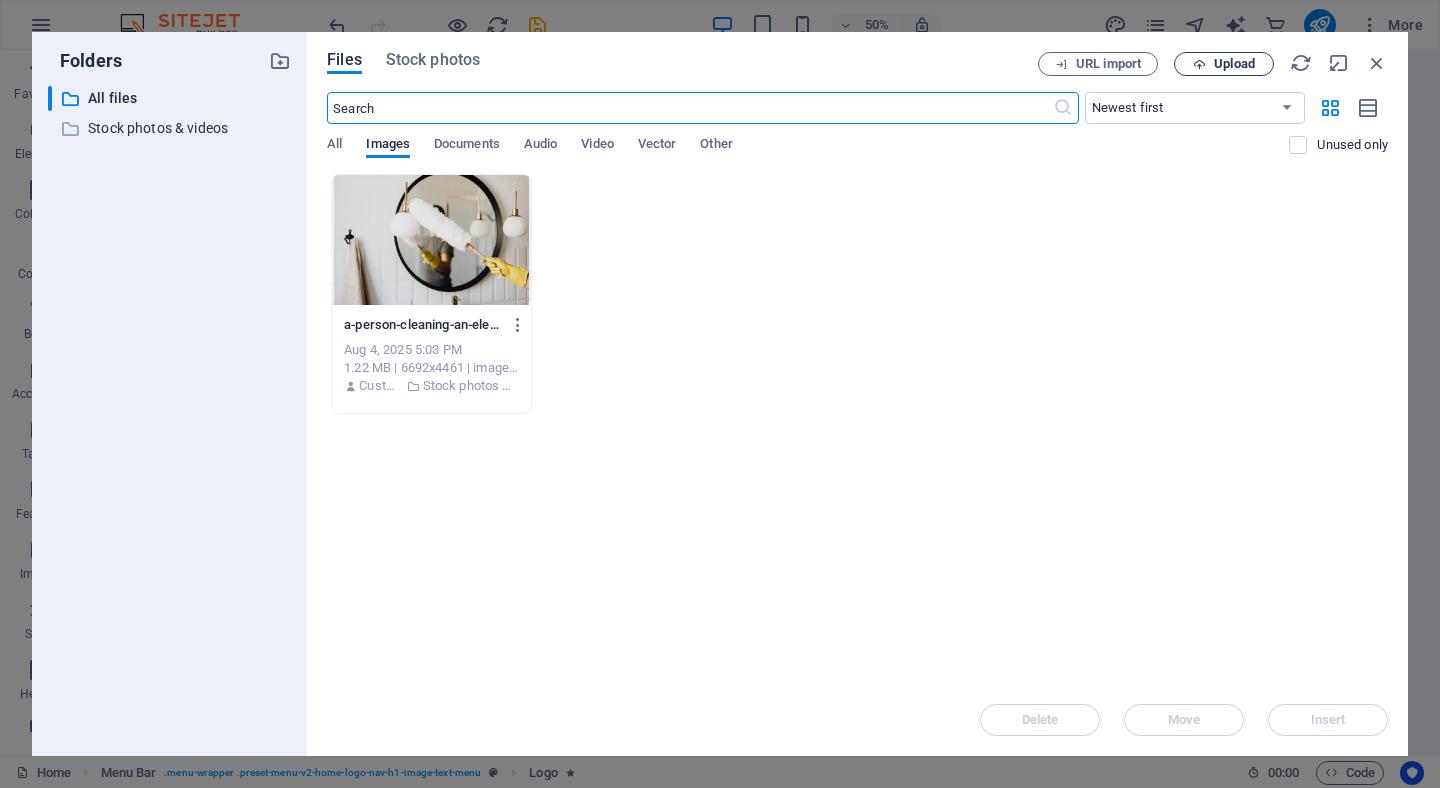 click on "Upload" at bounding box center (1234, 64) 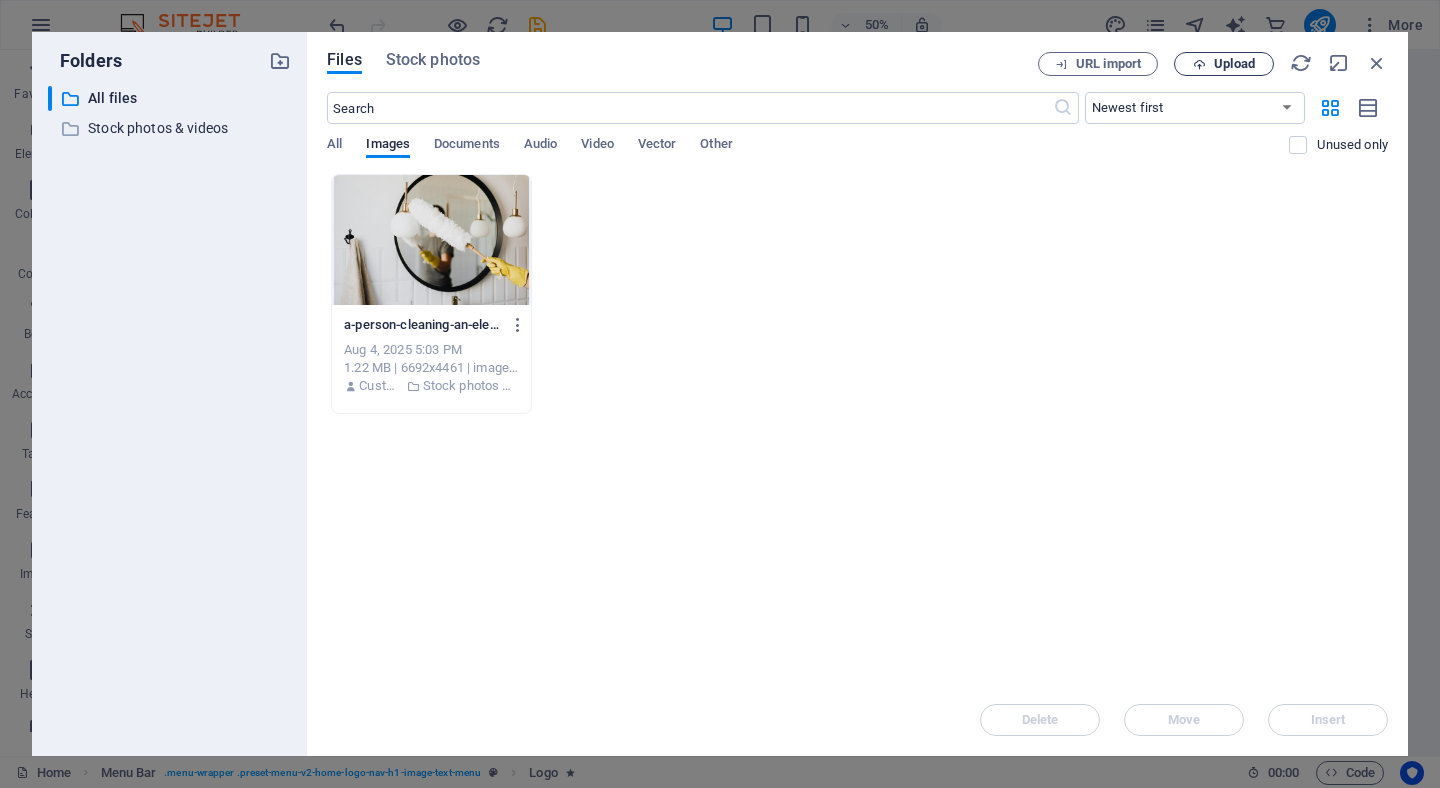 click on "Upload" at bounding box center (1224, 64) 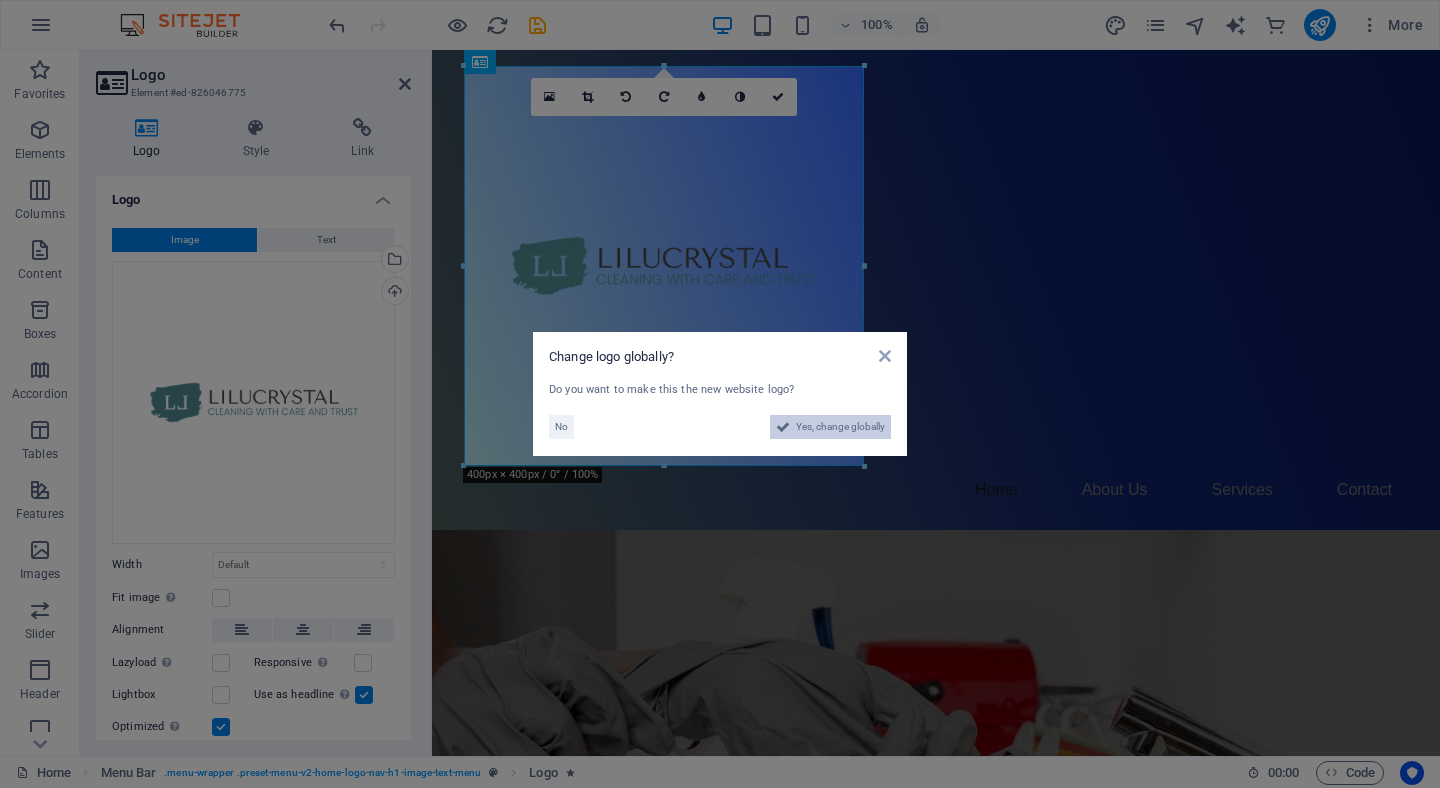 click on "Yes, change globally" at bounding box center (840, 427) 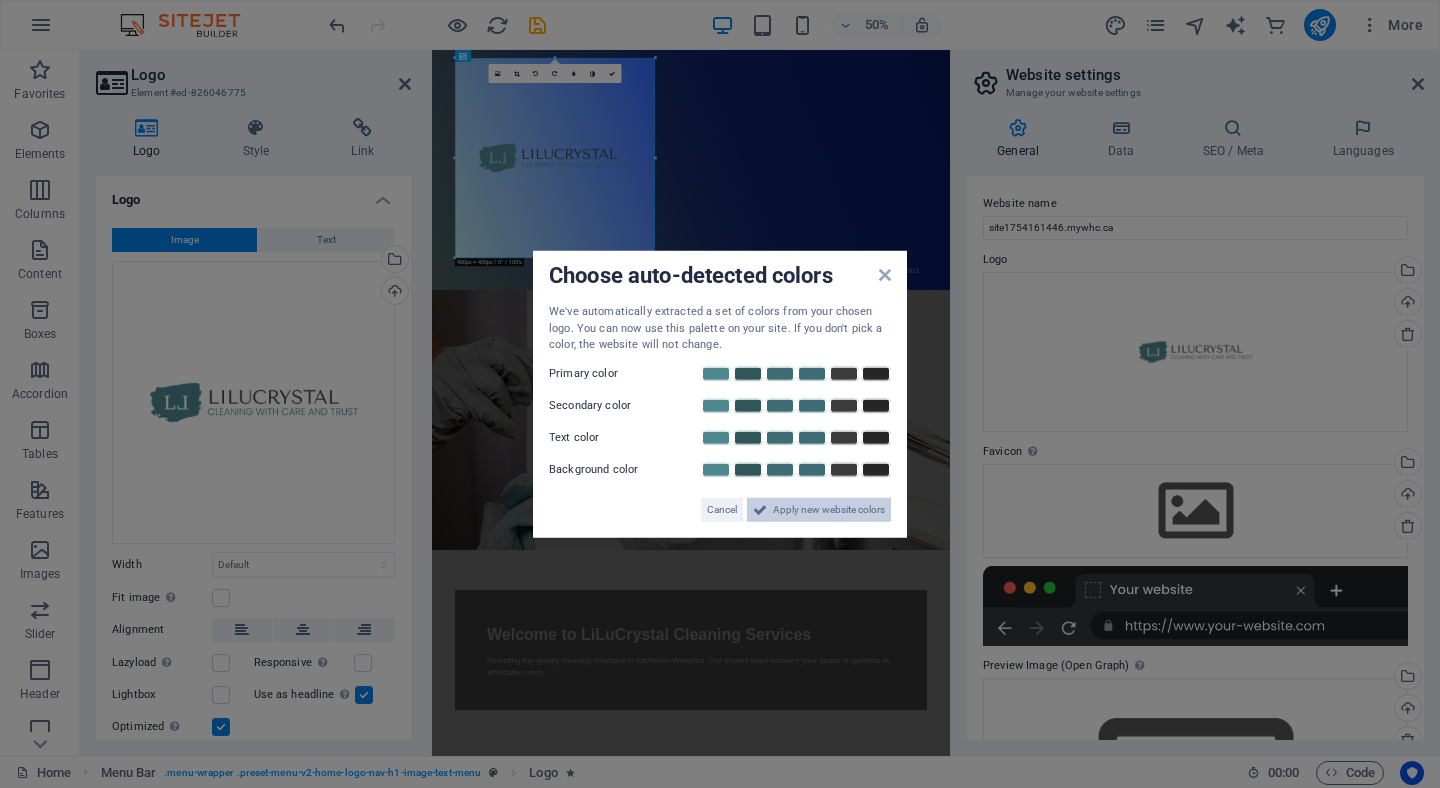 click on "Apply new website colors" at bounding box center [829, 509] 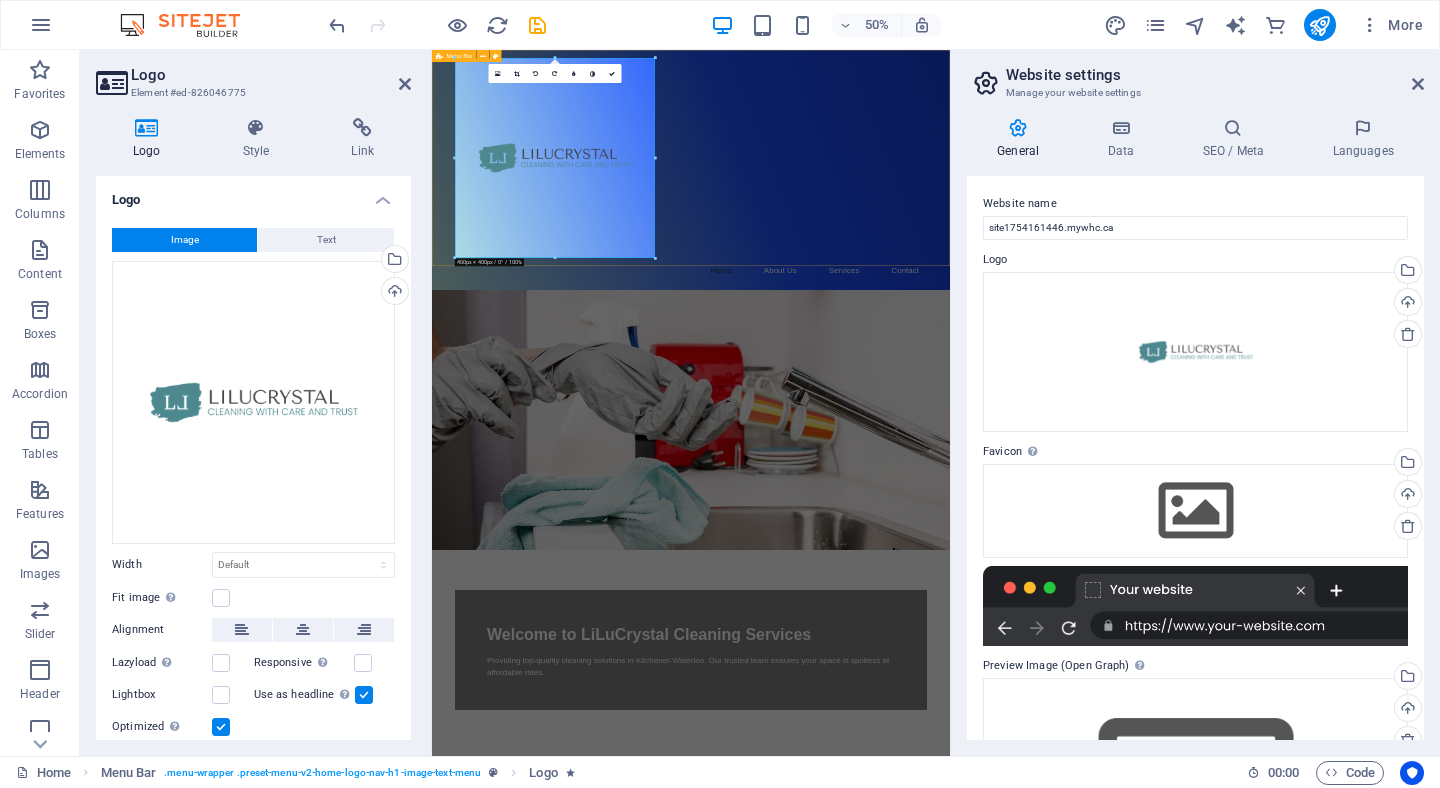 drag, startPoint x: 986, startPoint y: 308, endPoint x: 676, endPoint y: 440, distance: 336.93323 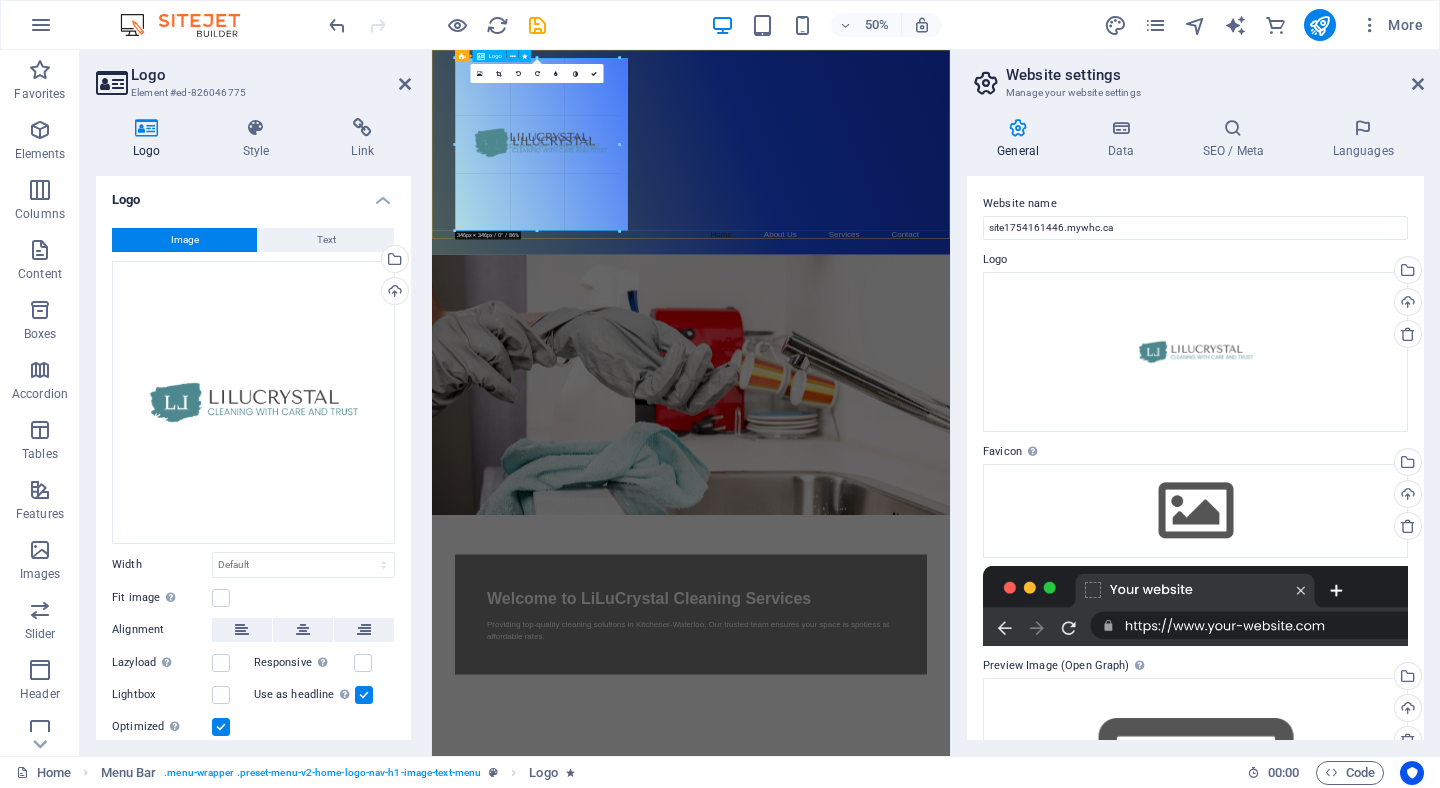 click at bounding box center [691, 144] 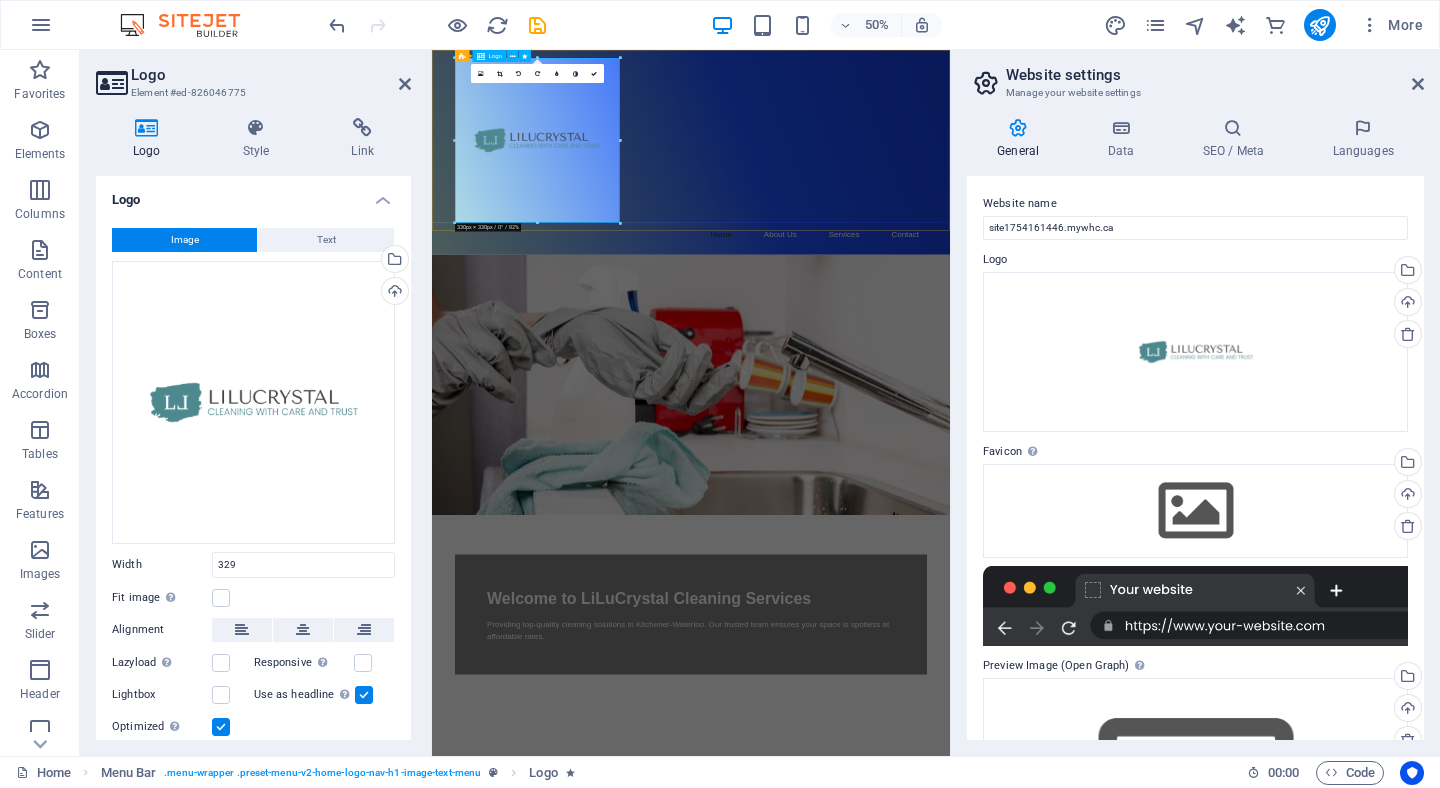 type on "329" 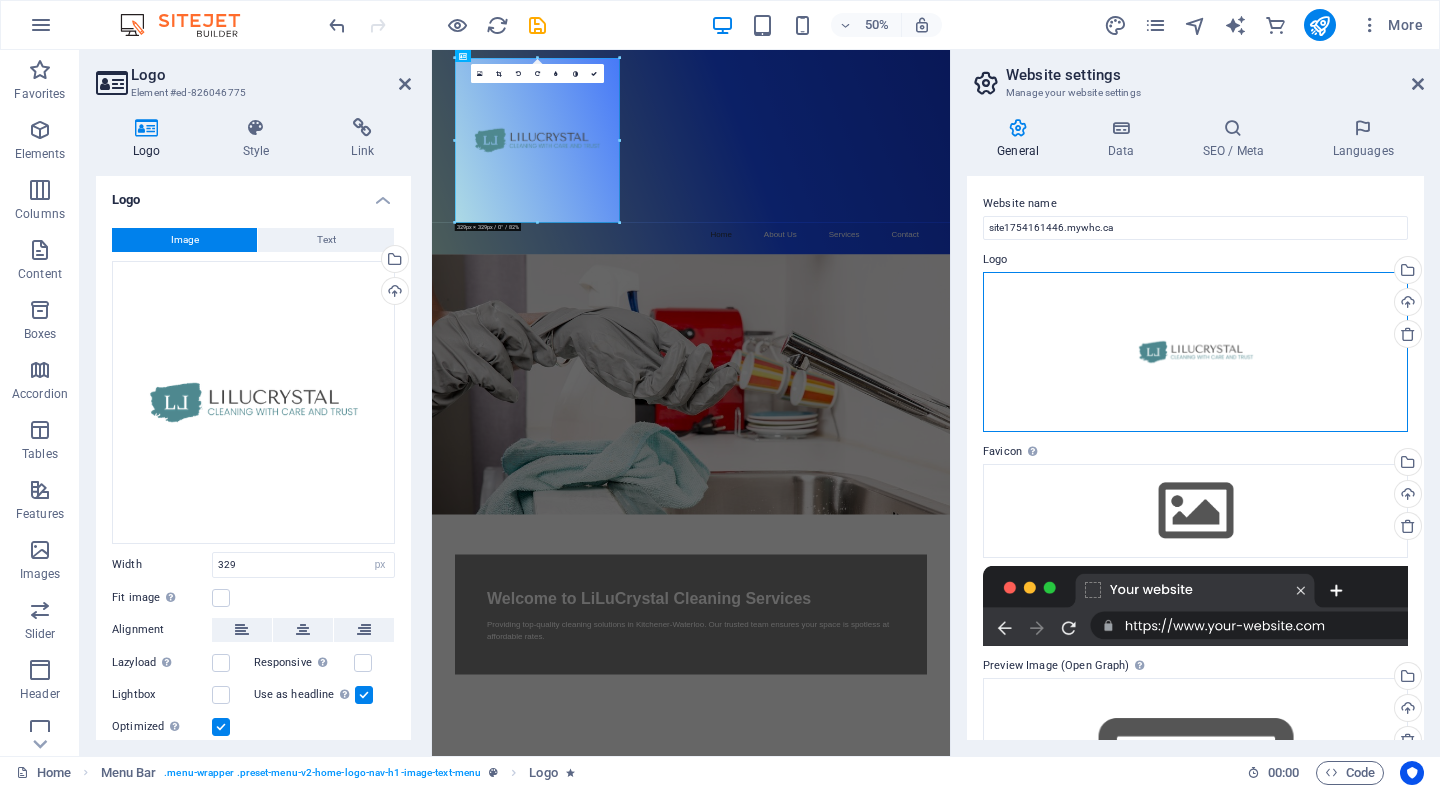 click on "Drag files here, click to choose files or select files from Files or our free stock photos & videos" at bounding box center (1195, 352) 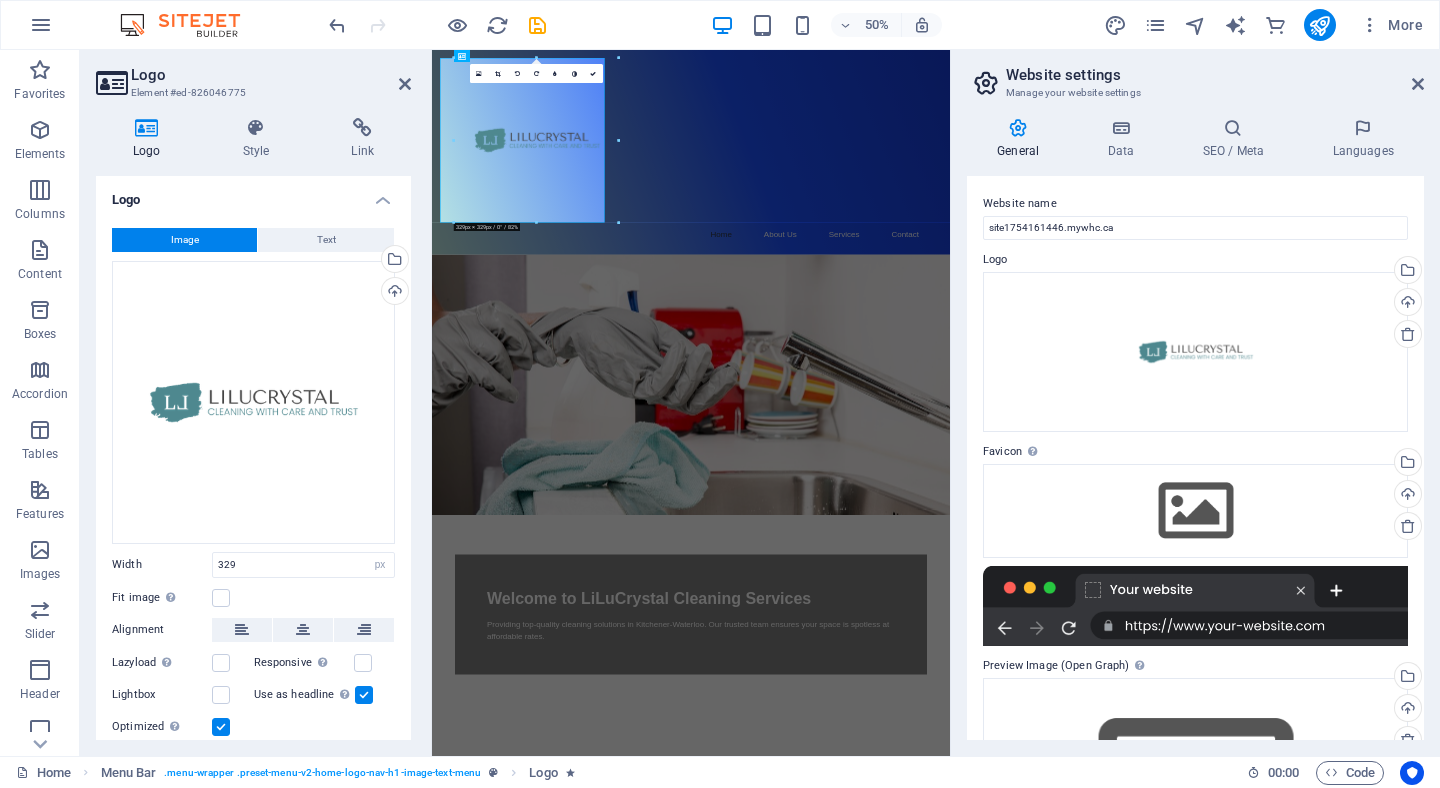click on "Website settings Manage your website settings" at bounding box center [1197, 76] 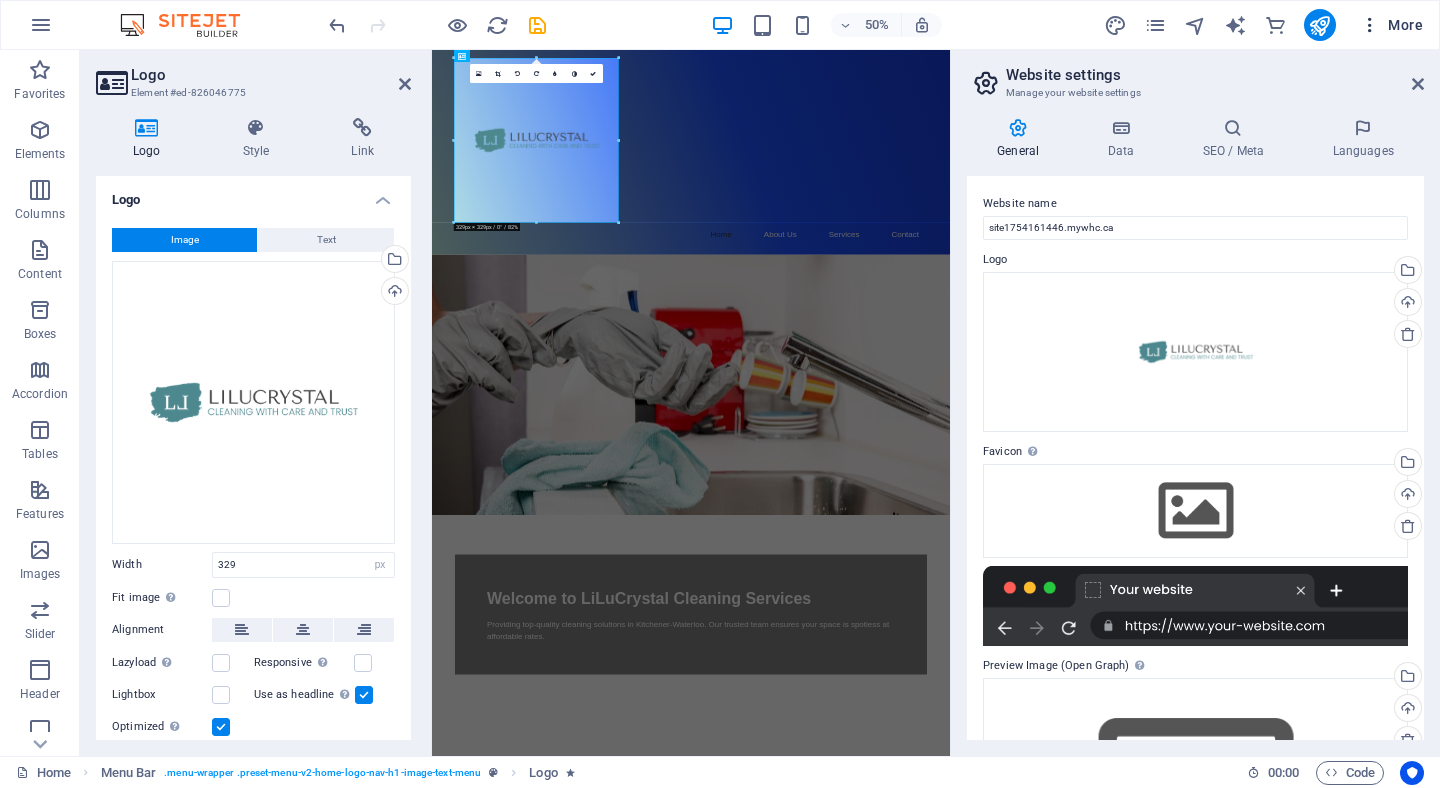 click on "More" at bounding box center [1391, 25] 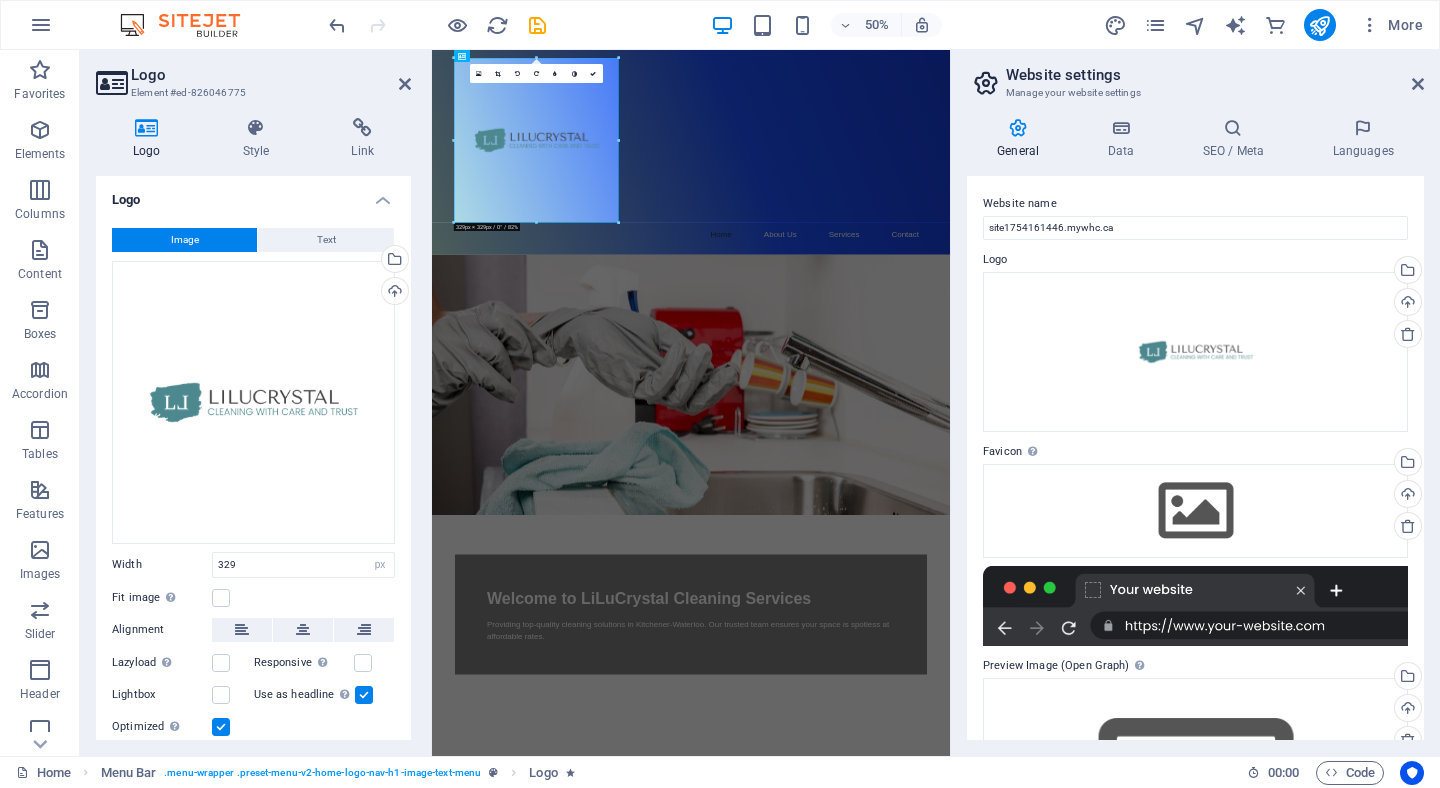 click on "Website Settings SEO Settings SEO Analysis Languages Collections Manager Files & Stock Photos Fonts Content Import To-do Wishes Data" at bounding box center (720, 400) 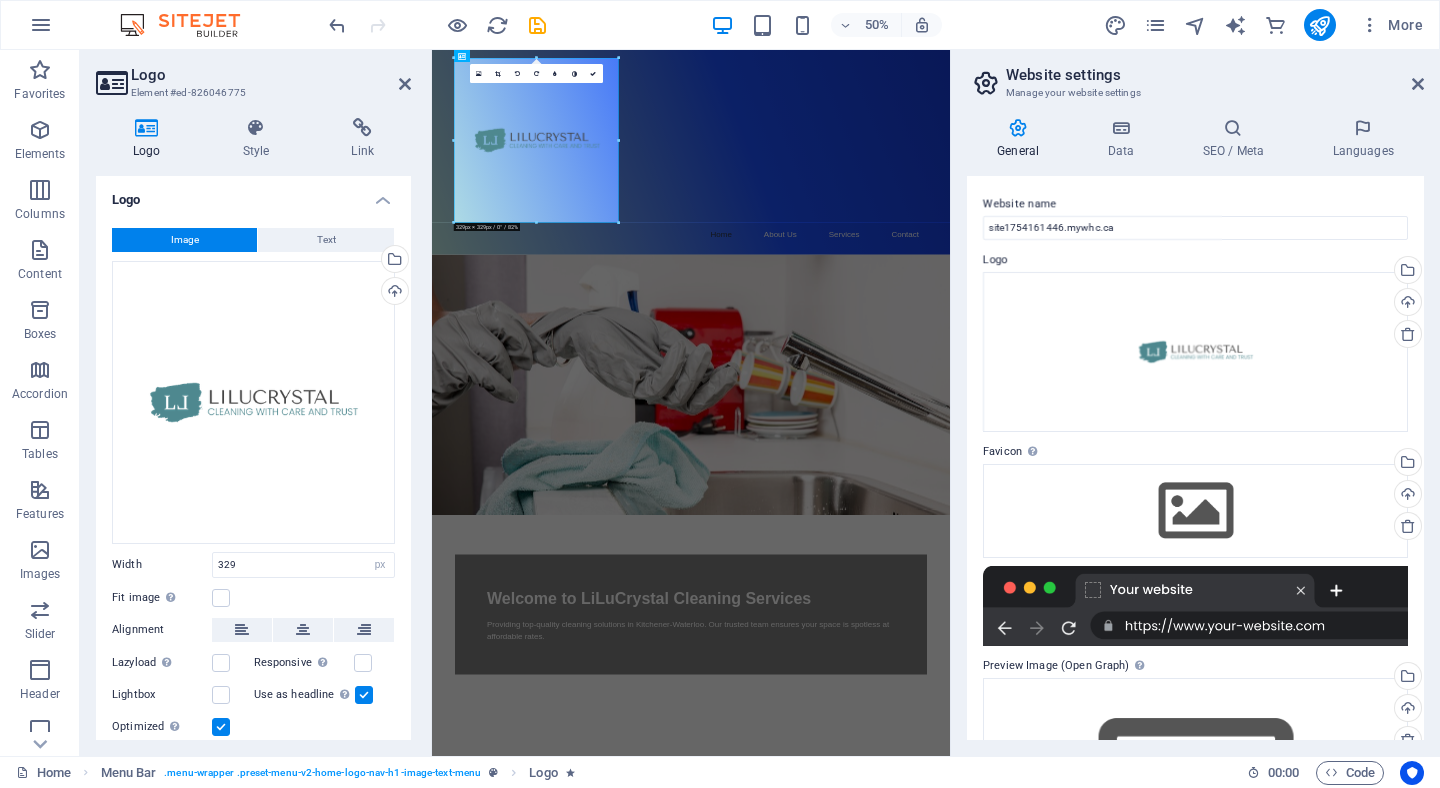 click on "More" at bounding box center (1267, 25) 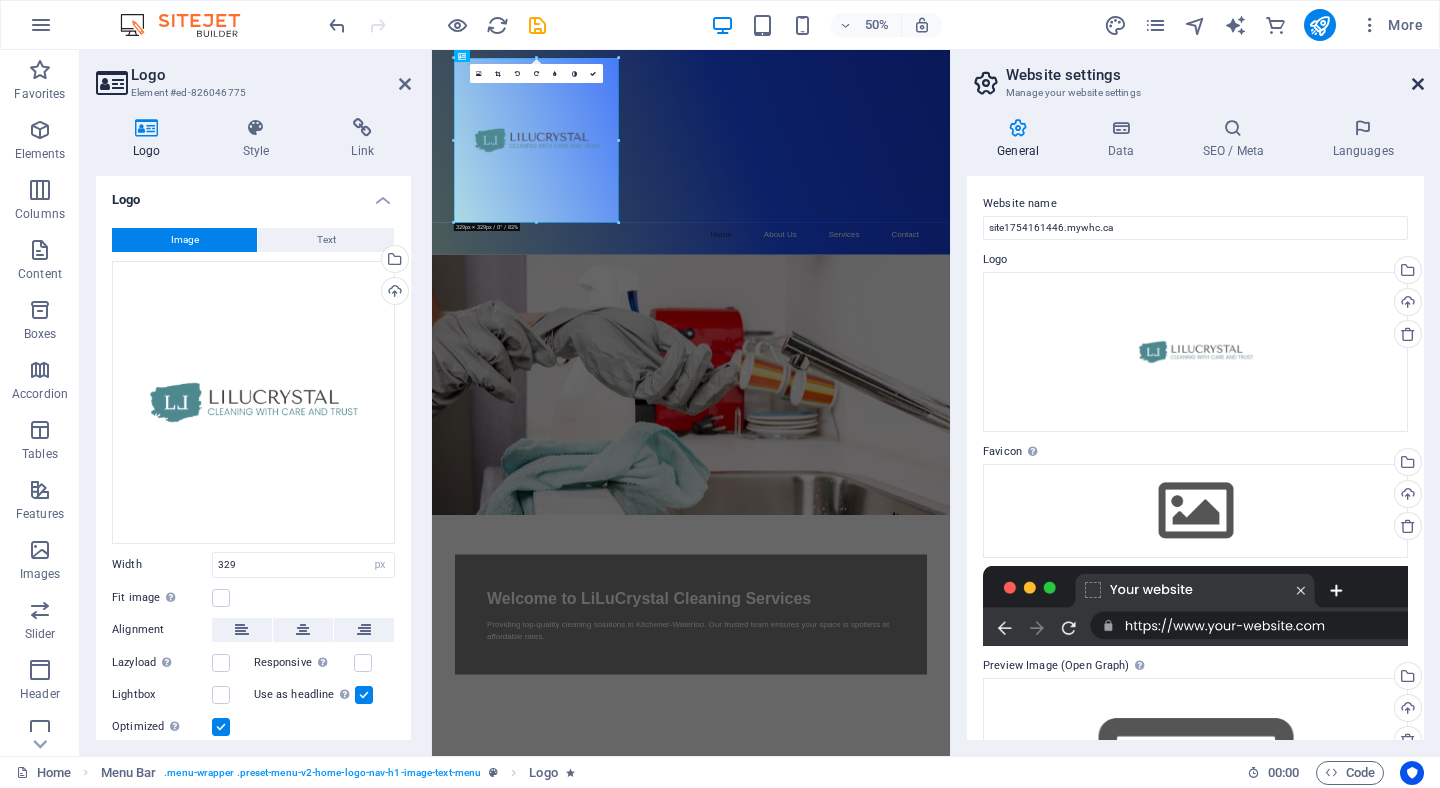 click at bounding box center (1418, 84) 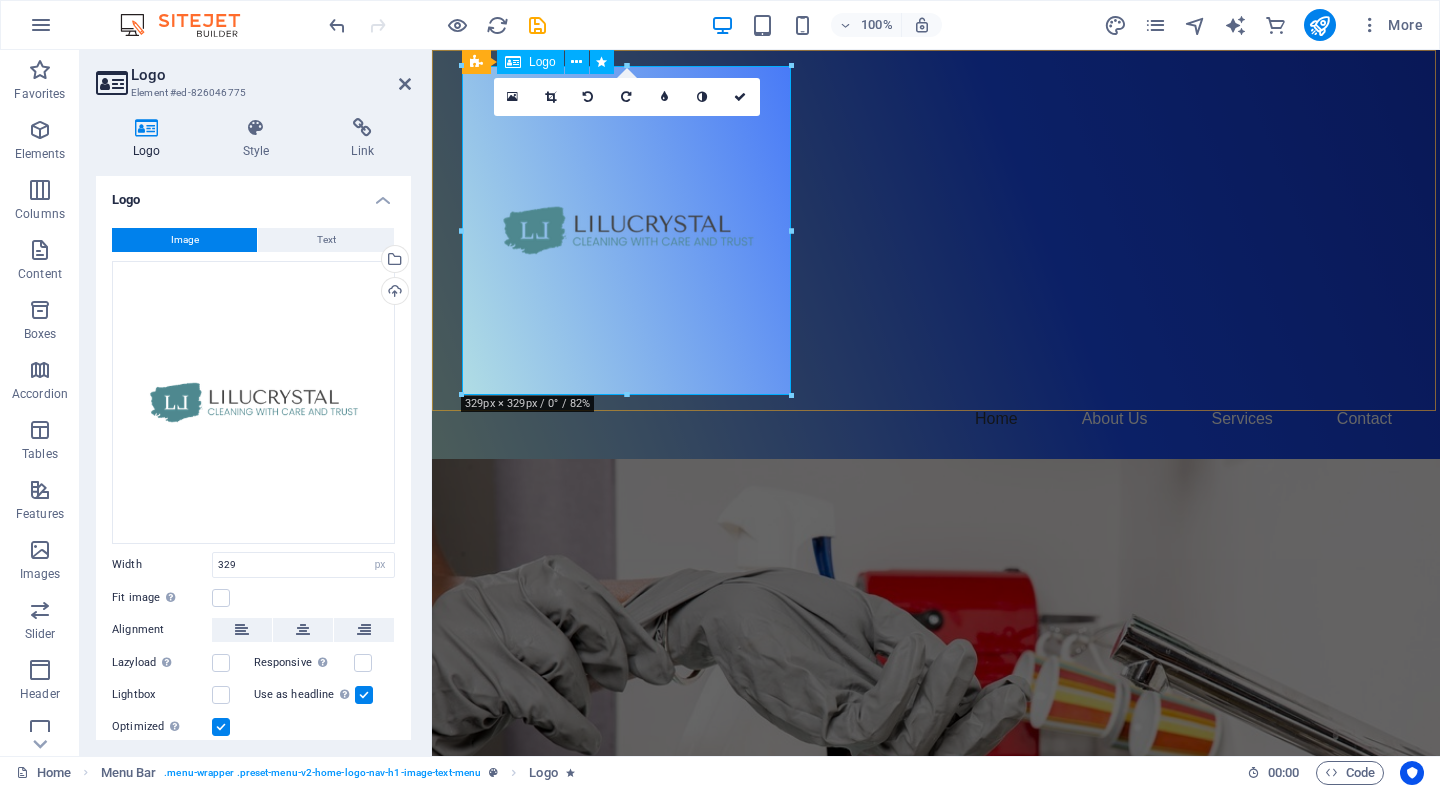 drag, startPoint x: 1058, startPoint y: 442, endPoint x: 627, endPoint y: 341, distance: 442.67596 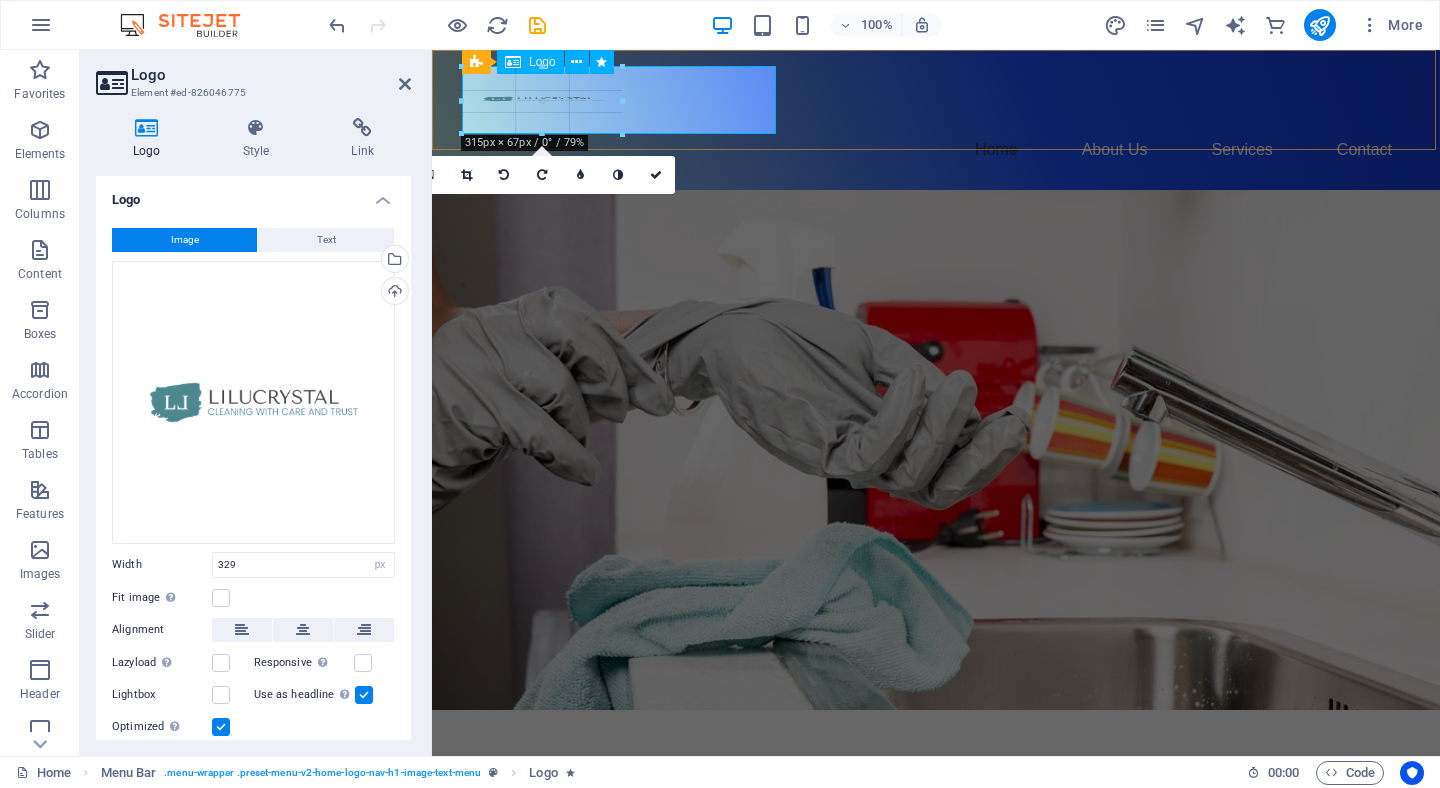 type on "166" 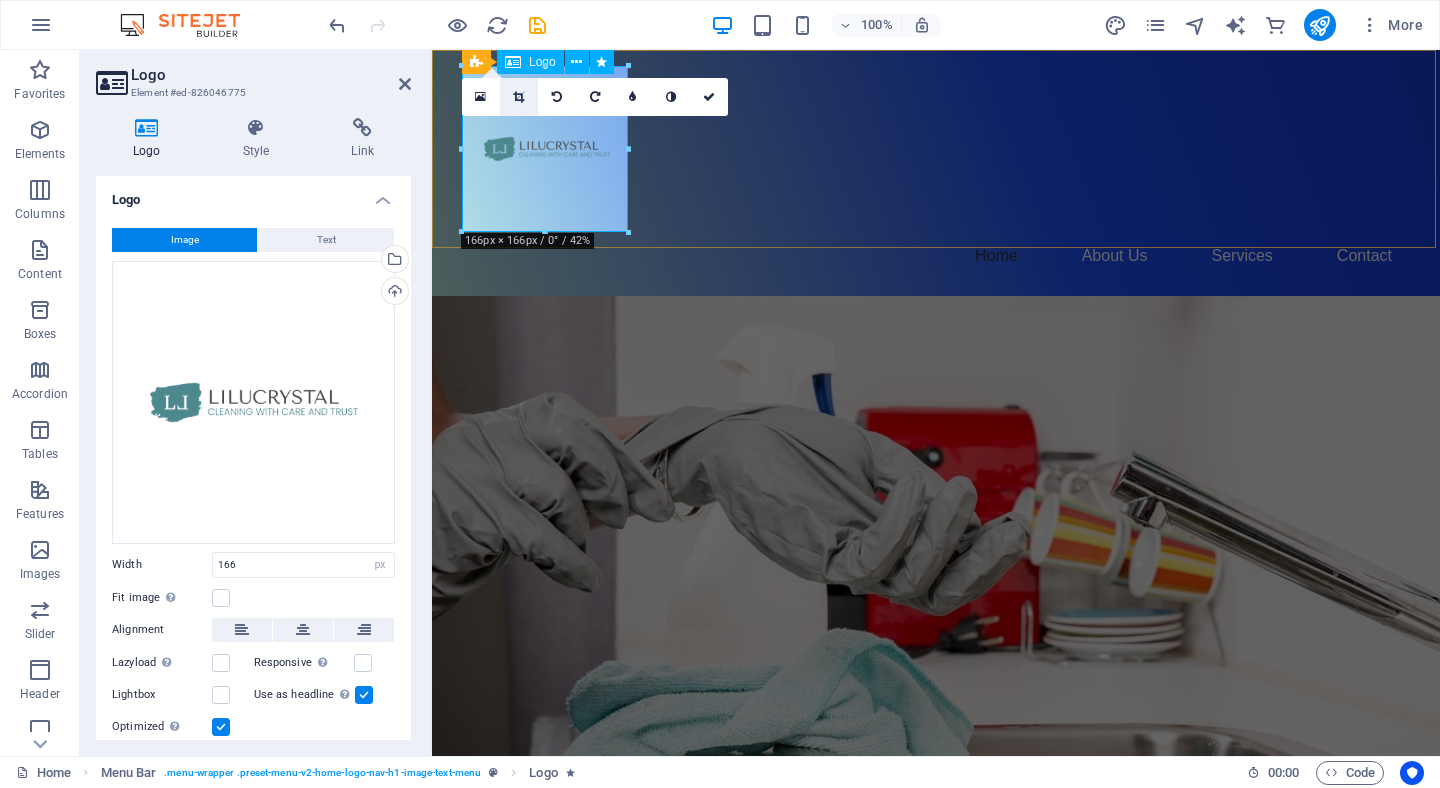 click at bounding box center (518, 97) 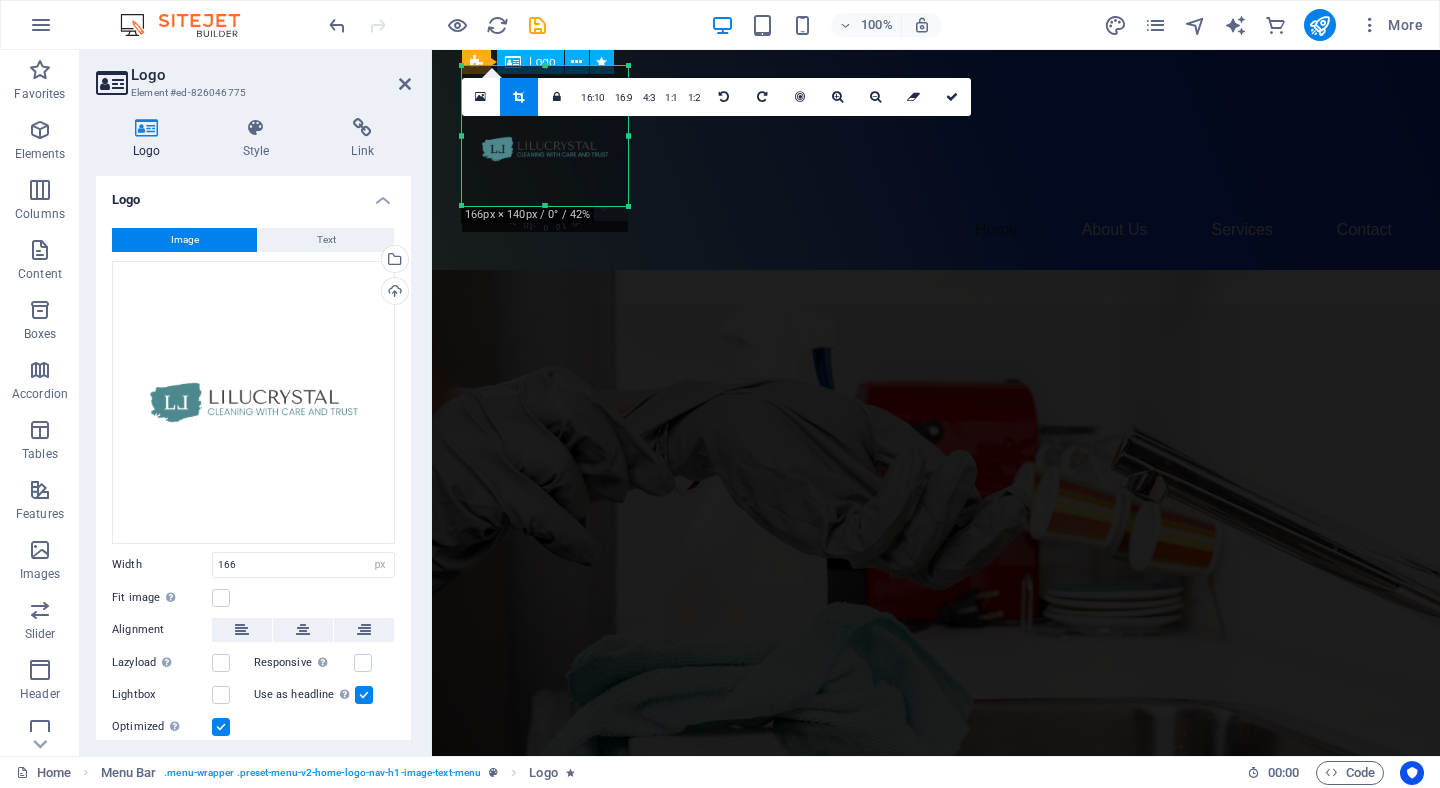 drag, startPoint x: 542, startPoint y: 229, endPoint x: 543, endPoint y: 203, distance: 26.019224 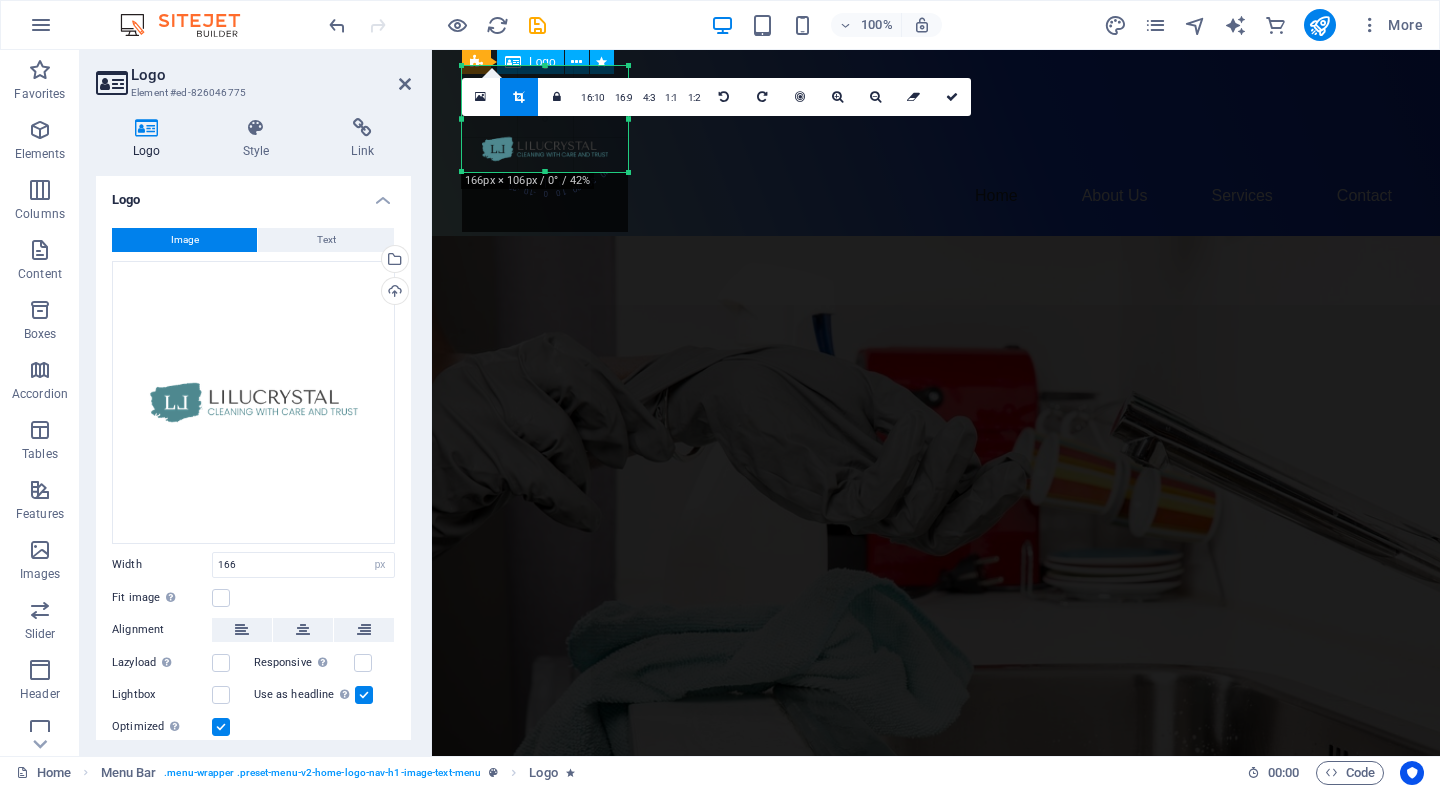 drag, startPoint x: 546, startPoint y: 208, endPoint x: 546, endPoint y: 174, distance: 34 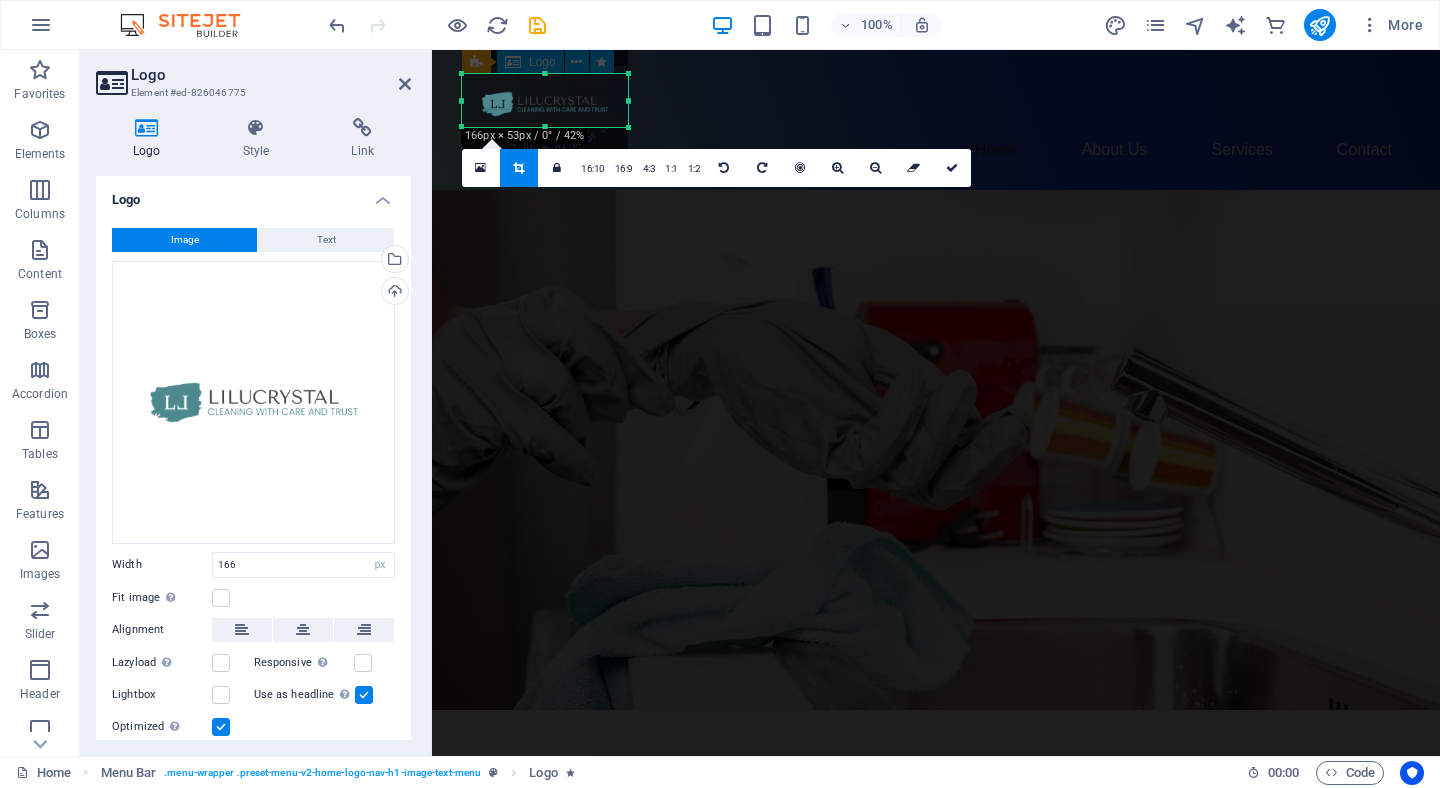 drag, startPoint x: 546, startPoint y: 67, endPoint x: 547, endPoint y: 120, distance: 53.009434 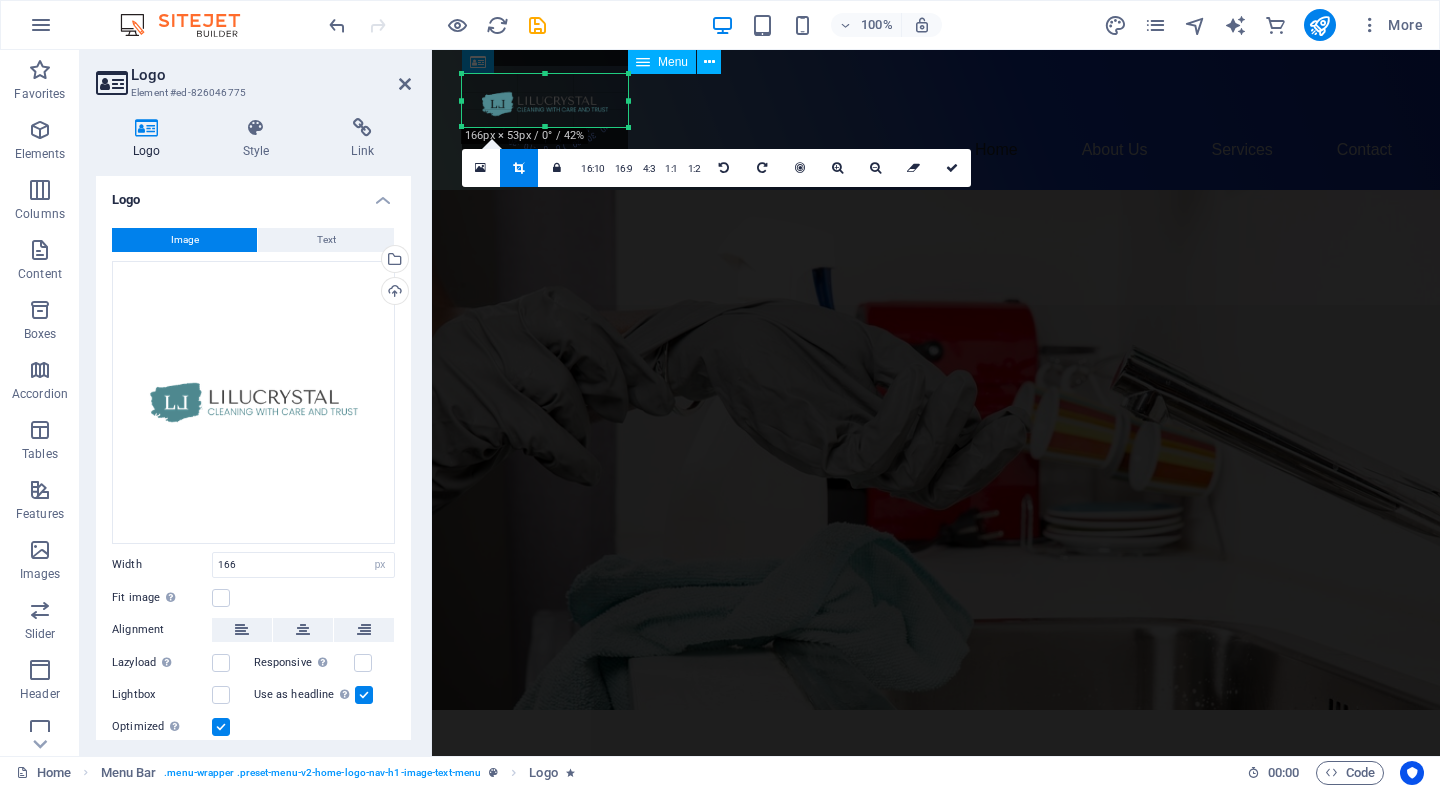 click on "Home About Us Services Contact" at bounding box center [936, 150] 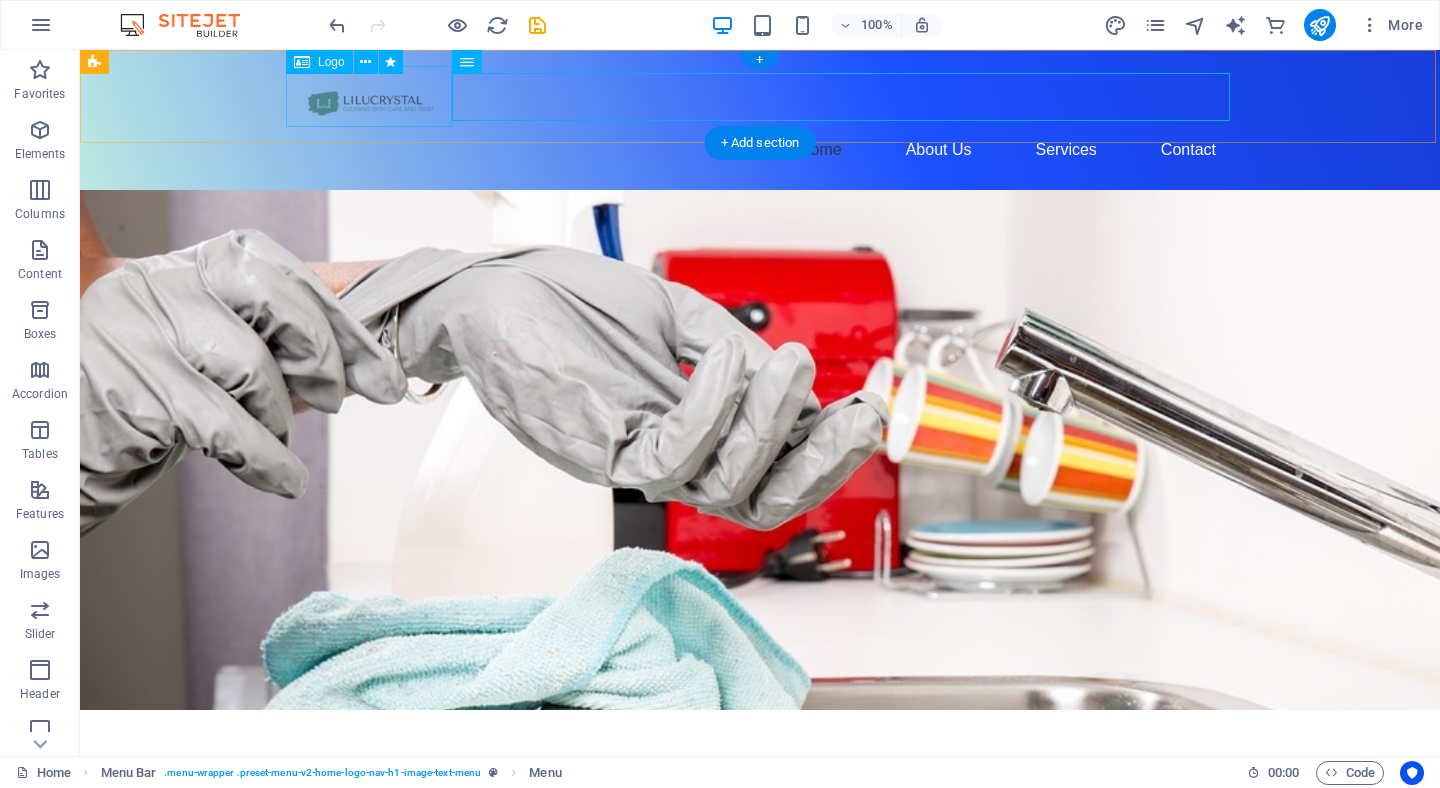 click at bounding box center [760, 96] 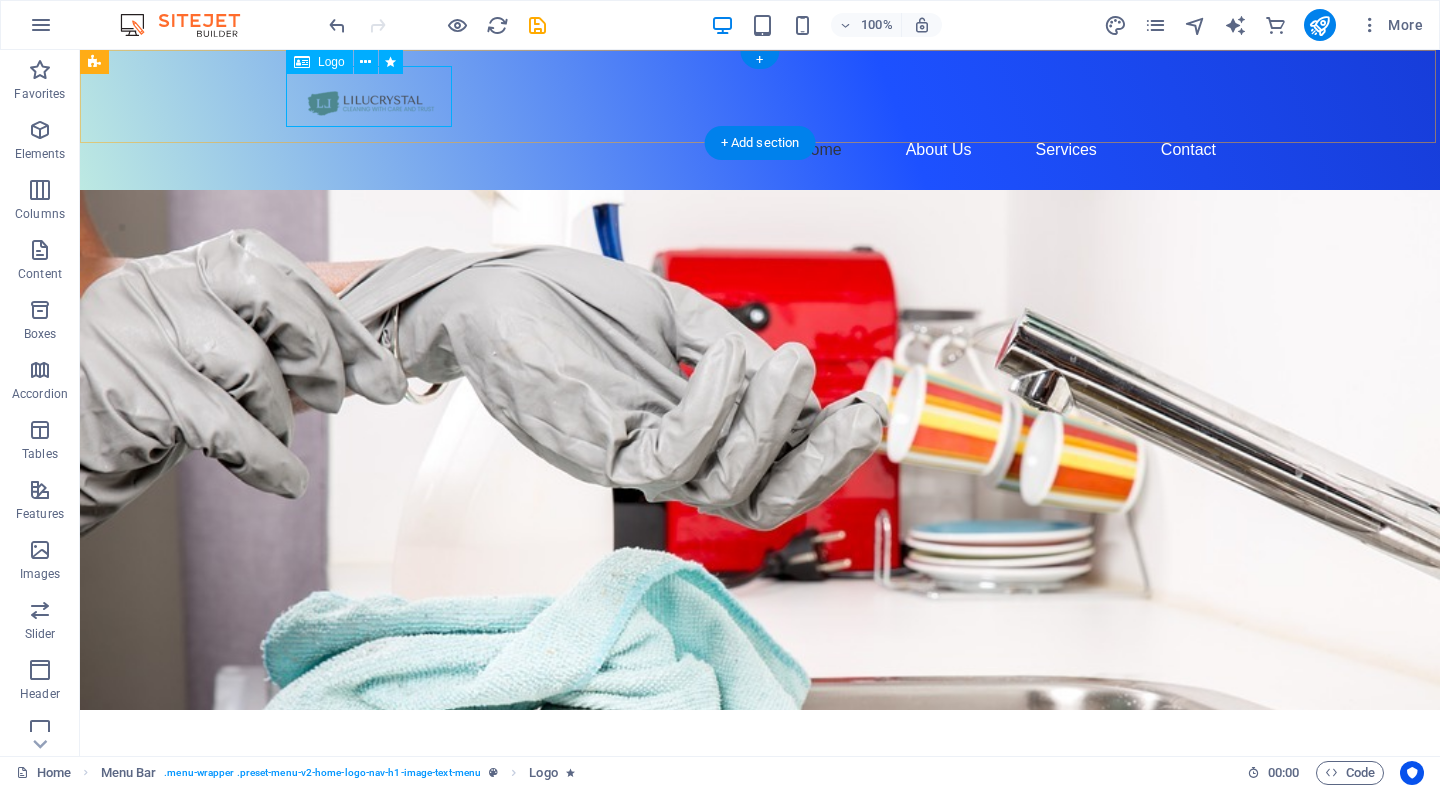 click at bounding box center (760, 96) 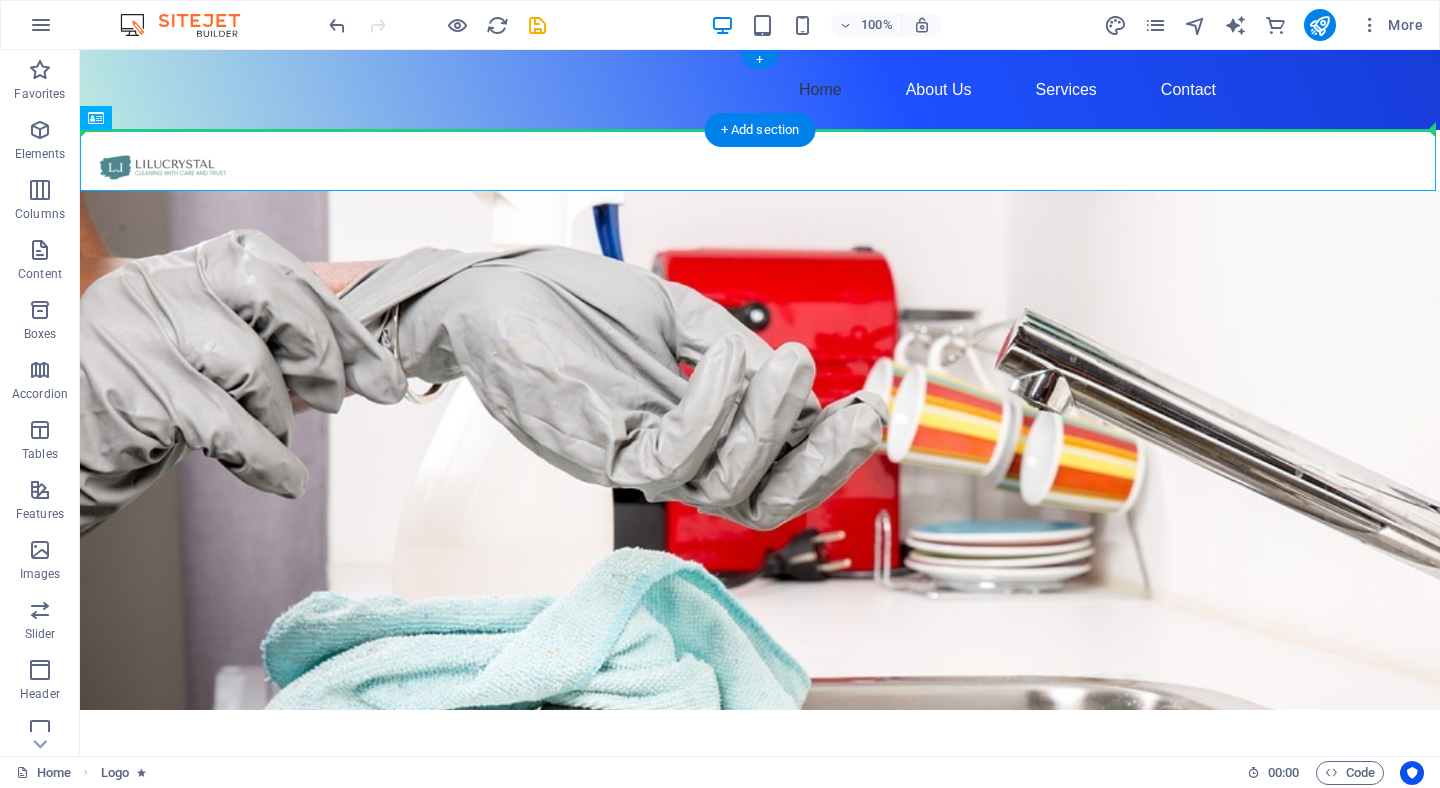 drag, startPoint x: 180, startPoint y: 170, endPoint x: 190, endPoint y: 98, distance: 72.691124 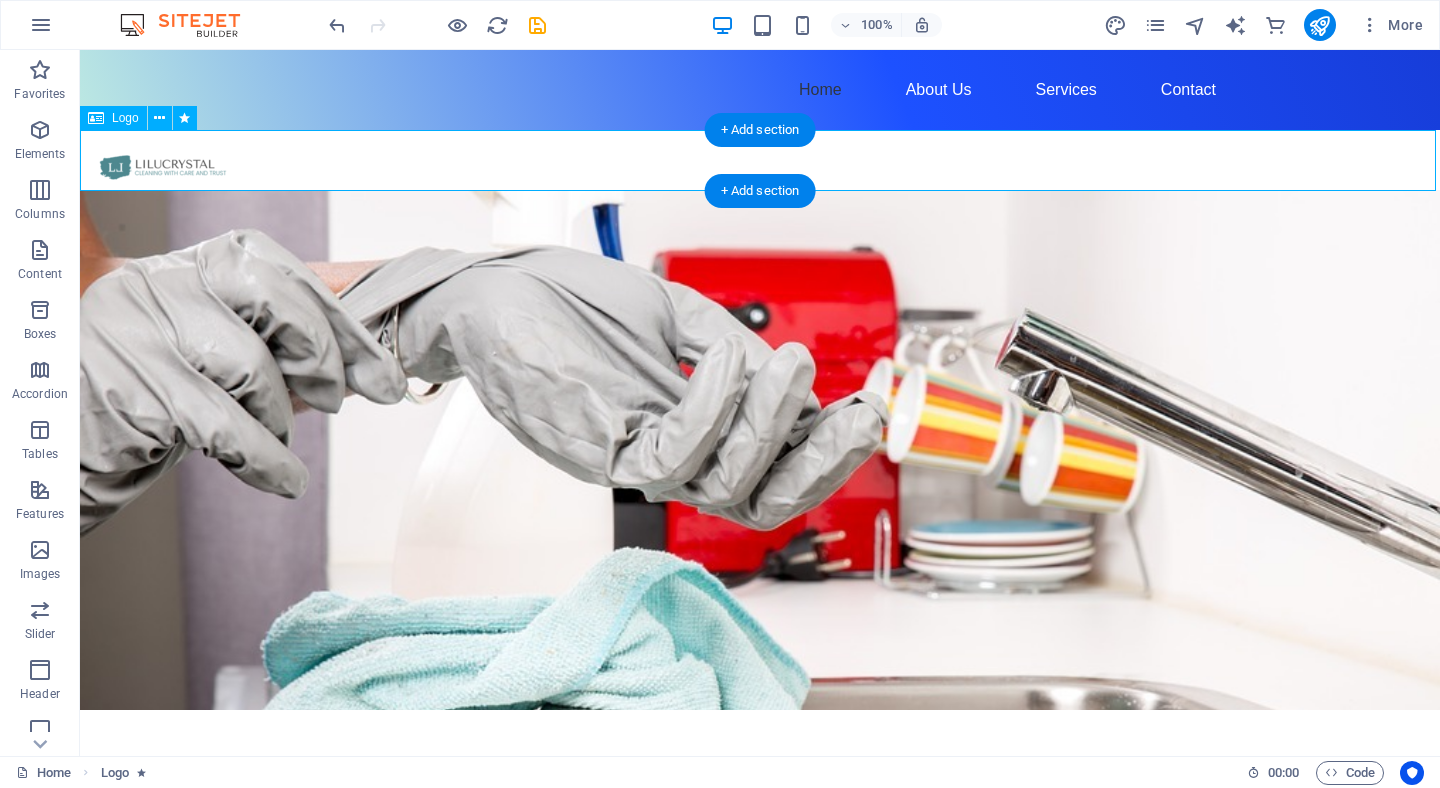 click at bounding box center (760, 160) 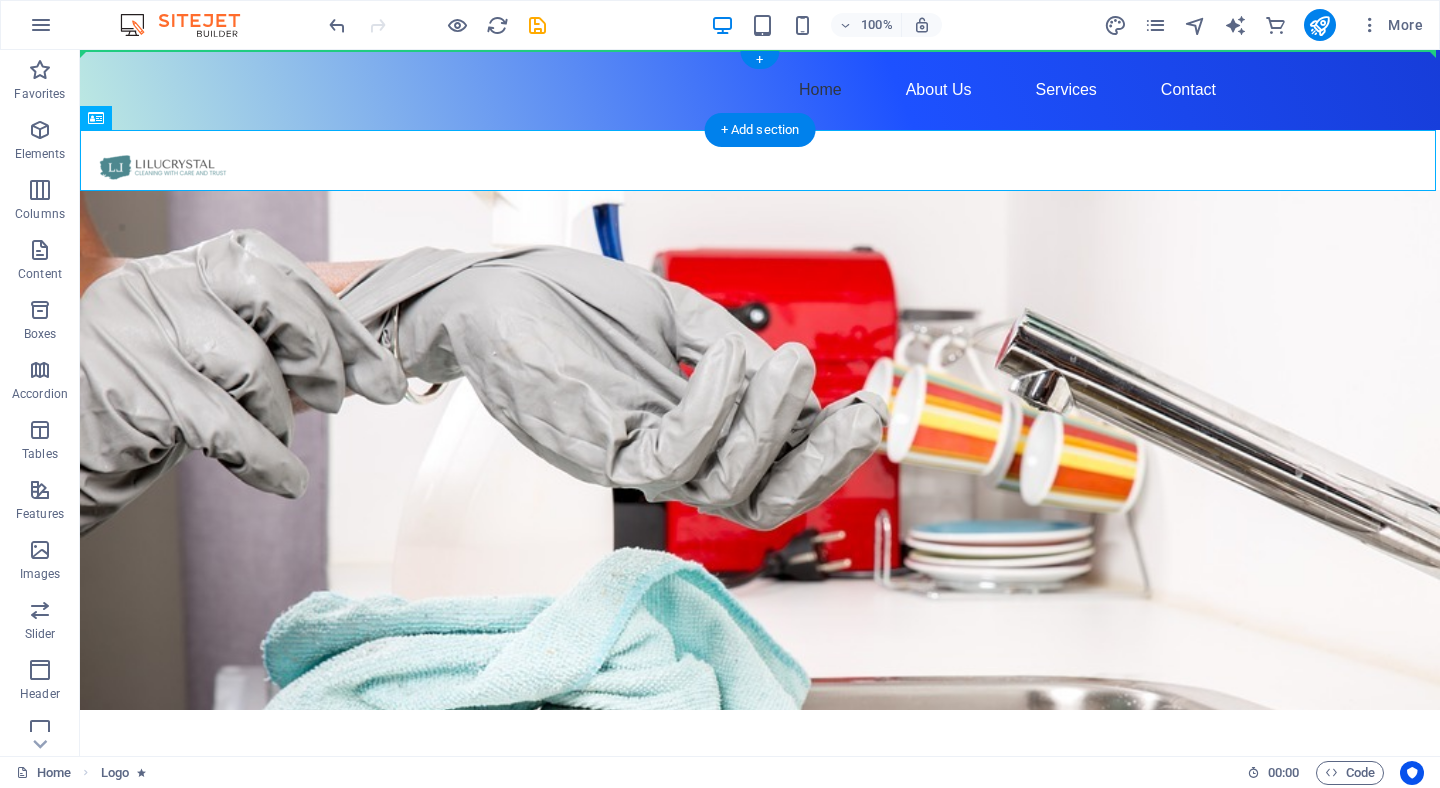 drag, startPoint x: 170, startPoint y: 163, endPoint x: 202, endPoint y: 87, distance: 82.46211 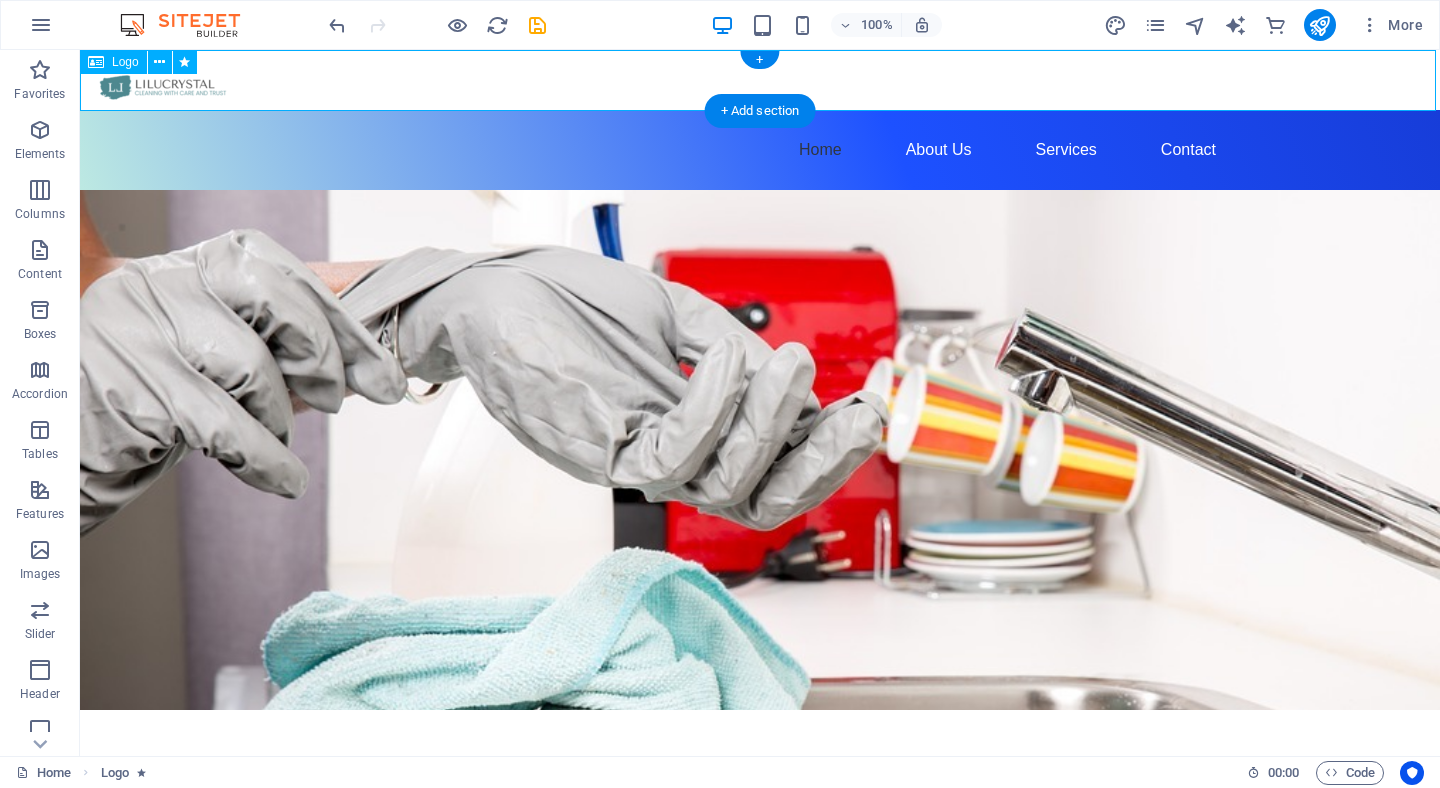 click at bounding box center (760, 80) 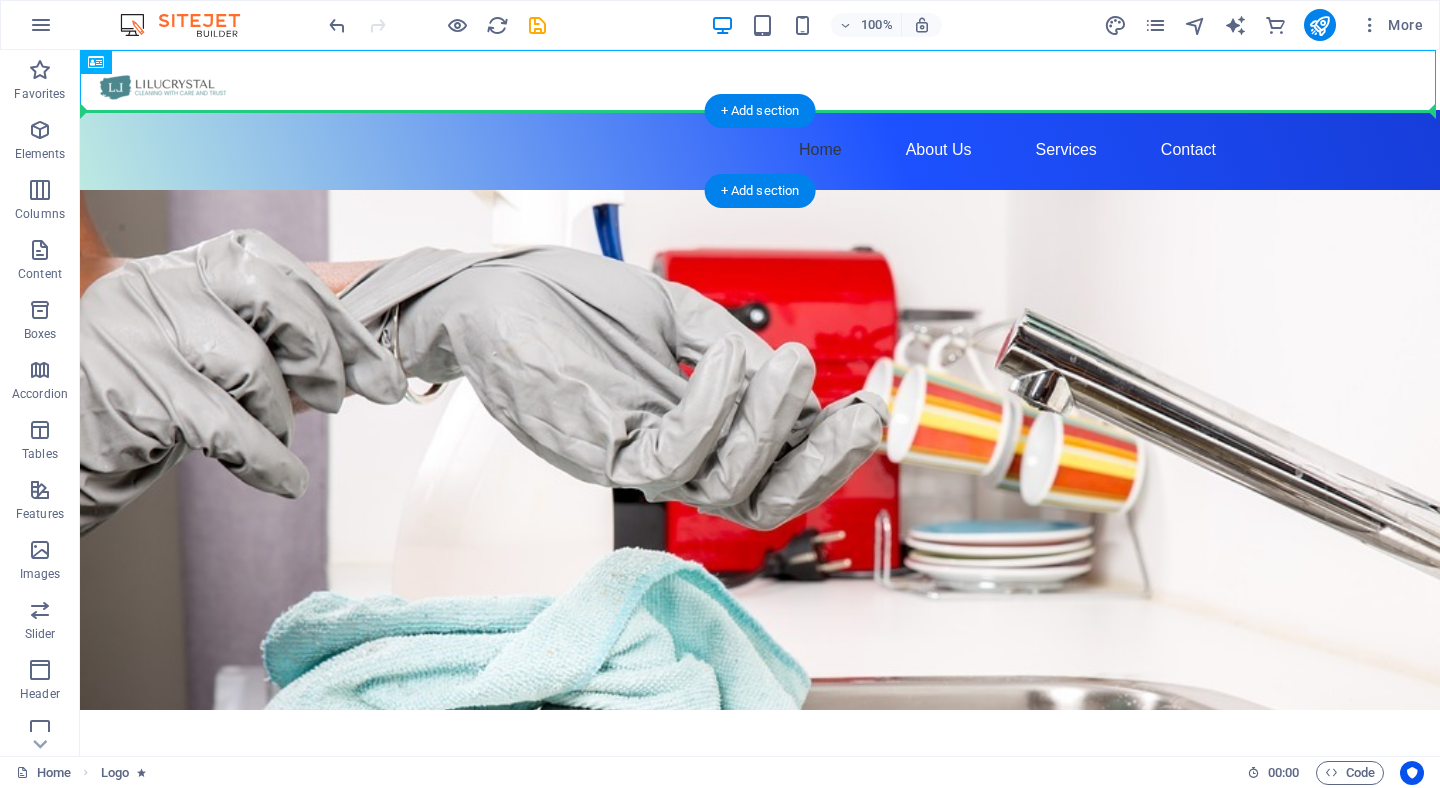 drag, startPoint x: 202, startPoint y: 86, endPoint x: 195, endPoint y: 136, distance: 50.48762 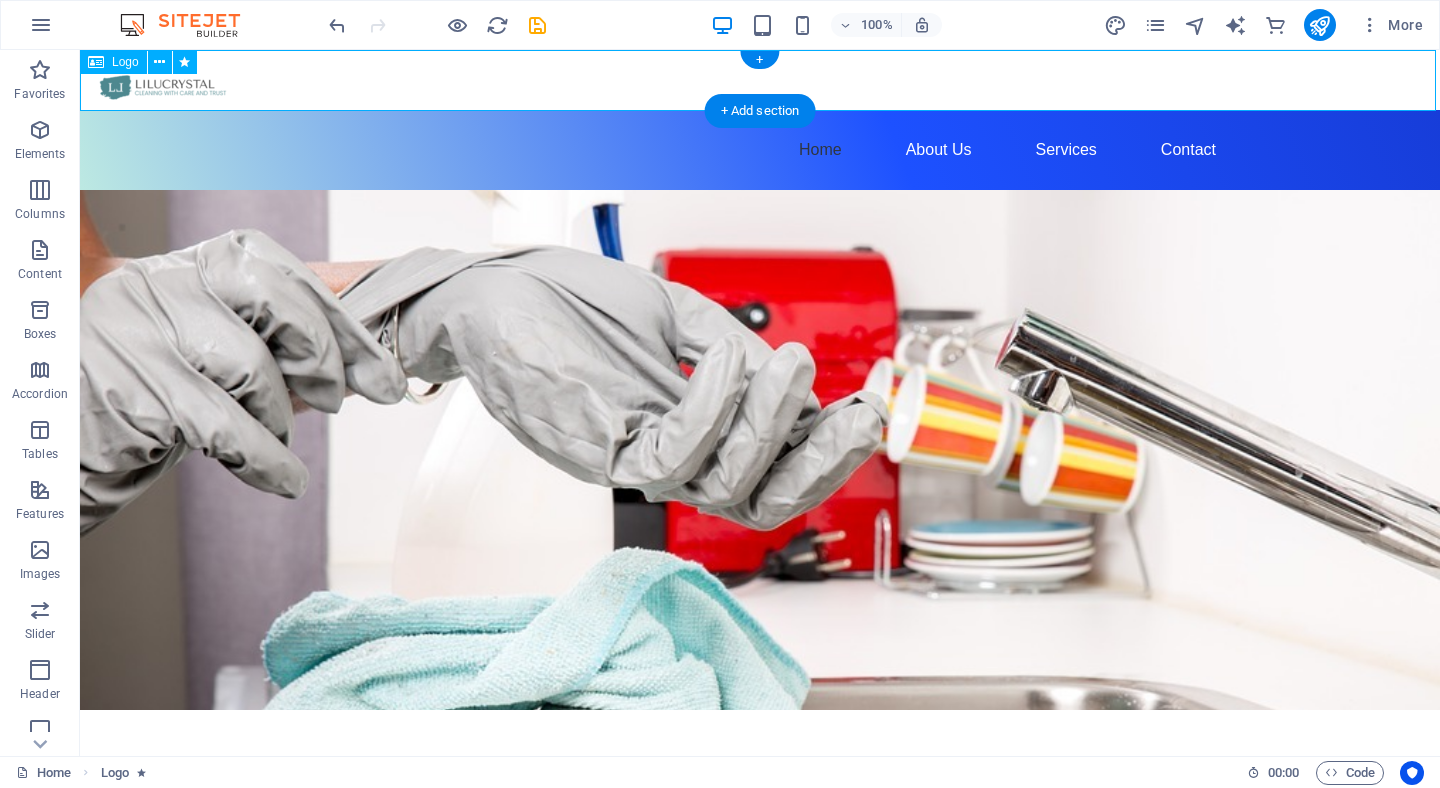 click at bounding box center [760, 80] 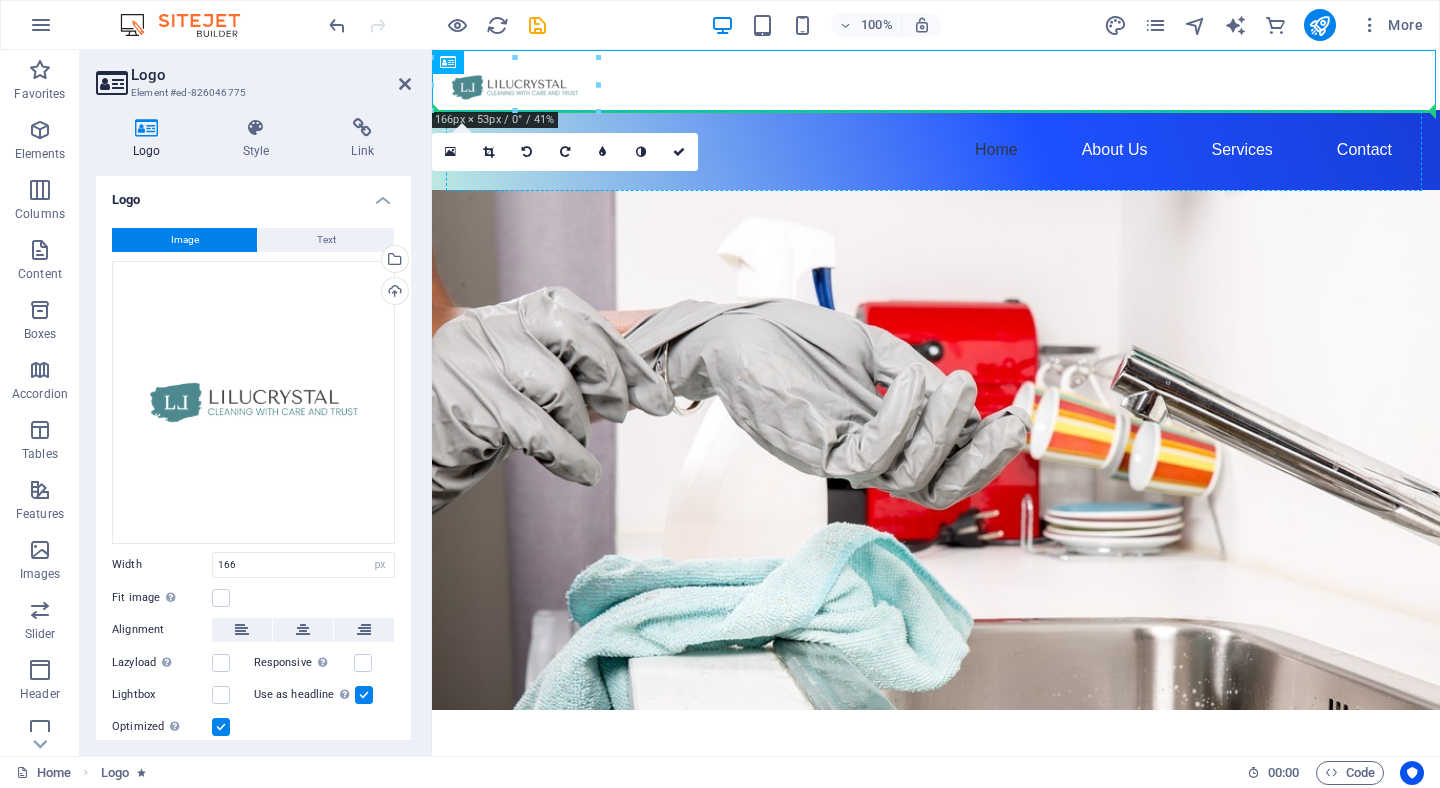 drag, startPoint x: 560, startPoint y: 87, endPoint x: 580, endPoint y: 138, distance: 54.781384 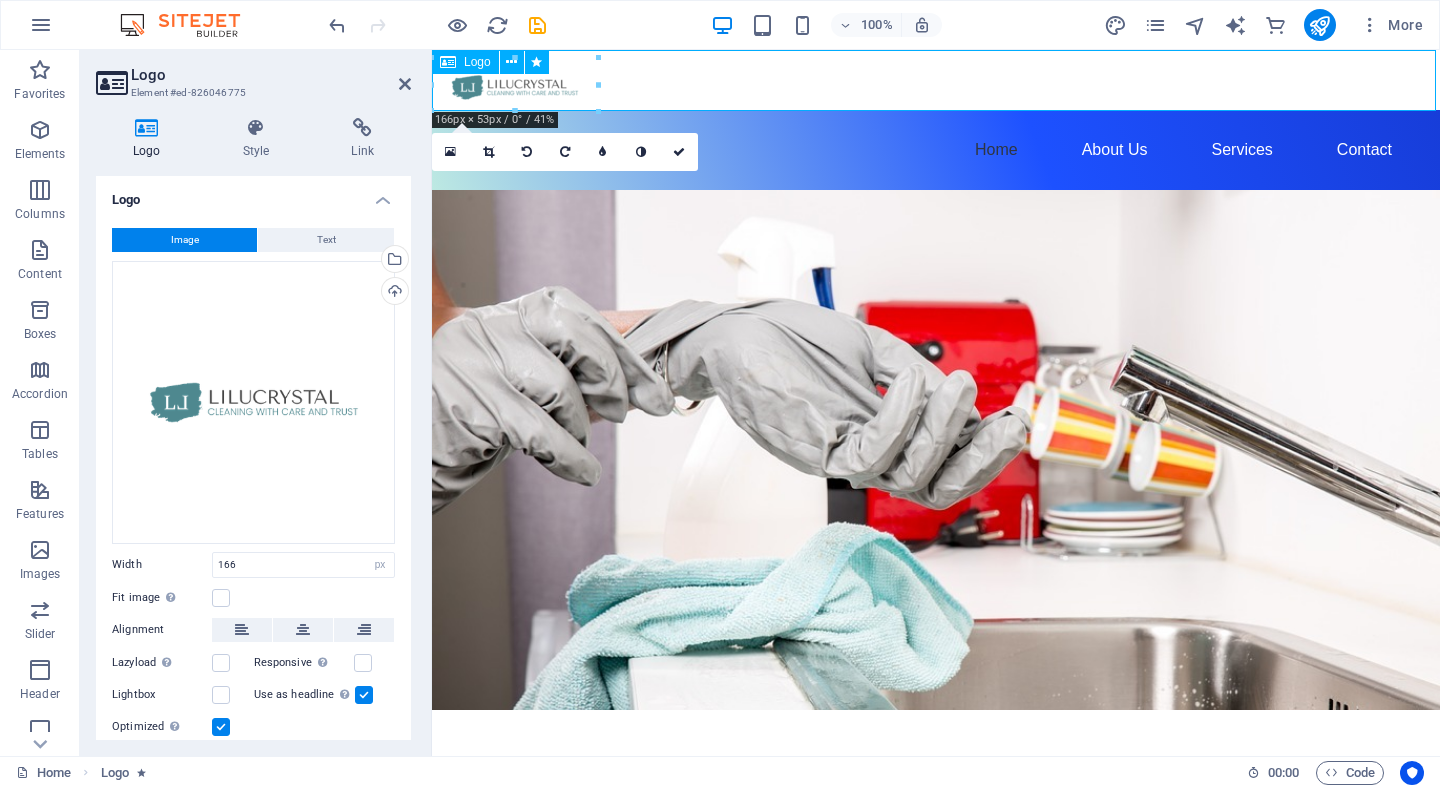 click at bounding box center (936, 80) 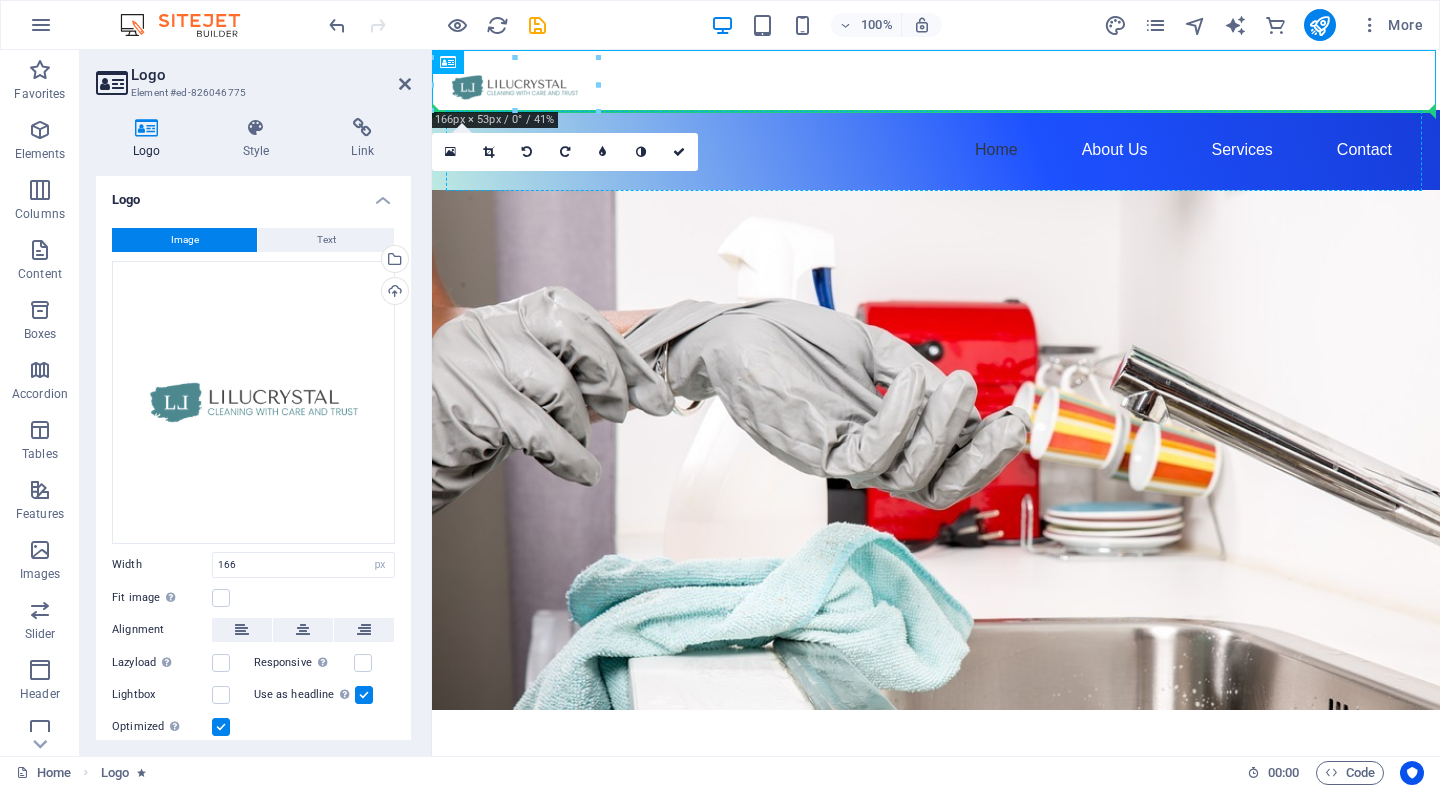 drag, startPoint x: 567, startPoint y: 73, endPoint x: 599, endPoint y: 149, distance: 82.46211 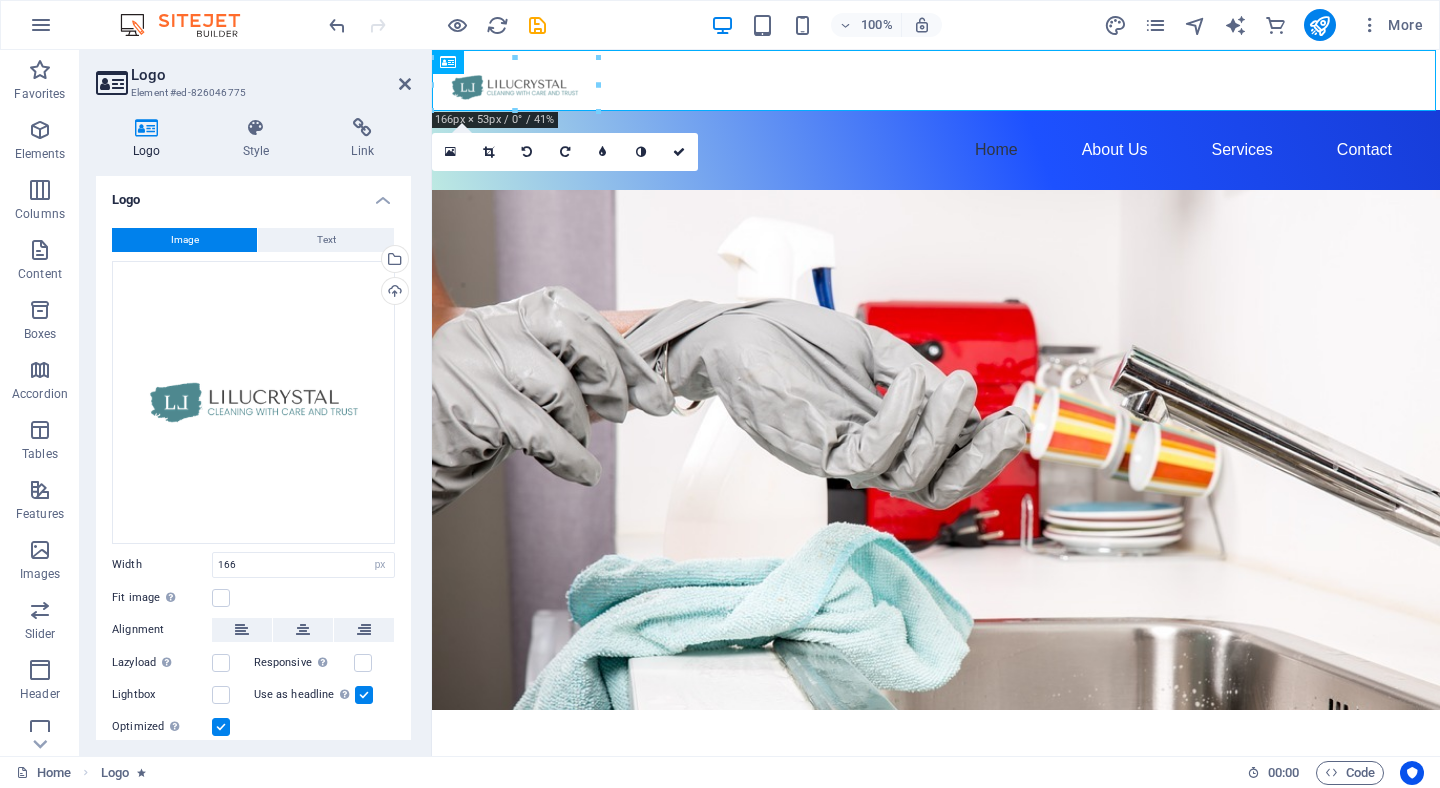 click at bounding box center (936, 80) 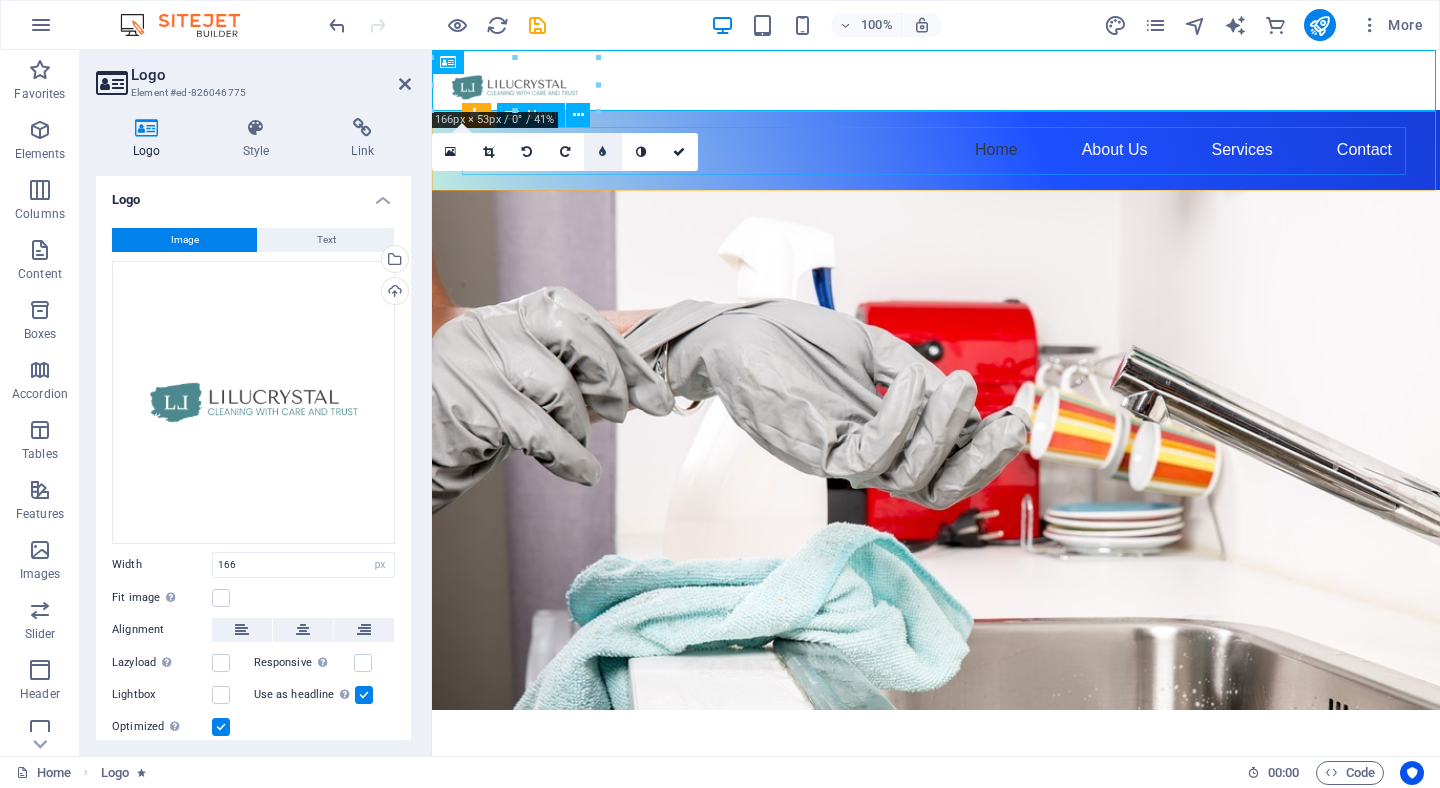 click at bounding box center (602, 152) 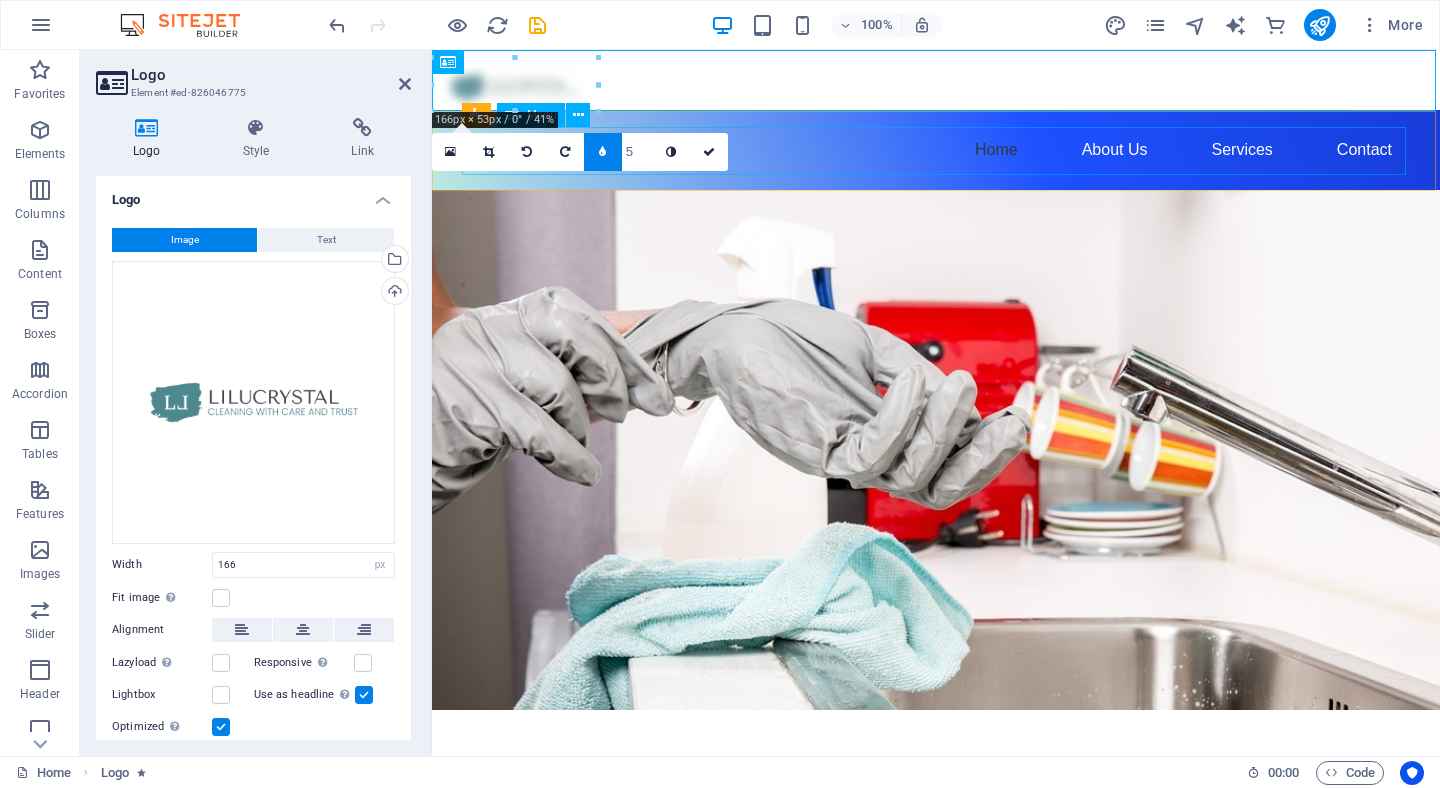 click at bounding box center [602, 152] 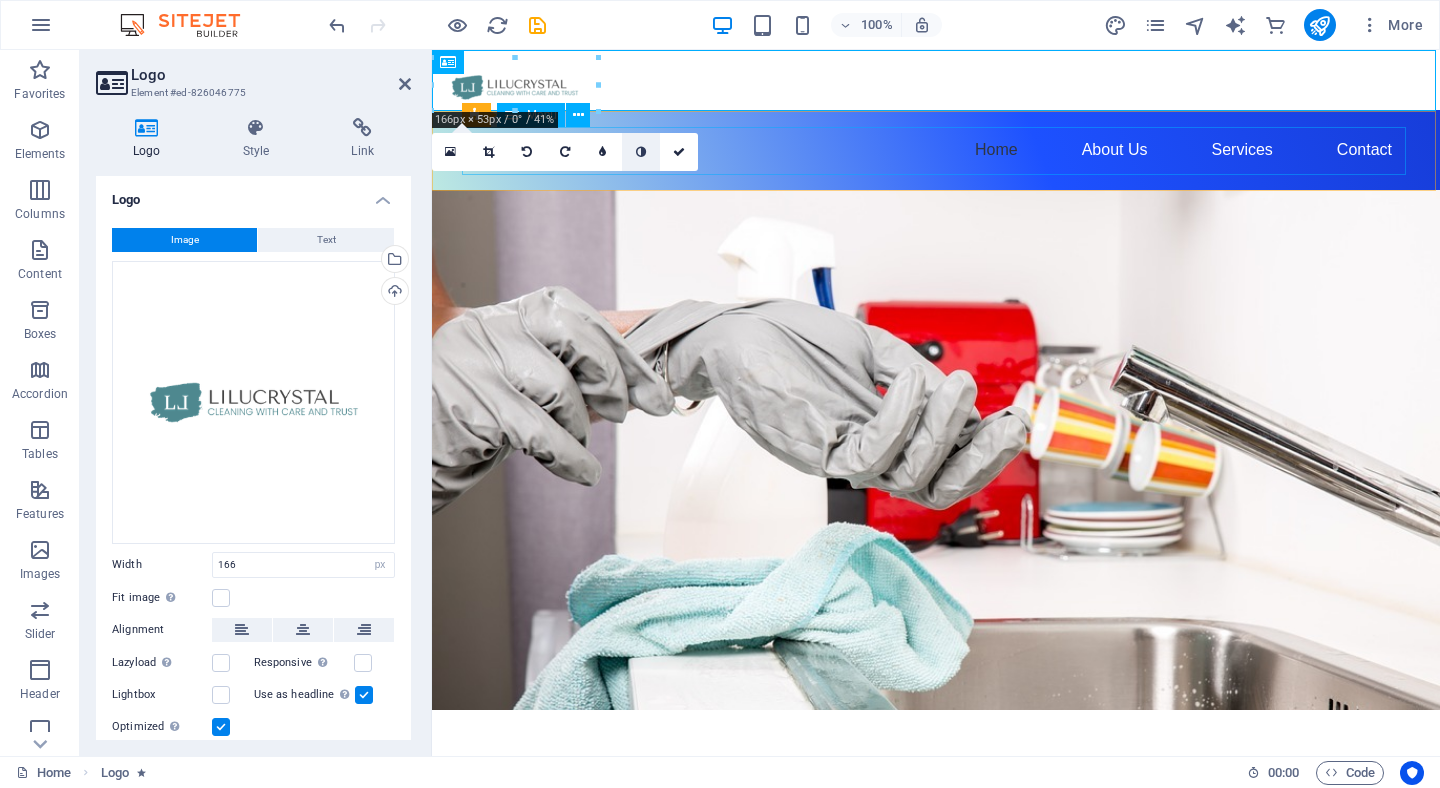 click at bounding box center (641, 152) 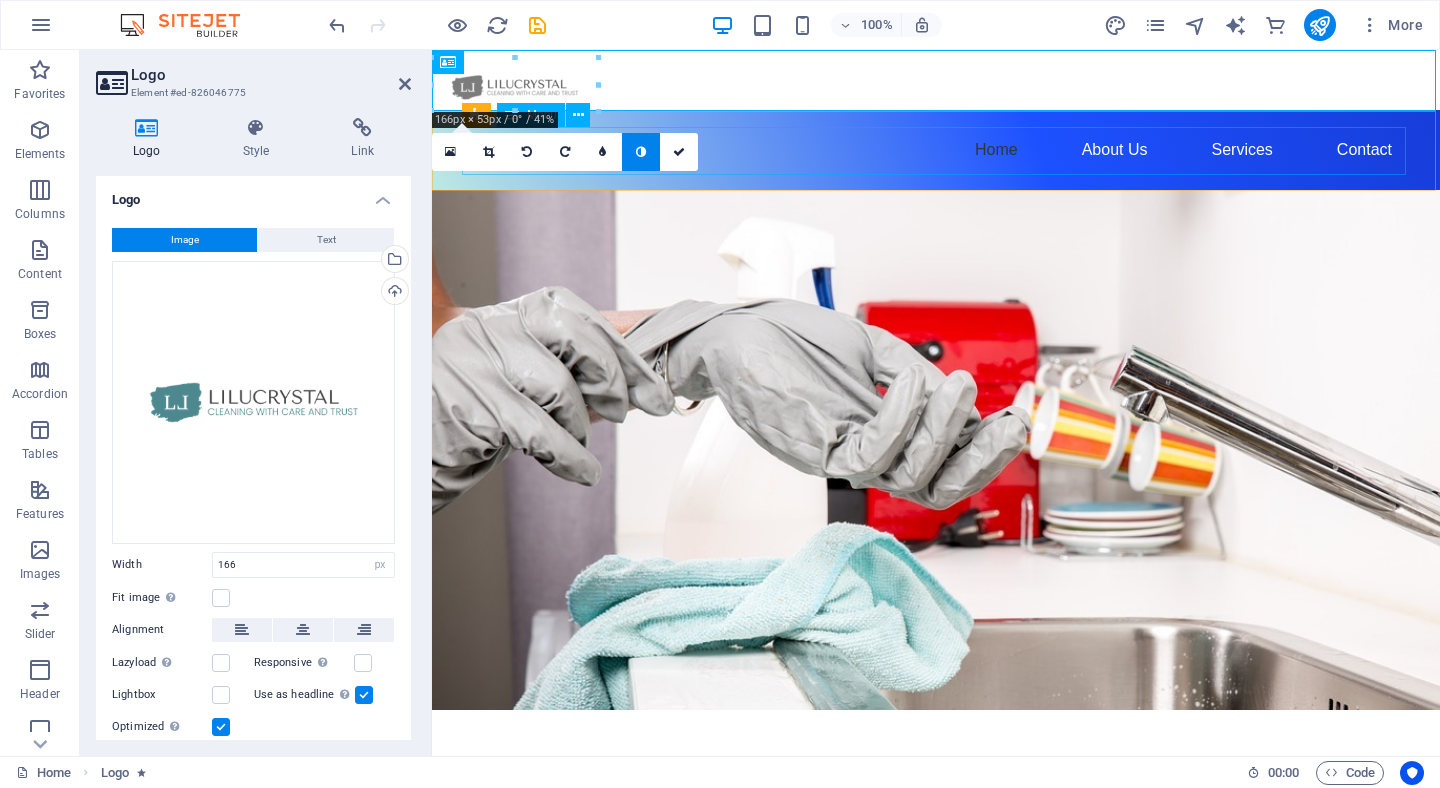 click at bounding box center (641, 152) 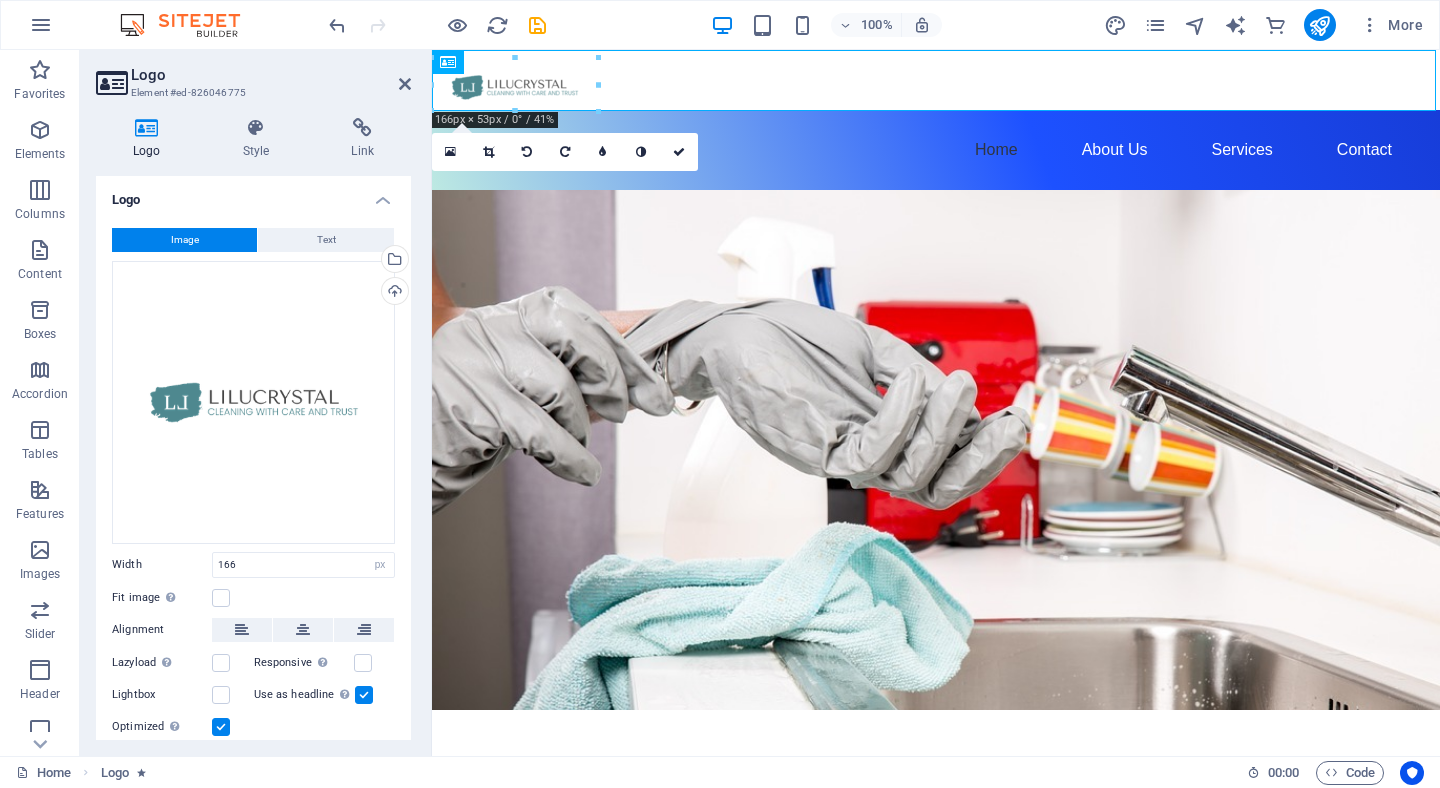 click at bounding box center (936, 80) 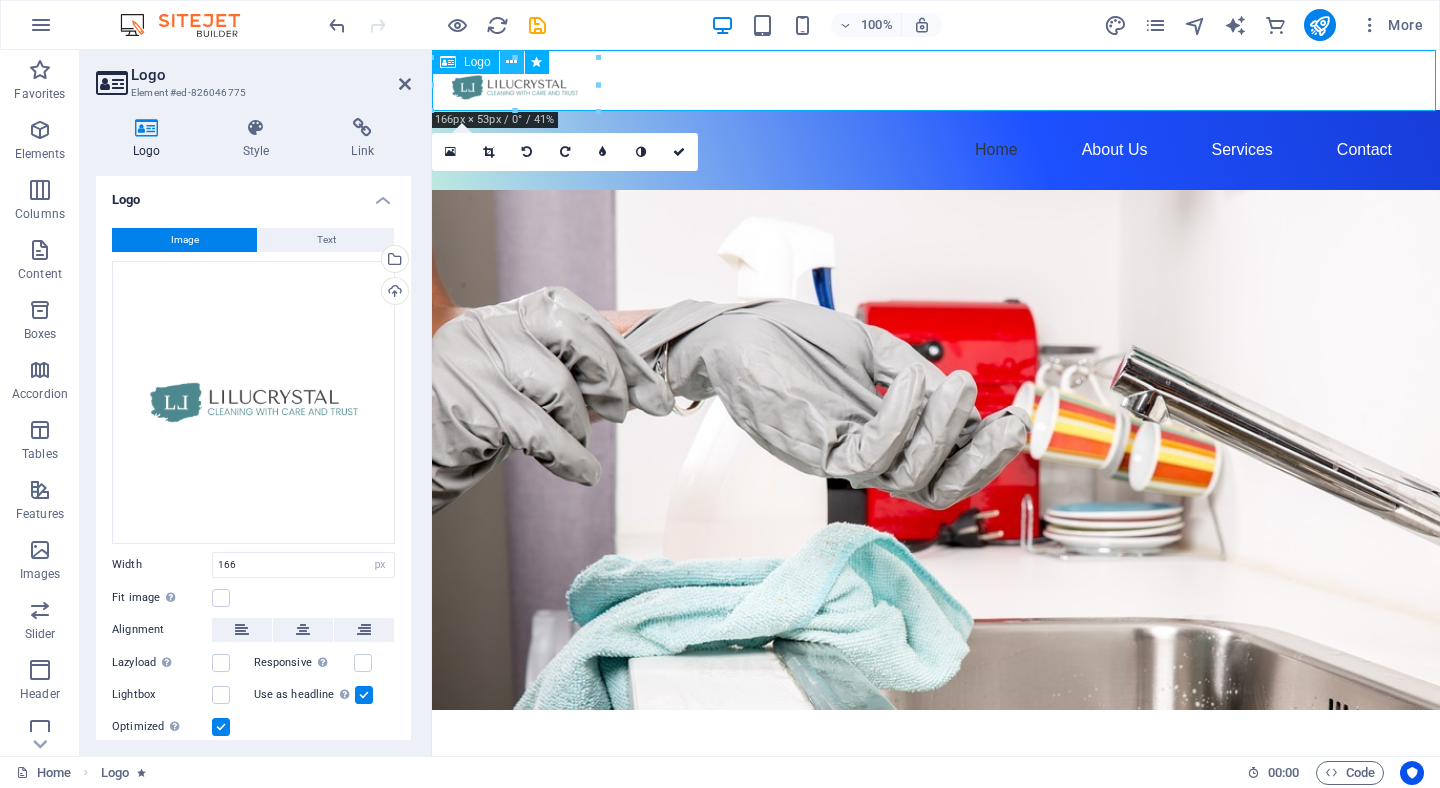 click at bounding box center [511, 62] 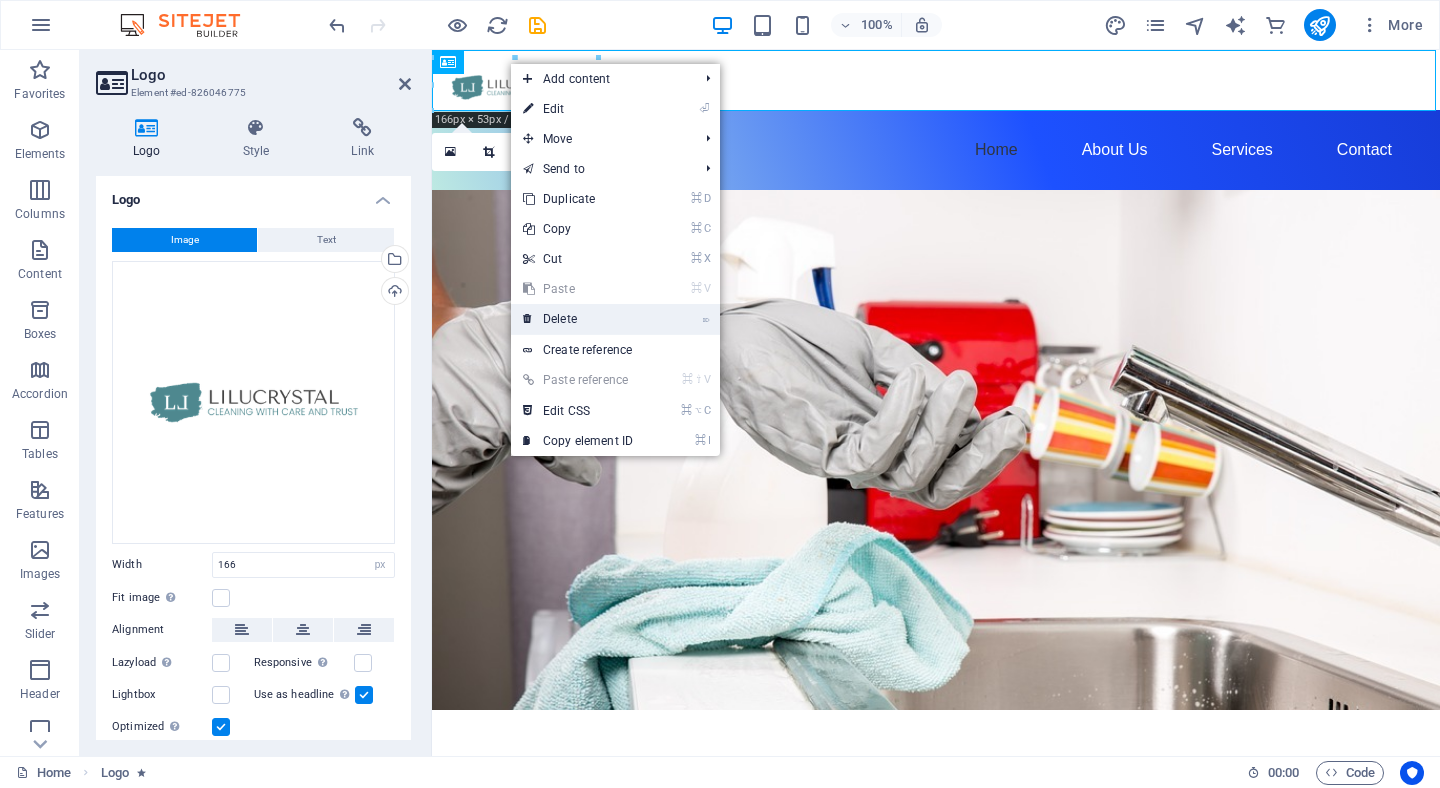 click on "⌦  Delete" at bounding box center (578, 319) 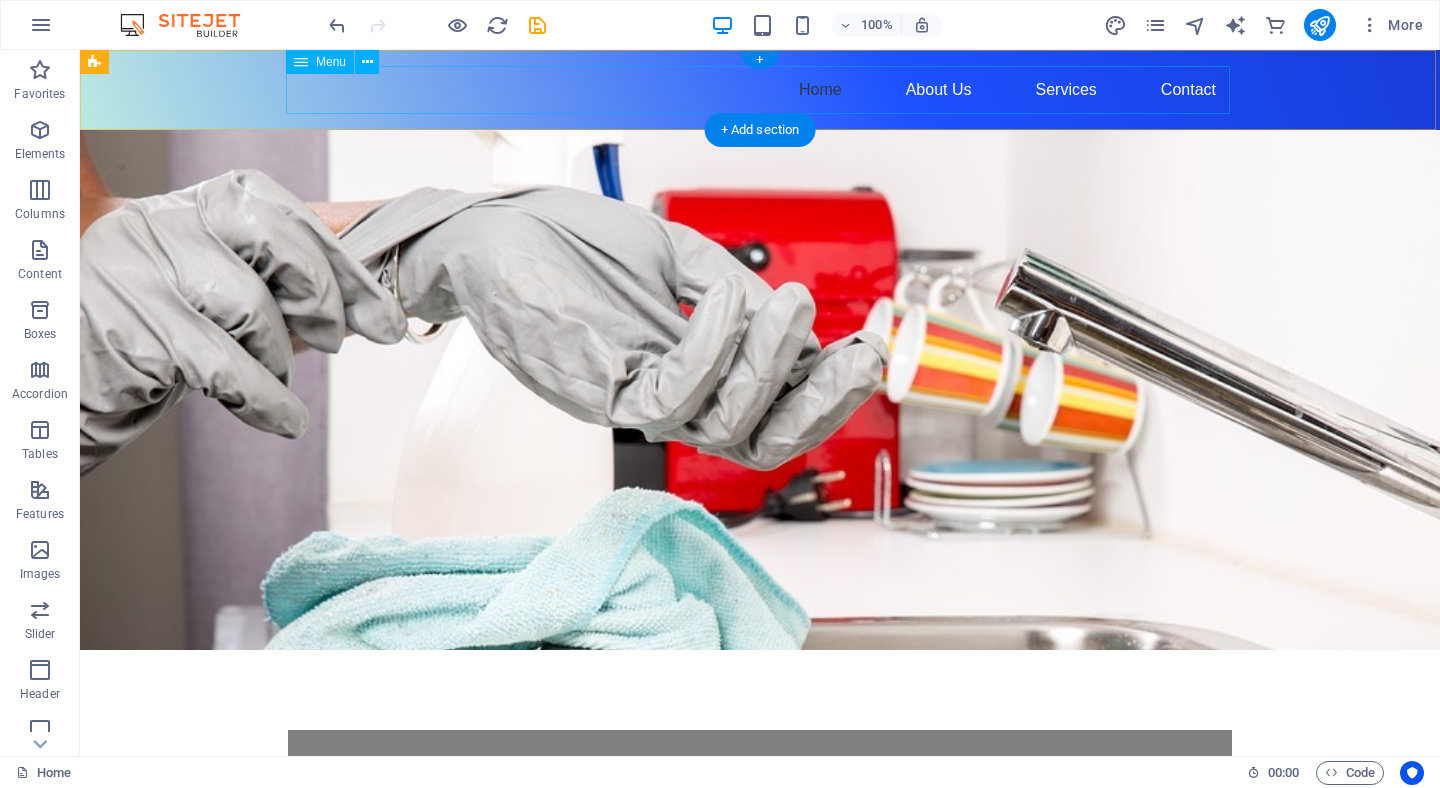 click on "Home About Us Services Contact" at bounding box center (760, 90) 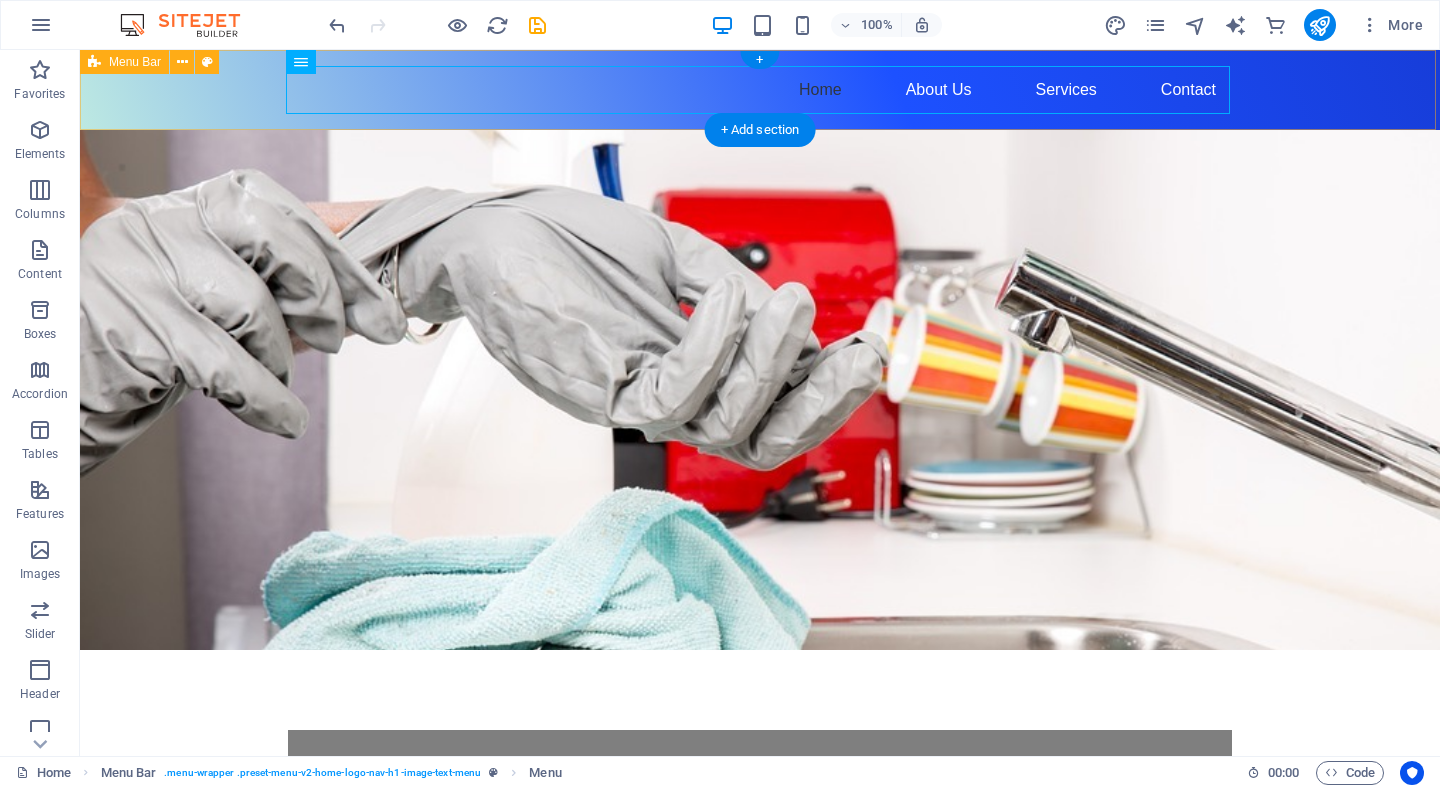 click on "Home About Us Services Contact" at bounding box center (760, 90) 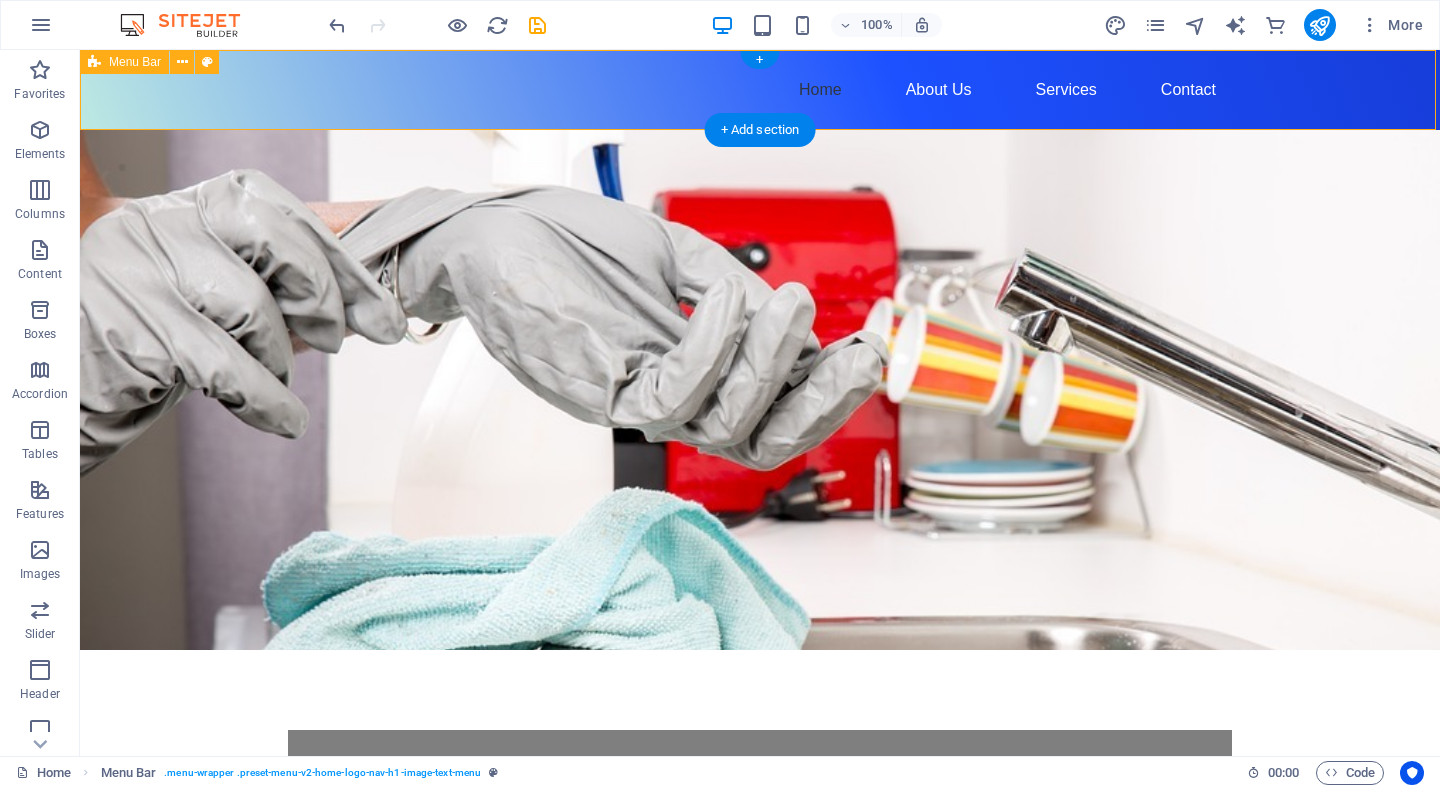 click on "Home About Us Services Contact" at bounding box center (760, 90) 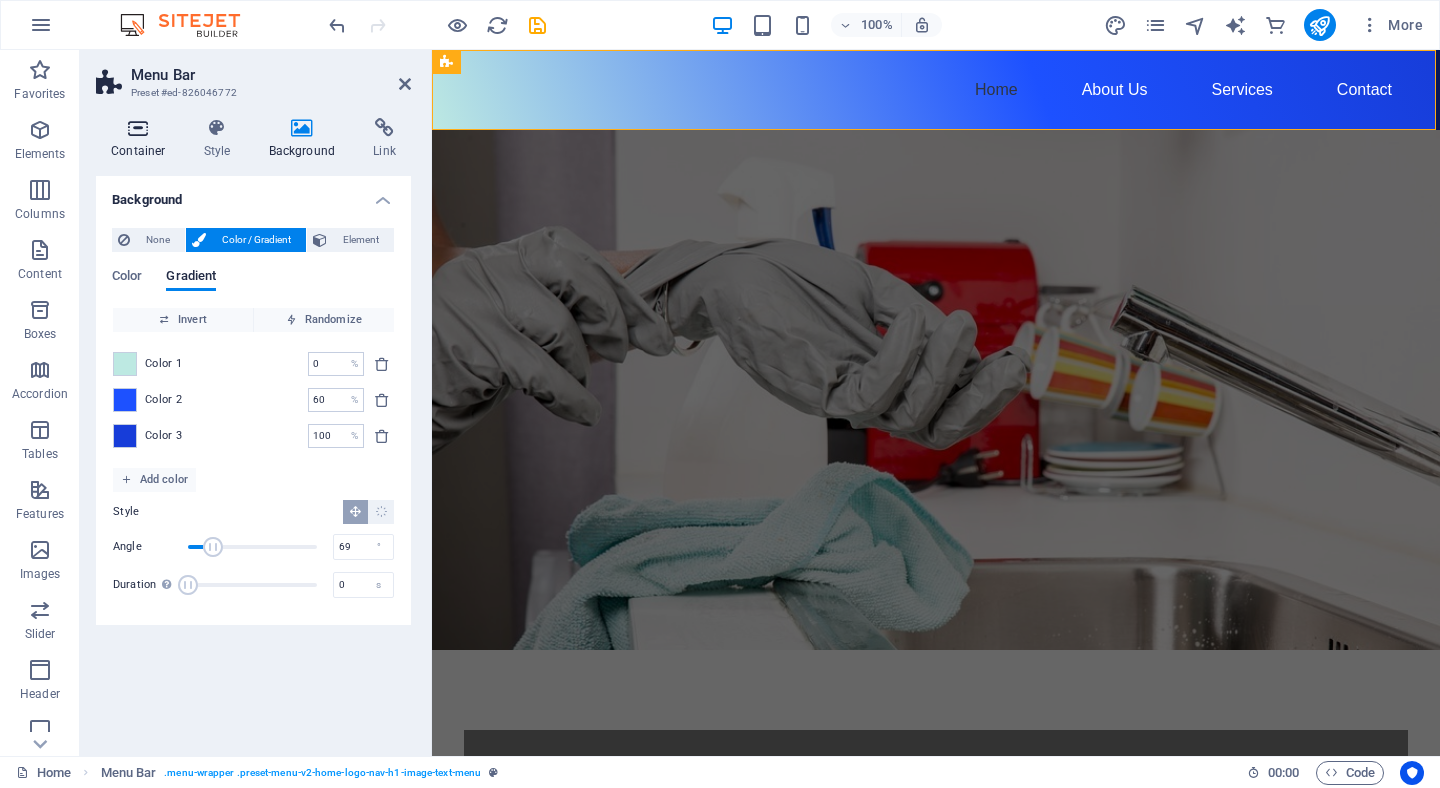 click on "Container" at bounding box center (142, 139) 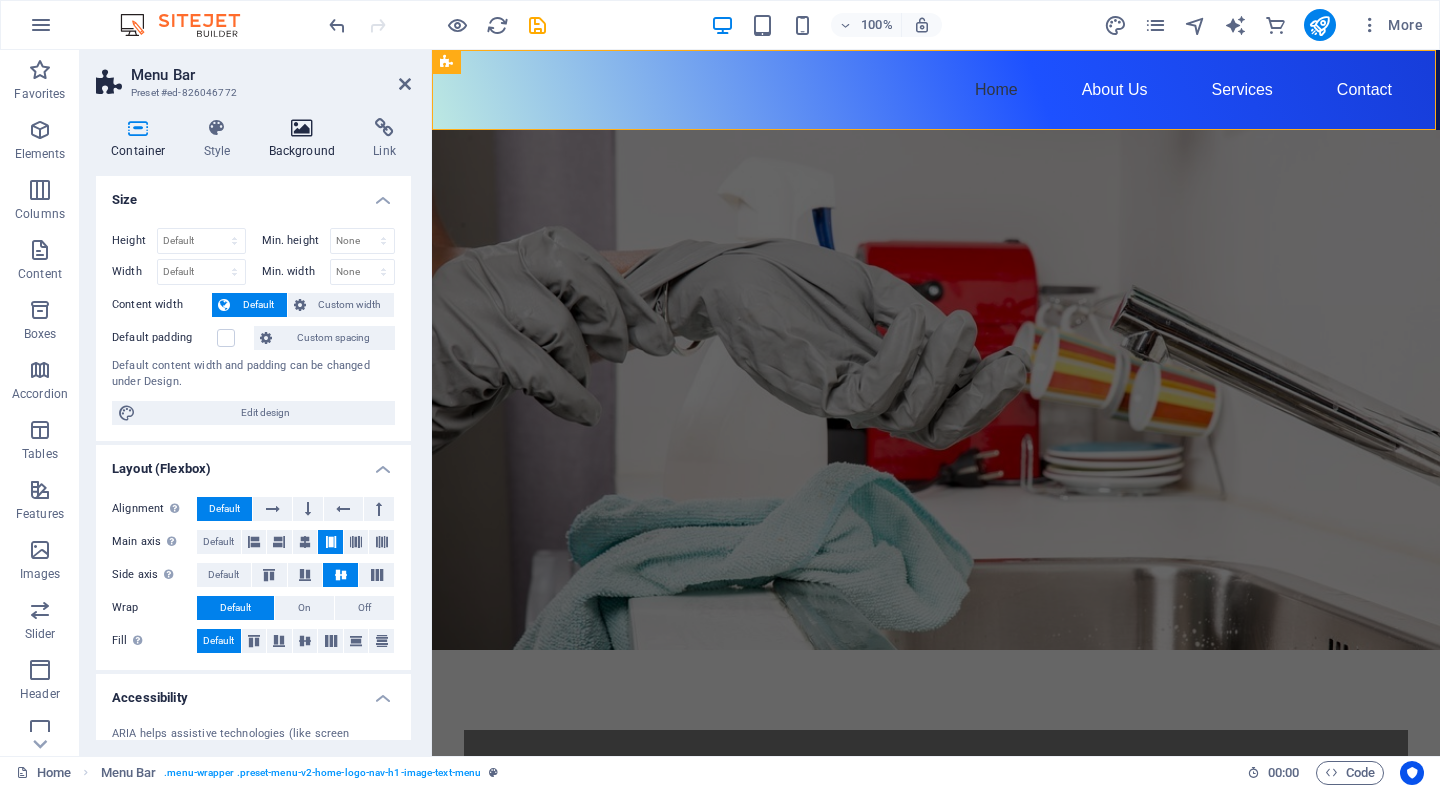 click on "Background" at bounding box center [306, 139] 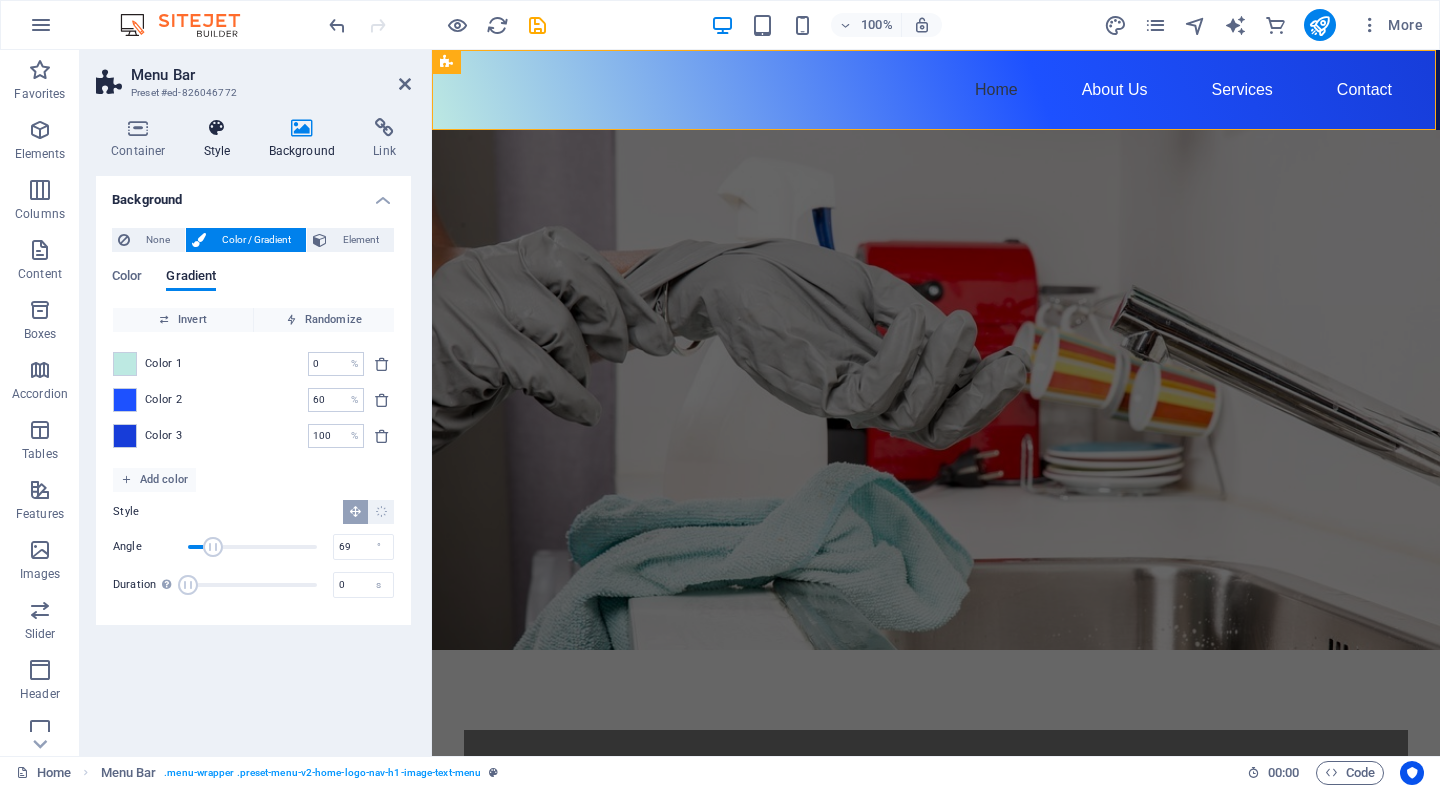 click on "Style" at bounding box center [221, 139] 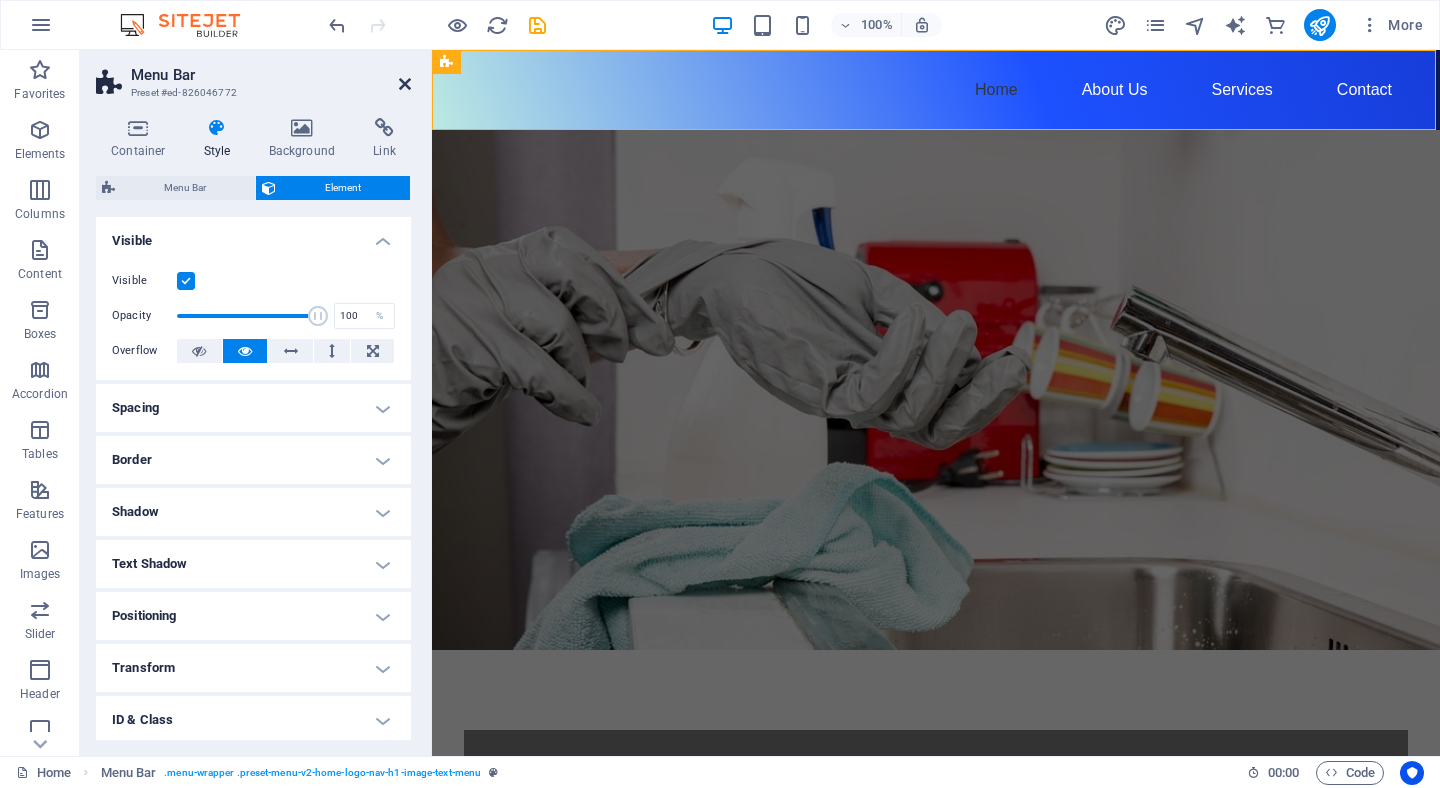 click at bounding box center (405, 84) 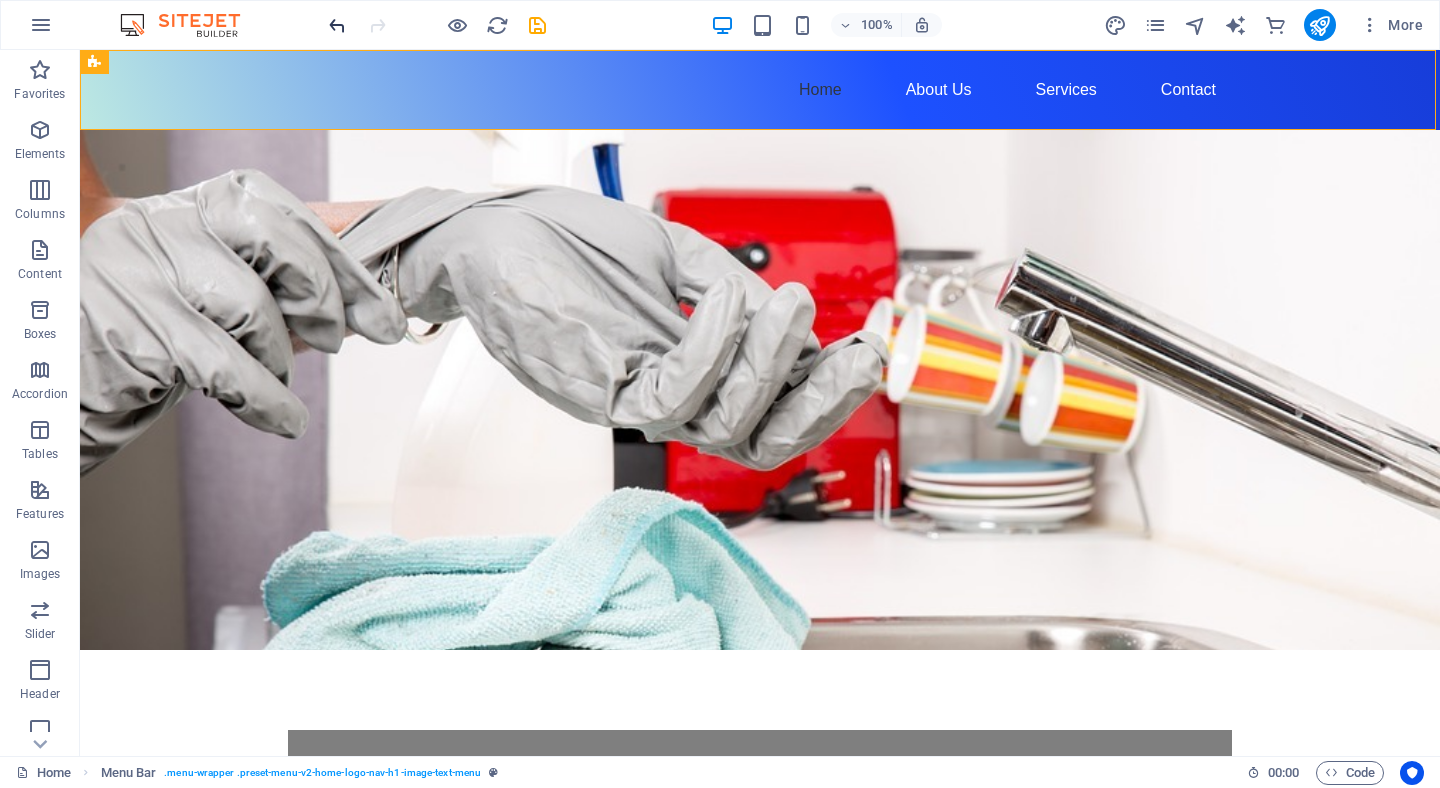 click at bounding box center [337, 25] 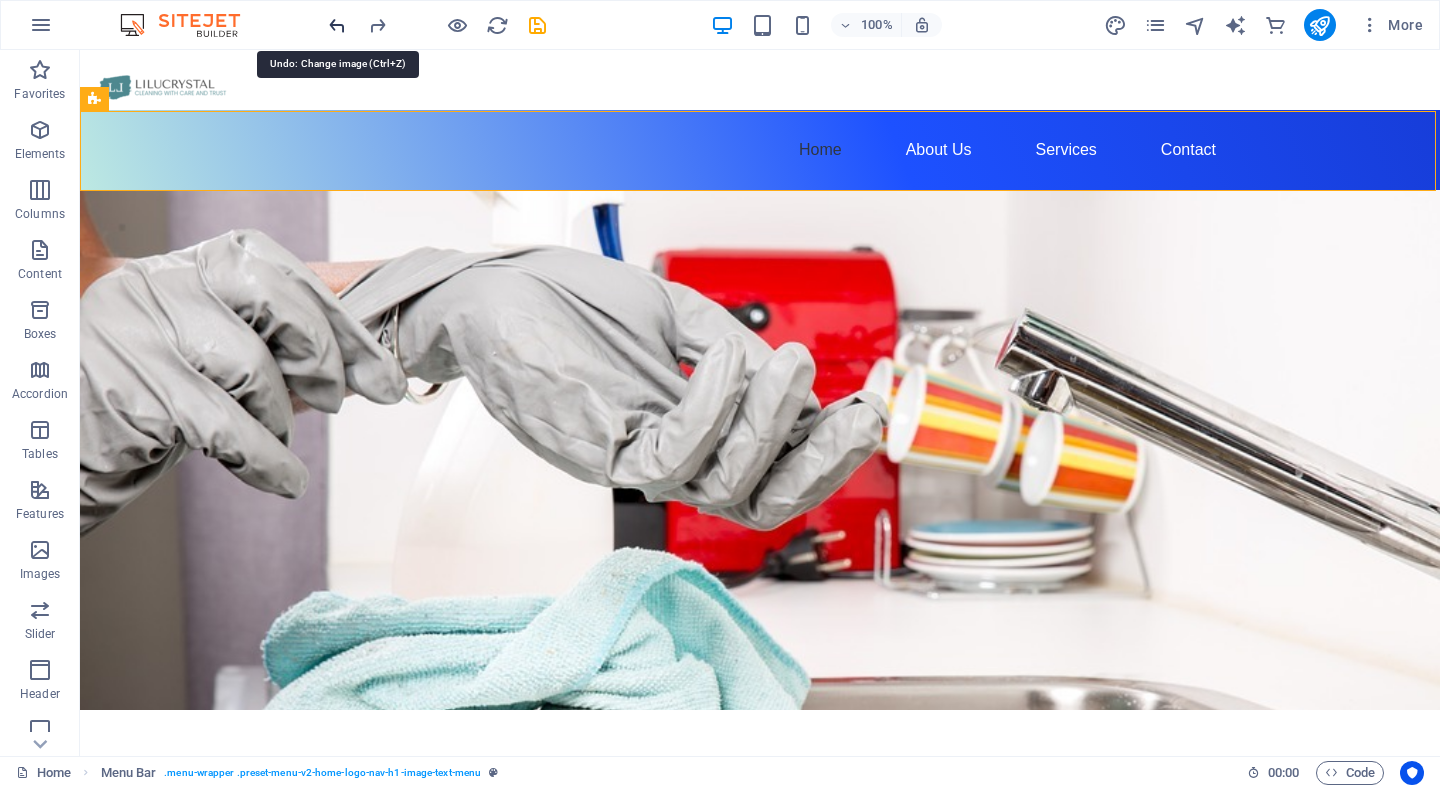 click at bounding box center [337, 25] 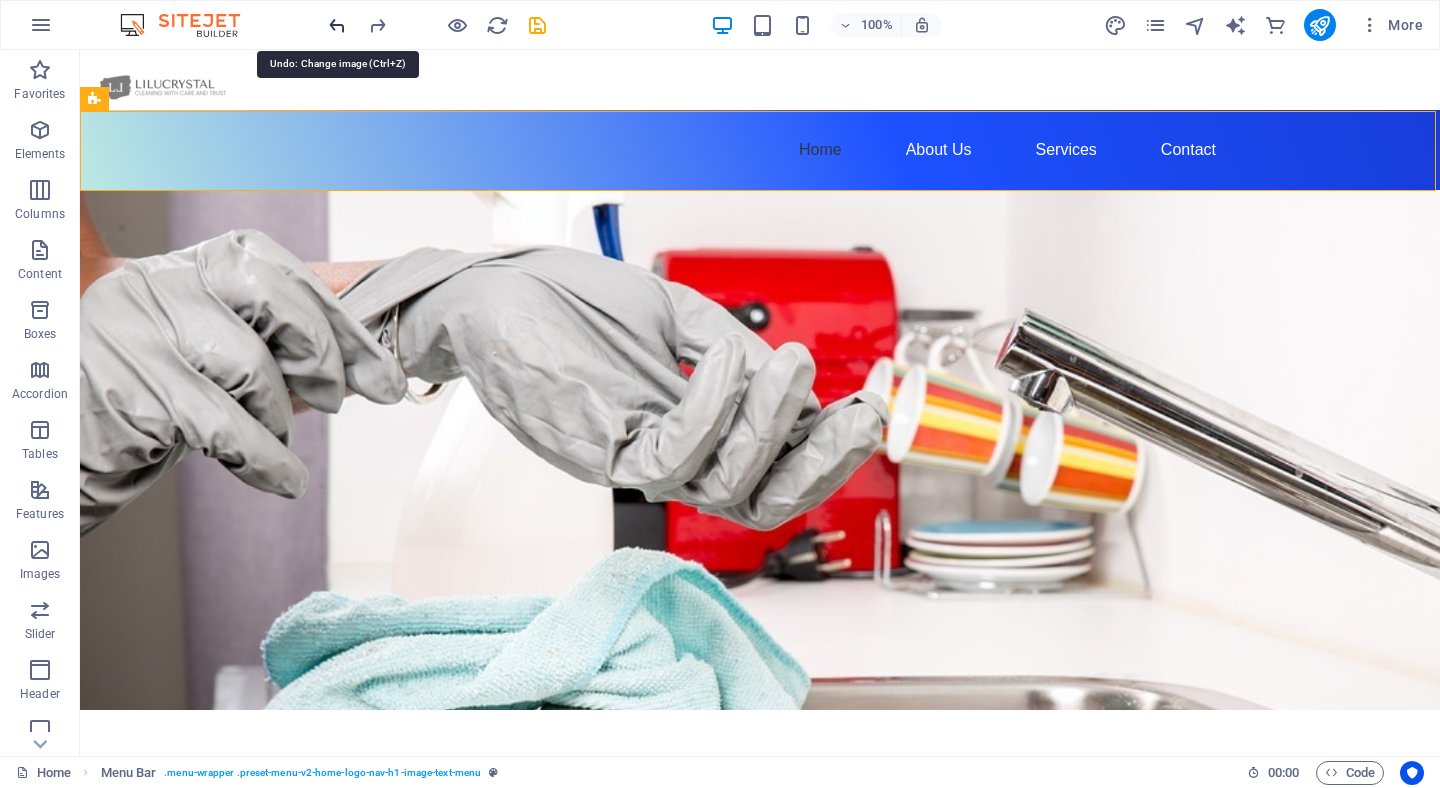 click at bounding box center (337, 25) 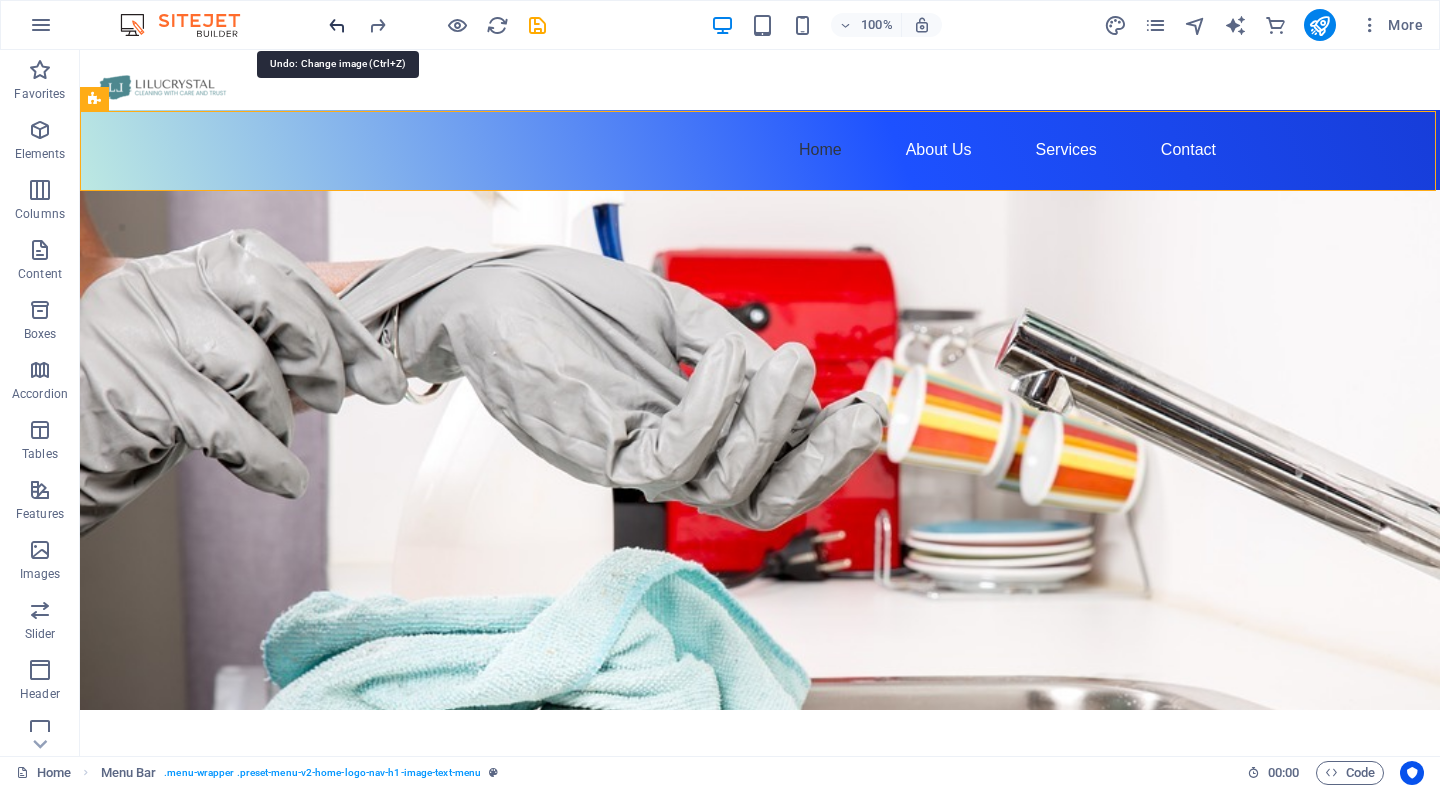 click at bounding box center [337, 25] 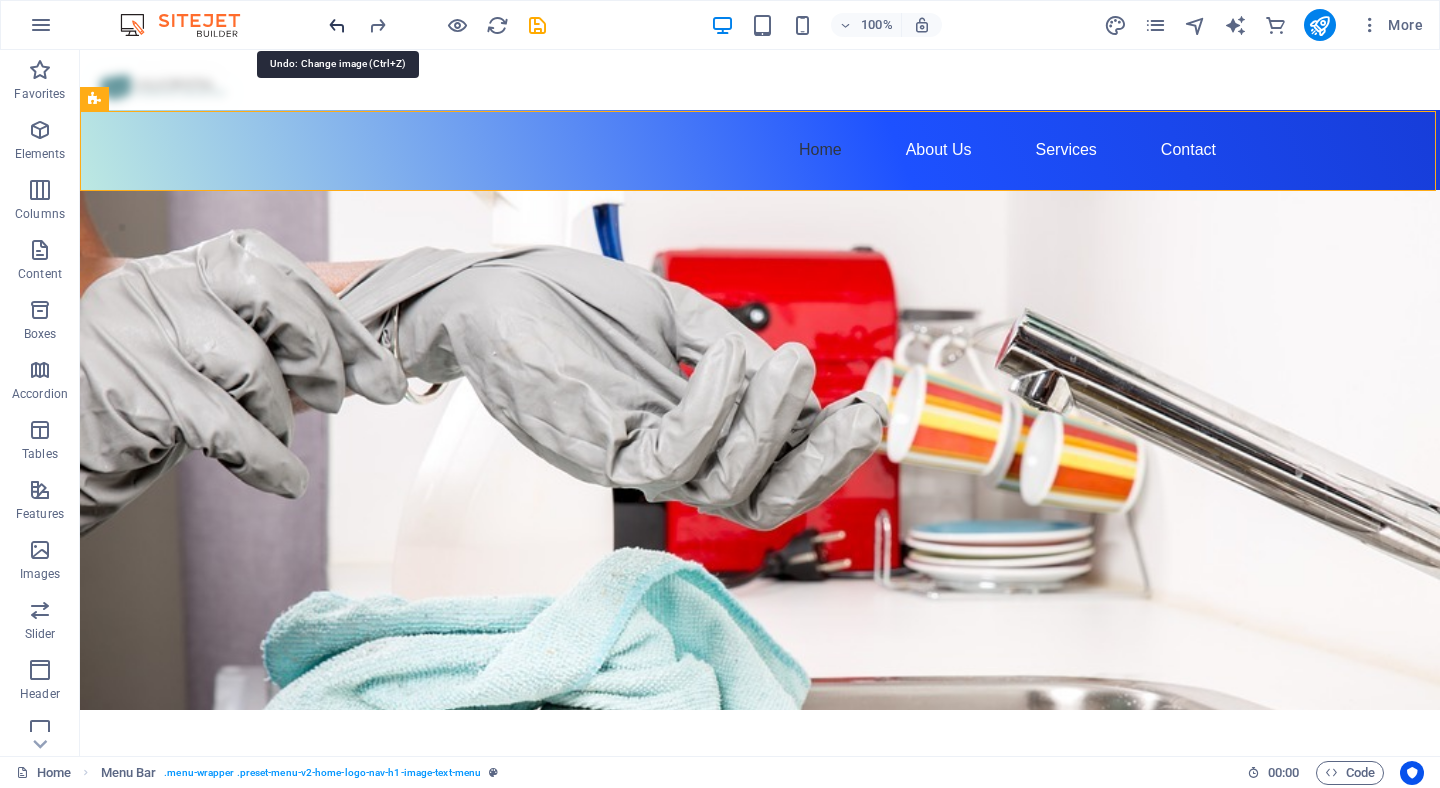 click at bounding box center [337, 25] 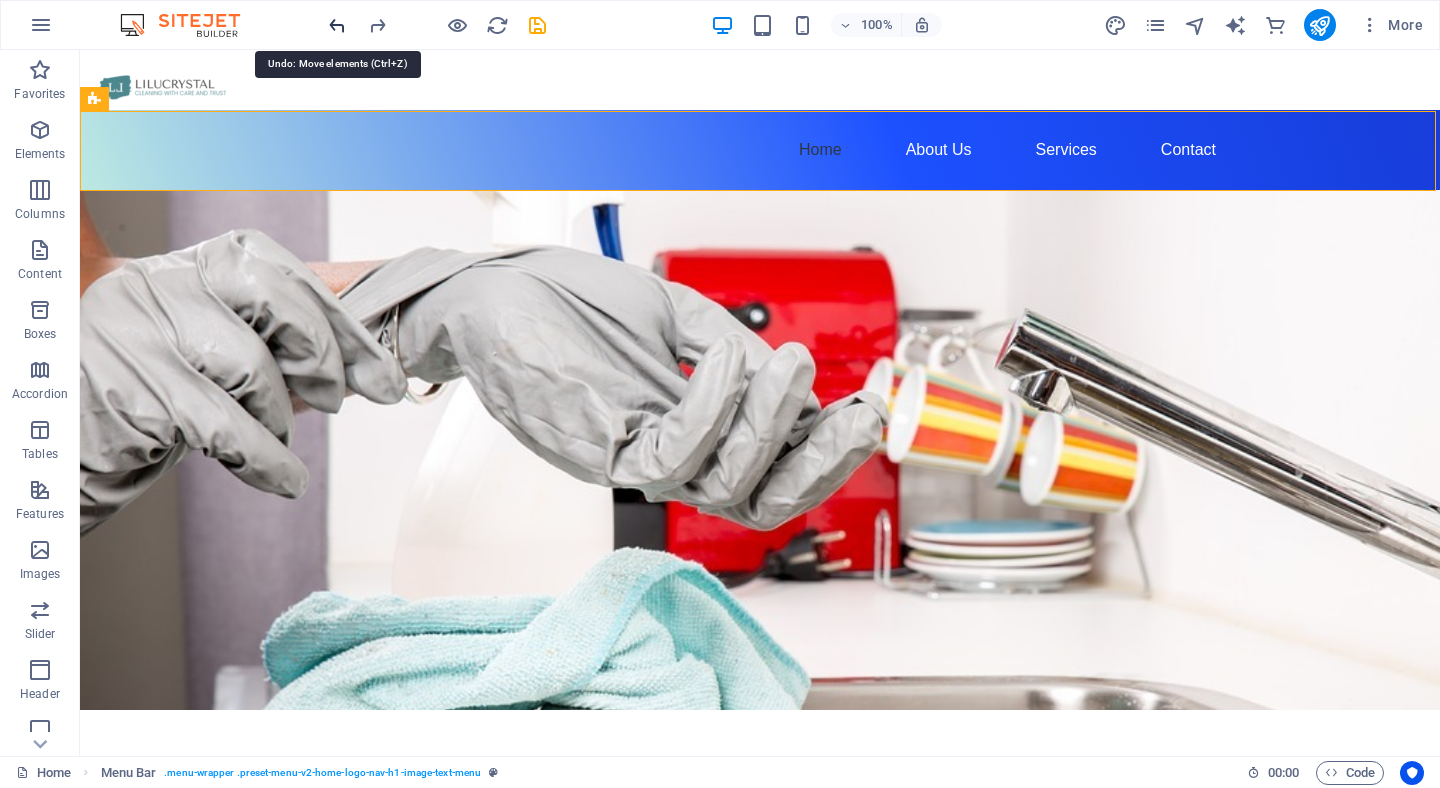 click at bounding box center (337, 25) 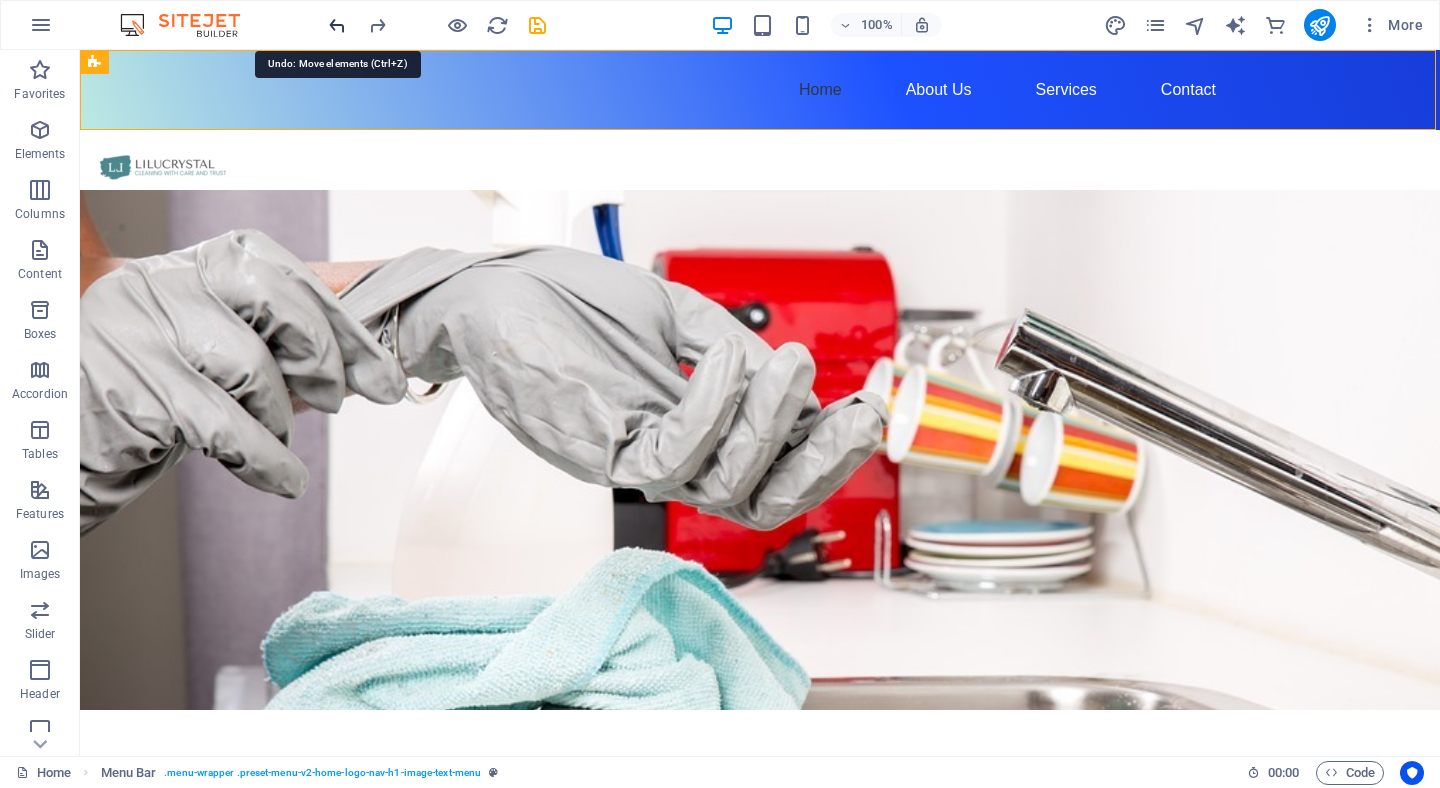 click at bounding box center (337, 25) 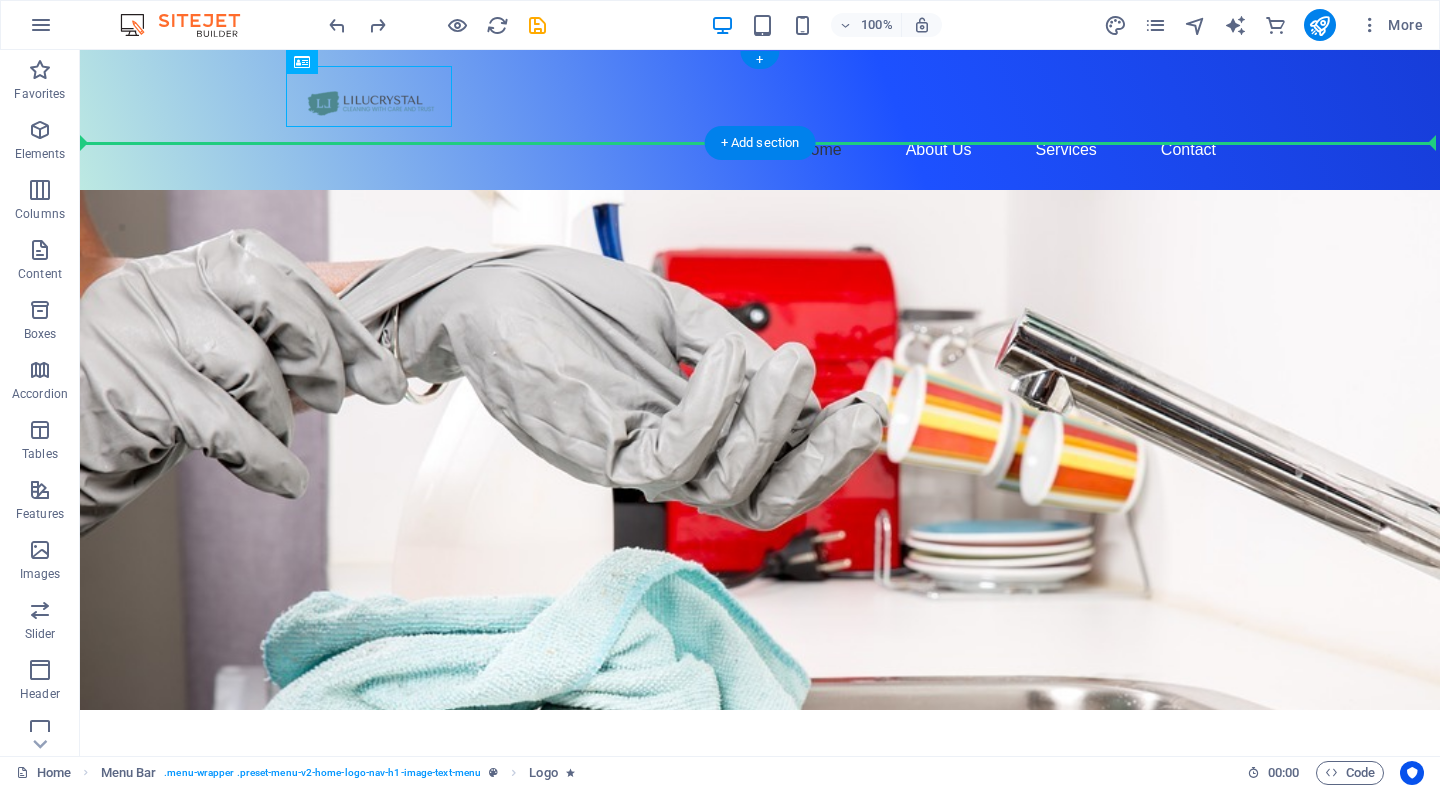 drag, startPoint x: 364, startPoint y: 102, endPoint x: 276, endPoint y: 97, distance: 88.14193 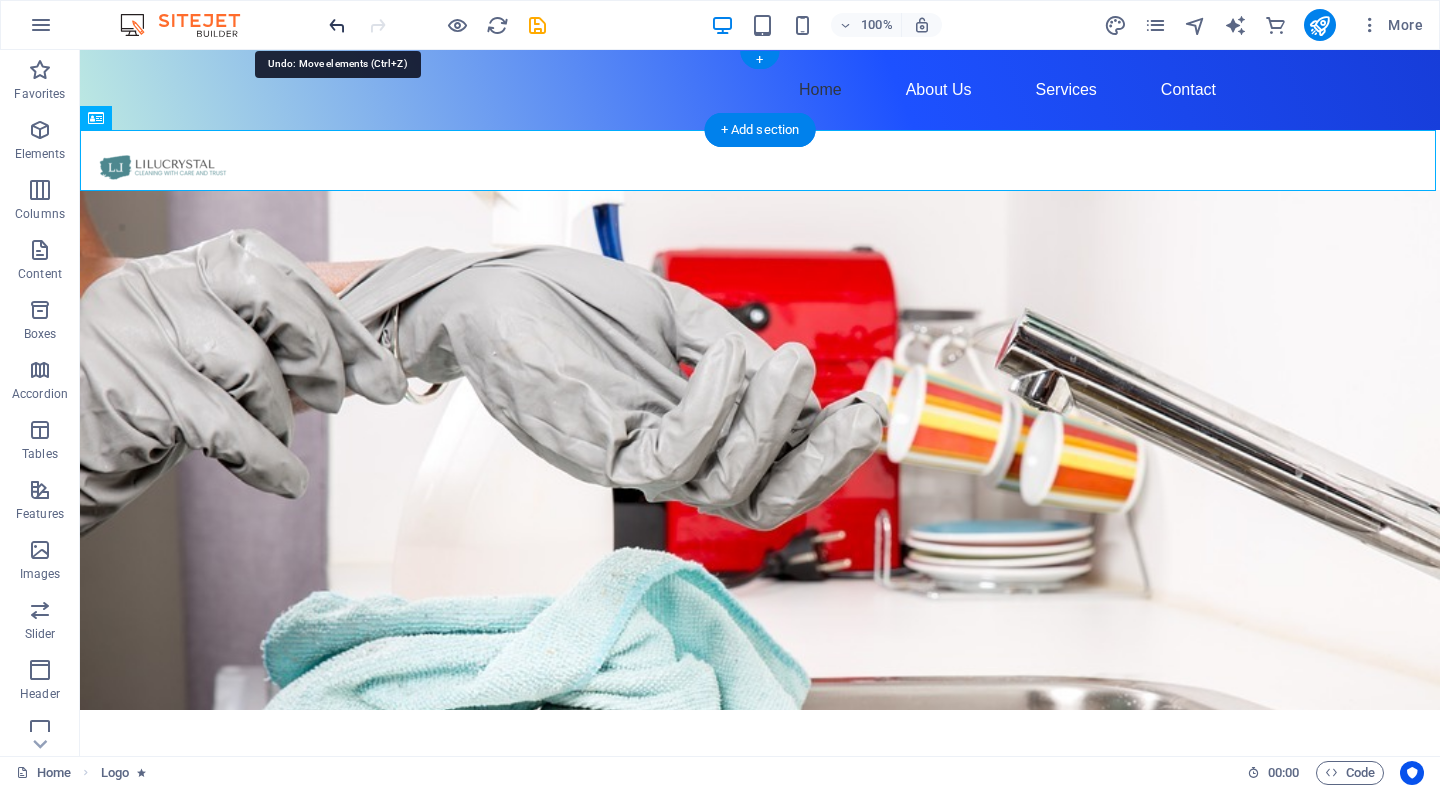 click at bounding box center (337, 25) 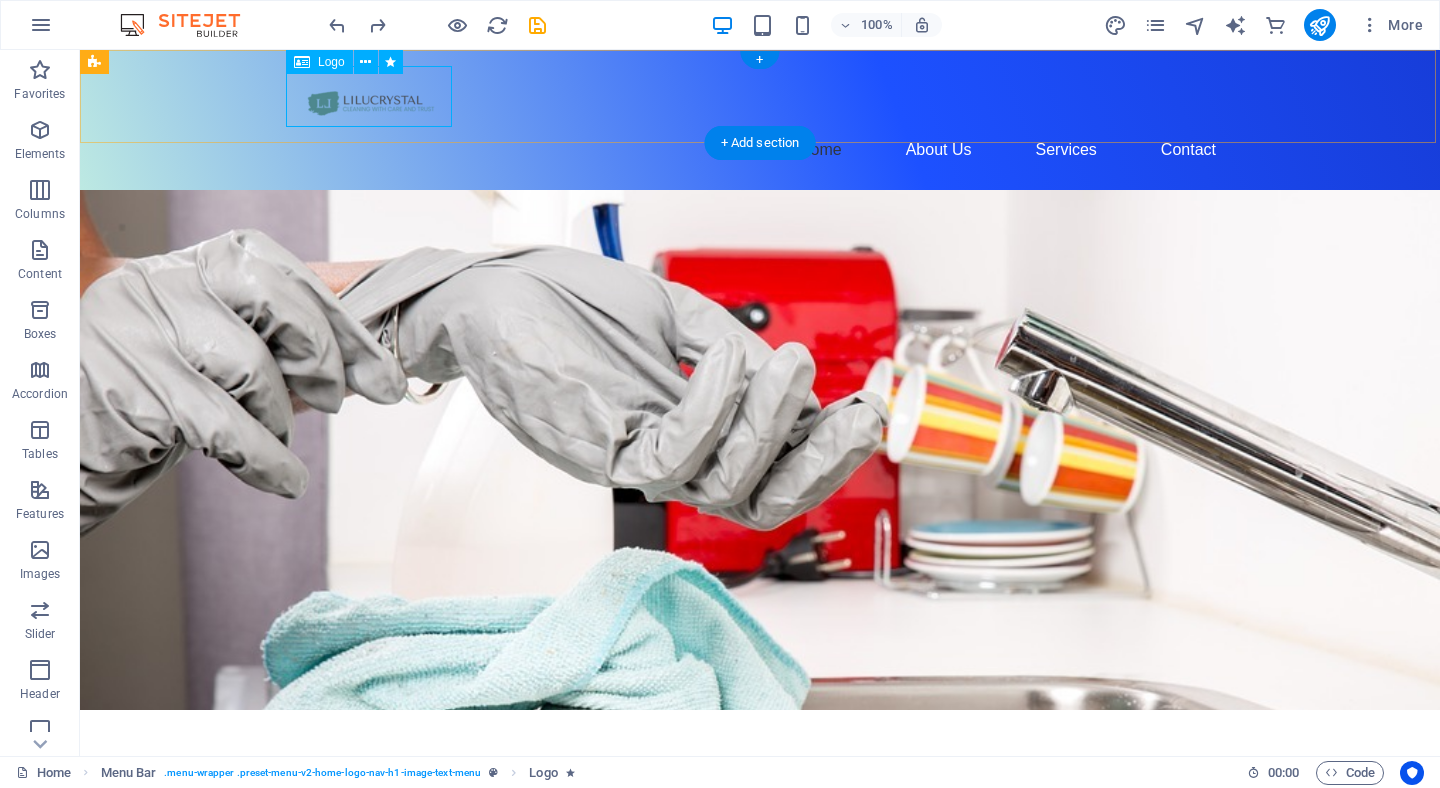 click at bounding box center (760, 96) 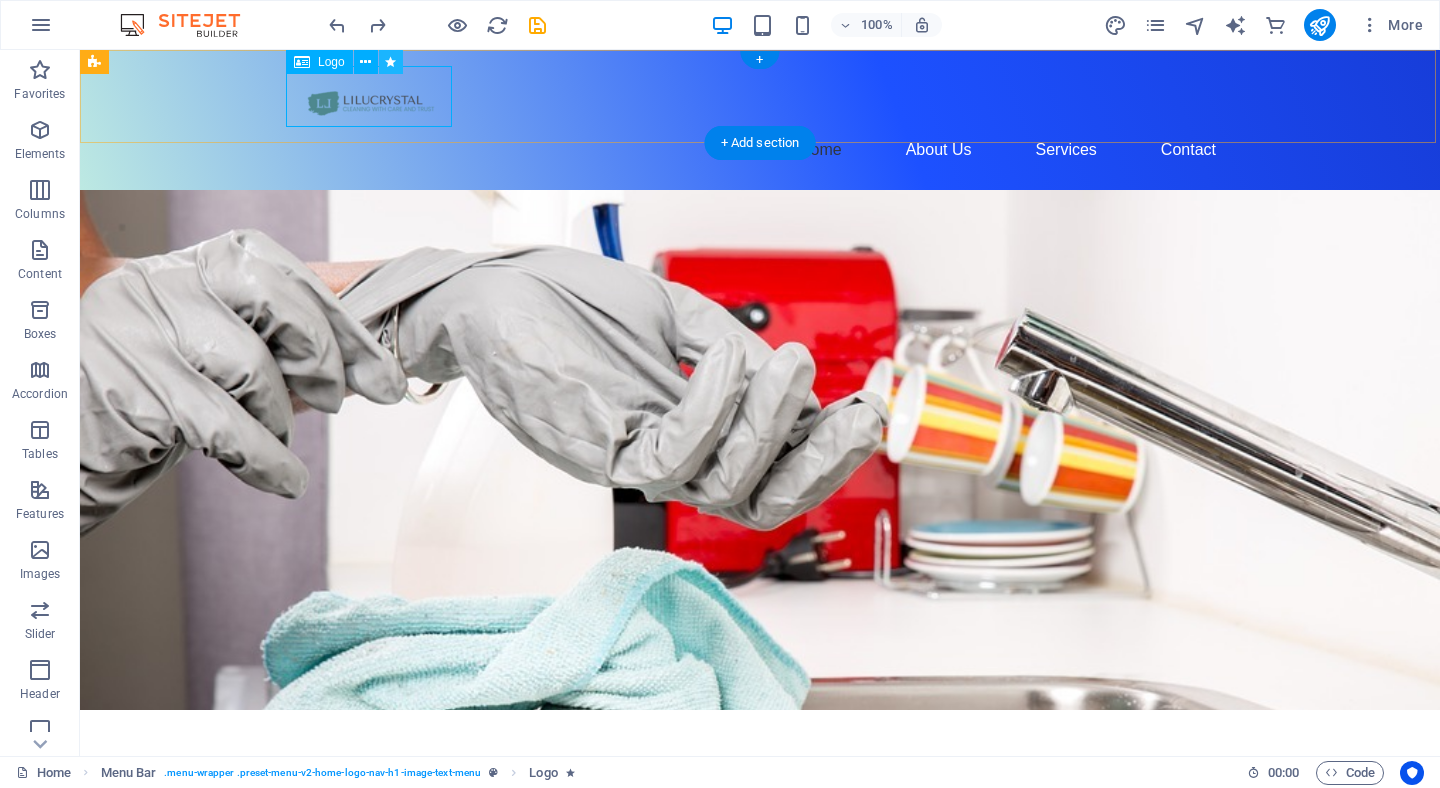 click at bounding box center (390, 62) 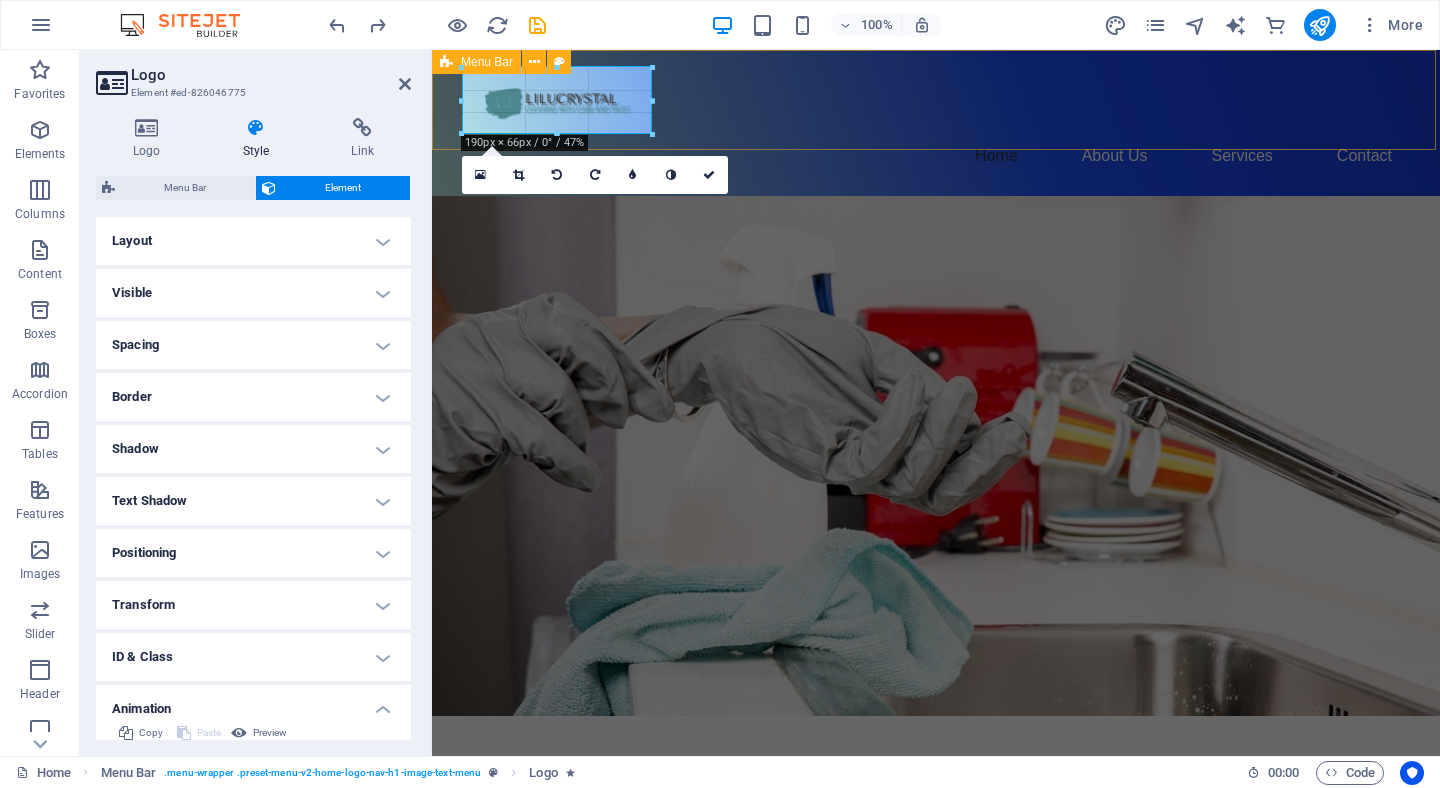 drag, startPoint x: 627, startPoint y: 126, endPoint x: 211, endPoint y: 89, distance: 417.64218 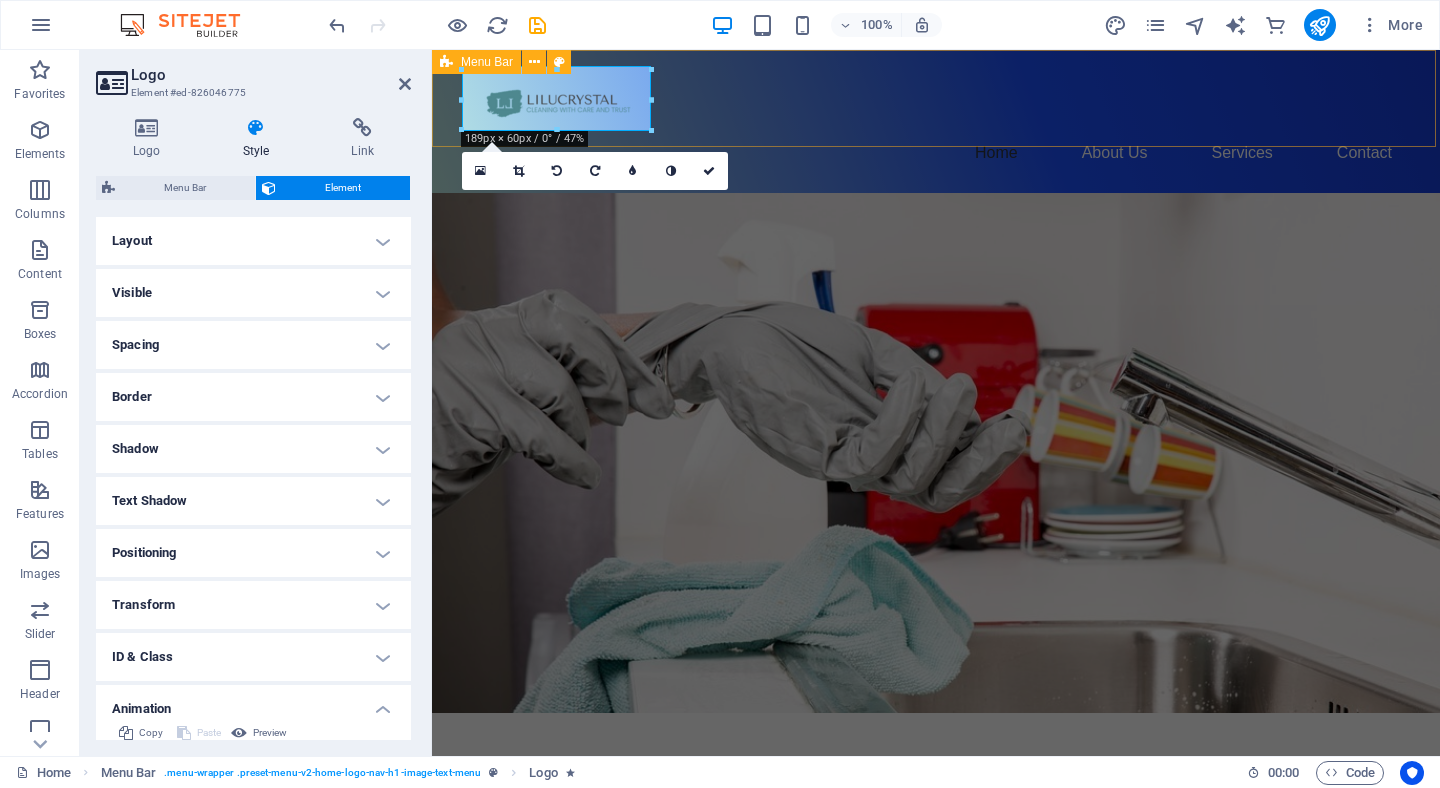 click on "Home About Us Services Contact" at bounding box center [936, 121] 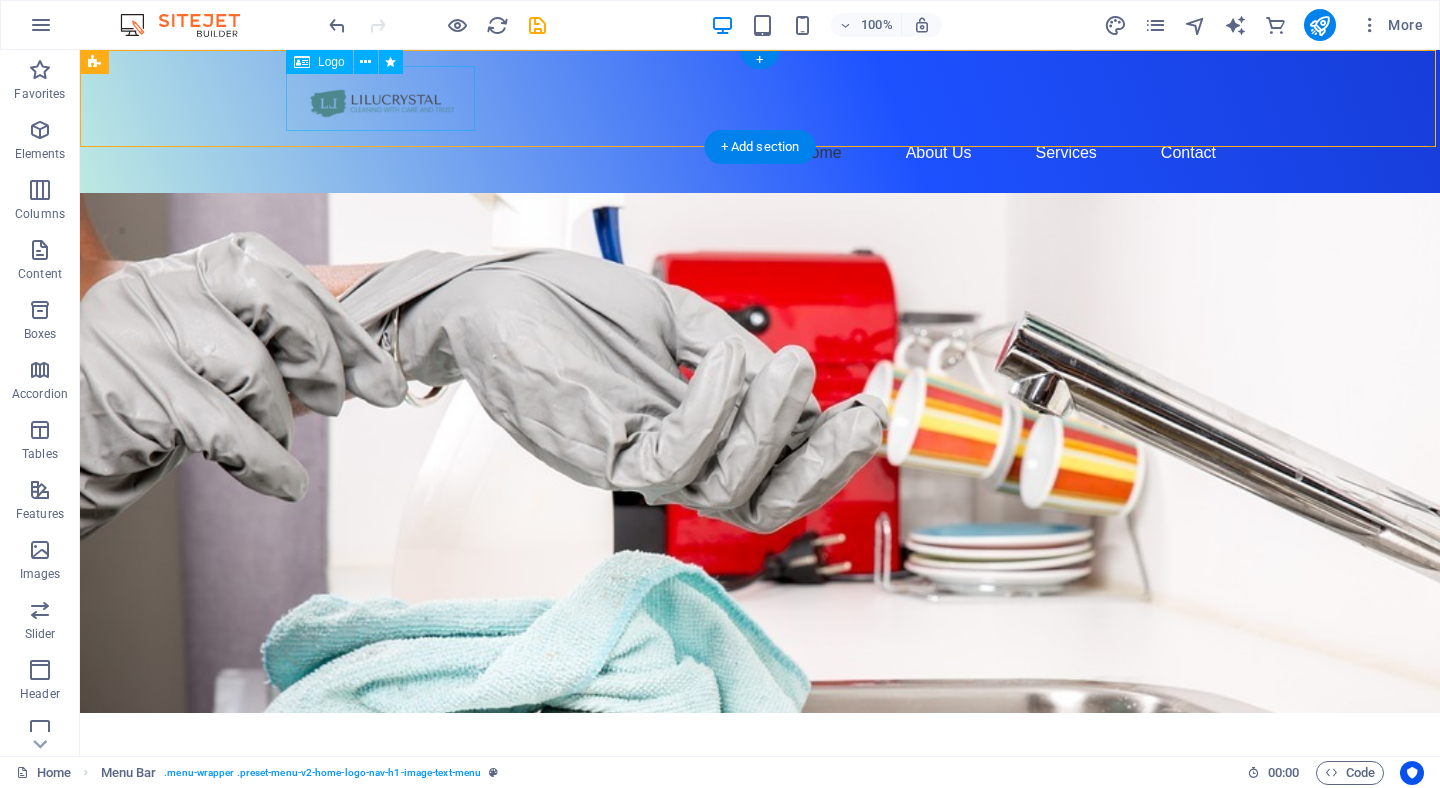 click at bounding box center [760, 97] 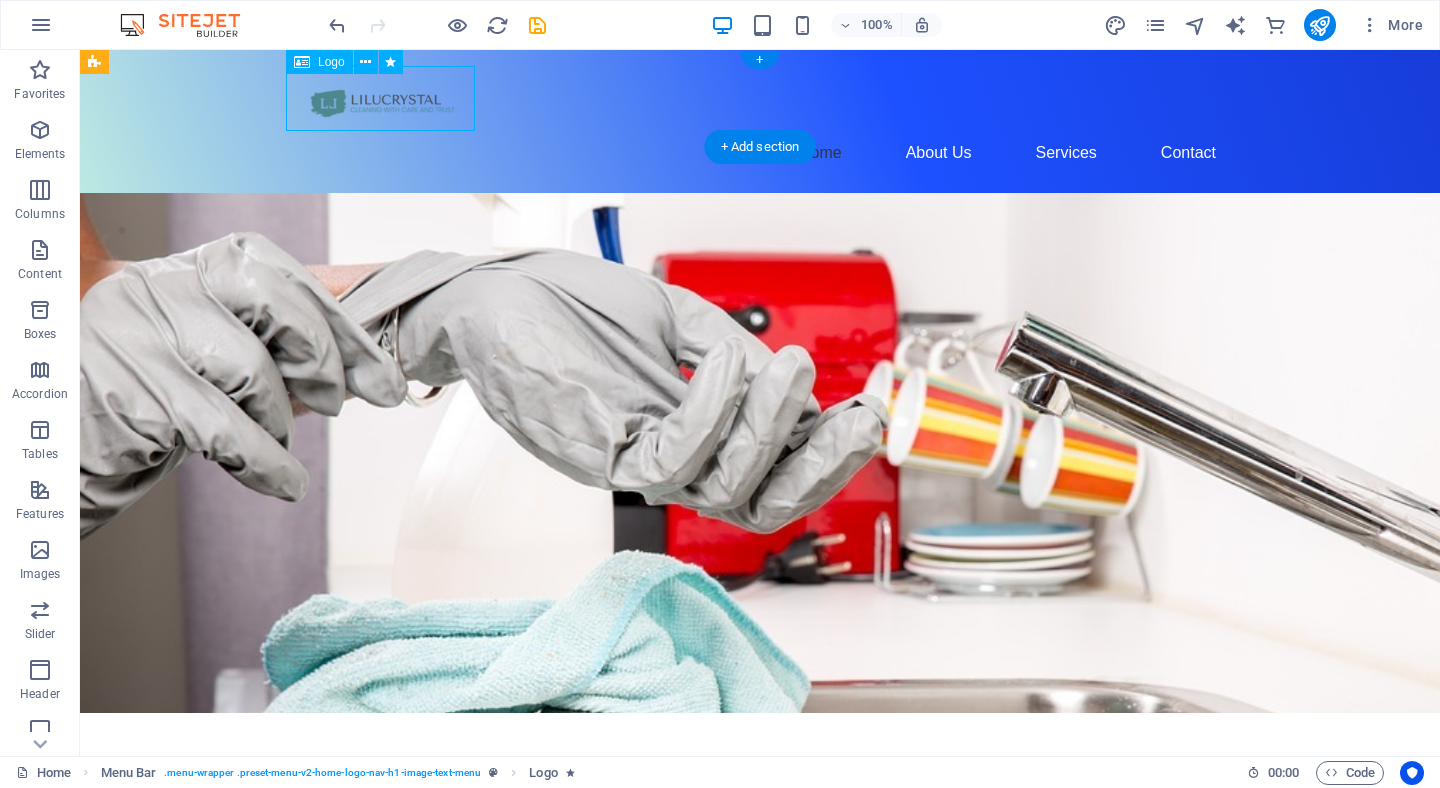 click at bounding box center [760, 97] 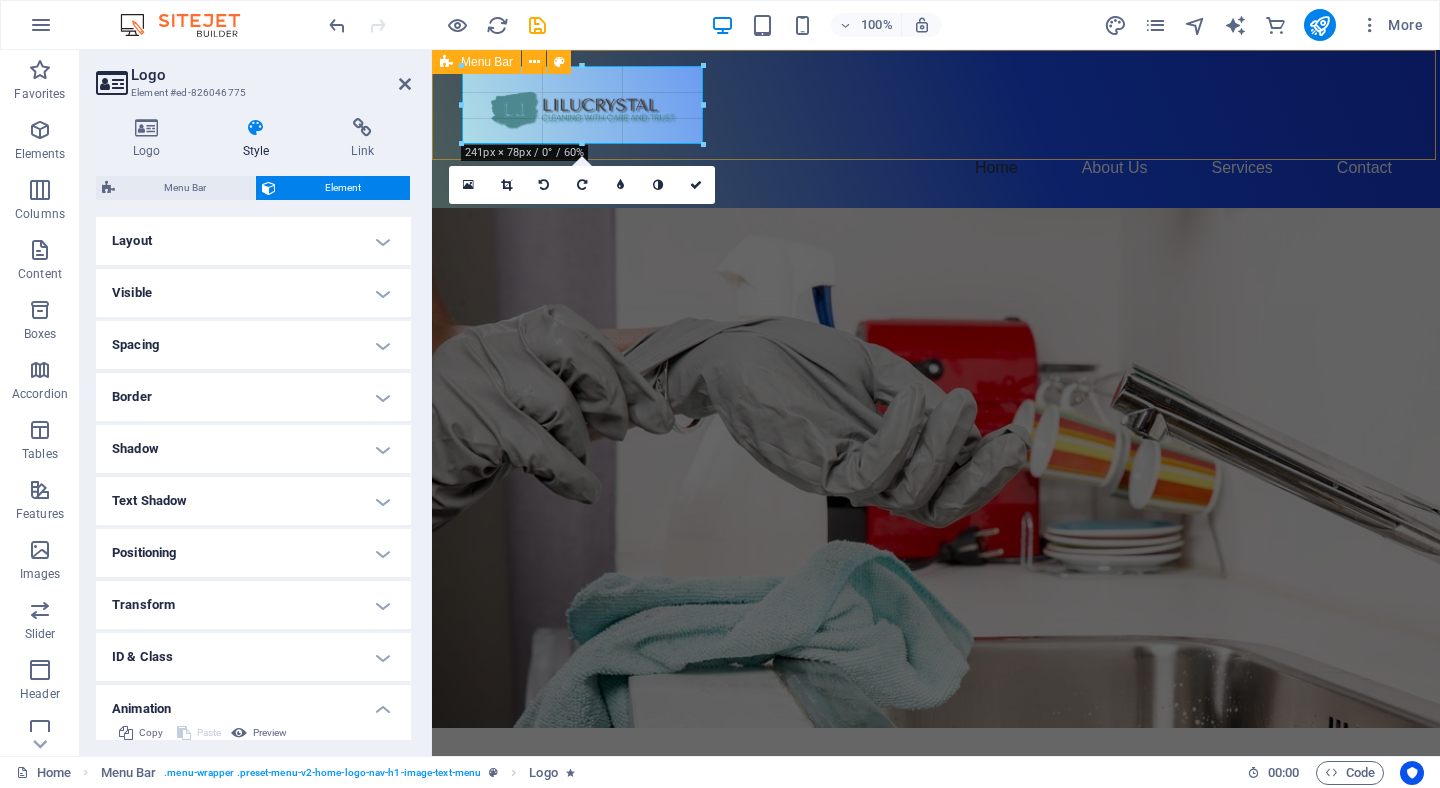 drag, startPoint x: 460, startPoint y: 130, endPoint x: 411, endPoint y: 148, distance: 52.201534 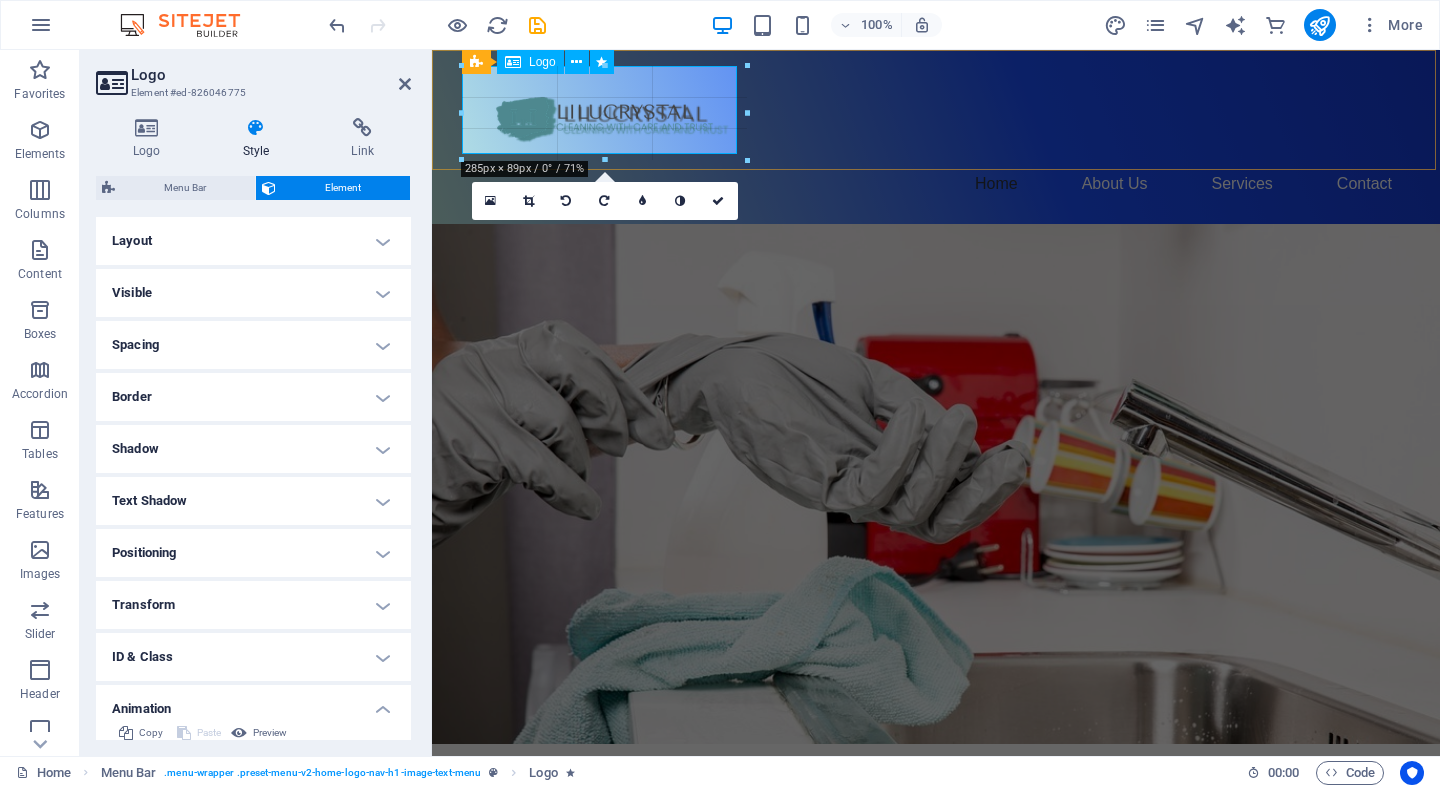 drag, startPoint x: 466, startPoint y: 70, endPoint x: 405, endPoint y: 57, distance: 62.369865 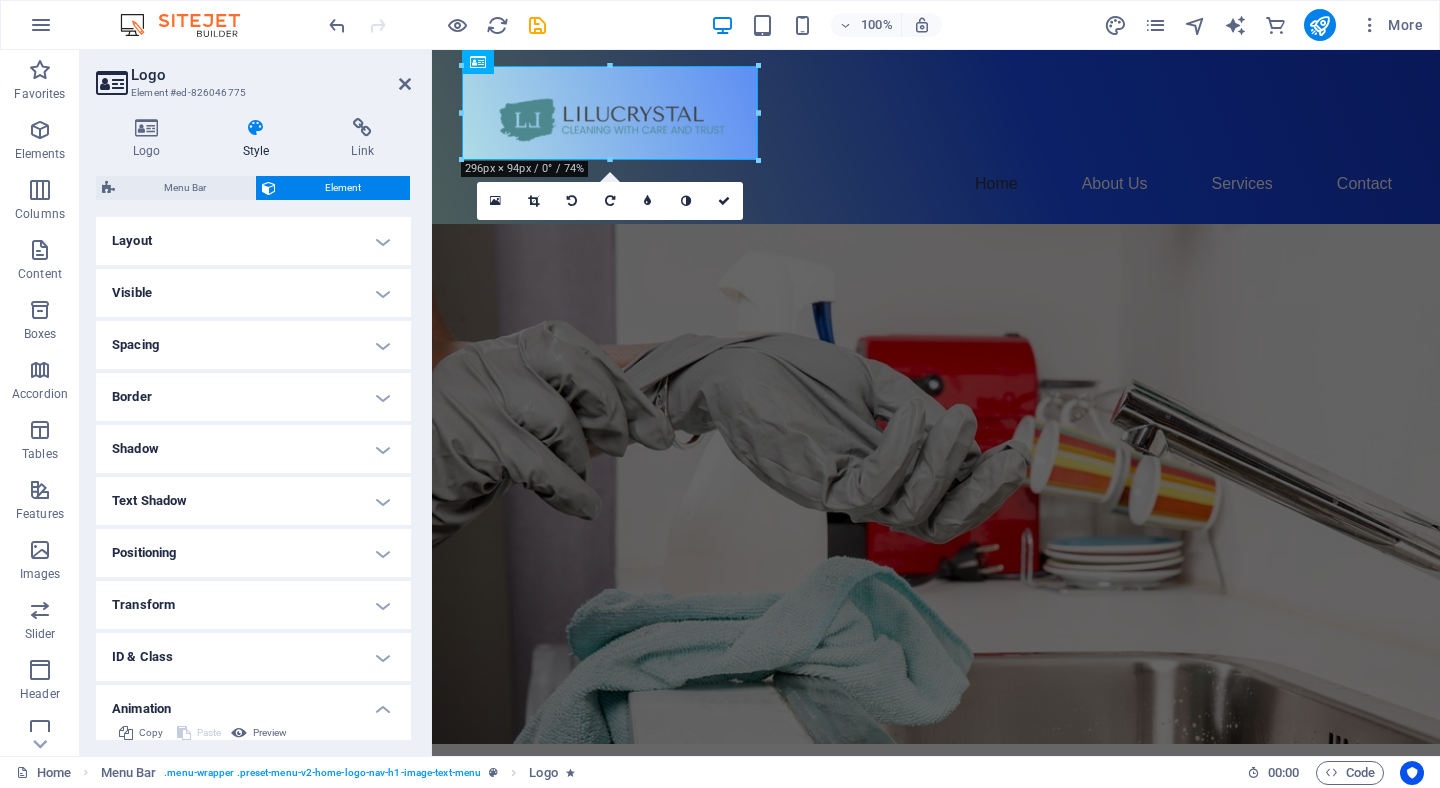 click at bounding box center (936, 484) 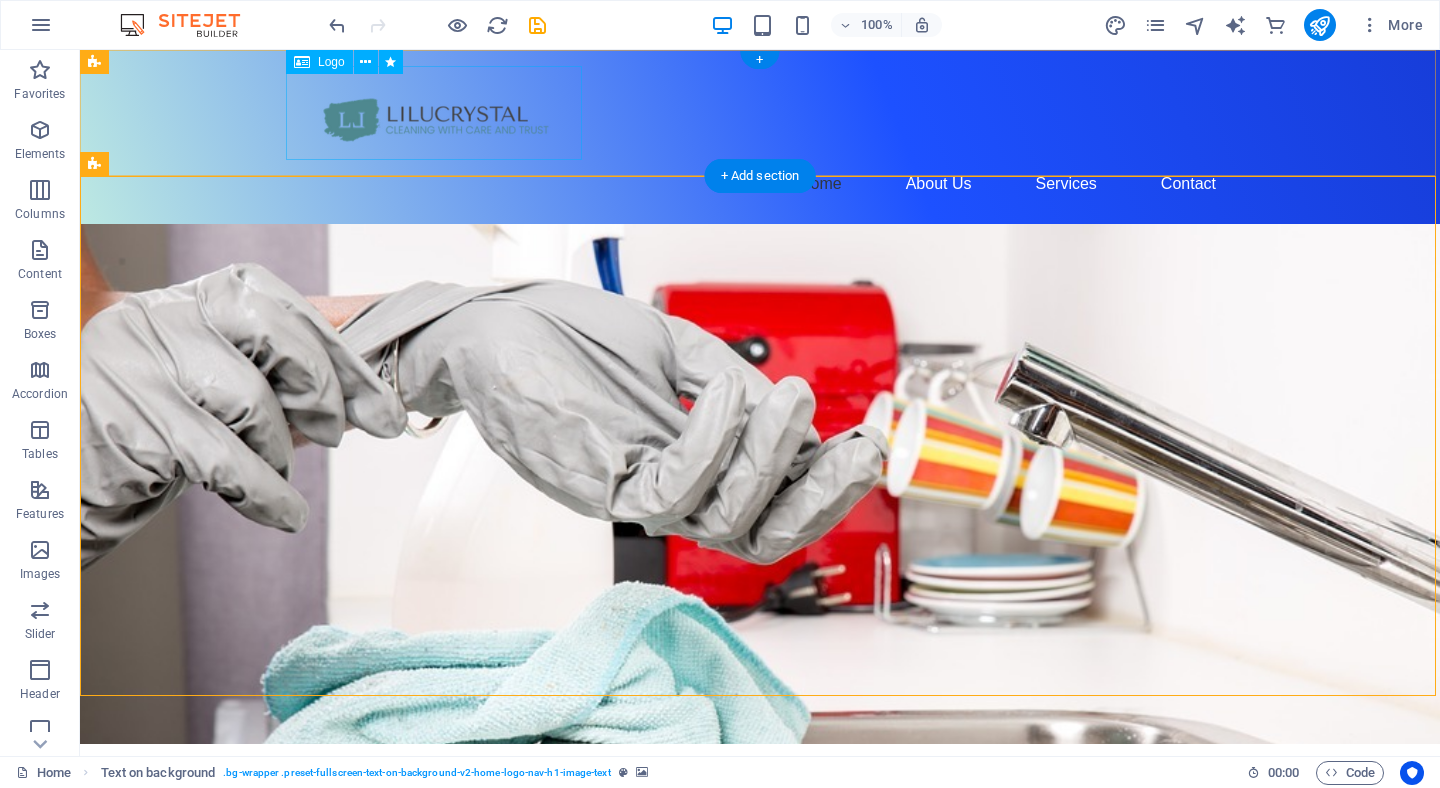 click at bounding box center [760, 113] 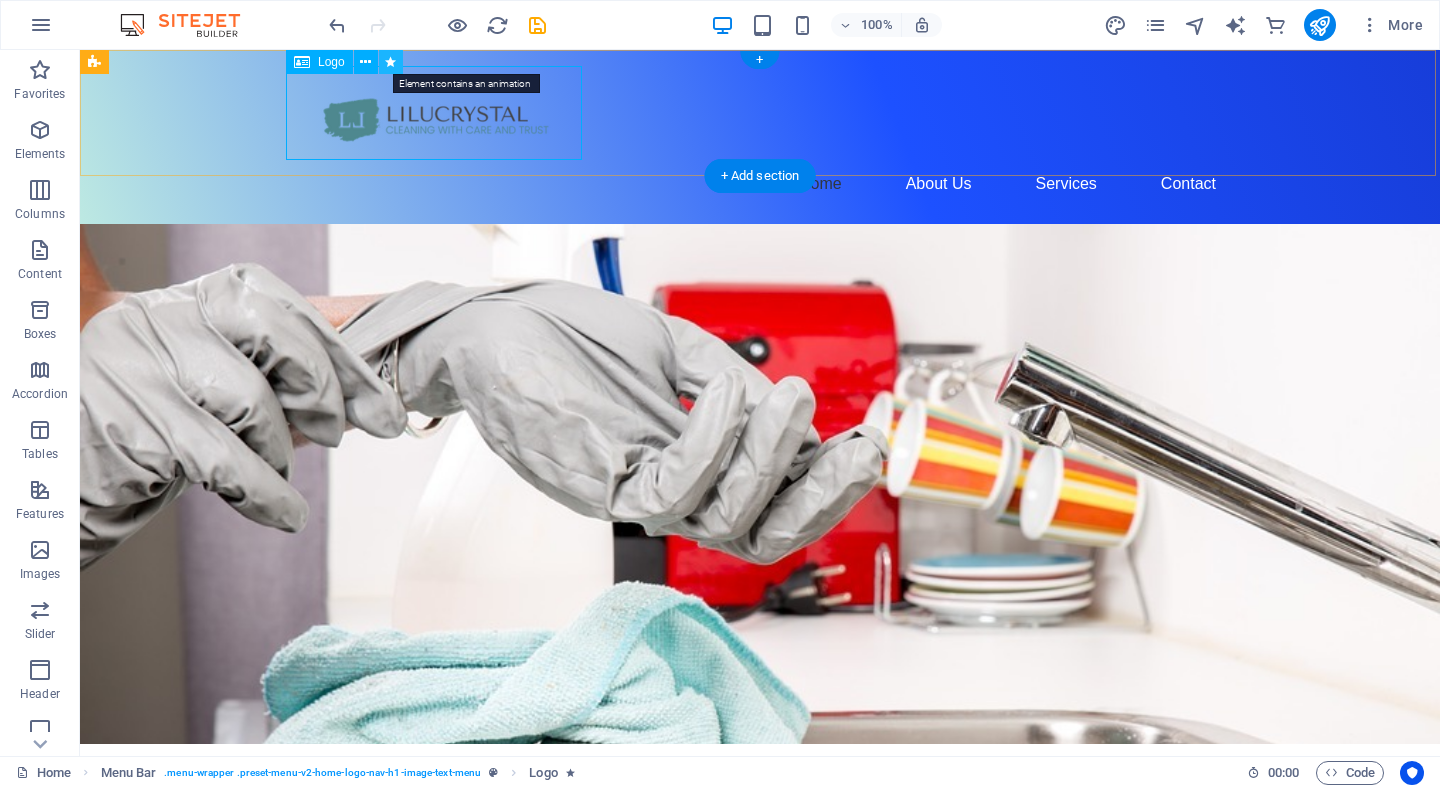 click at bounding box center [390, 62] 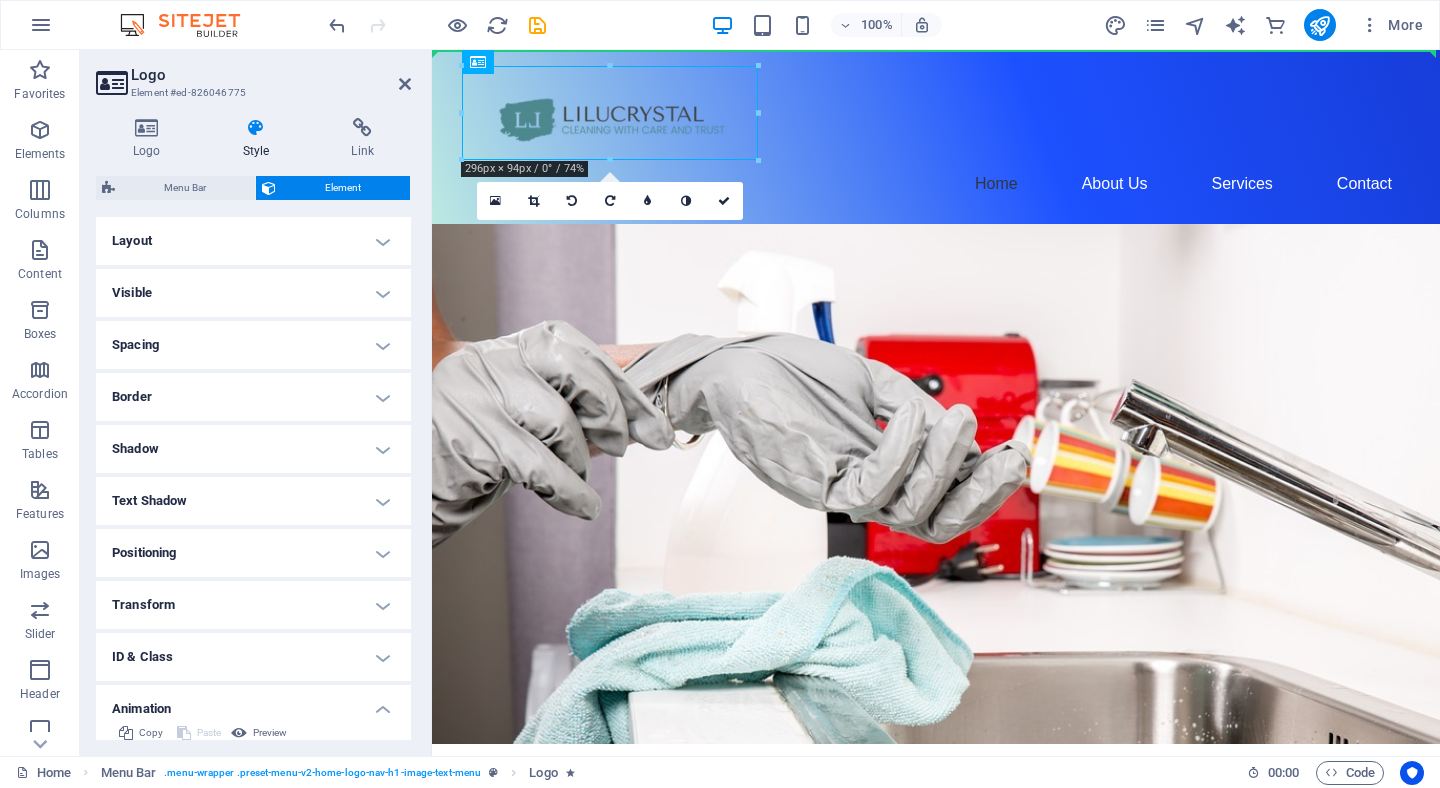 drag, startPoint x: 506, startPoint y: 106, endPoint x: 439, endPoint y: 108, distance: 67.02985 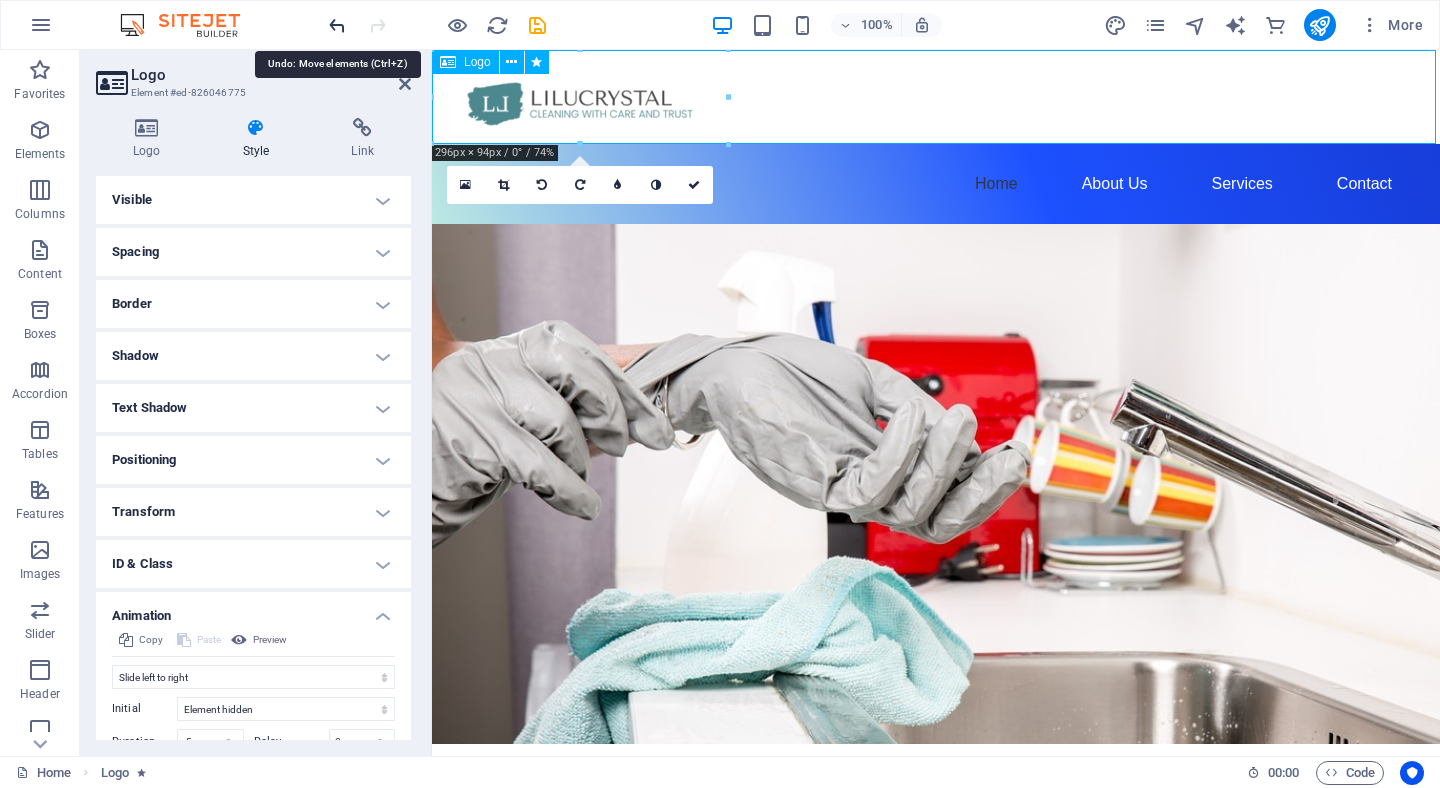 click at bounding box center [337, 25] 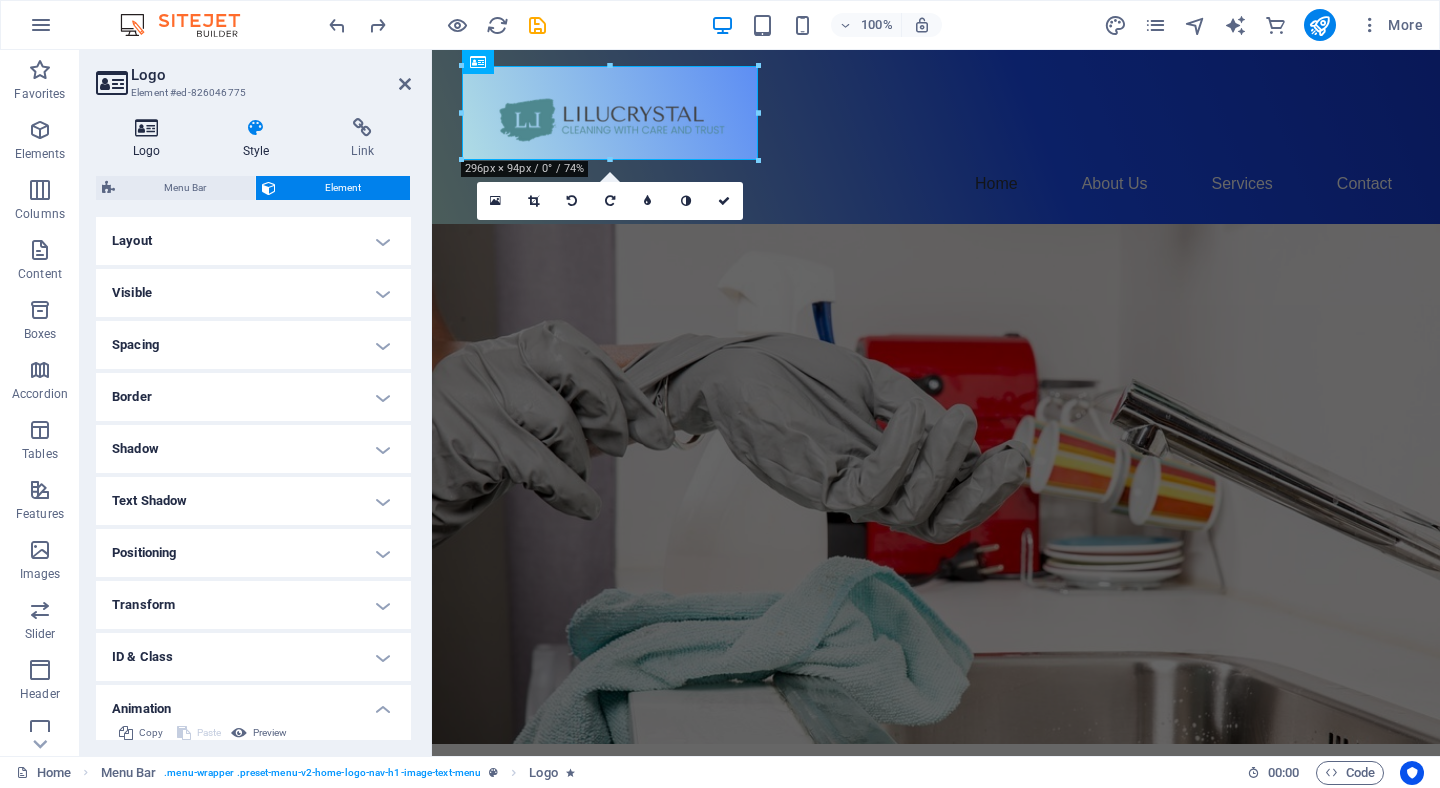 click on "Logo" at bounding box center (151, 139) 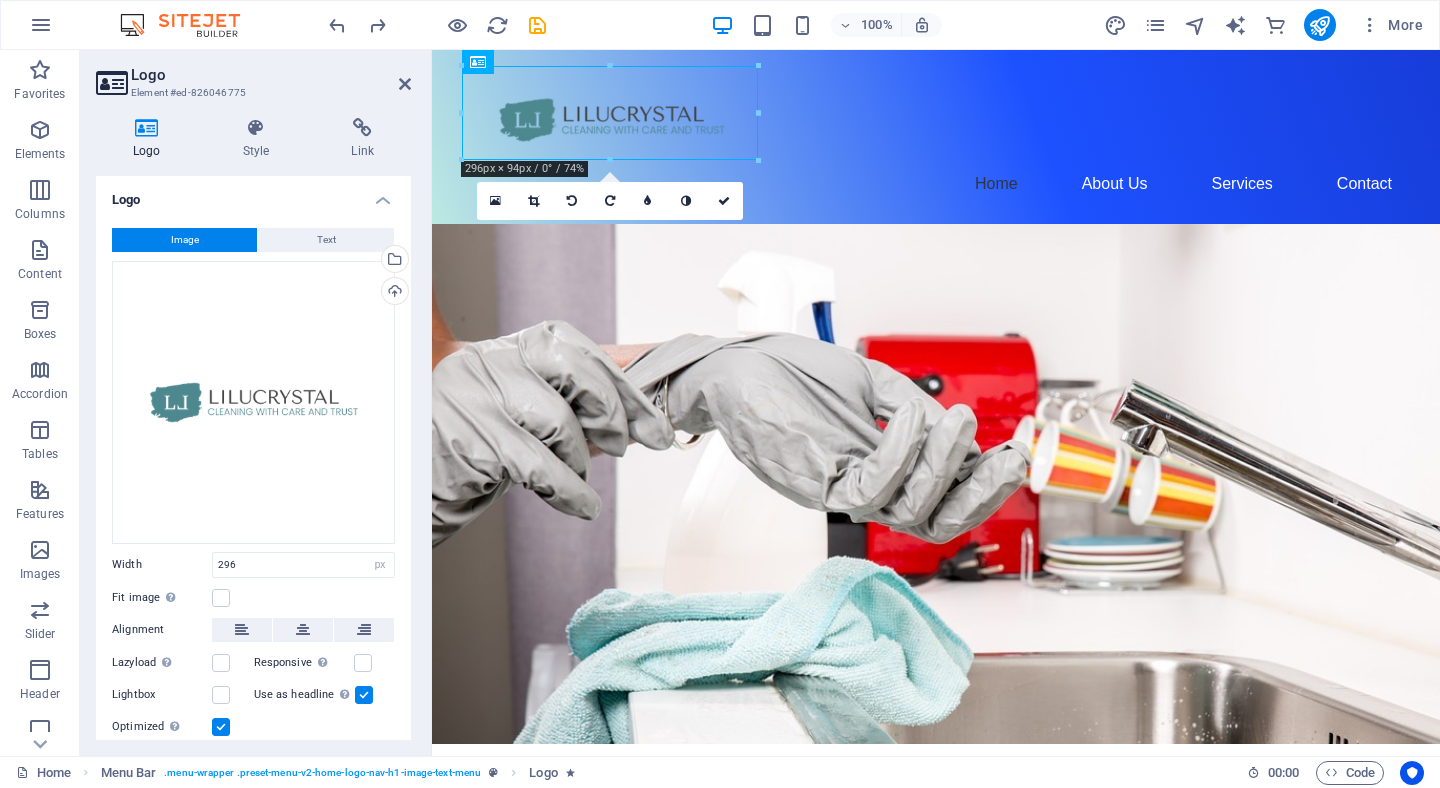 drag, startPoint x: 489, startPoint y: 104, endPoint x: 479, endPoint y: 110, distance: 11.661903 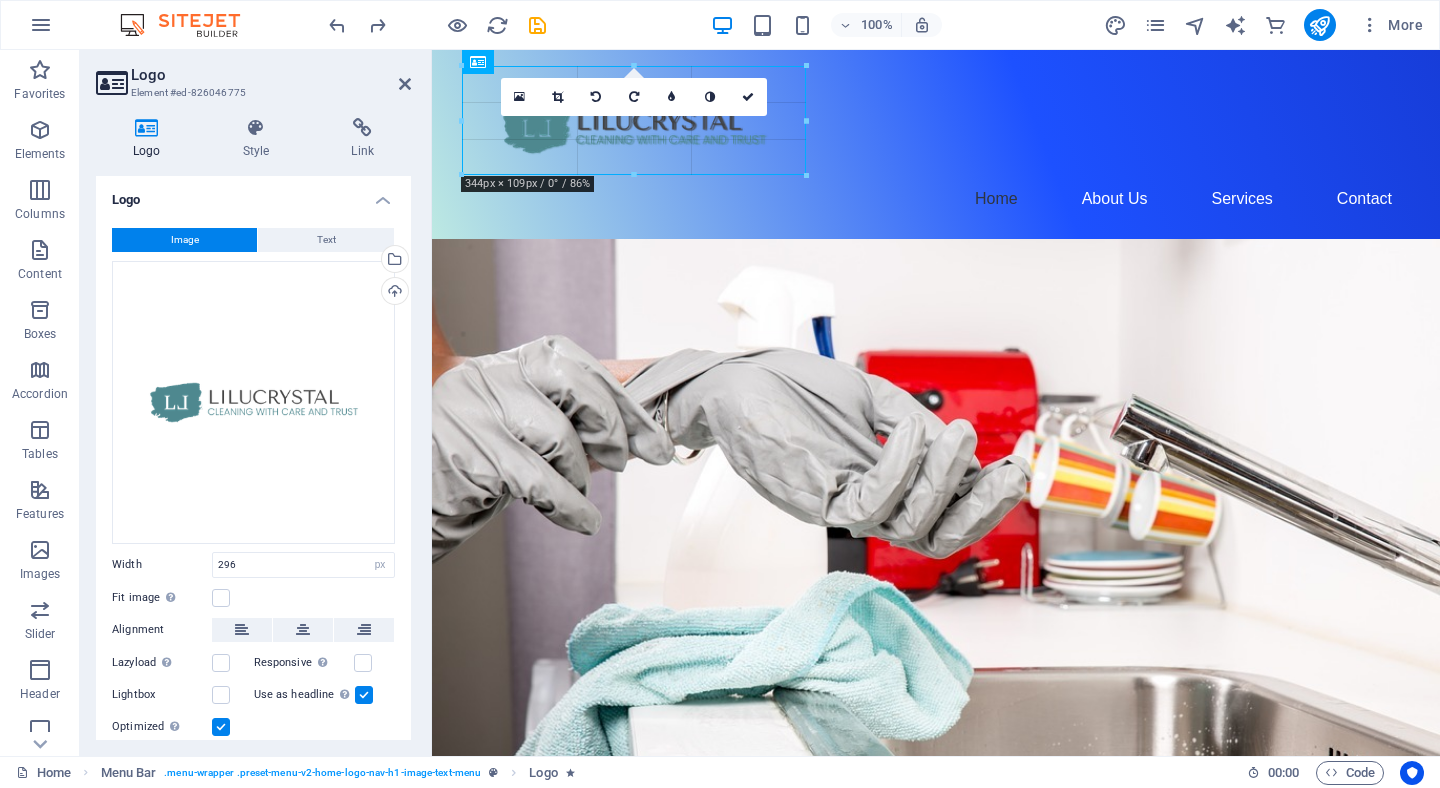 drag, startPoint x: 461, startPoint y: 113, endPoint x: 408, endPoint y: 104, distance: 53.75872 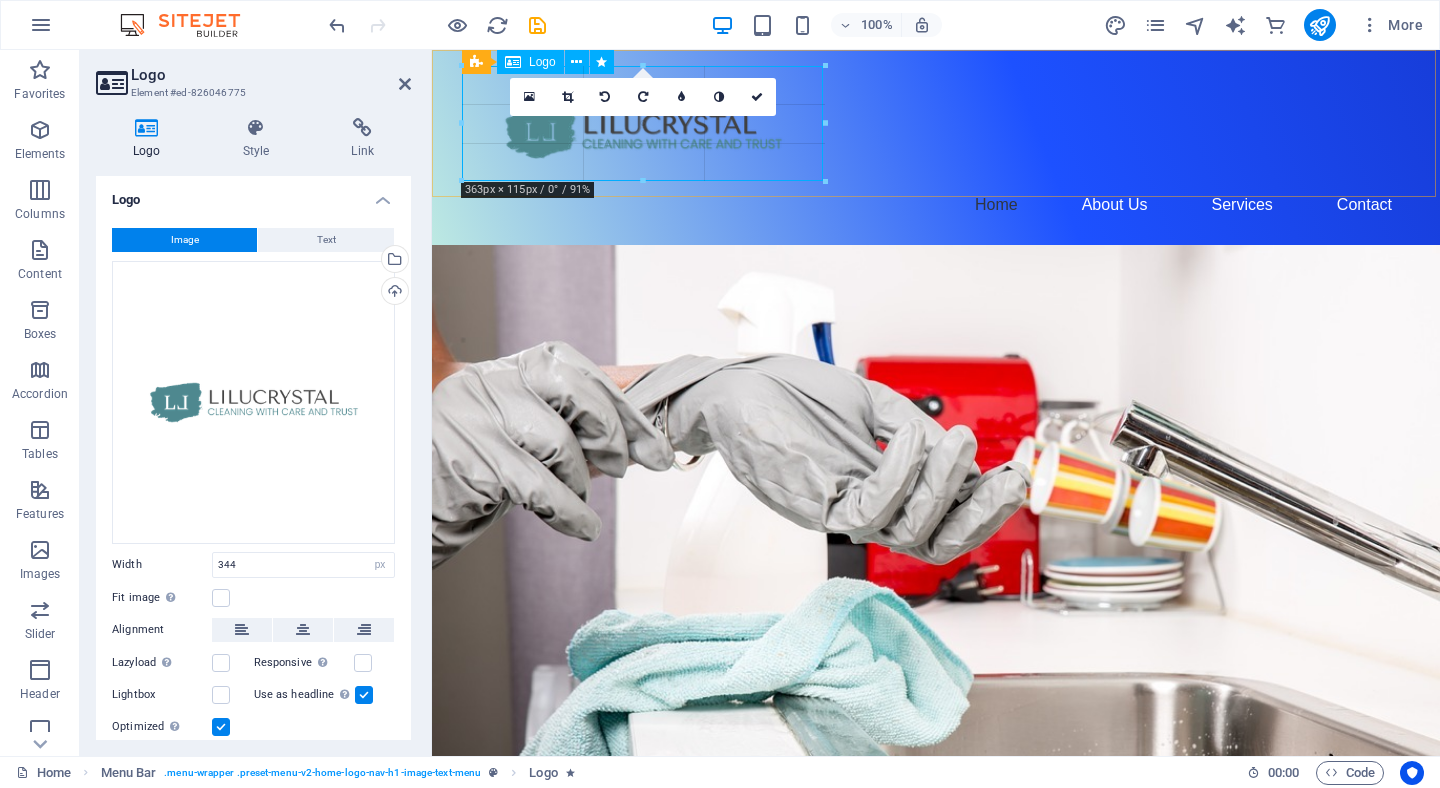 drag, startPoint x: 463, startPoint y: 120, endPoint x: 446, endPoint y: 114, distance: 18.027756 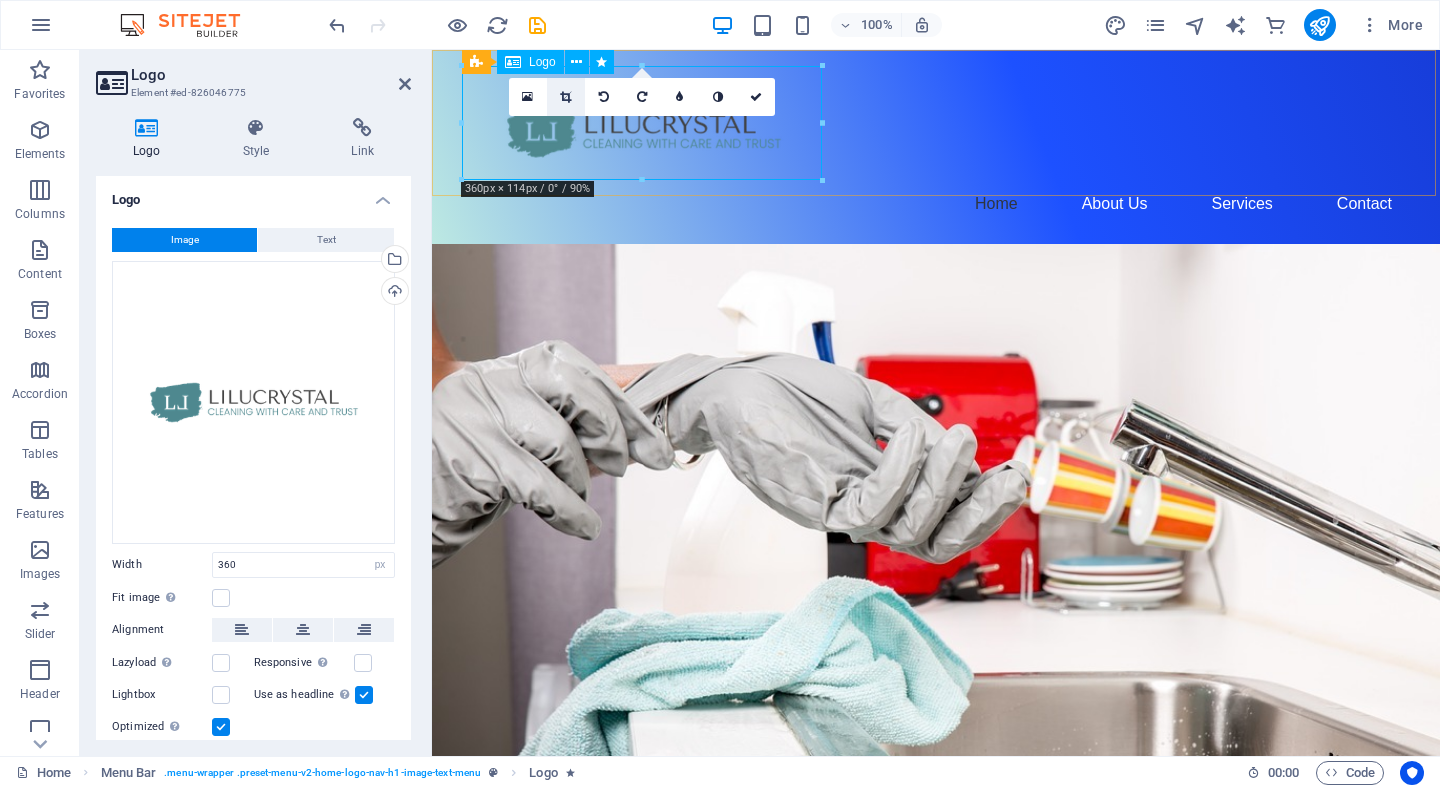 click at bounding box center [566, 97] 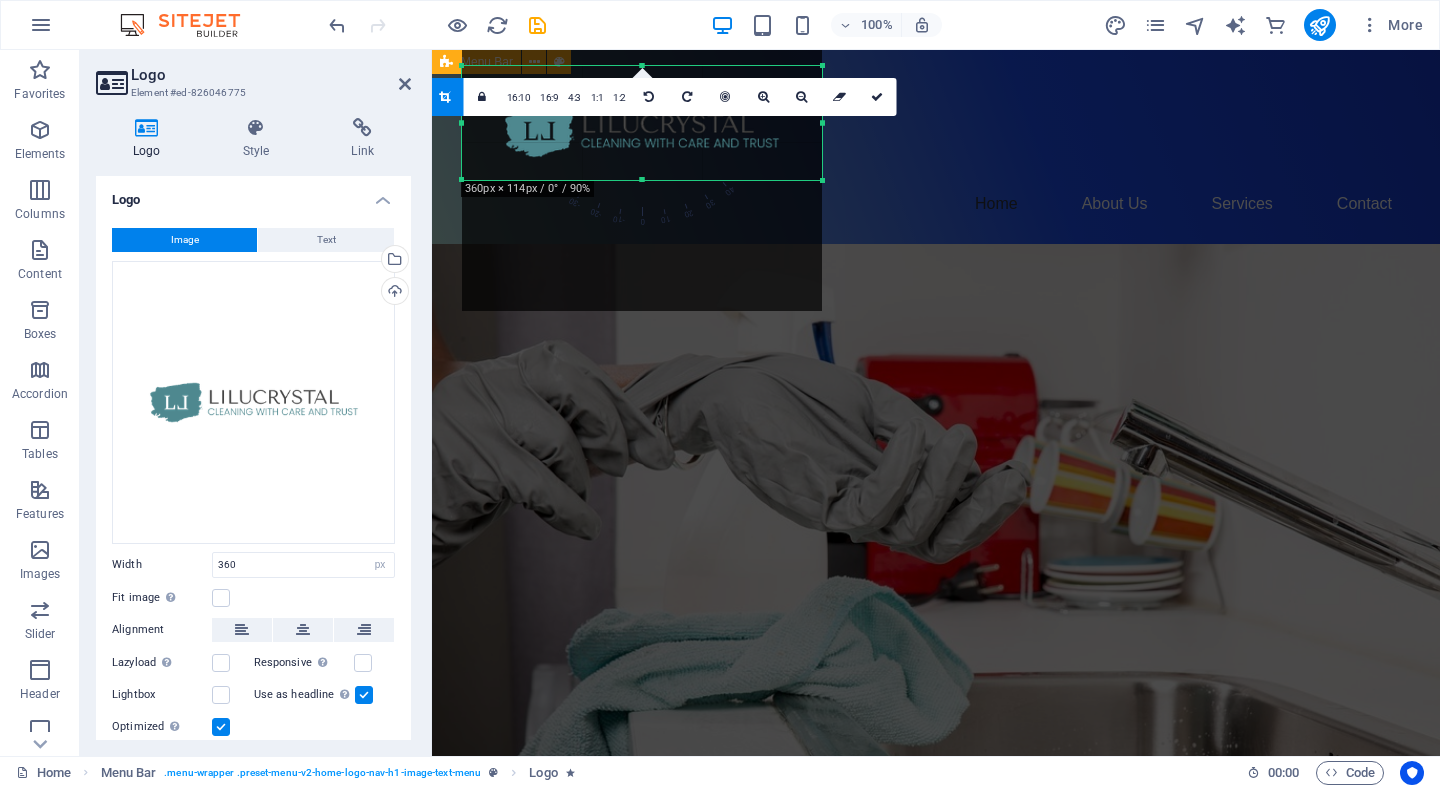 click on "Home About Us Services Contact" at bounding box center (936, 147) 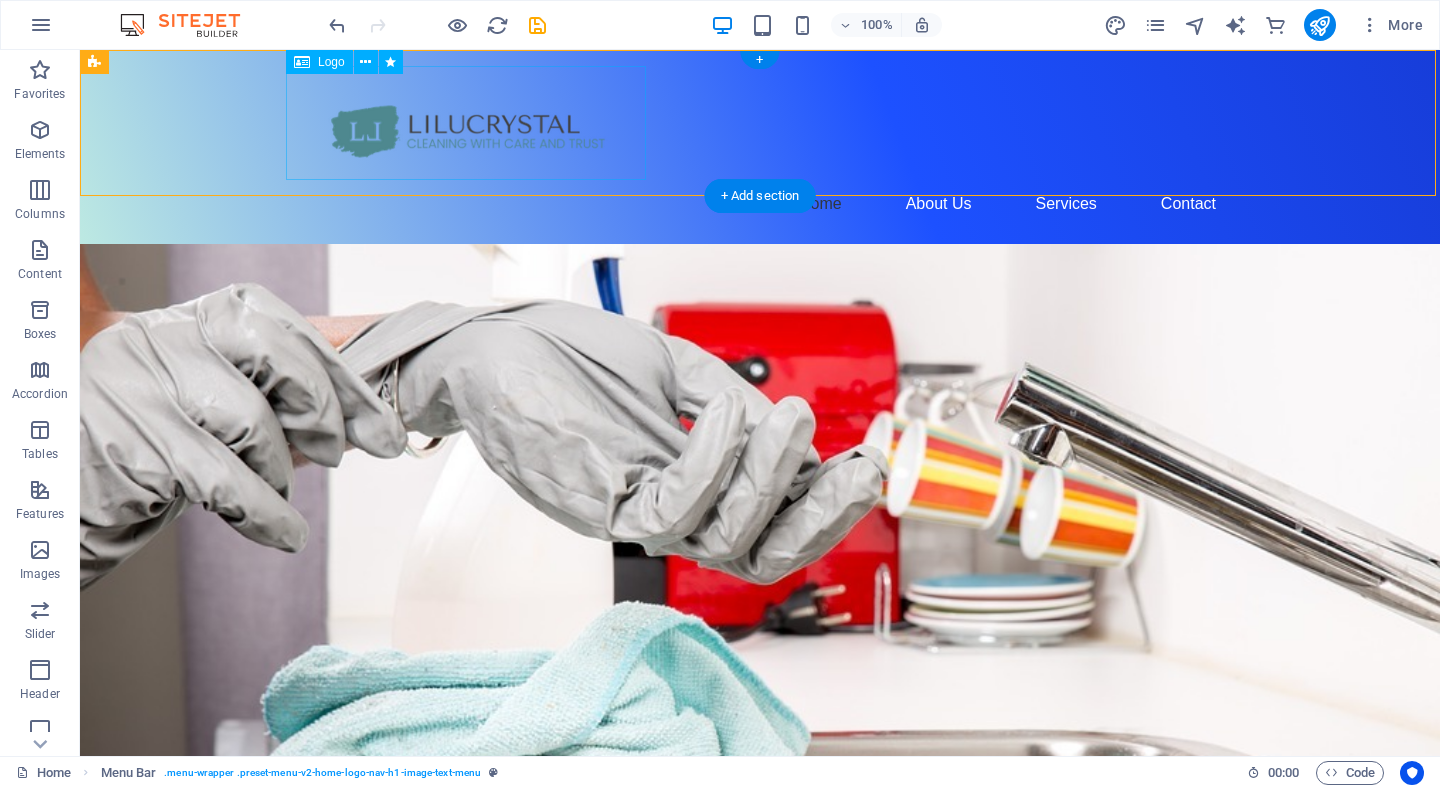 click at bounding box center [760, 123] 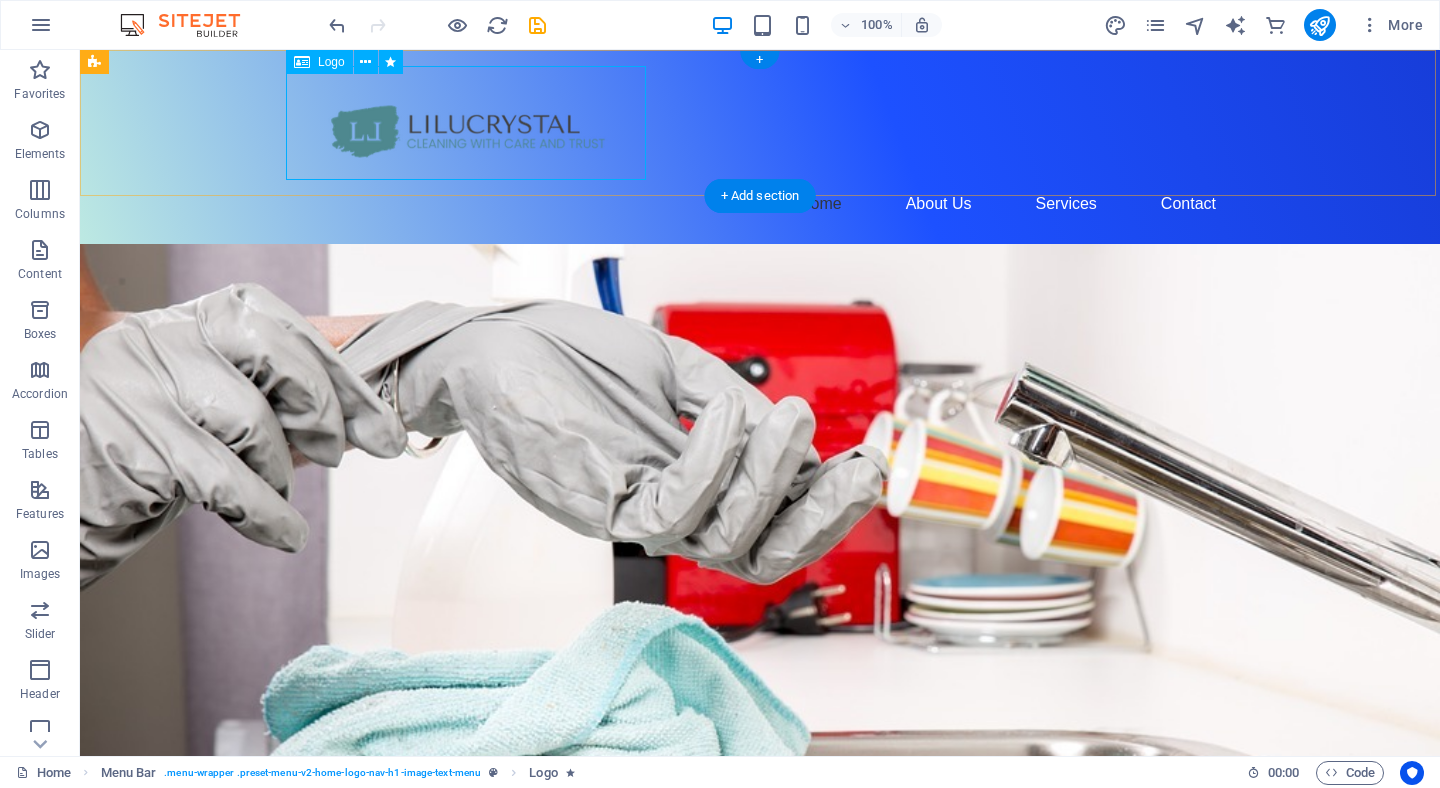 click on "Logo" at bounding box center (331, 62) 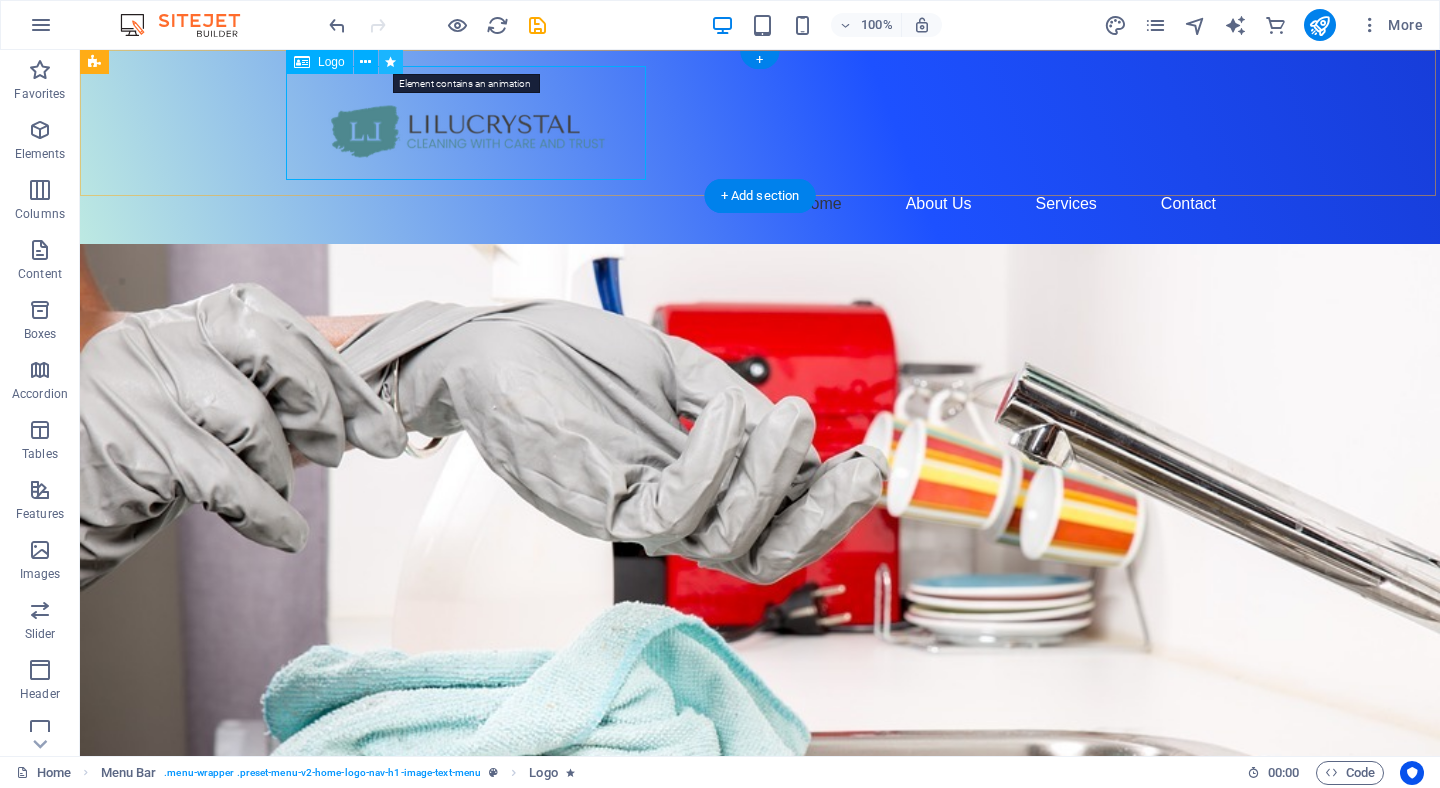 click at bounding box center (390, 62) 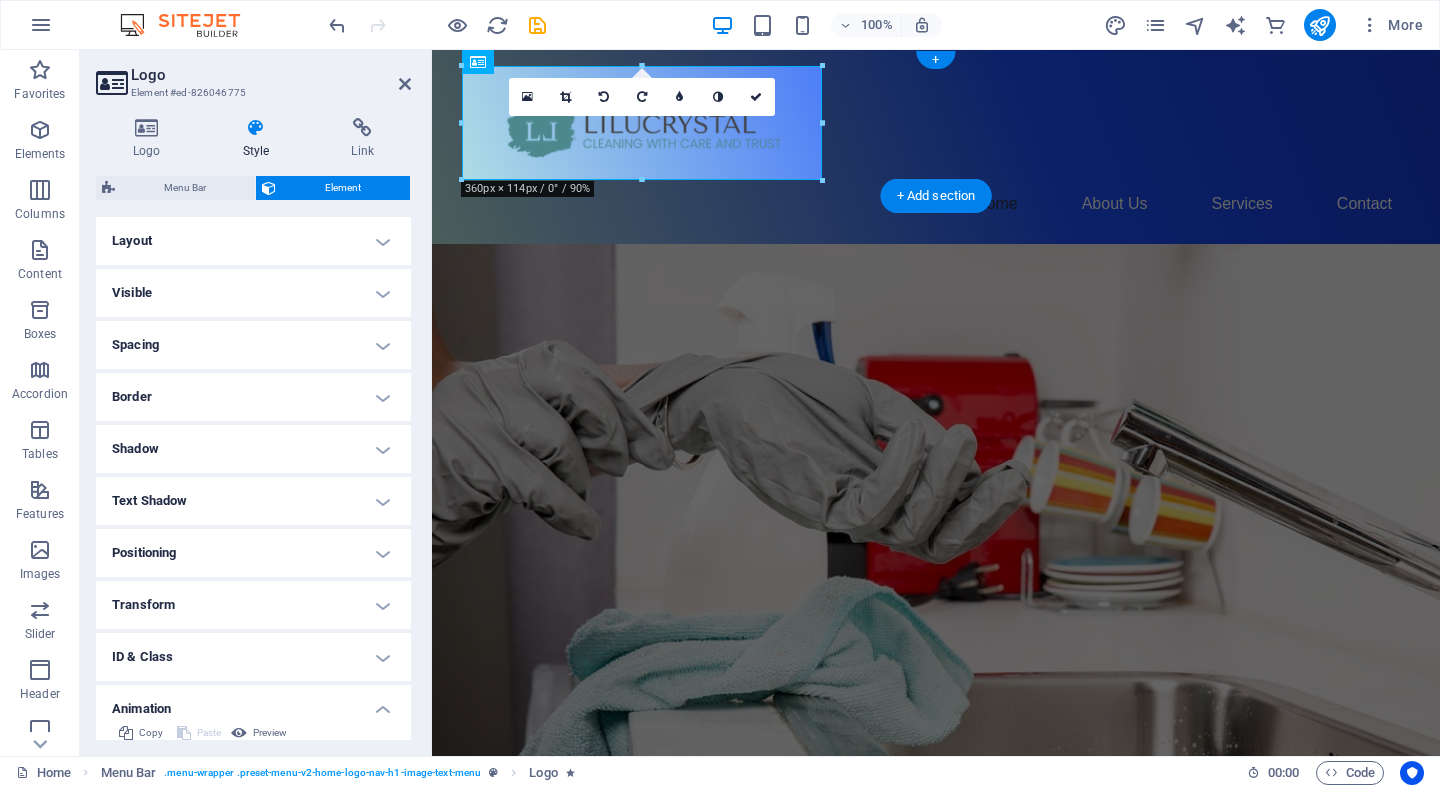click on "Visible" at bounding box center (253, 293) 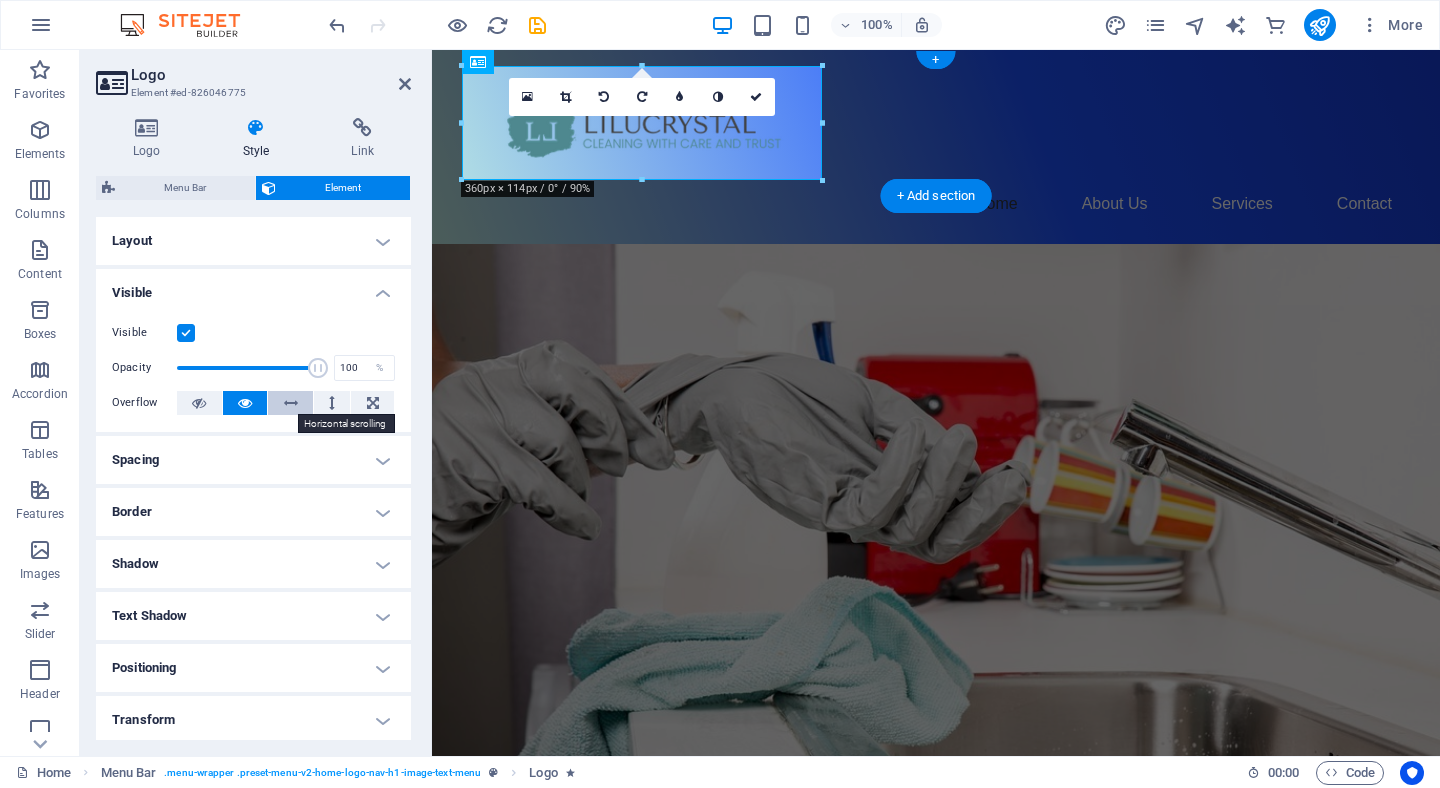 click at bounding box center [291, 403] 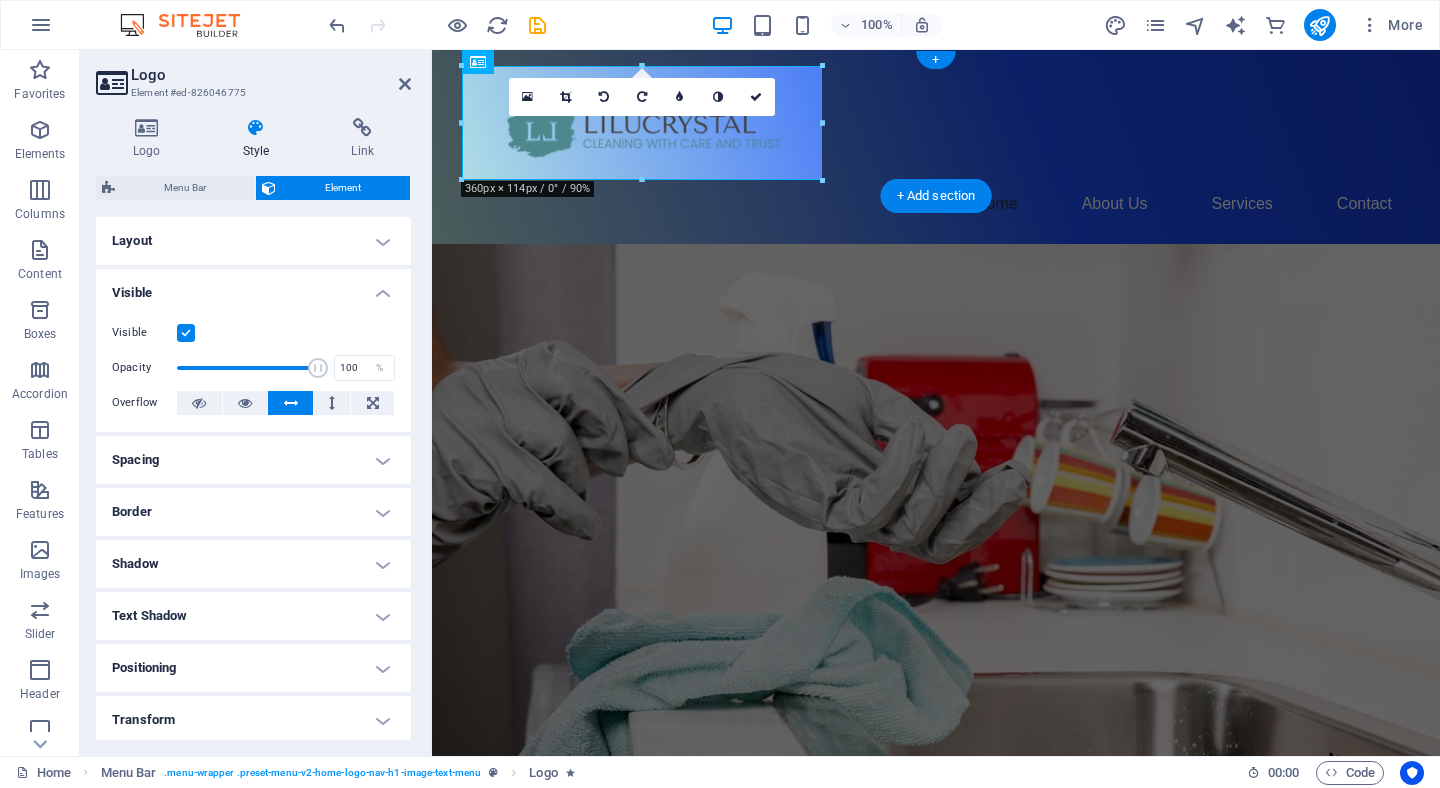 click on "Spacing" at bounding box center [253, 460] 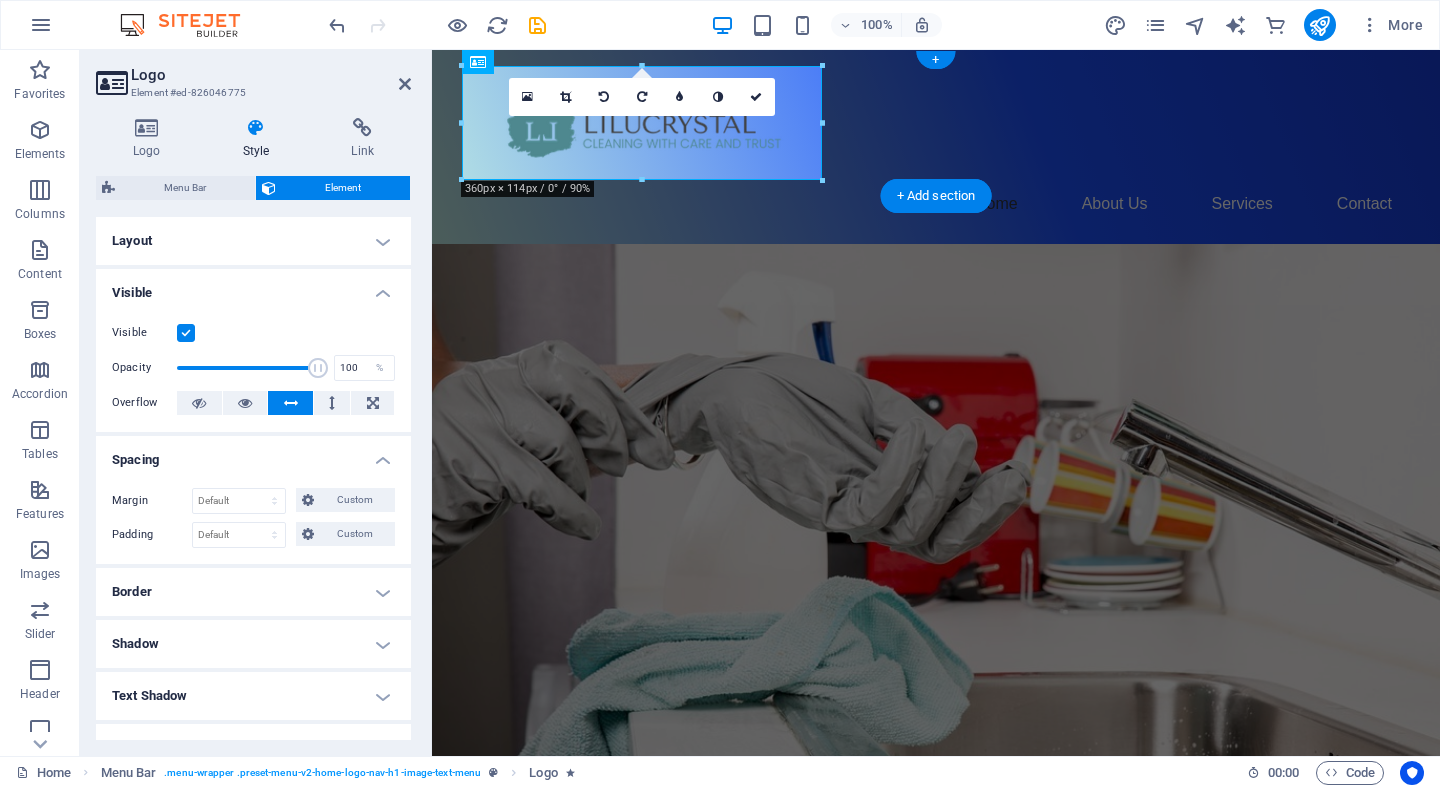 click on "Layout" at bounding box center (253, 241) 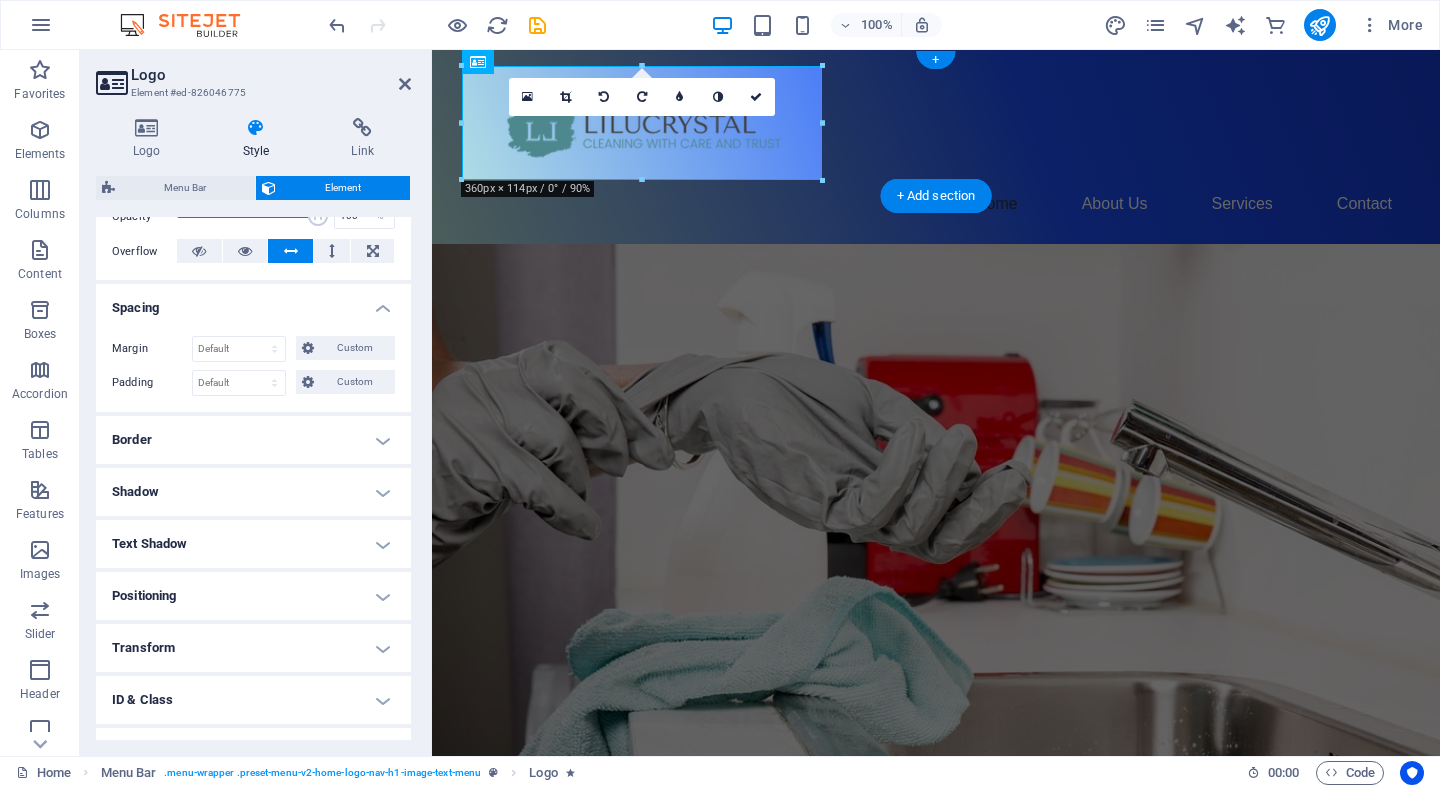 scroll, scrollTop: 321, scrollLeft: 0, axis: vertical 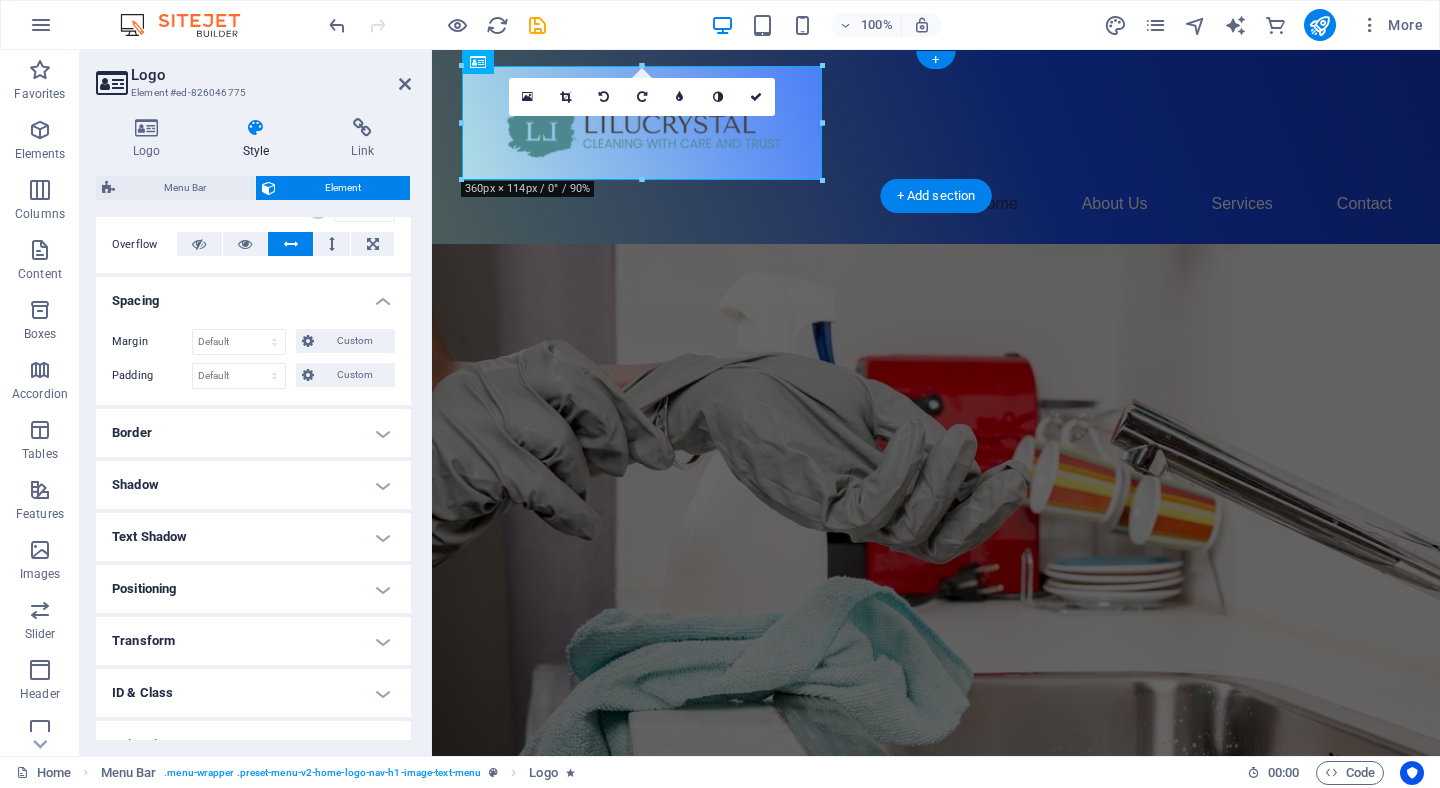 click on "Text Shadow" at bounding box center (253, 537) 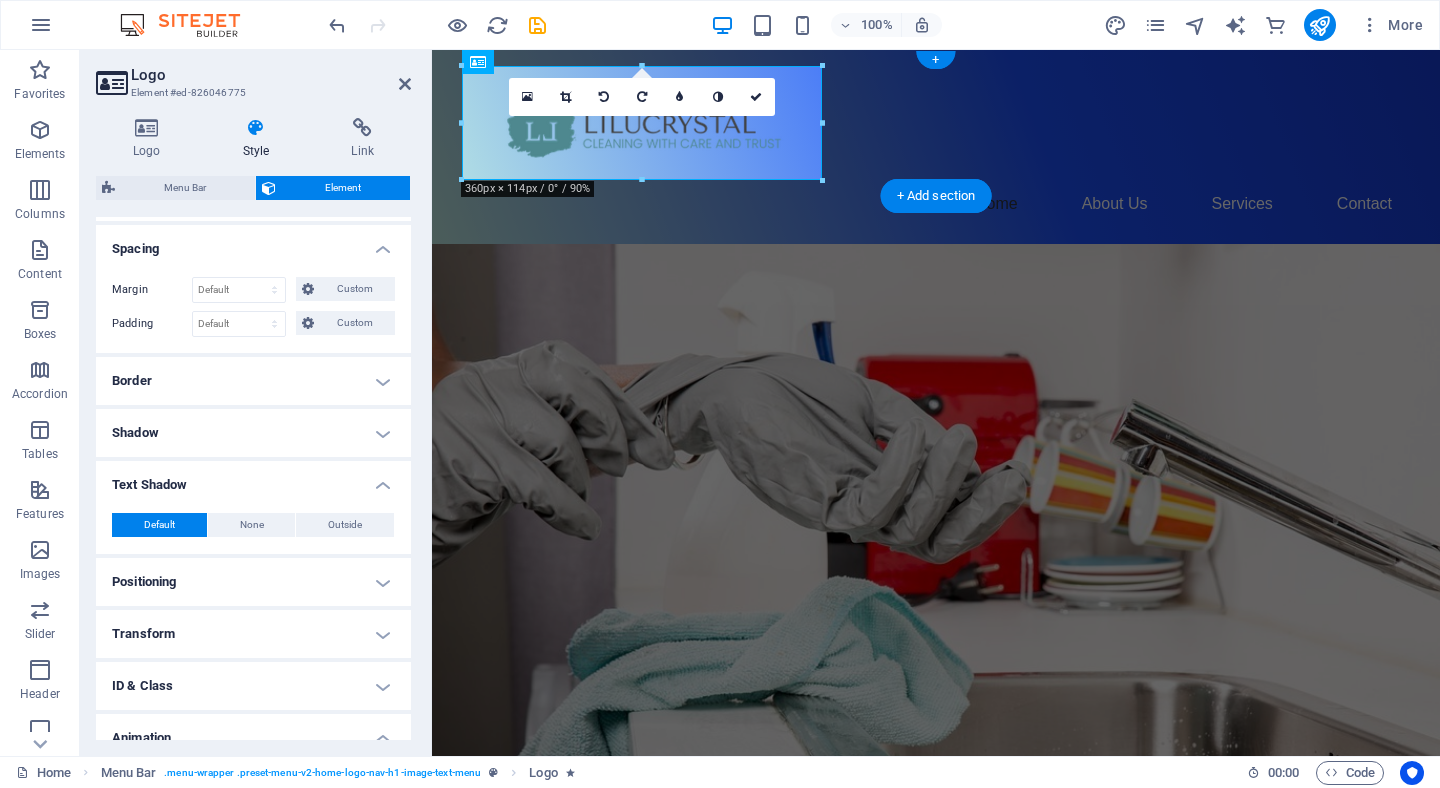 scroll, scrollTop: 374, scrollLeft: 0, axis: vertical 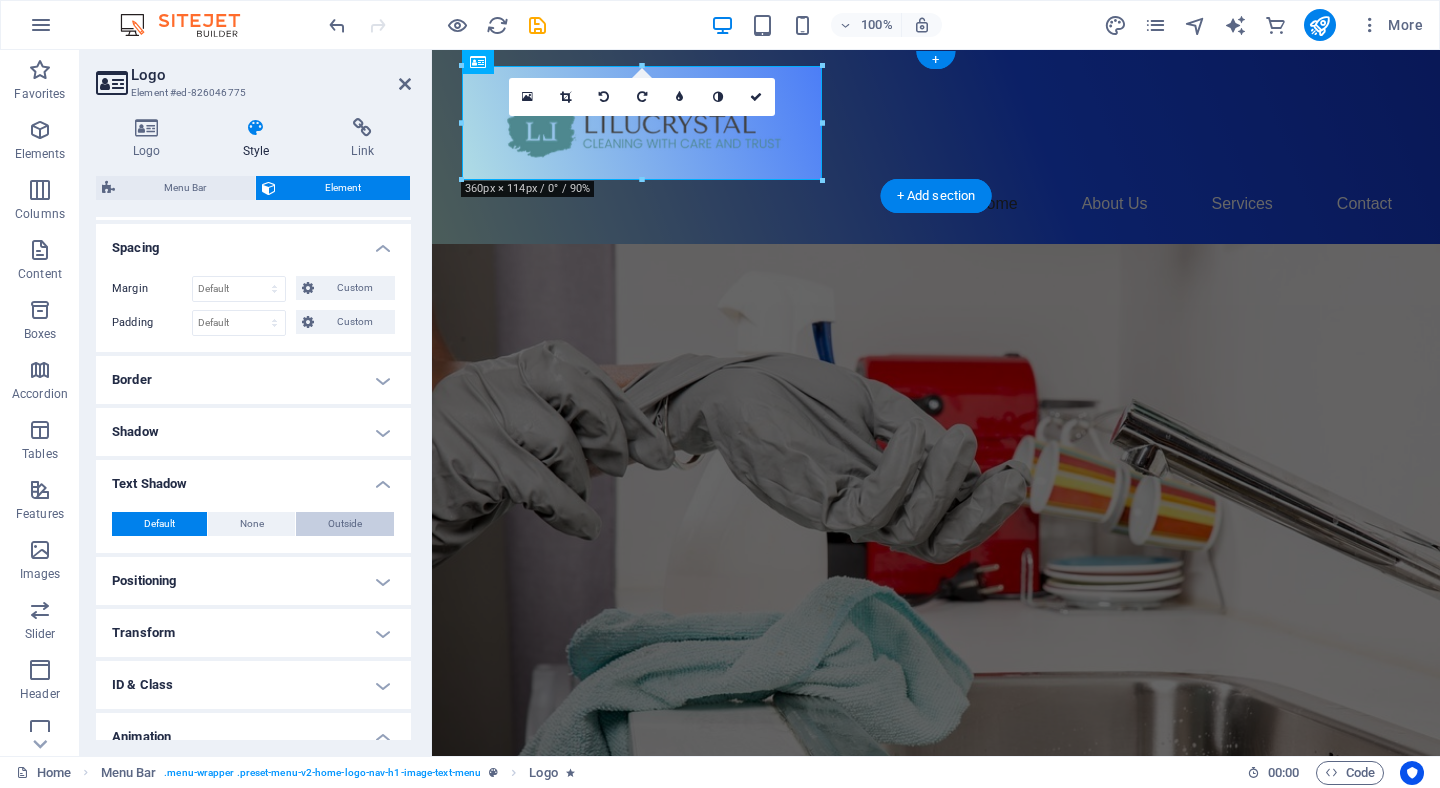 click on "Outside" at bounding box center (345, 524) 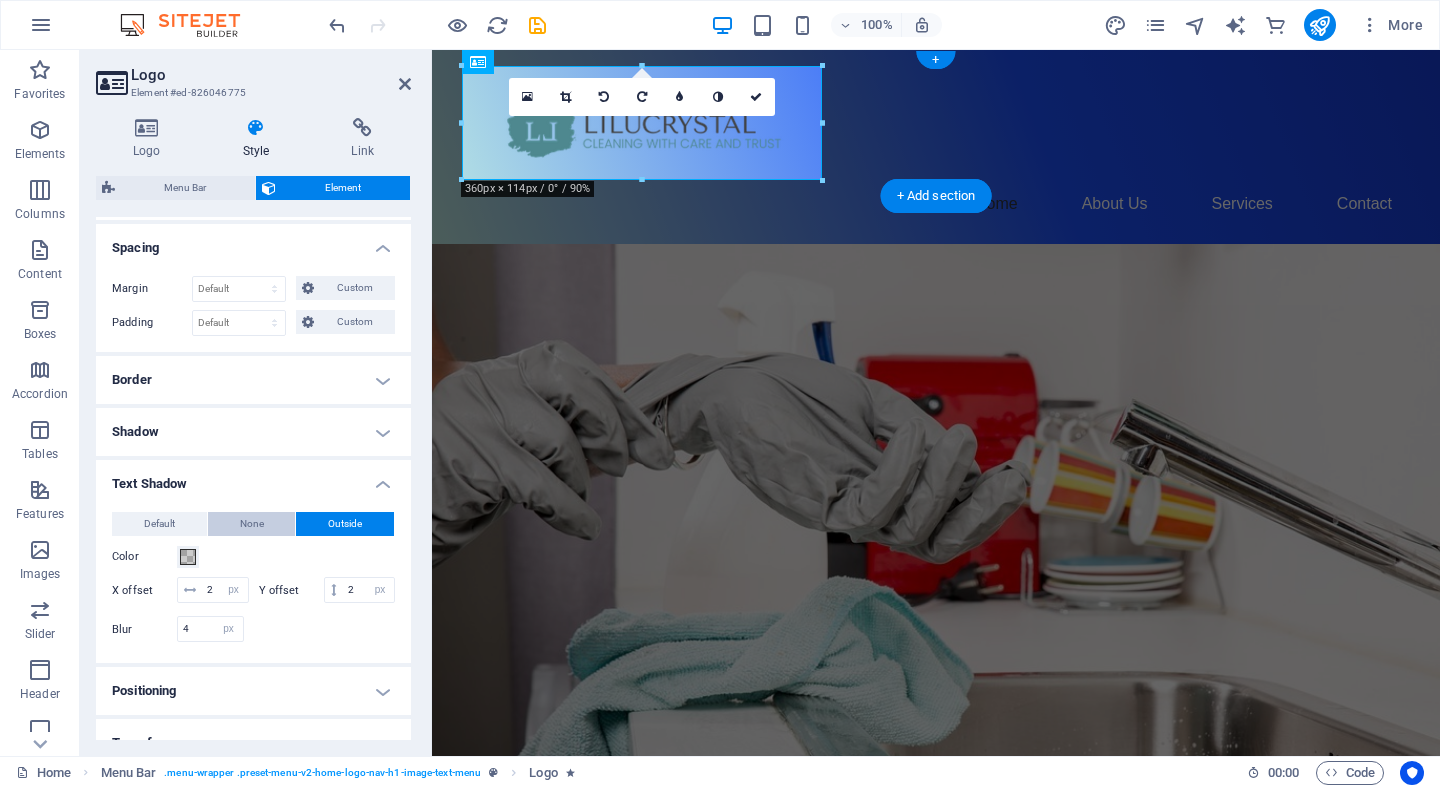 click on "None" at bounding box center (252, 524) 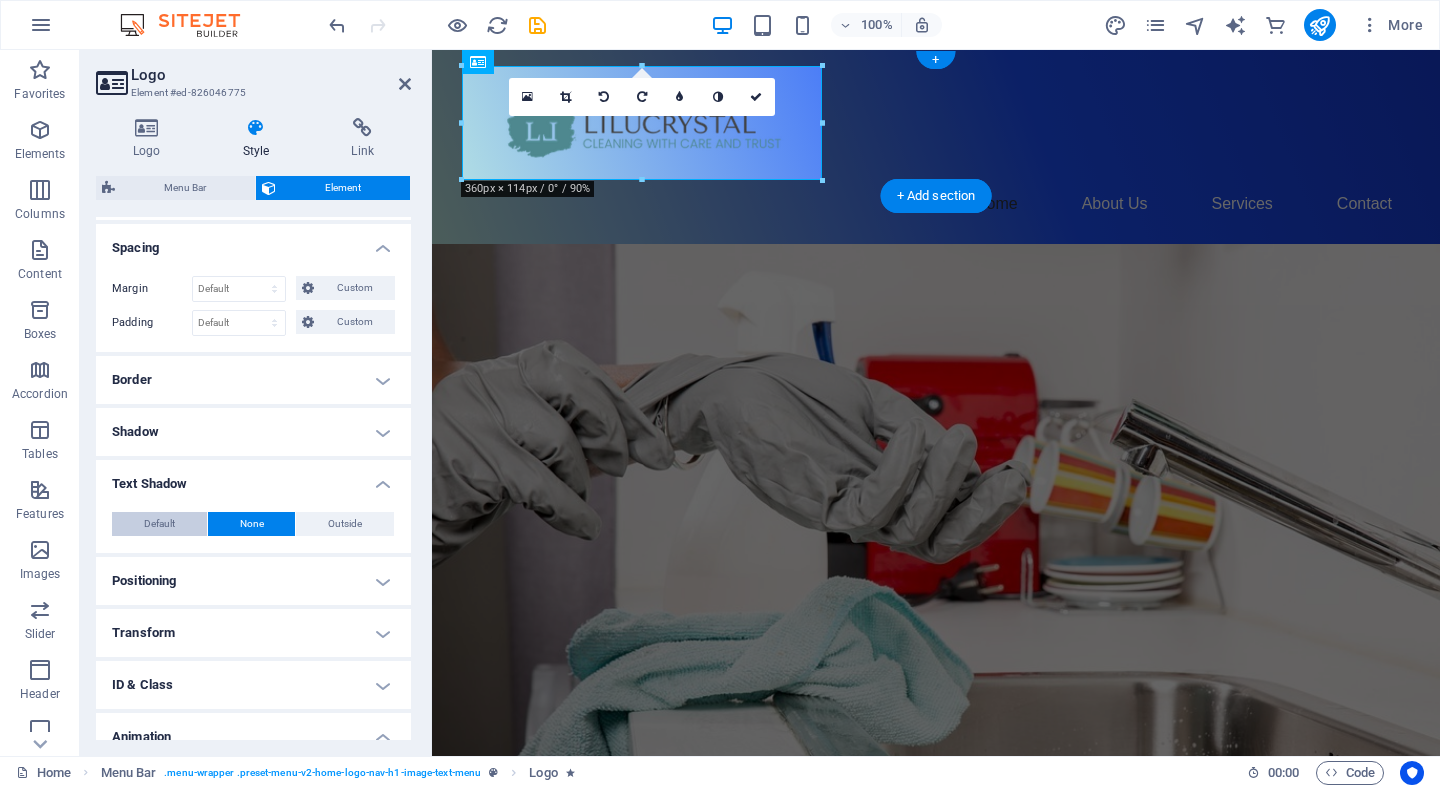 click on "Default" at bounding box center [159, 524] 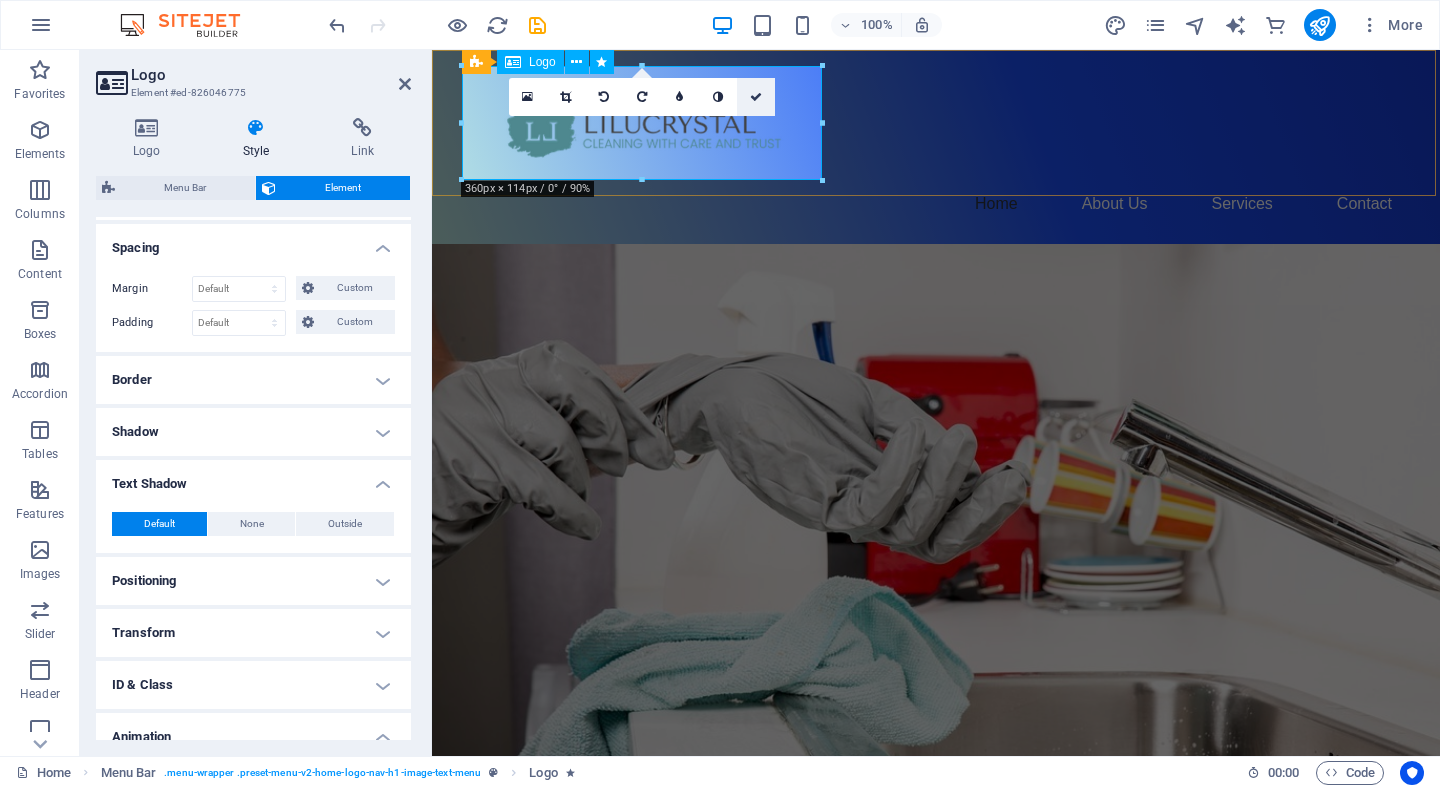 drag, startPoint x: 756, startPoint y: 98, endPoint x: 676, endPoint y: 49, distance: 93.813644 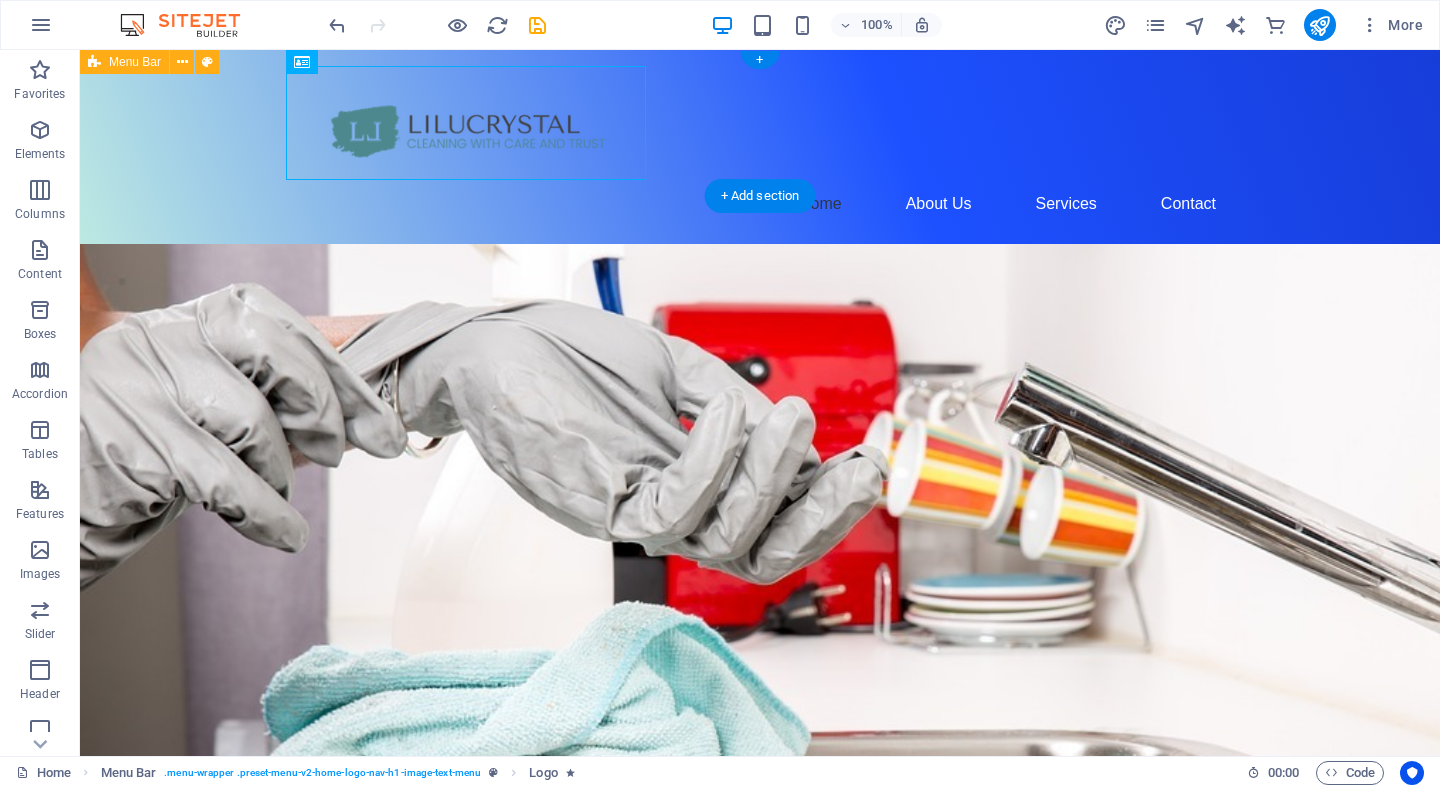 click on "Home About Us Services Contact" at bounding box center [760, 147] 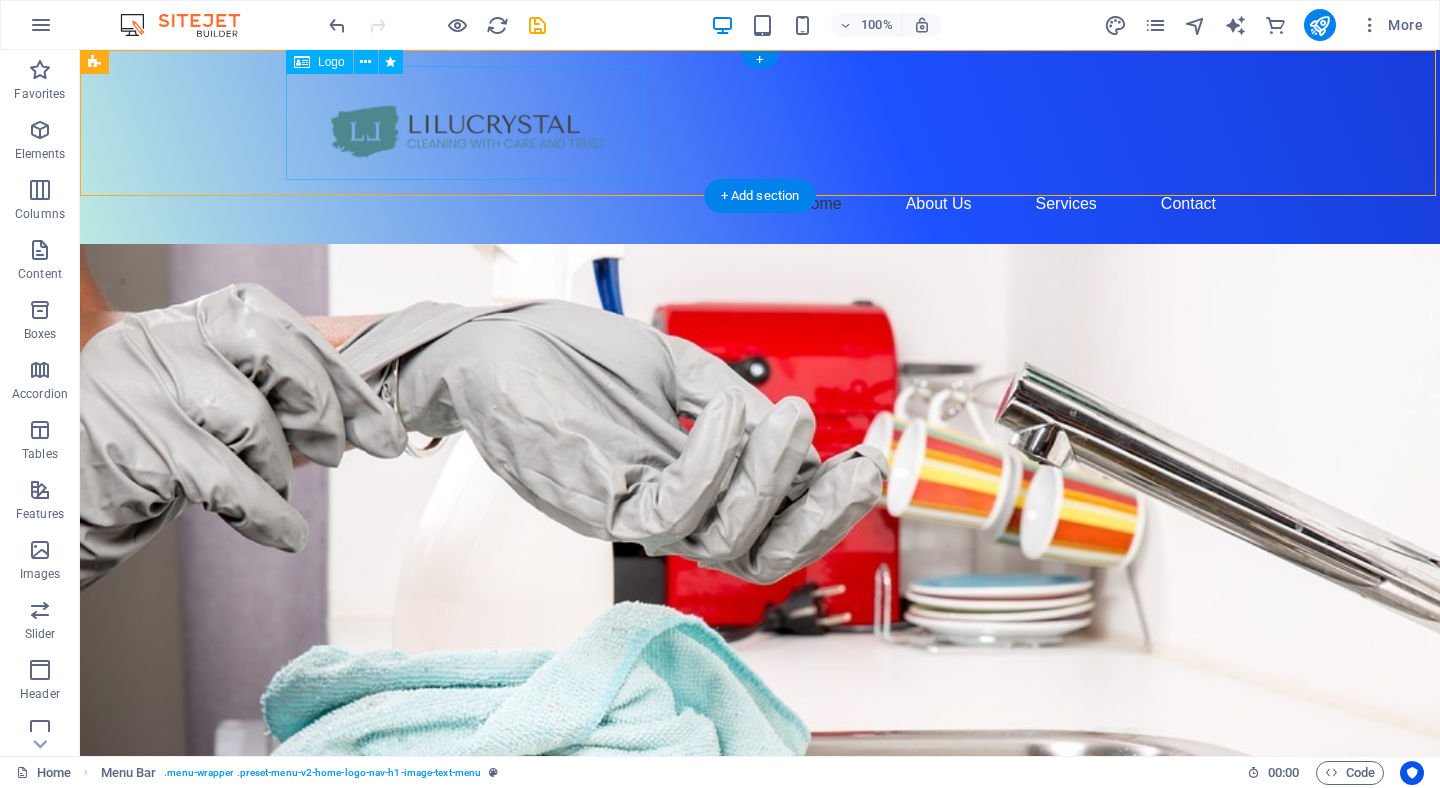 click at bounding box center [760, 123] 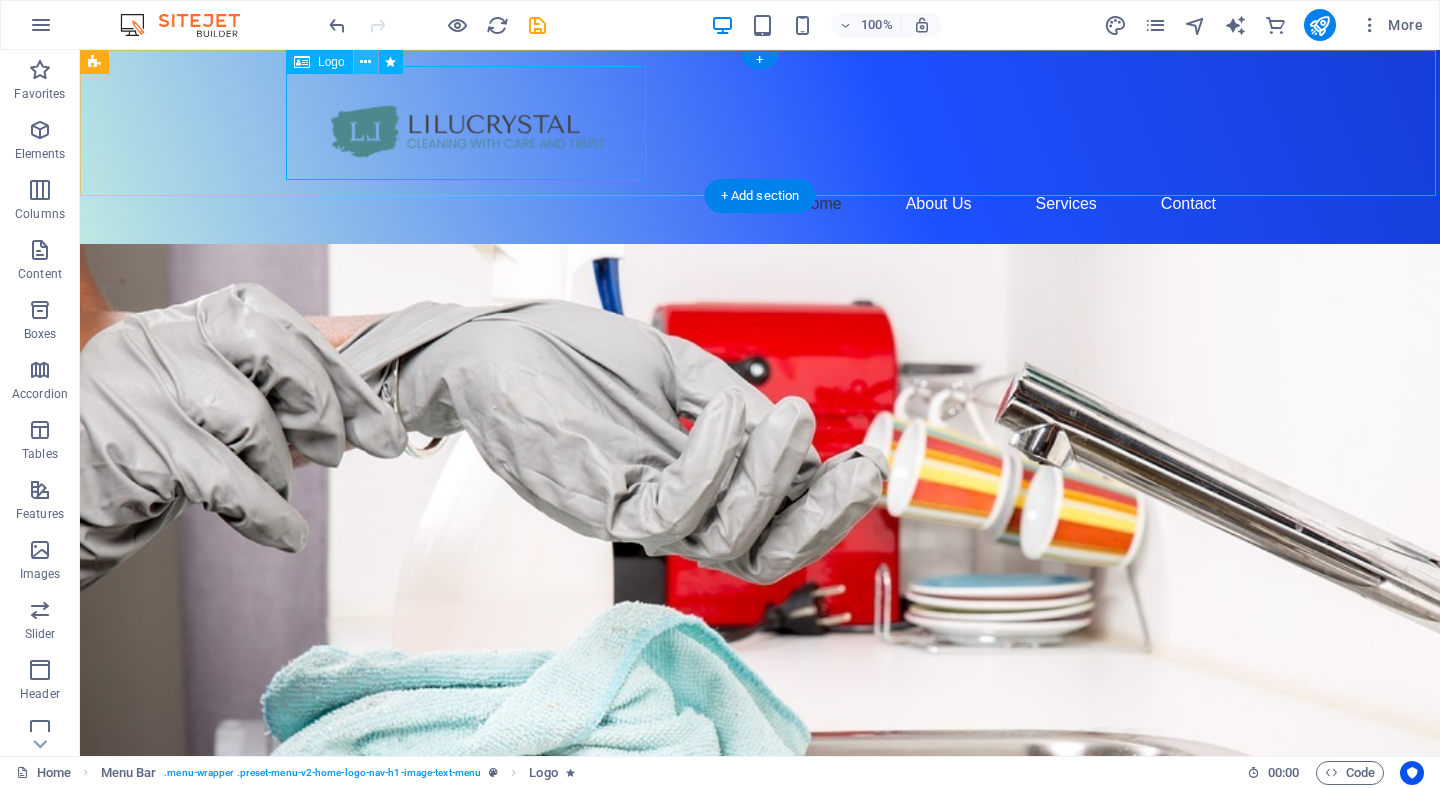 click at bounding box center [365, 62] 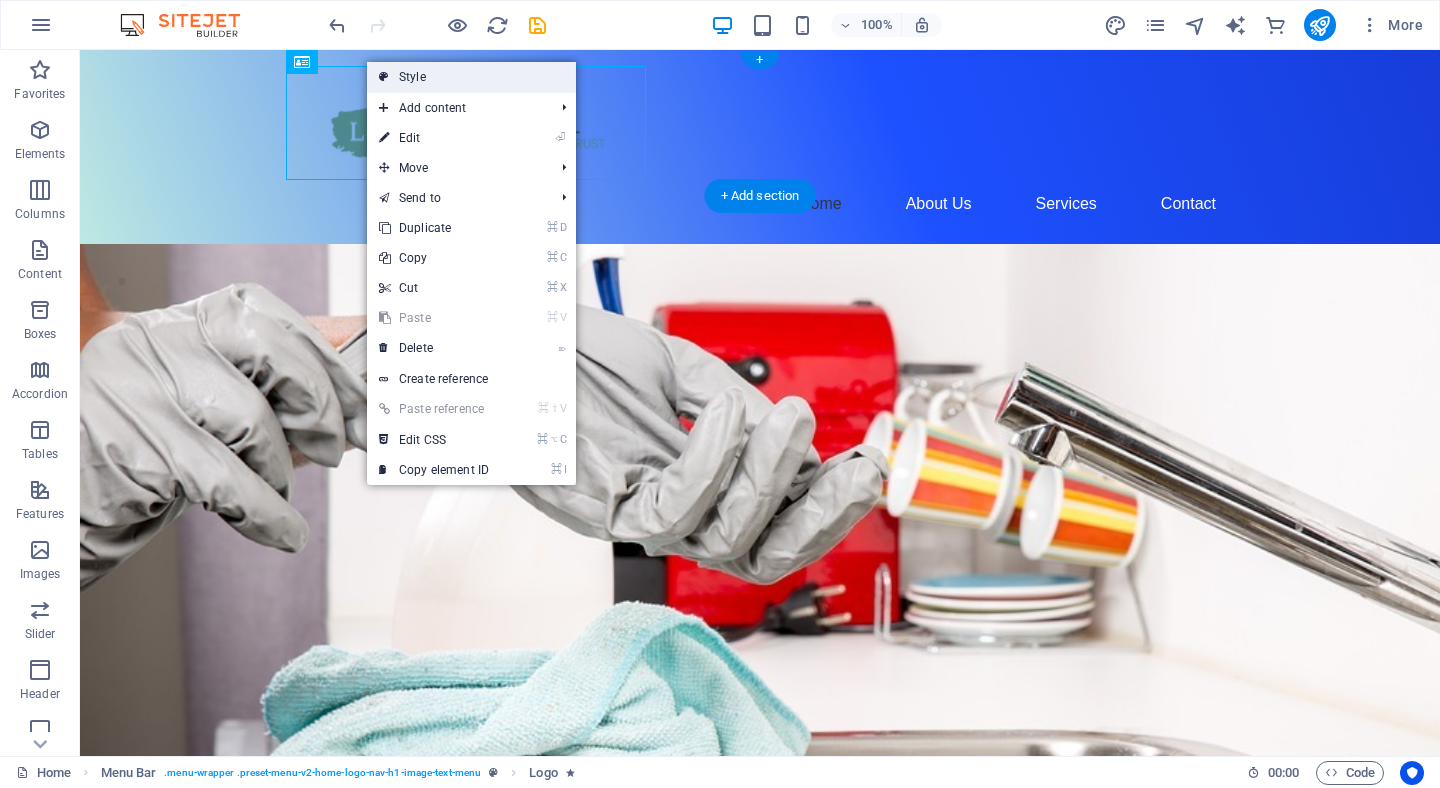 click on "Style" at bounding box center (471, 77) 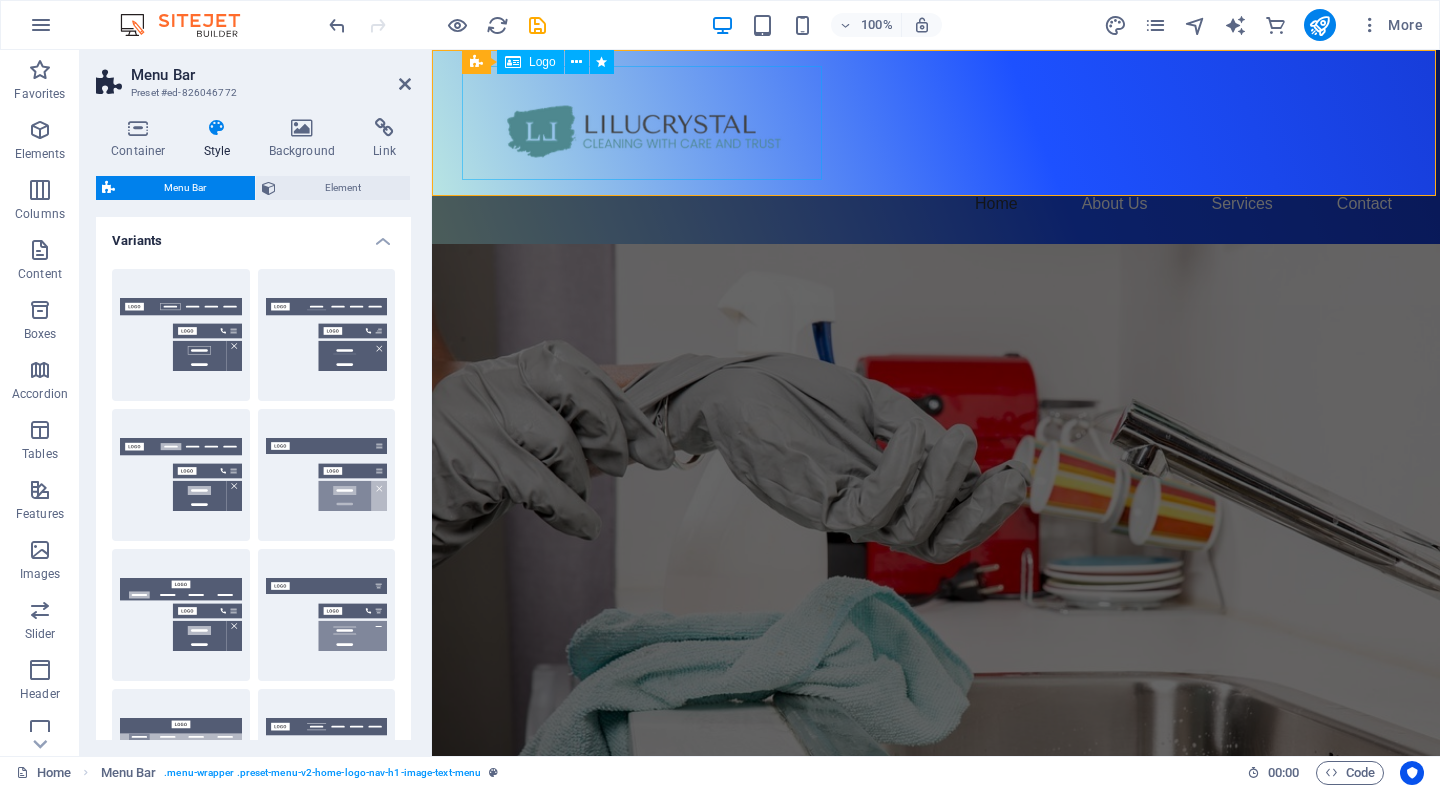 click at bounding box center [936, 123] 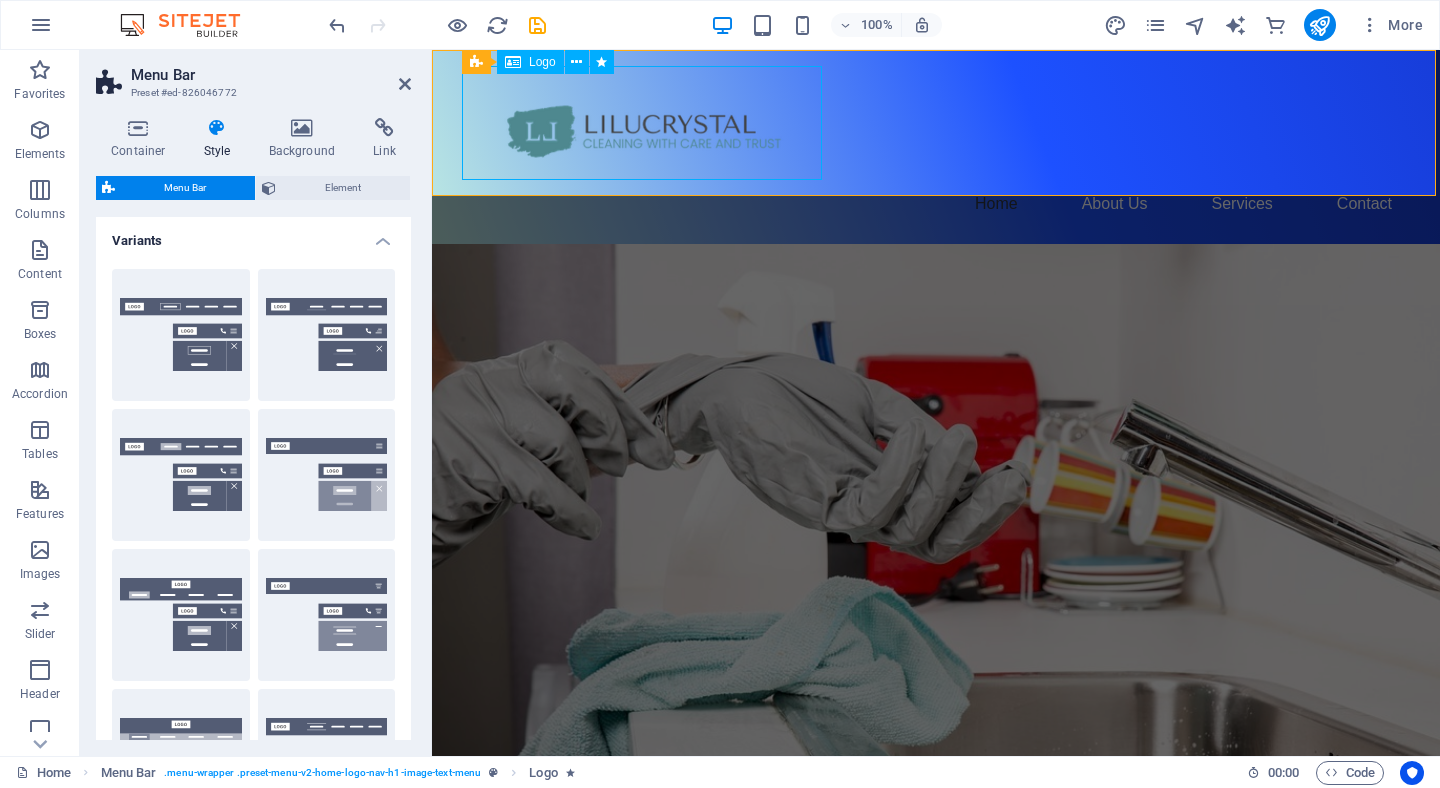 click at bounding box center (936, 123) 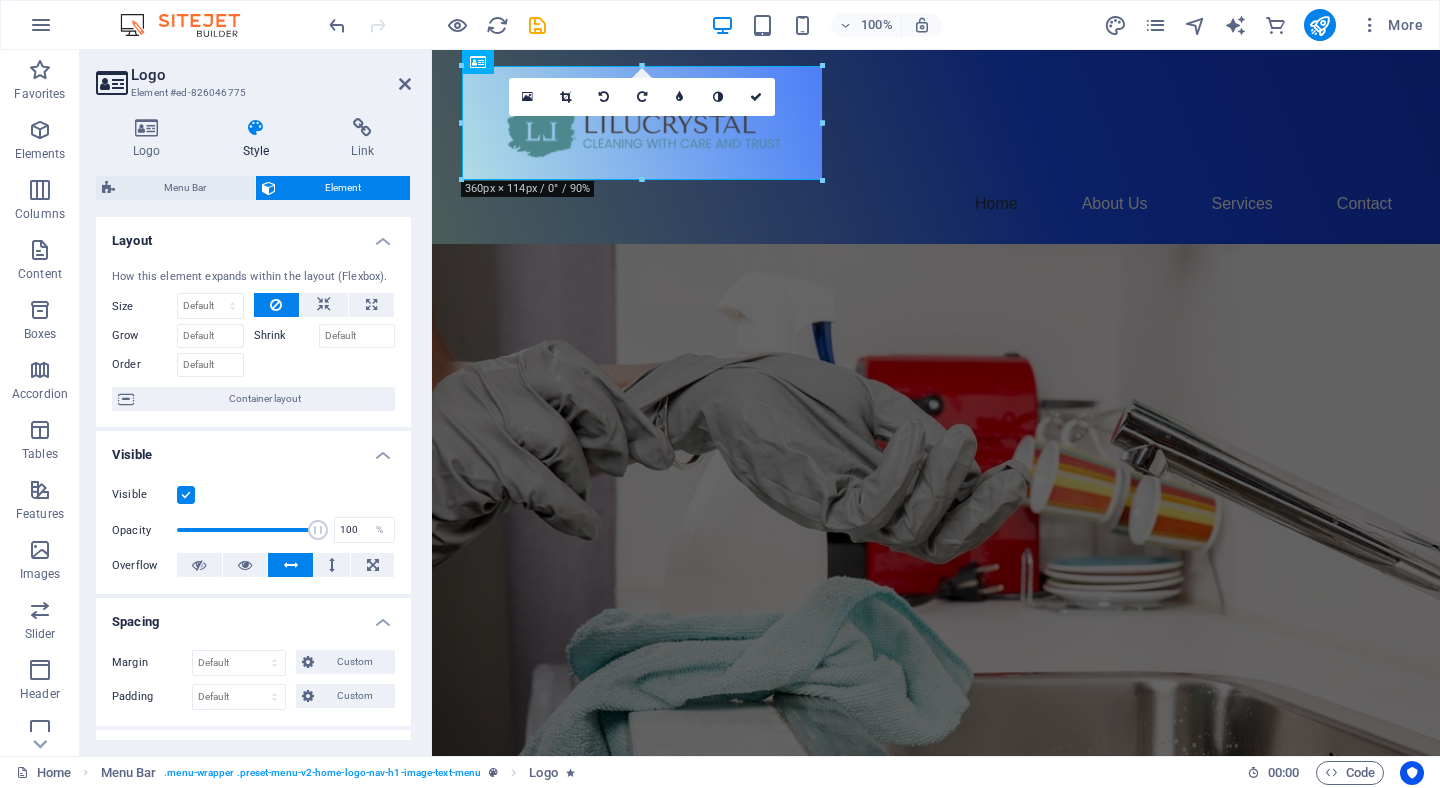 click on "Layout" at bounding box center [253, 235] 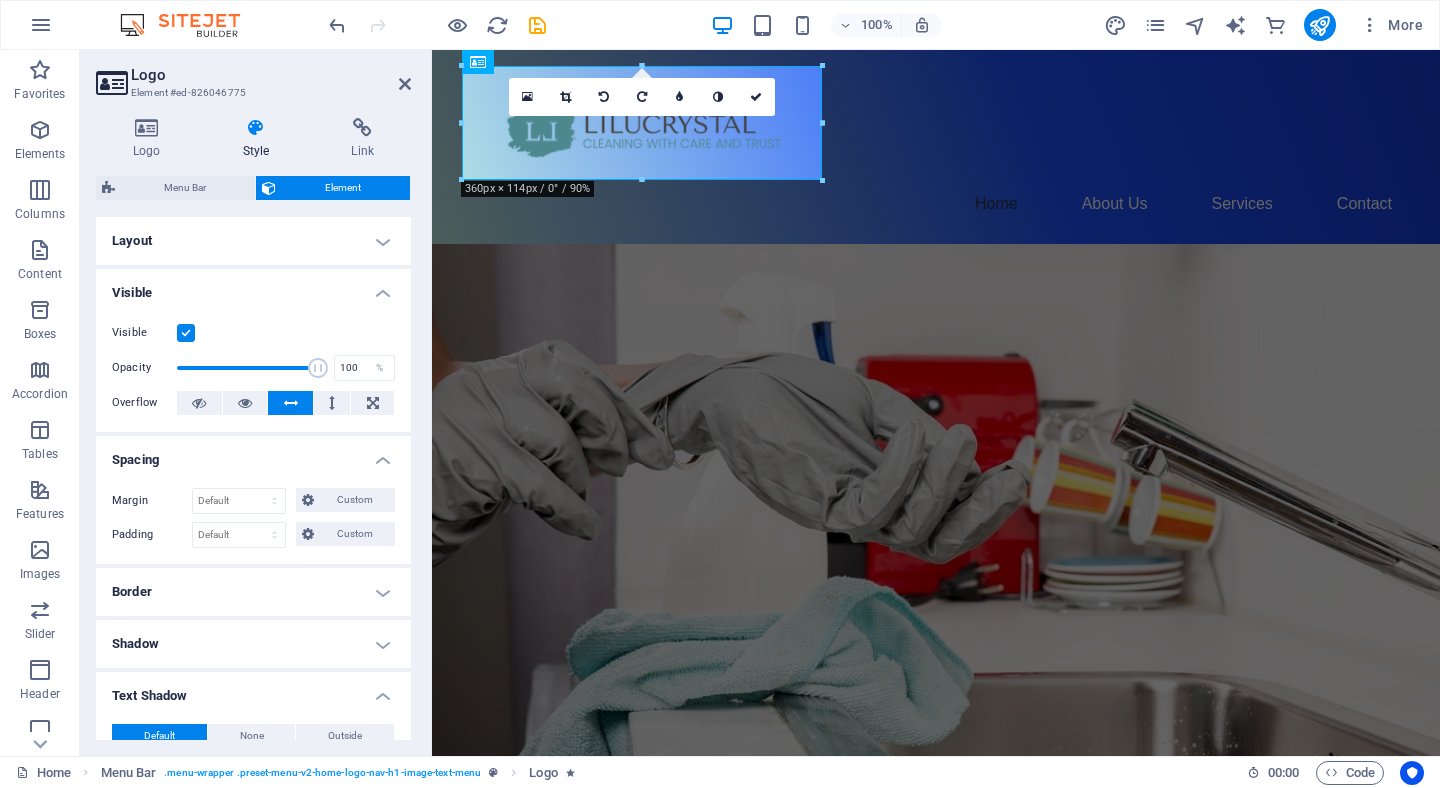 click on "Visible" at bounding box center [253, 287] 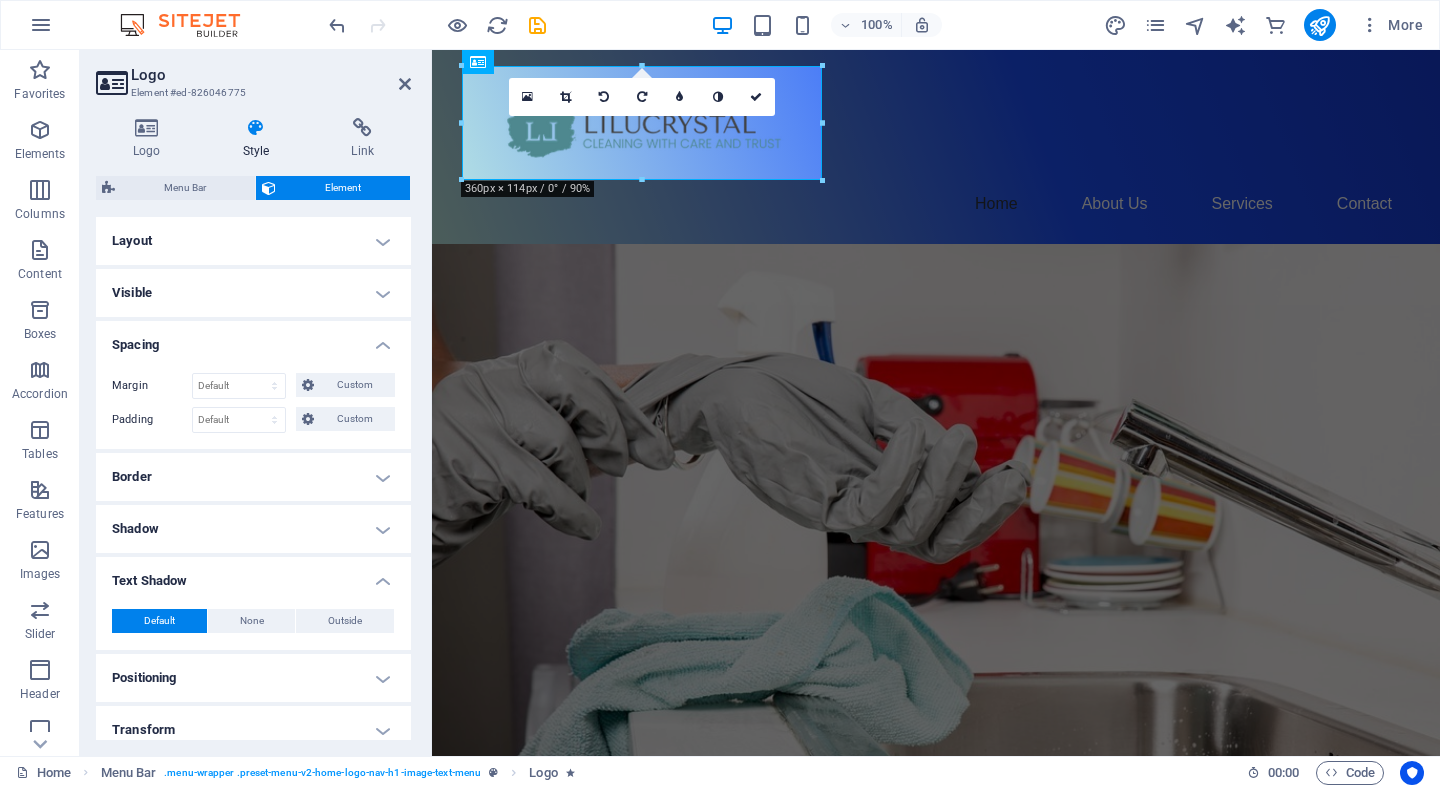 click on "Spacing" at bounding box center (253, 339) 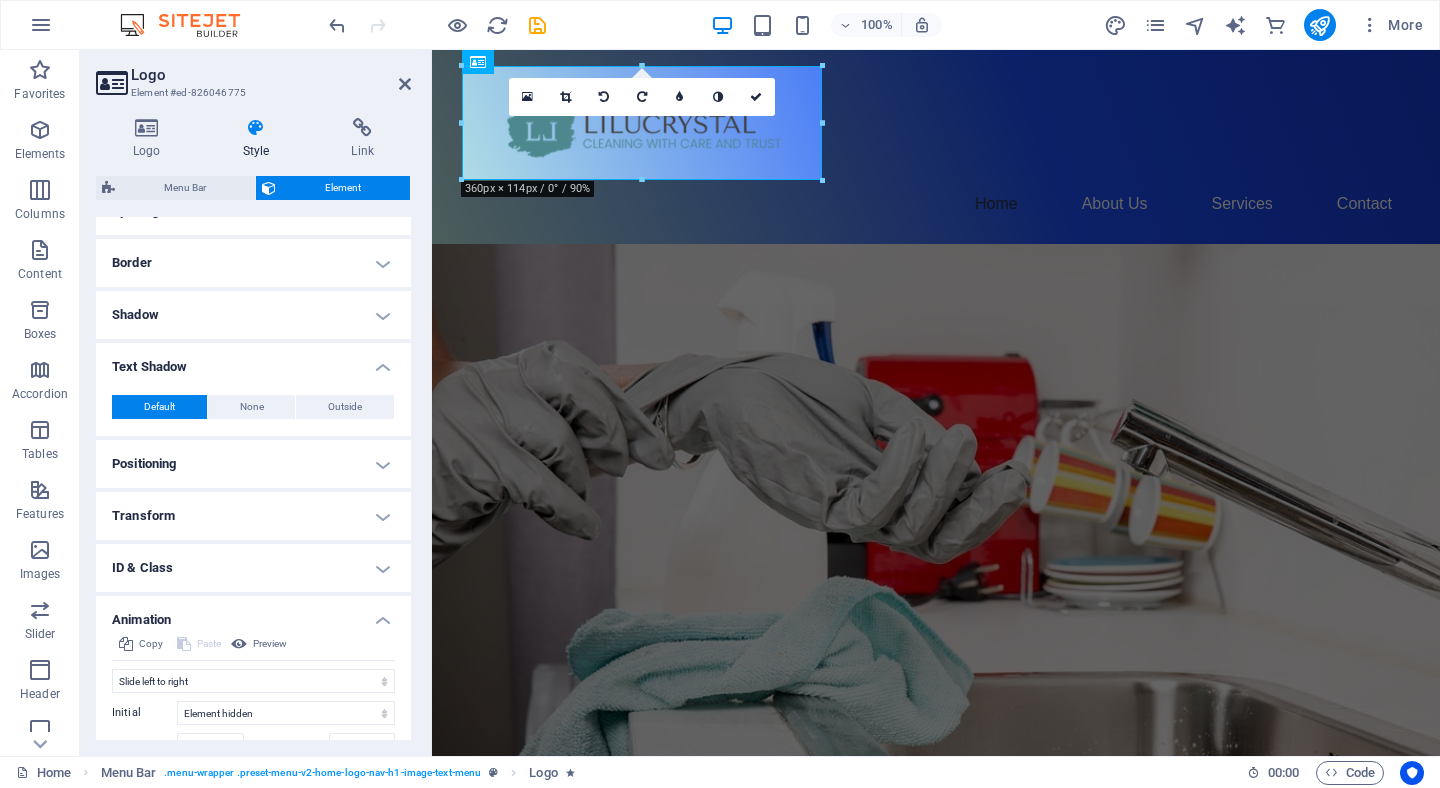 scroll, scrollTop: 136, scrollLeft: 0, axis: vertical 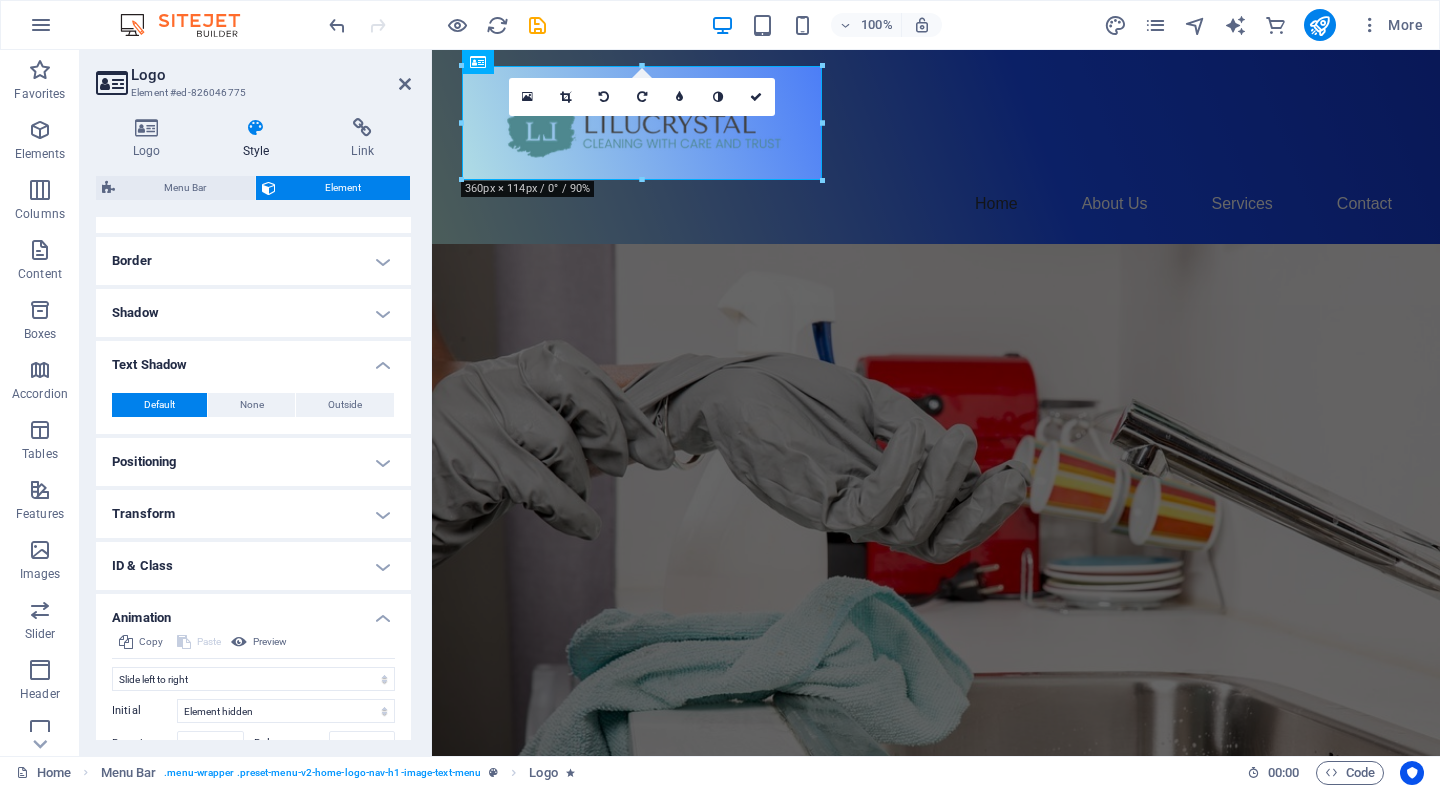 click on "Text Shadow" at bounding box center [253, 359] 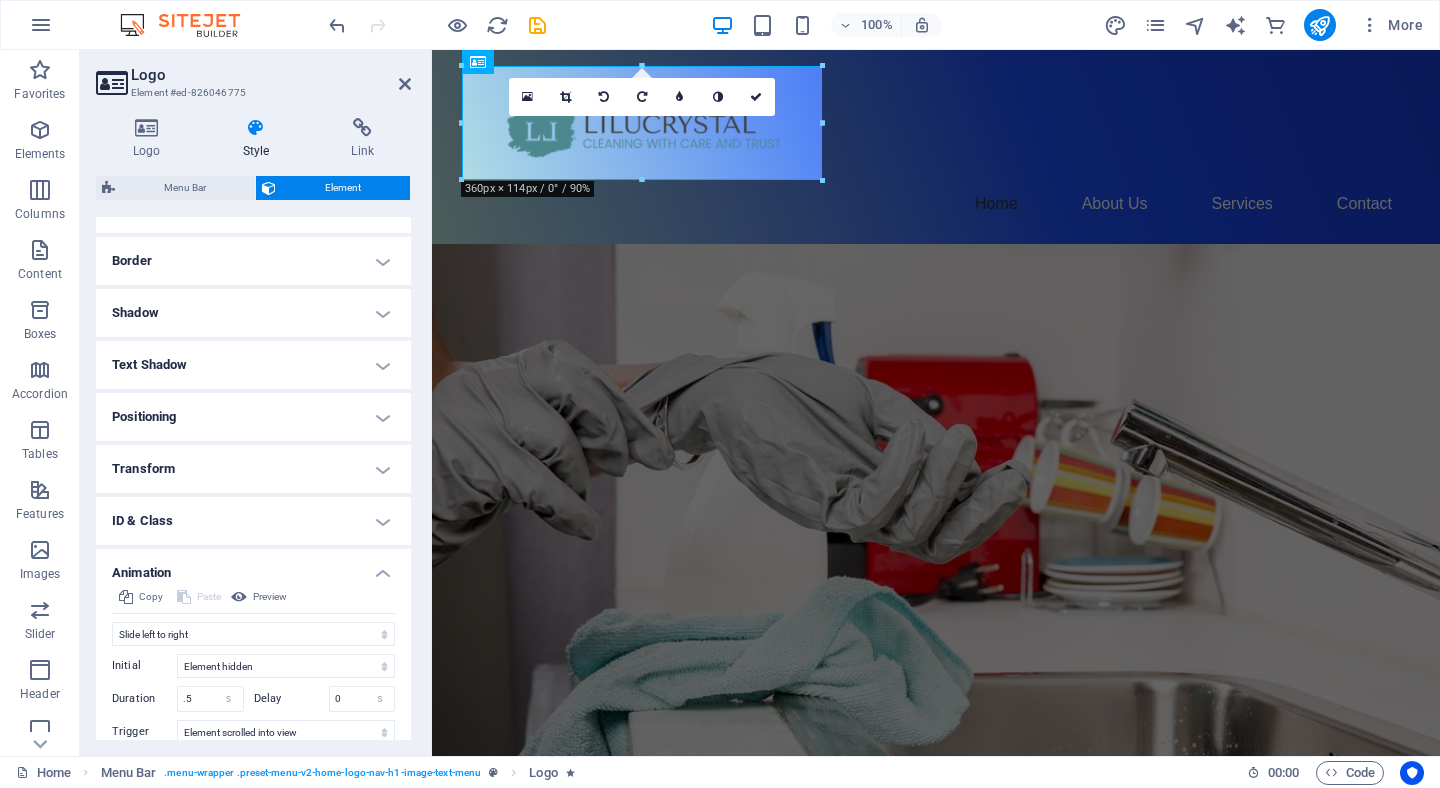 click on "Transform" at bounding box center (253, 469) 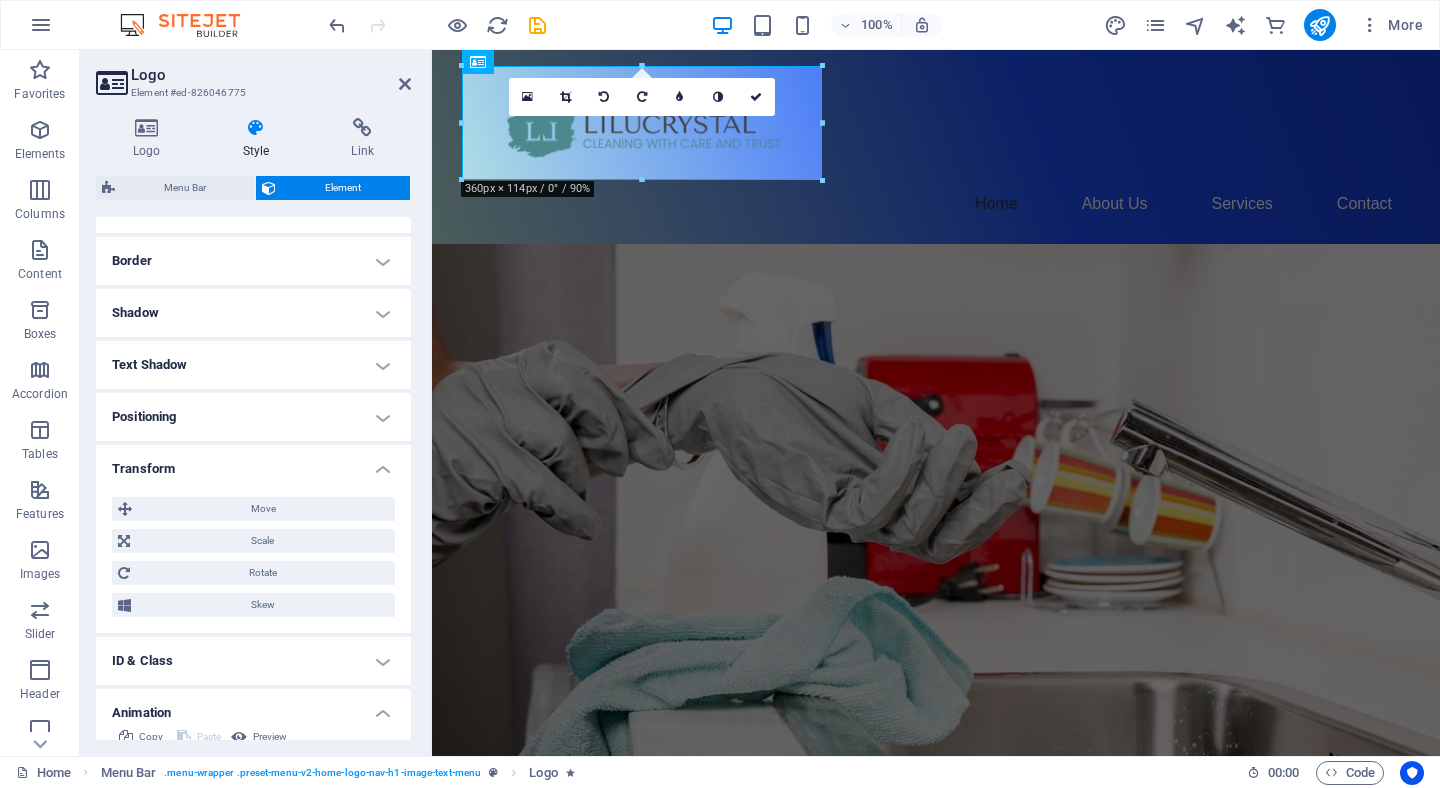 click on "Transform" at bounding box center (253, 463) 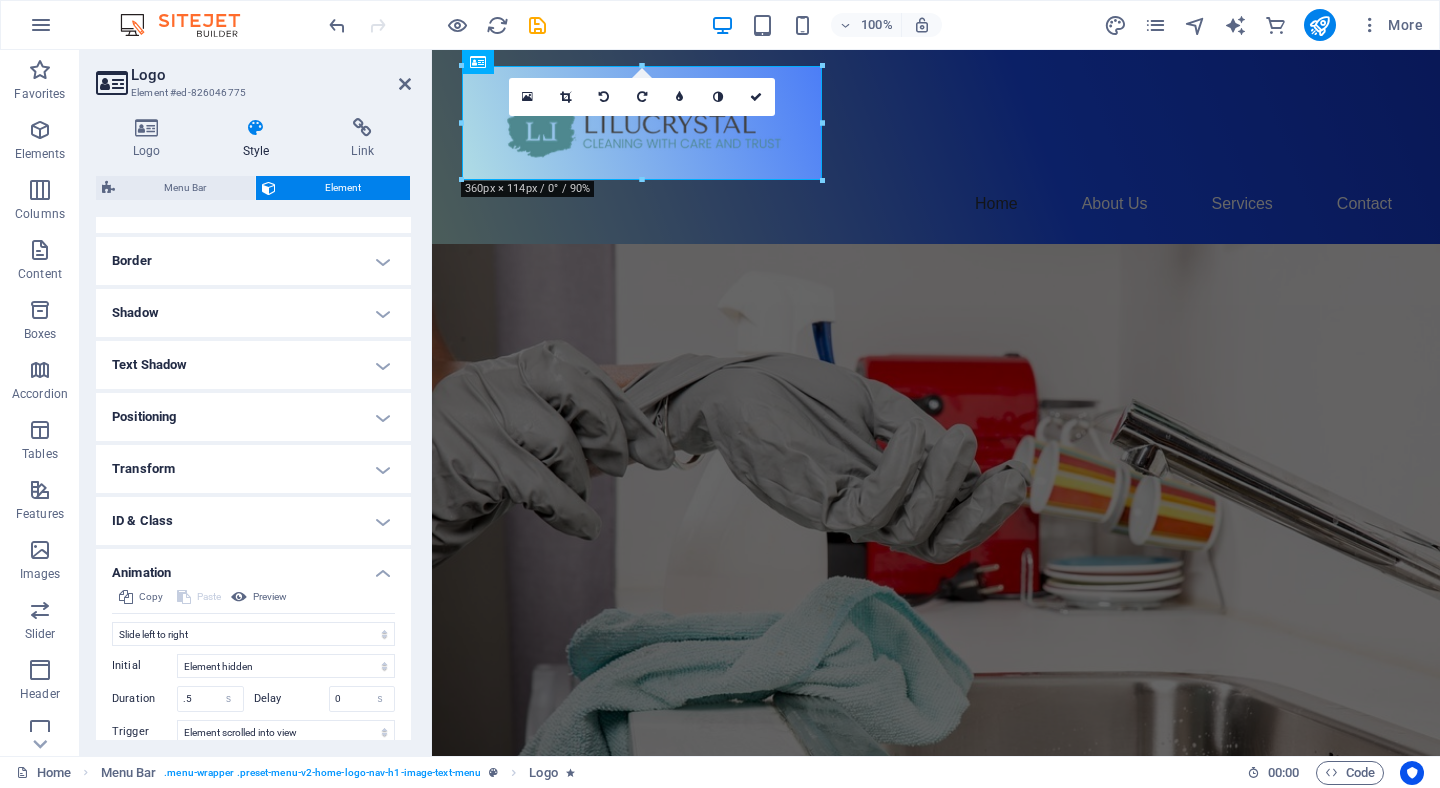 click on "Transform" at bounding box center [253, 469] 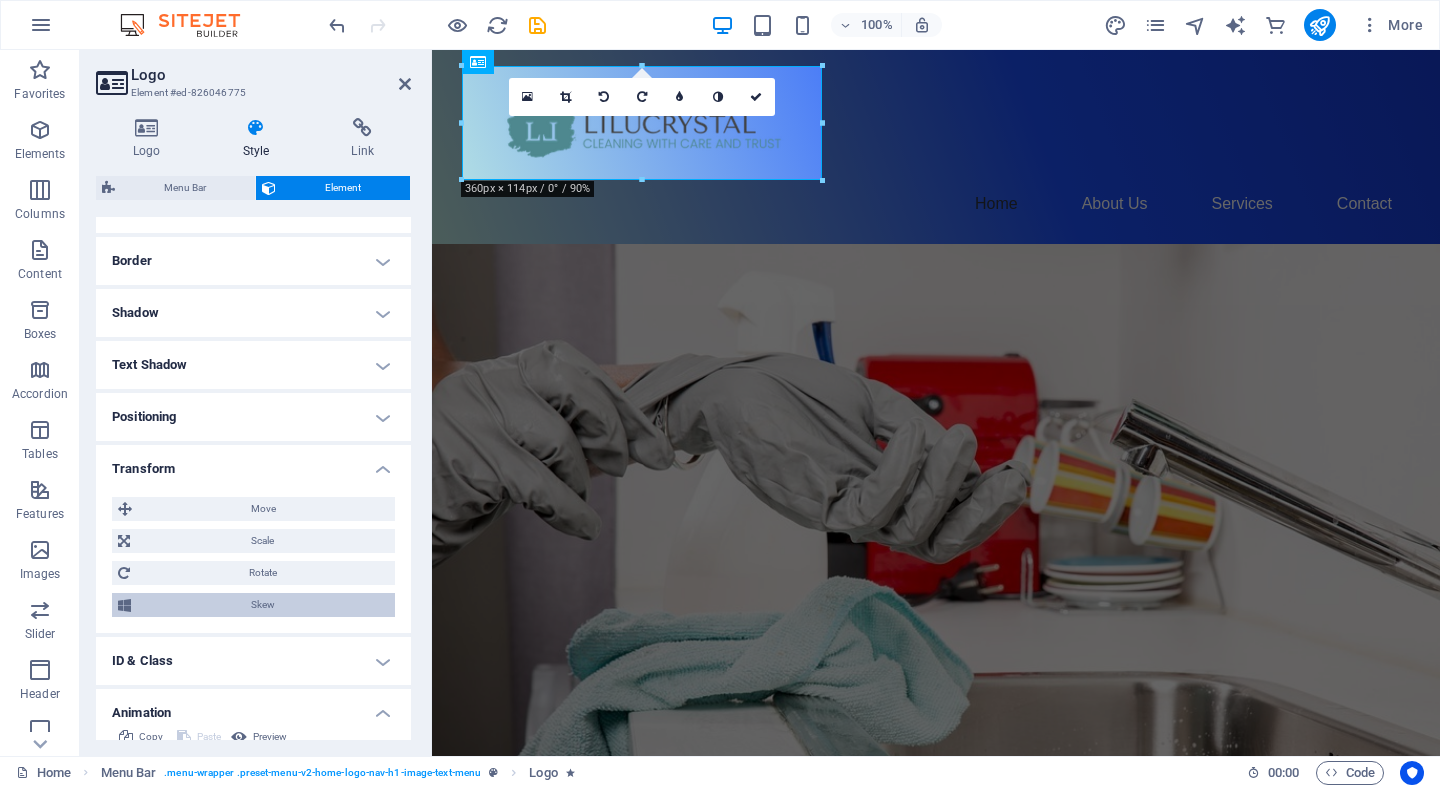 click on "Skew" at bounding box center [263, 605] 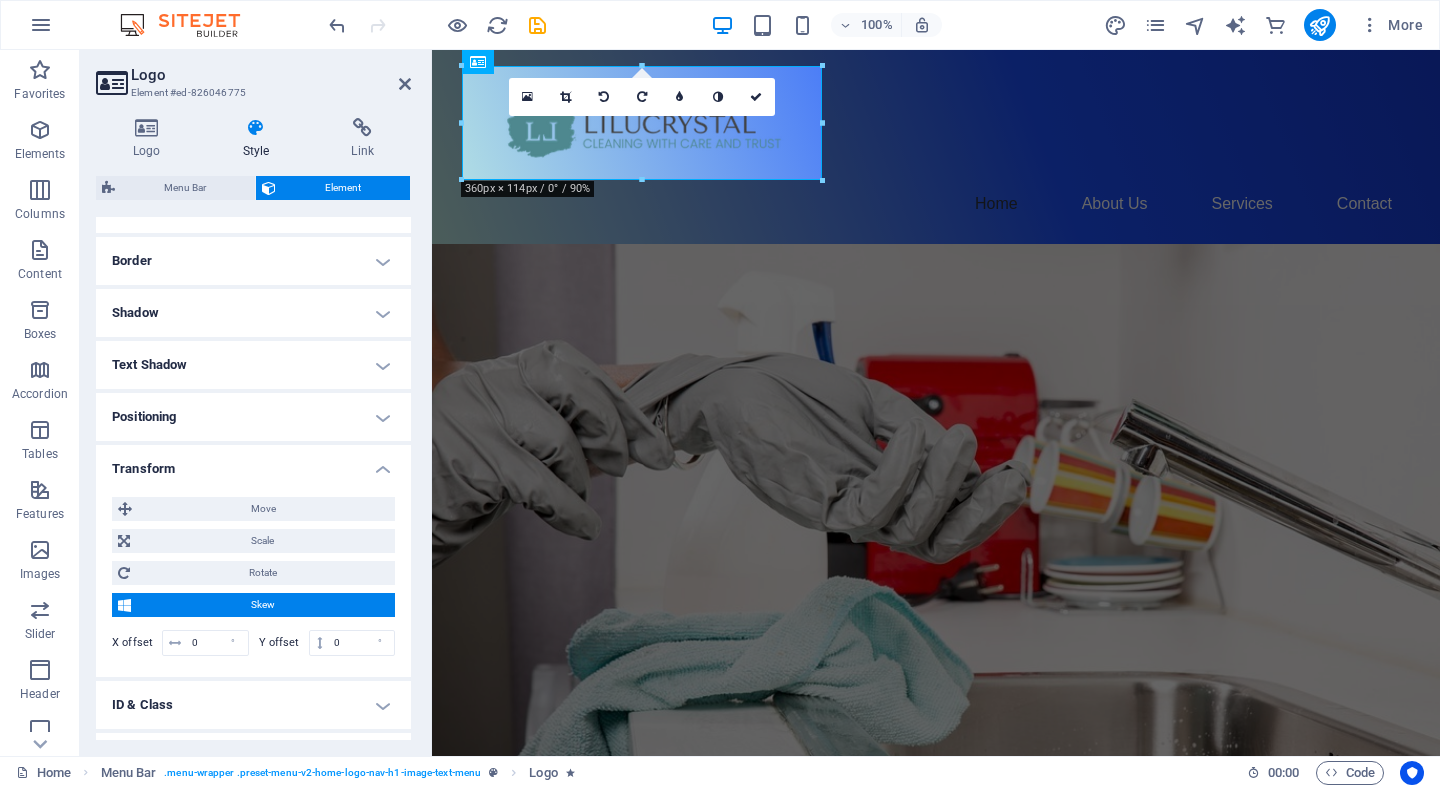 click on "Transform" at bounding box center (253, 463) 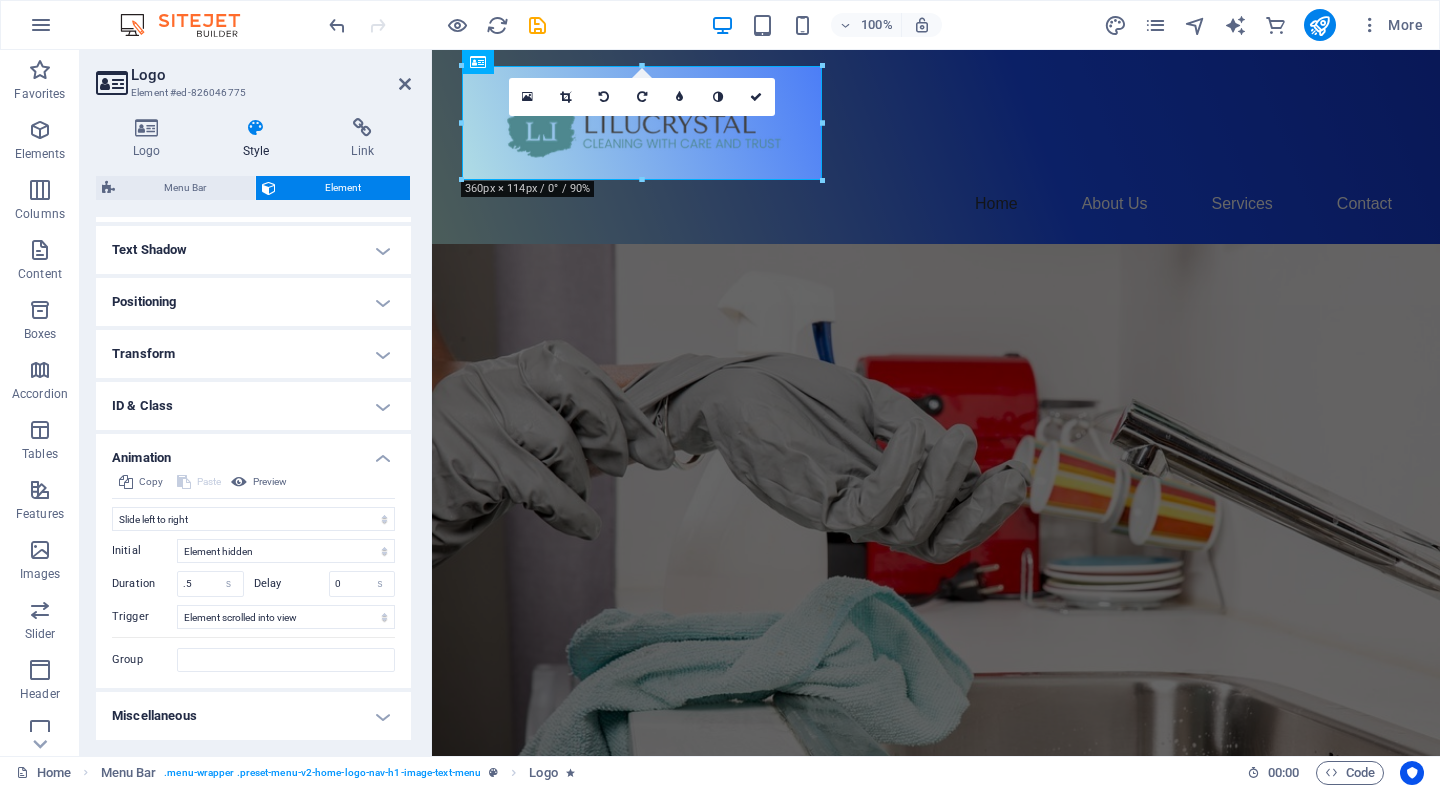 scroll, scrollTop: 250, scrollLeft: 0, axis: vertical 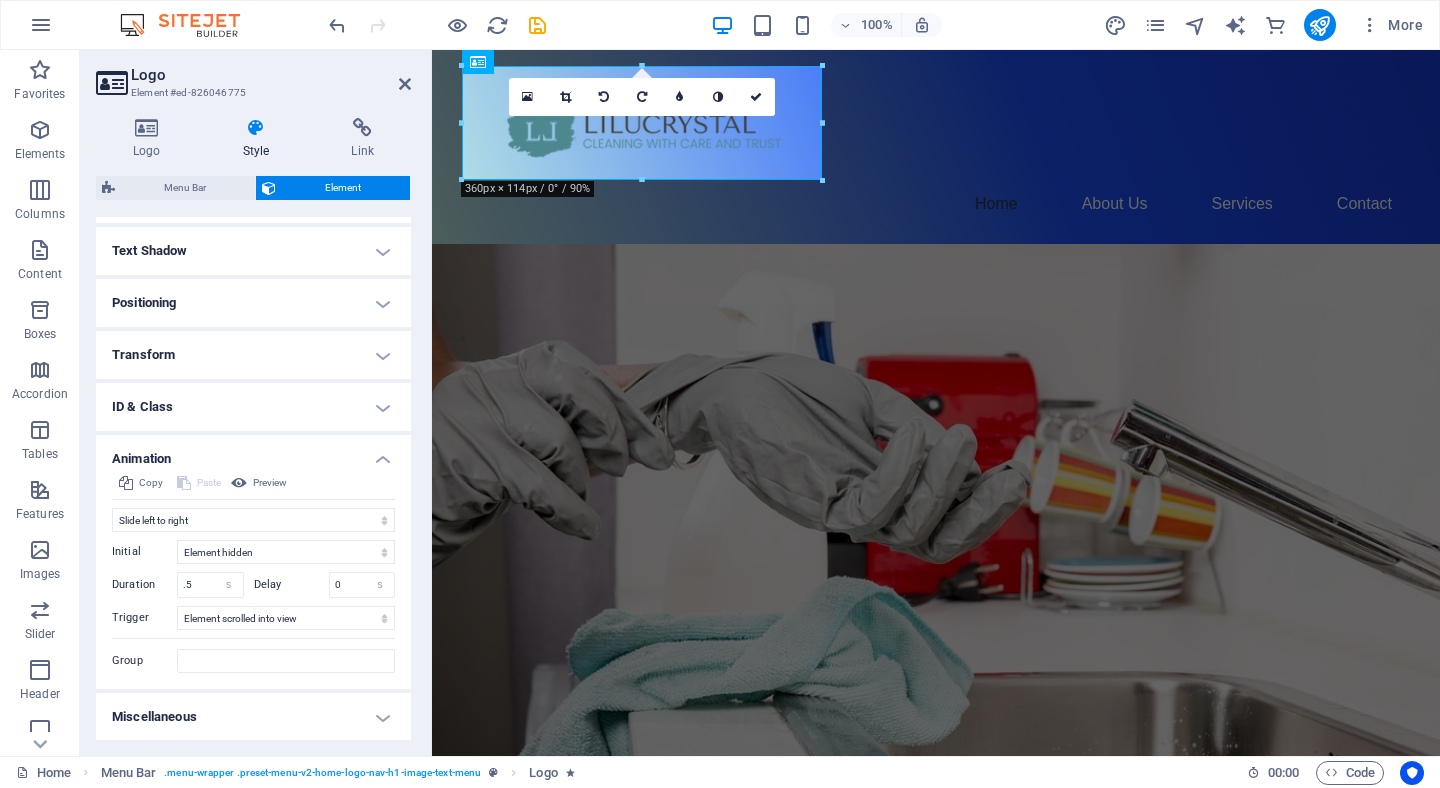 click on "Miscellaneous" at bounding box center [253, 717] 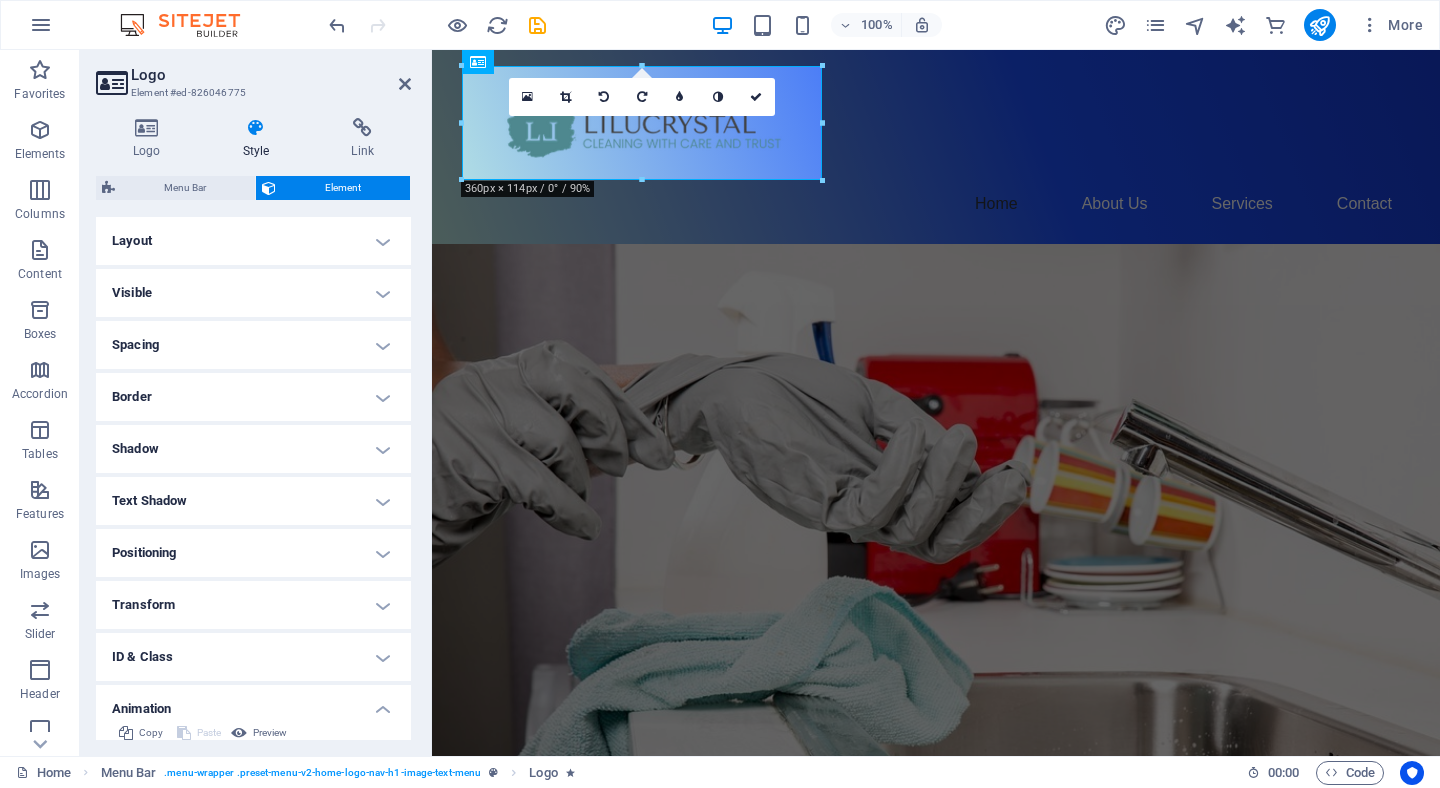 scroll, scrollTop: 0, scrollLeft: 0, axis: both 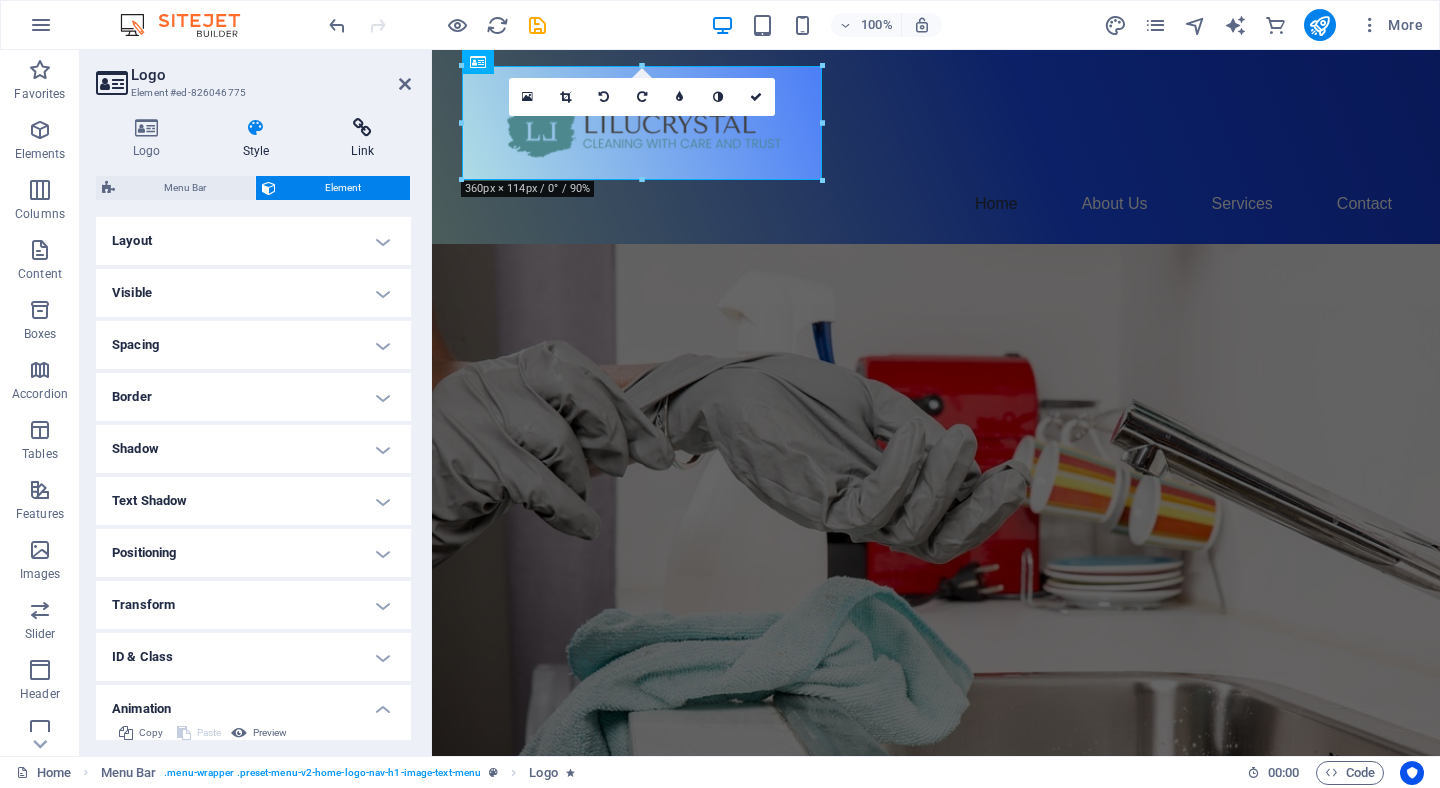 click at bounding box center [362, 128] 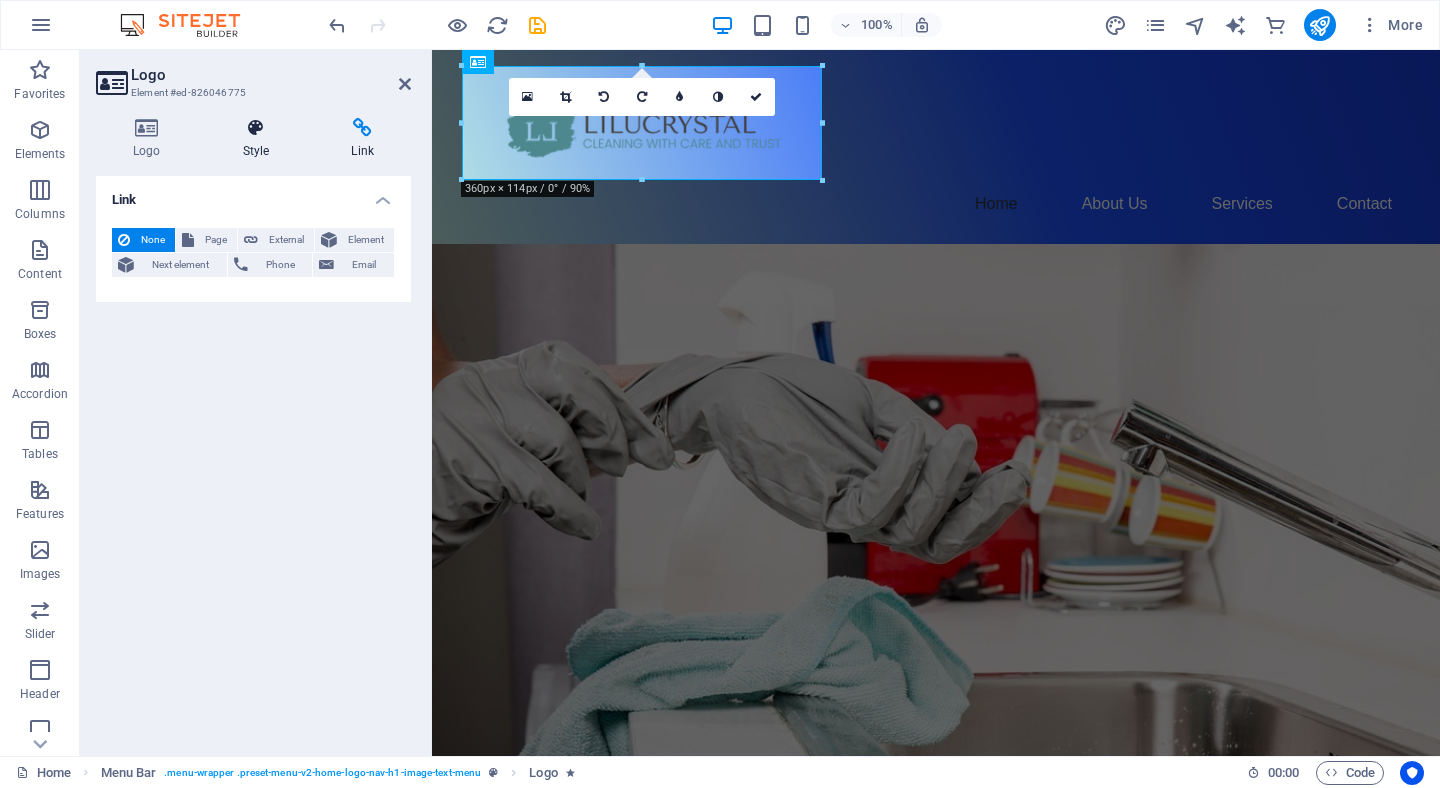 click at bounding box center [256, 128] 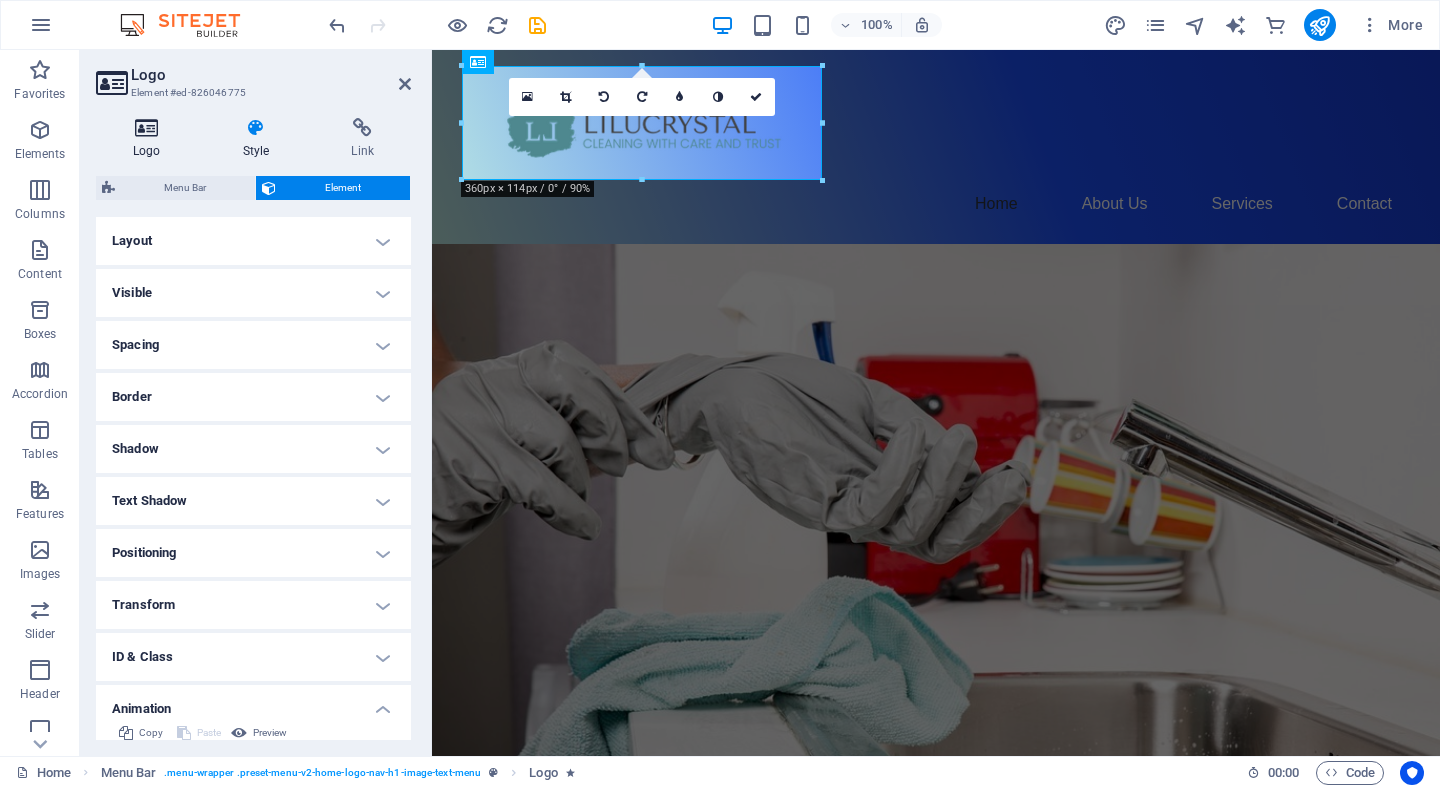 click on "Logo" at bounding box center [151, 139] 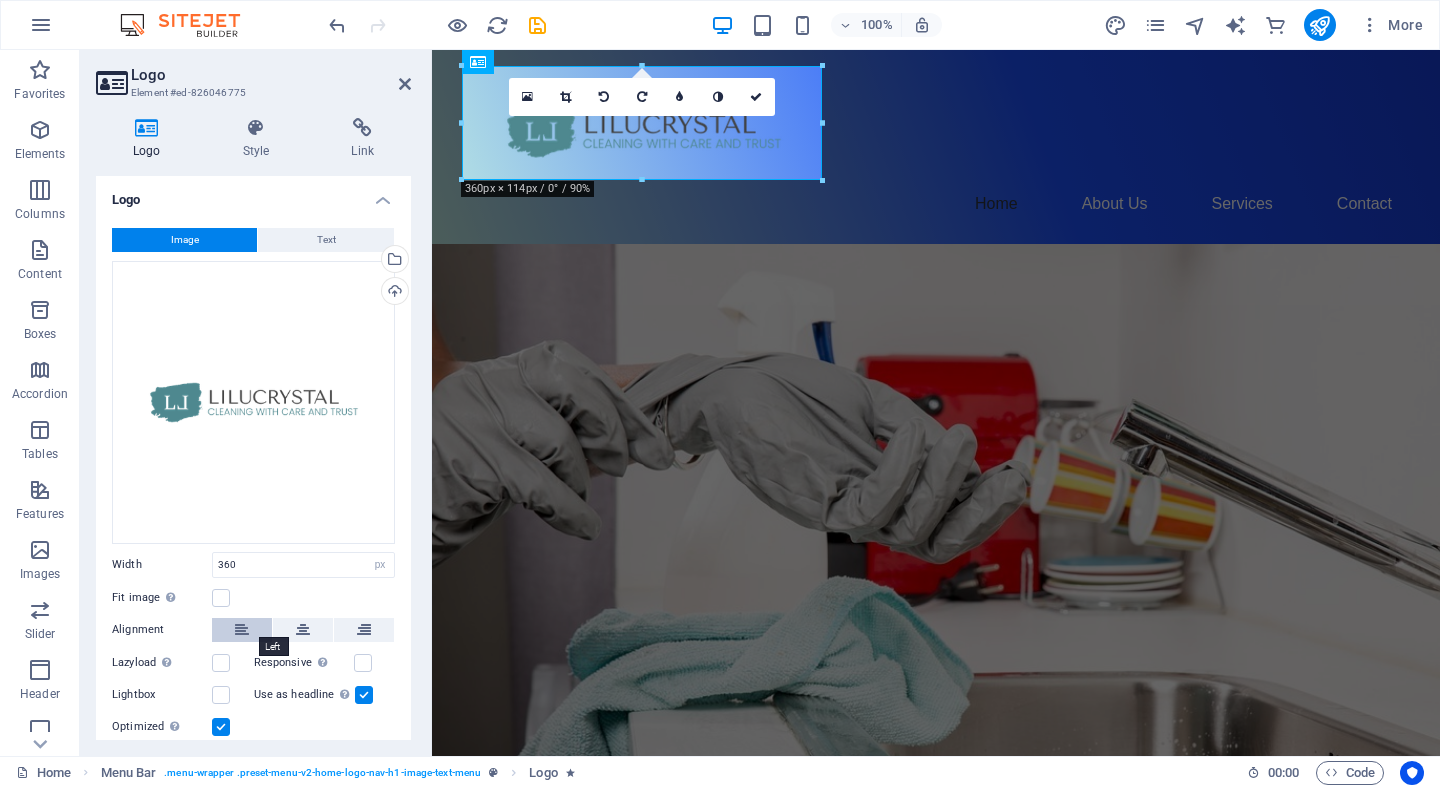 click at bounding box center (242, 630) 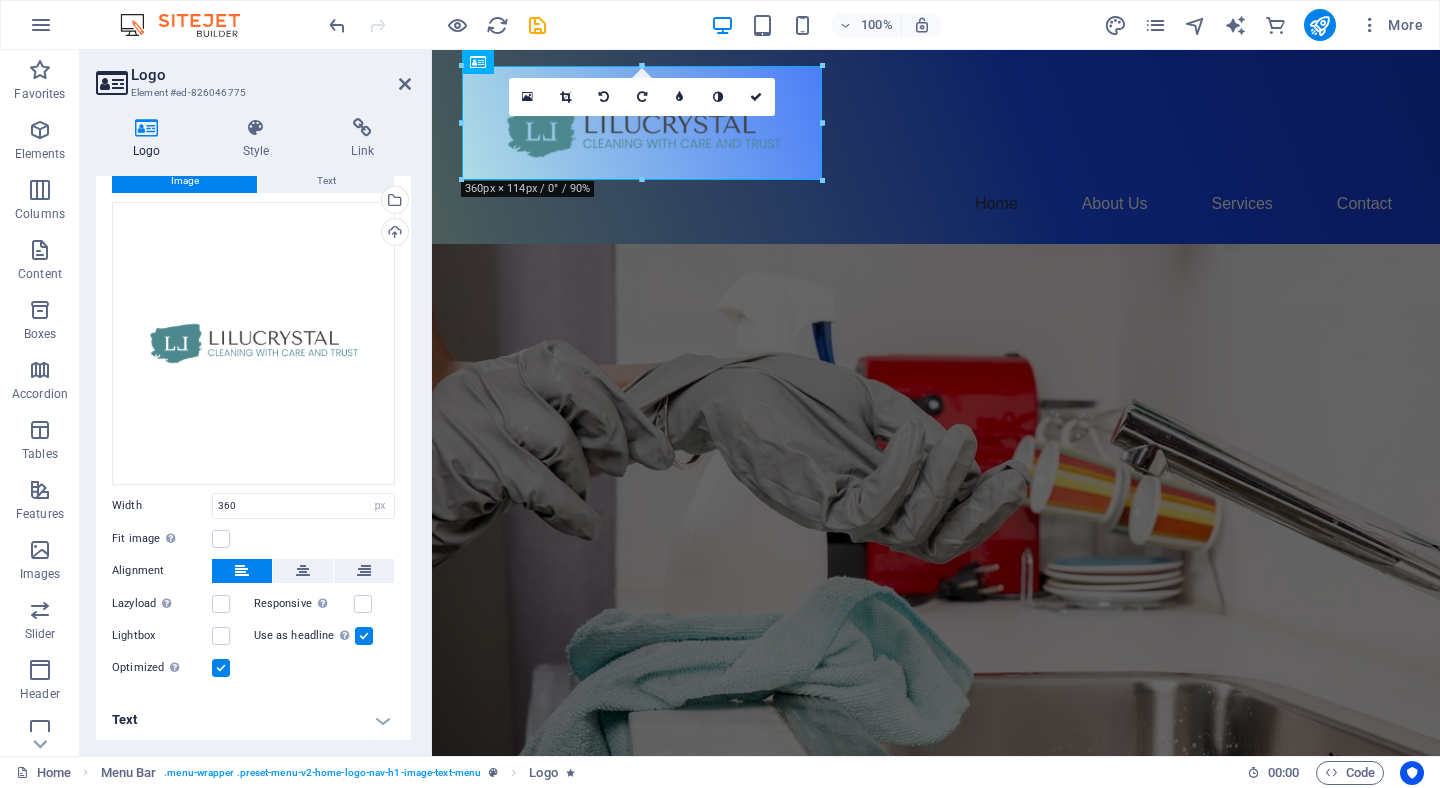 scroll, scrollTop: 58, scrollLeft: 0, axis: vertical 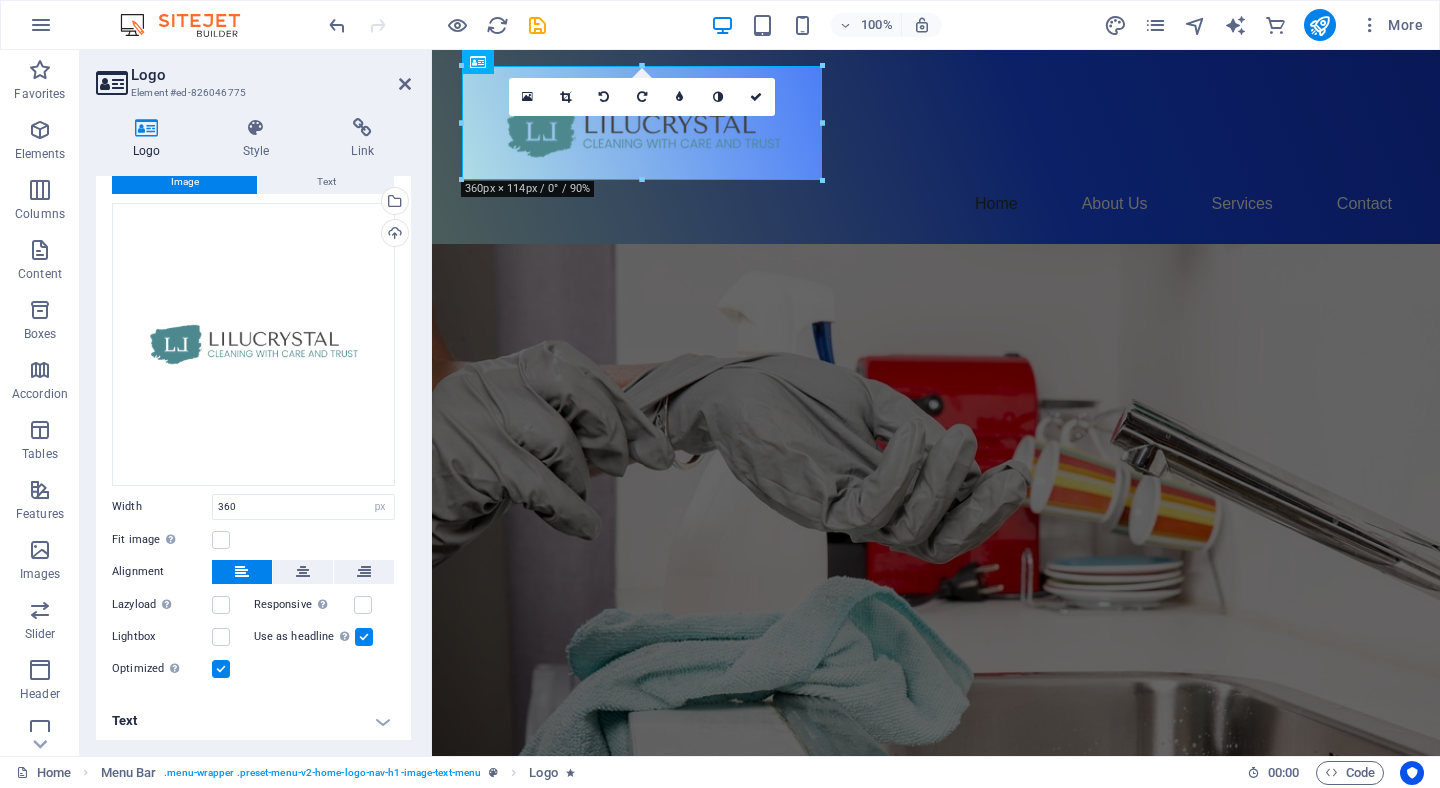 click on "Text" at bounding box center (253, 721) 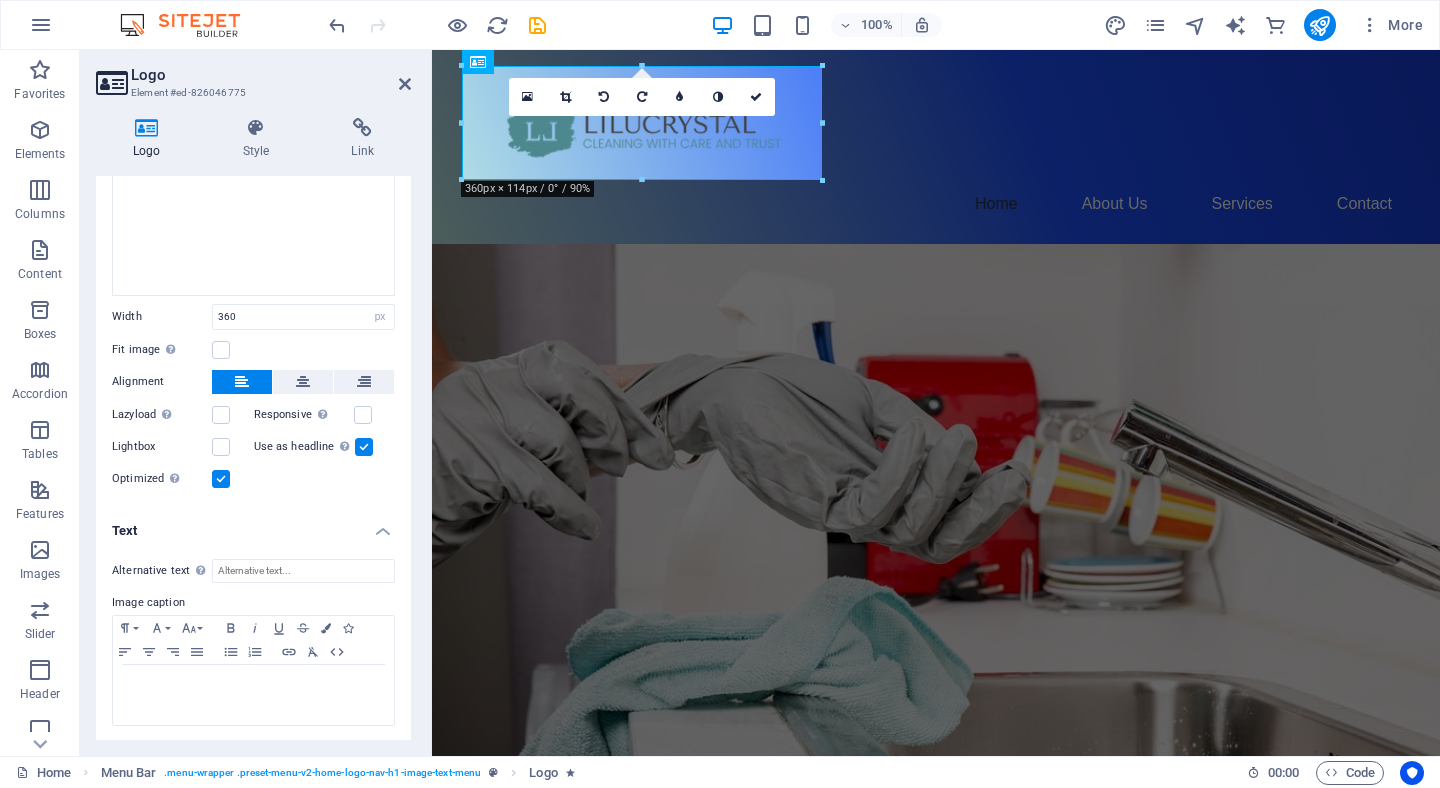 scroll, scrollTop: 246, scrollLeft: 0, axis: vertical 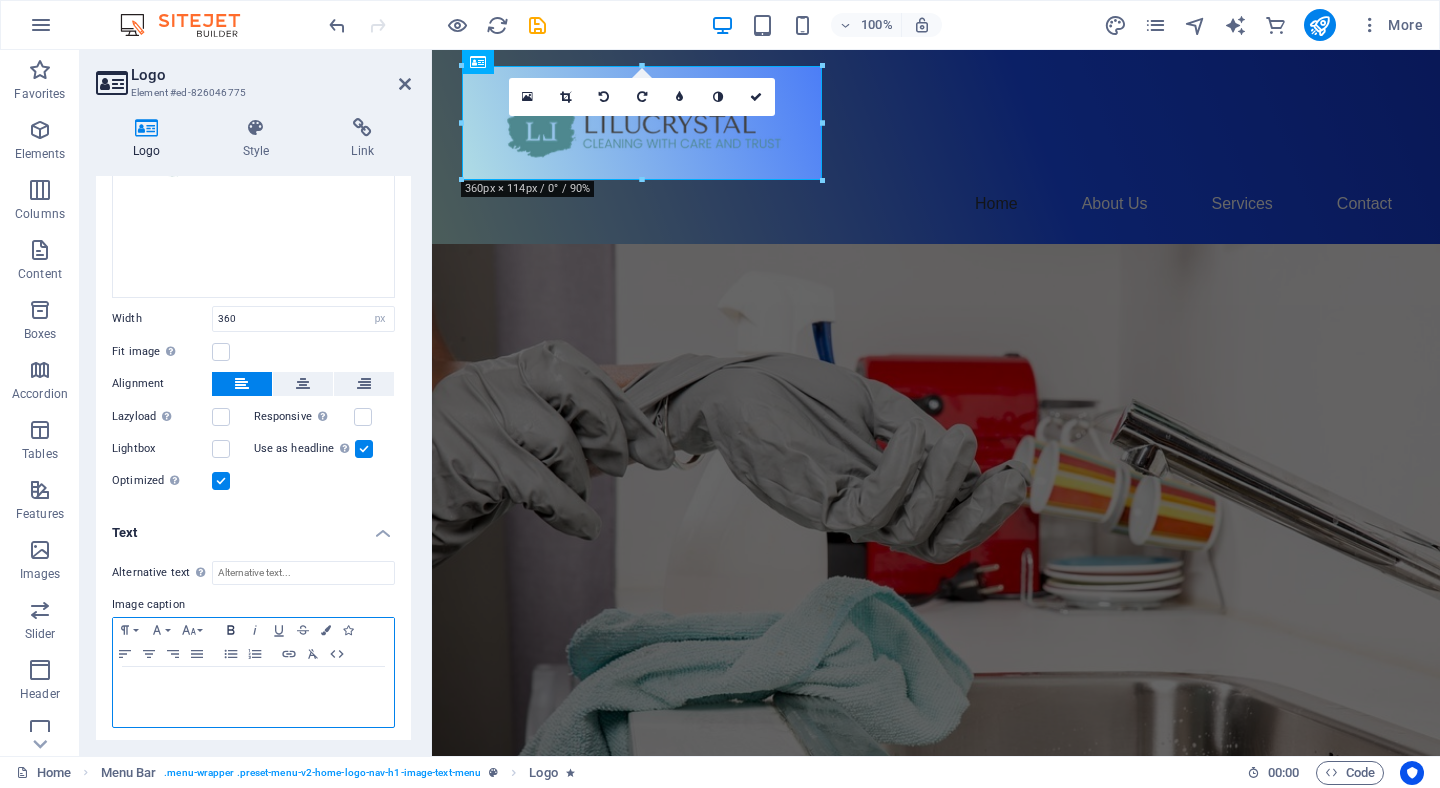 click 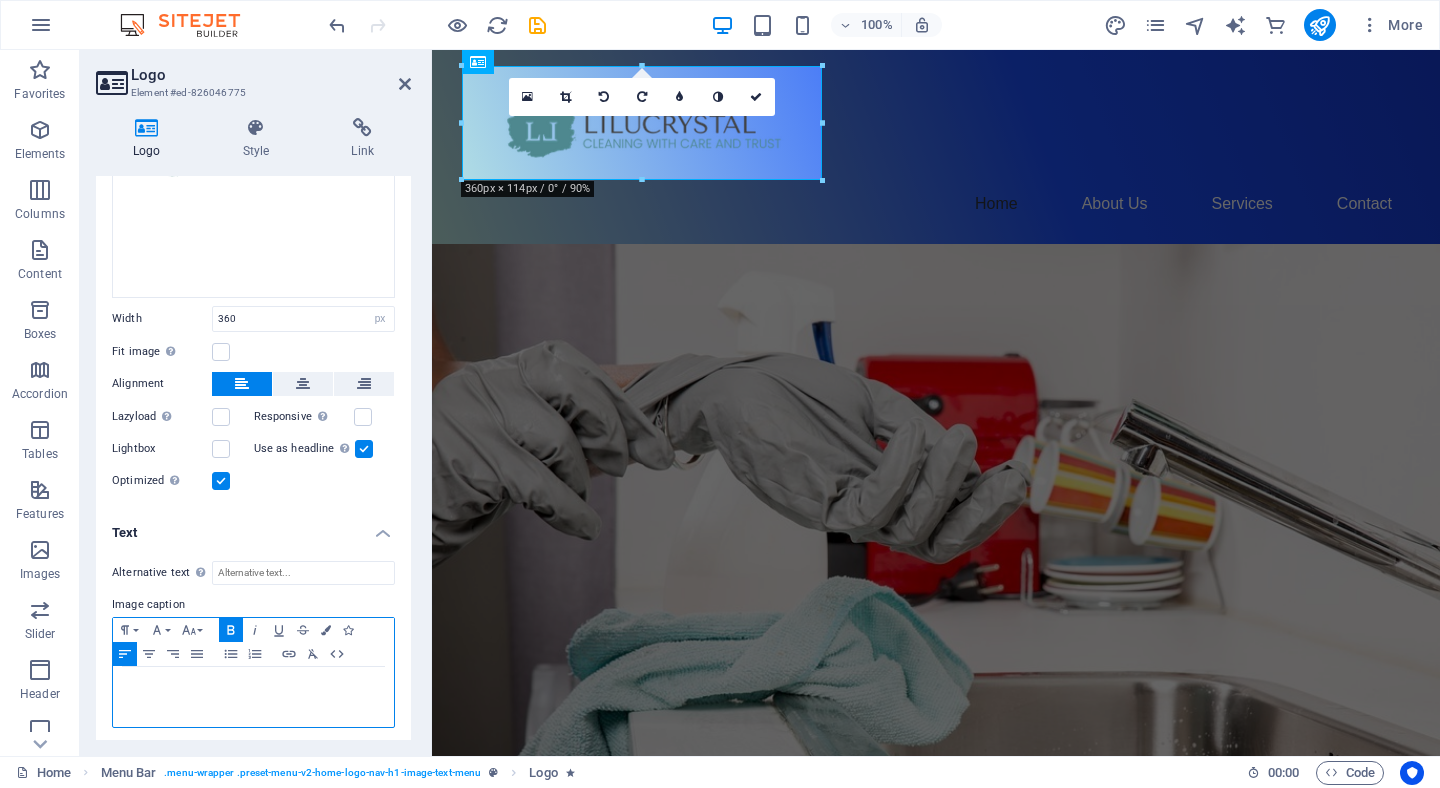 type 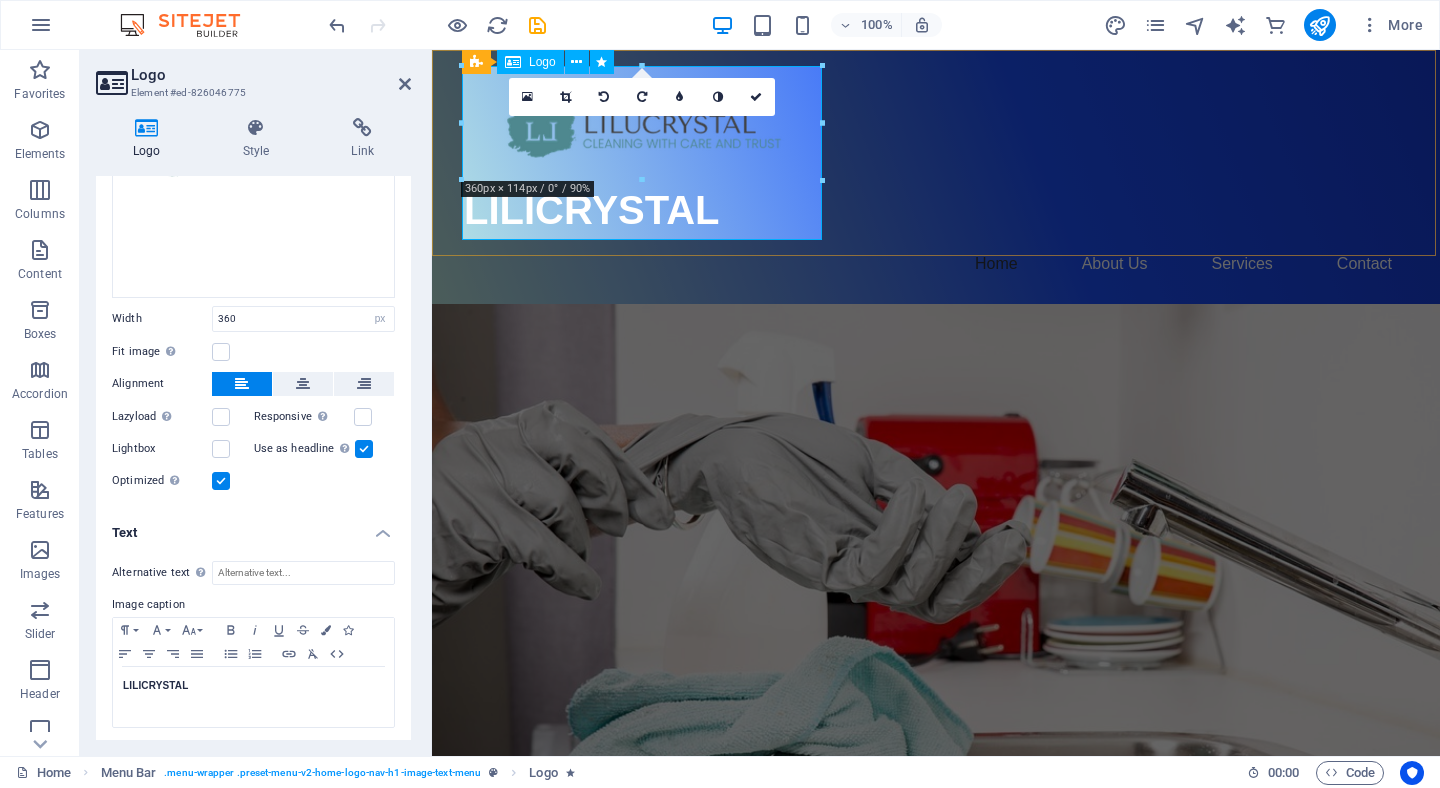 click on "LILICRYSTAL" at bounding box center (936, 153) 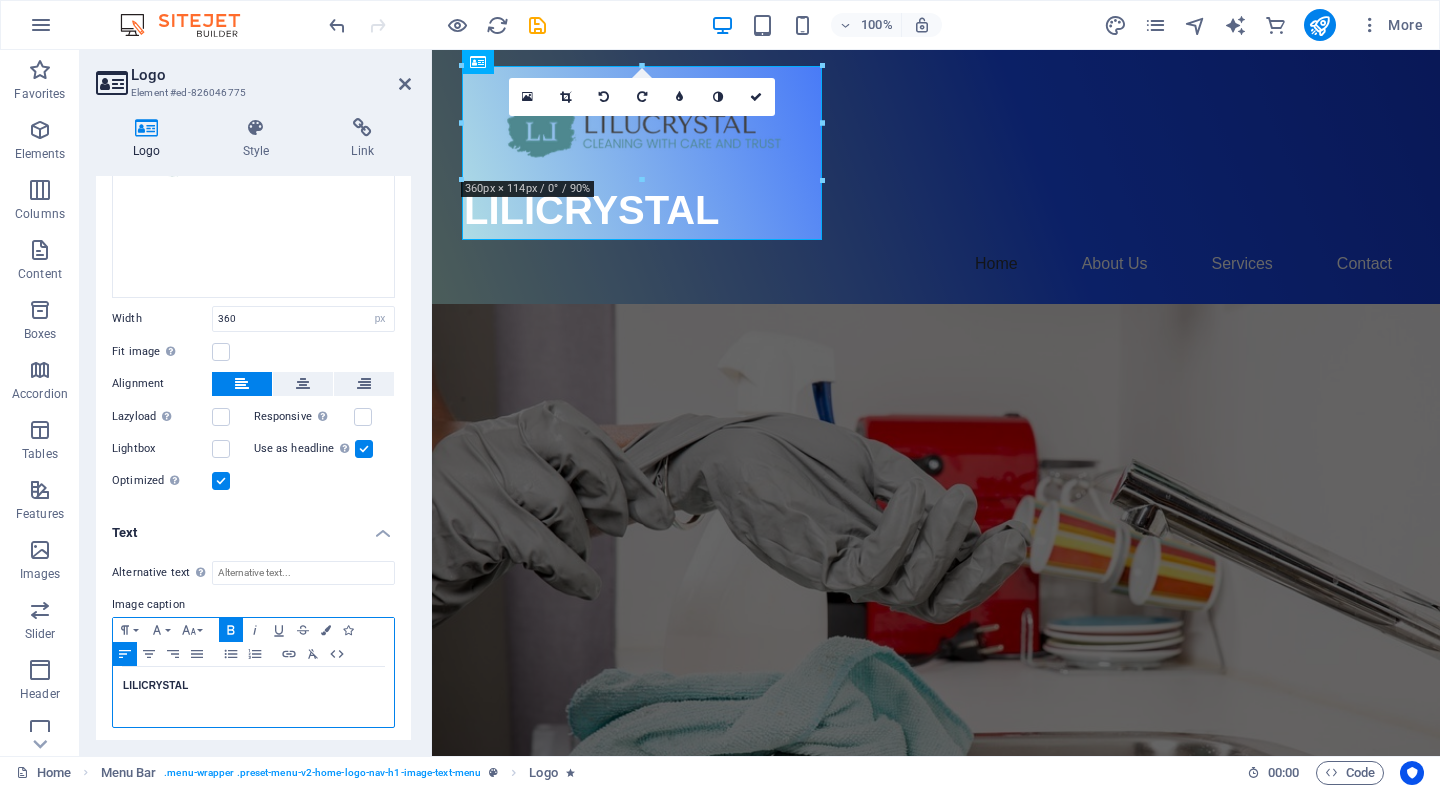 click on "LILICRYSTAL" at bounding box center (253, 697) 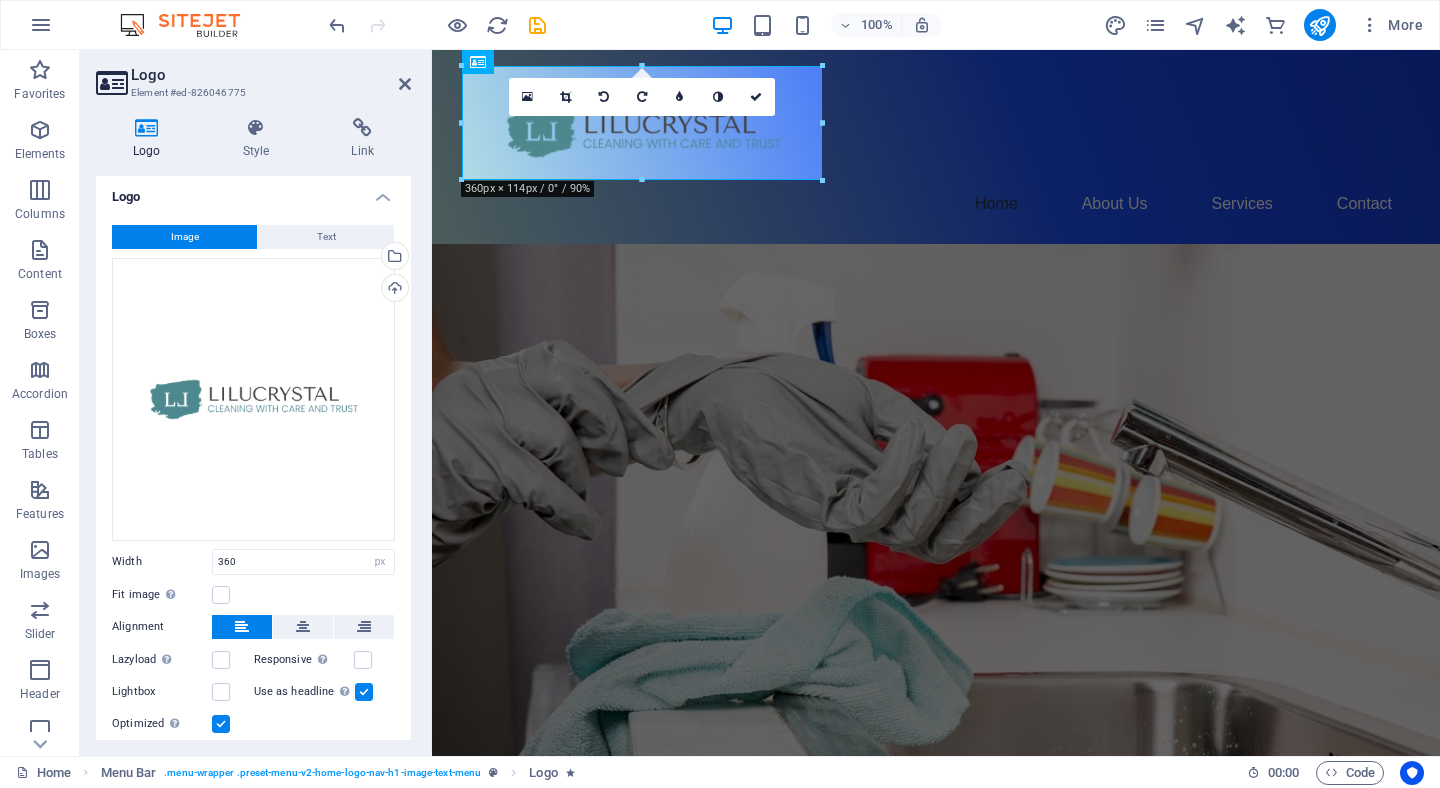 scroll, scrollTop: 0, scrollLeft: 0, axis: both 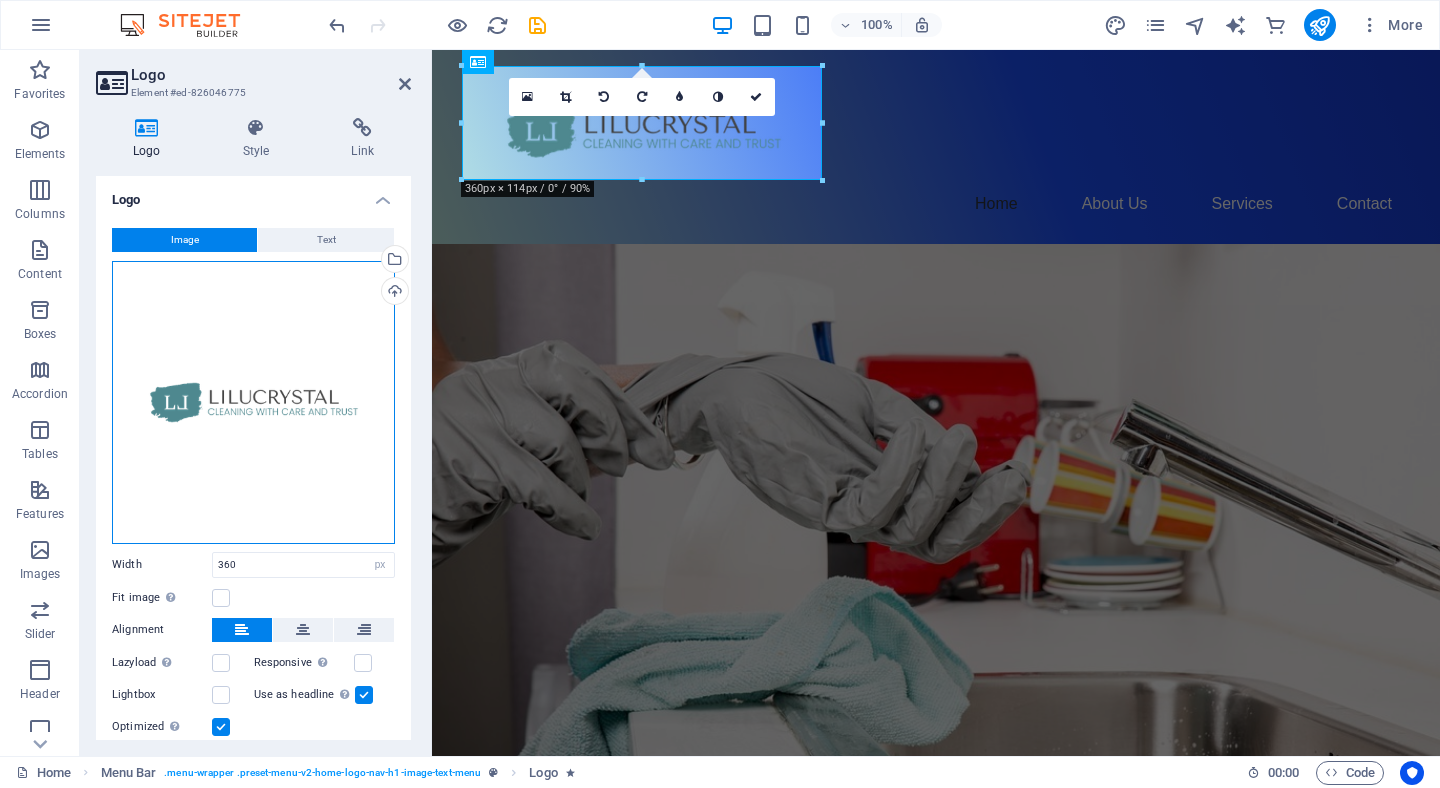 click on "Drag files here, click to choose files or select files from Files or our free stock photos & videos" at bounding box center (253, 402) 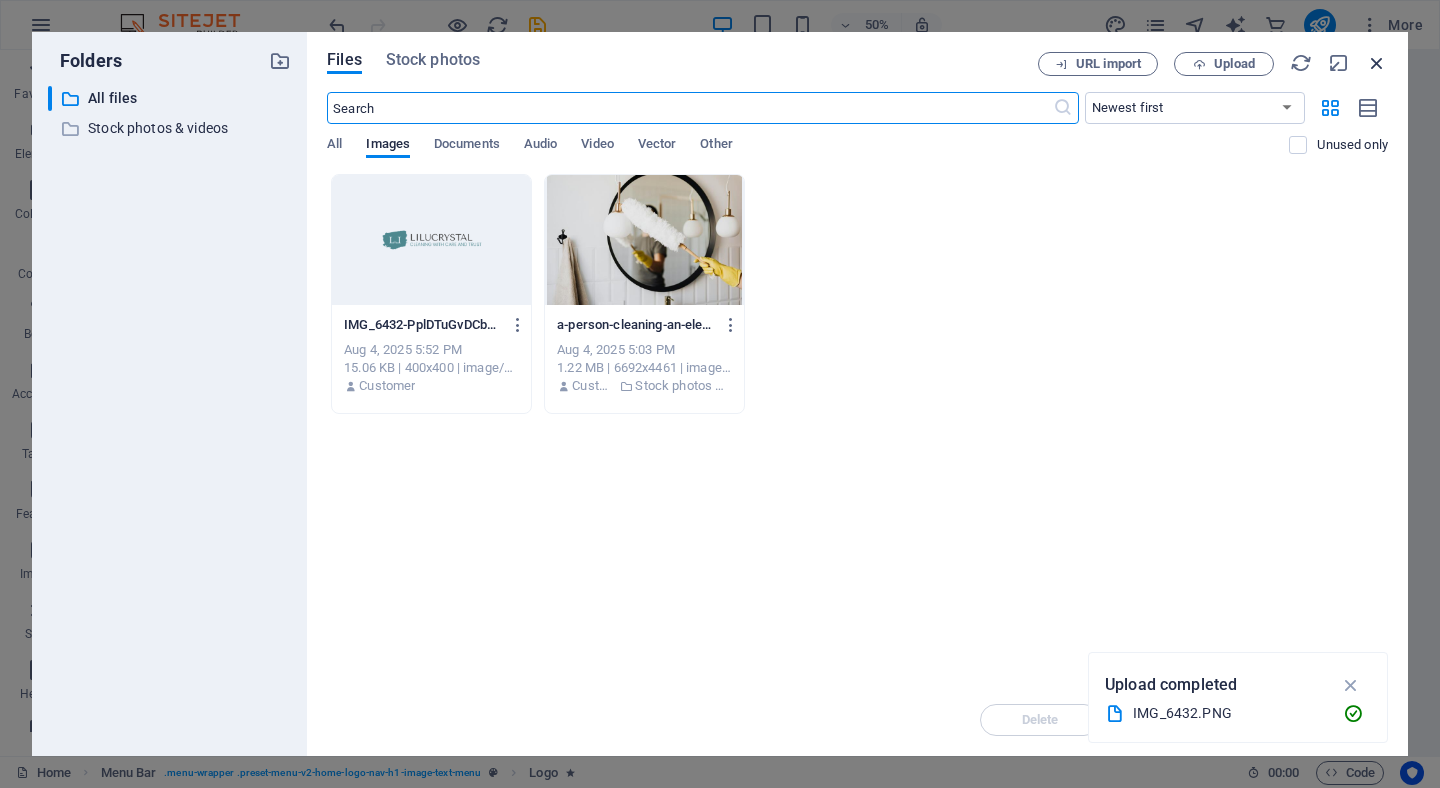 click at bounding box center [1377, 63] 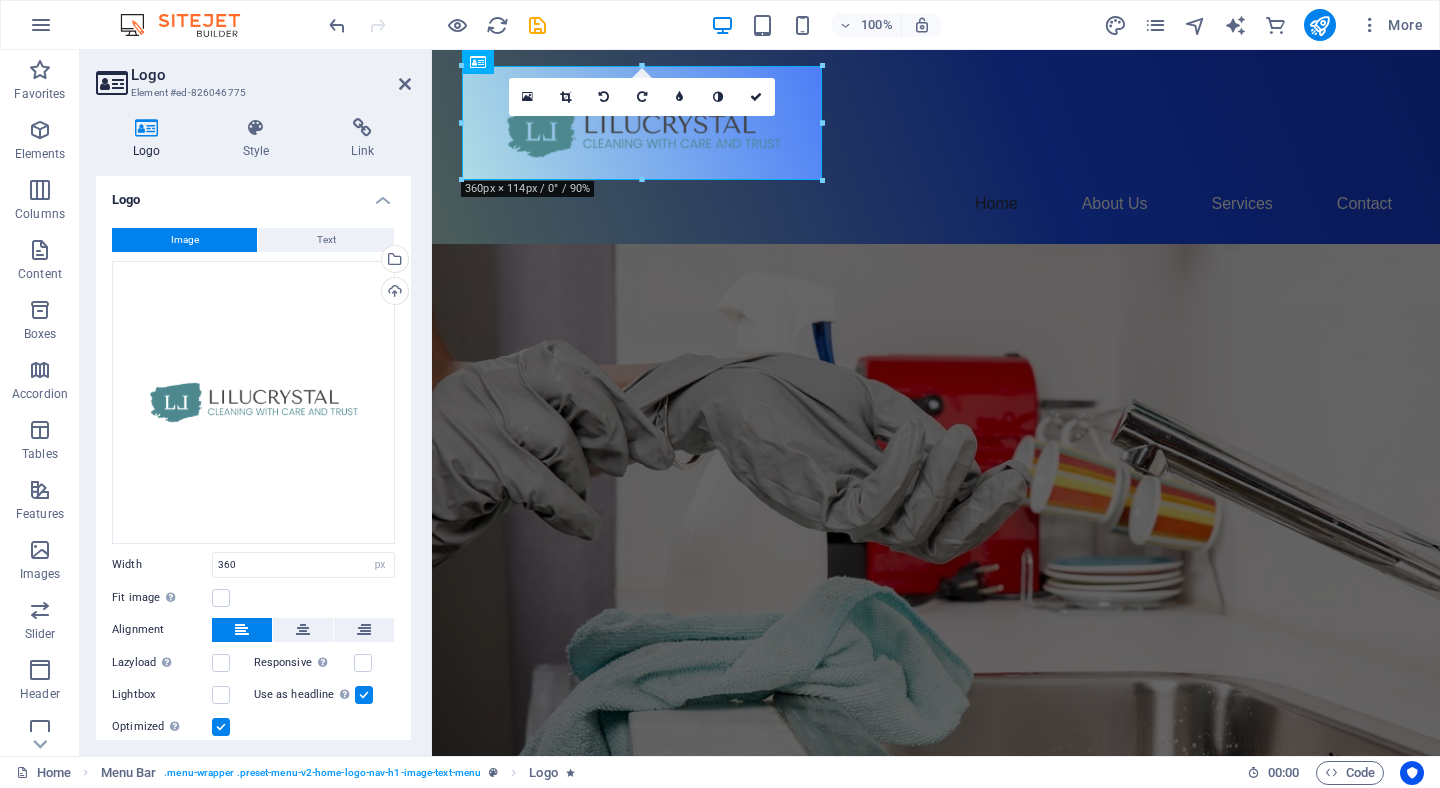 click at bounding box center [936, 504] 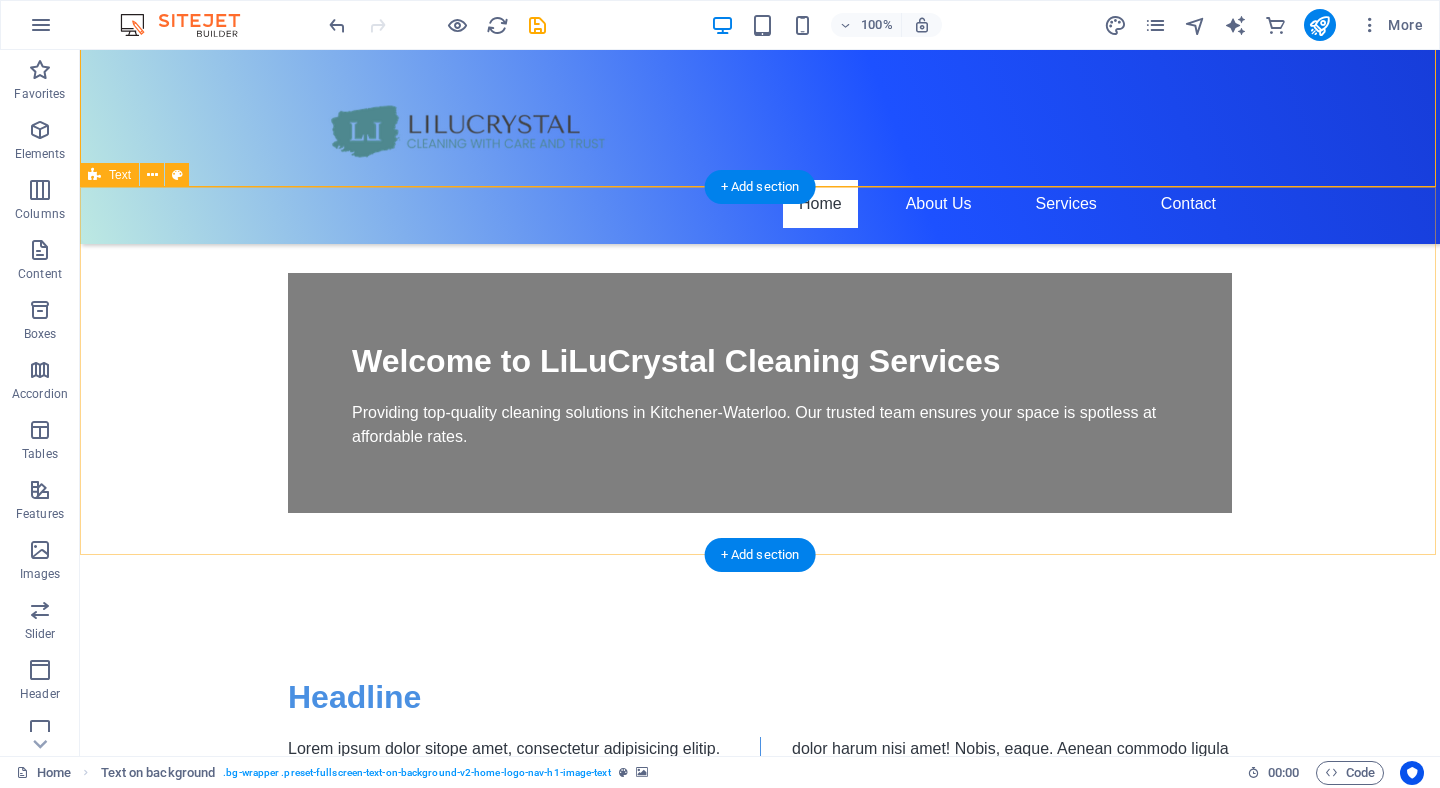 scroll, scrollTop: 529, scrollLeft: 0, axis: vertical 